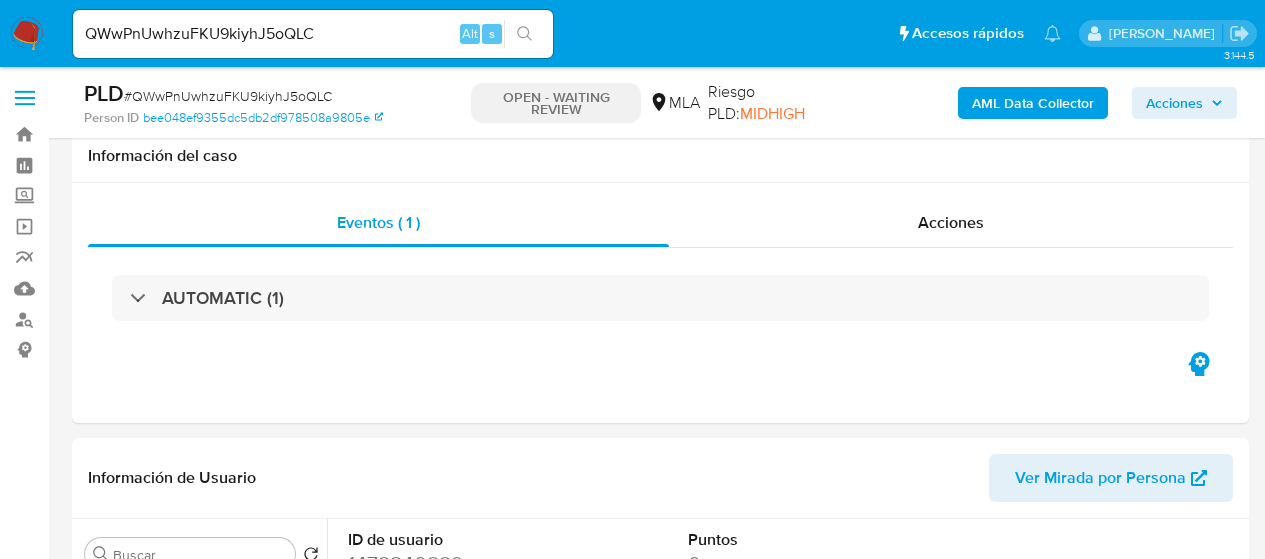 select on "10" 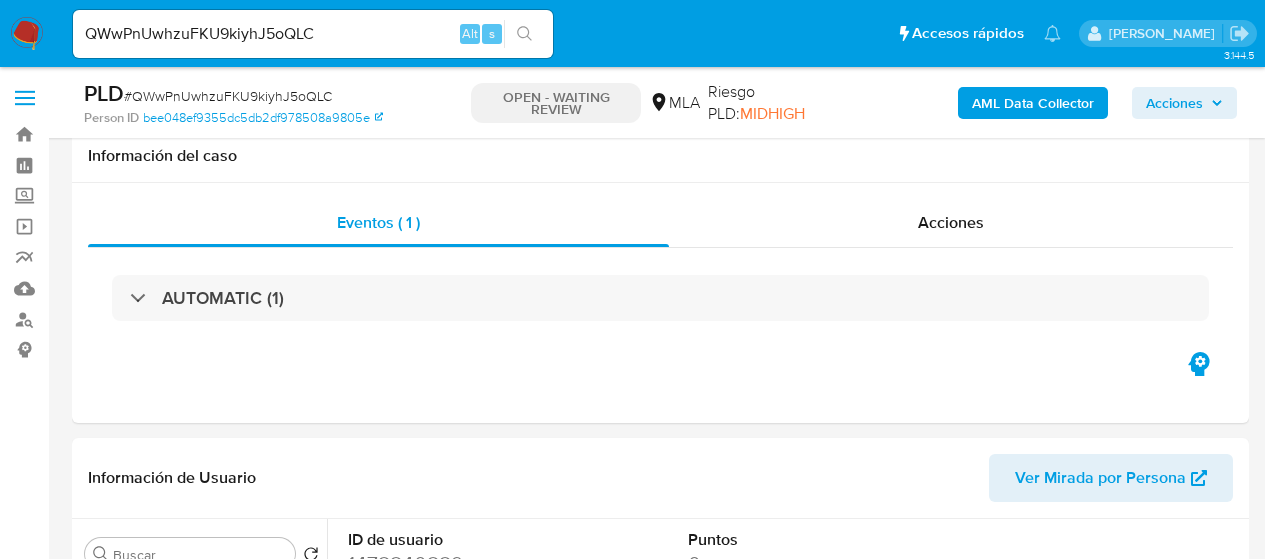 scroll, scrollTop: 1000, scrollLeft: 0, axis: vertical 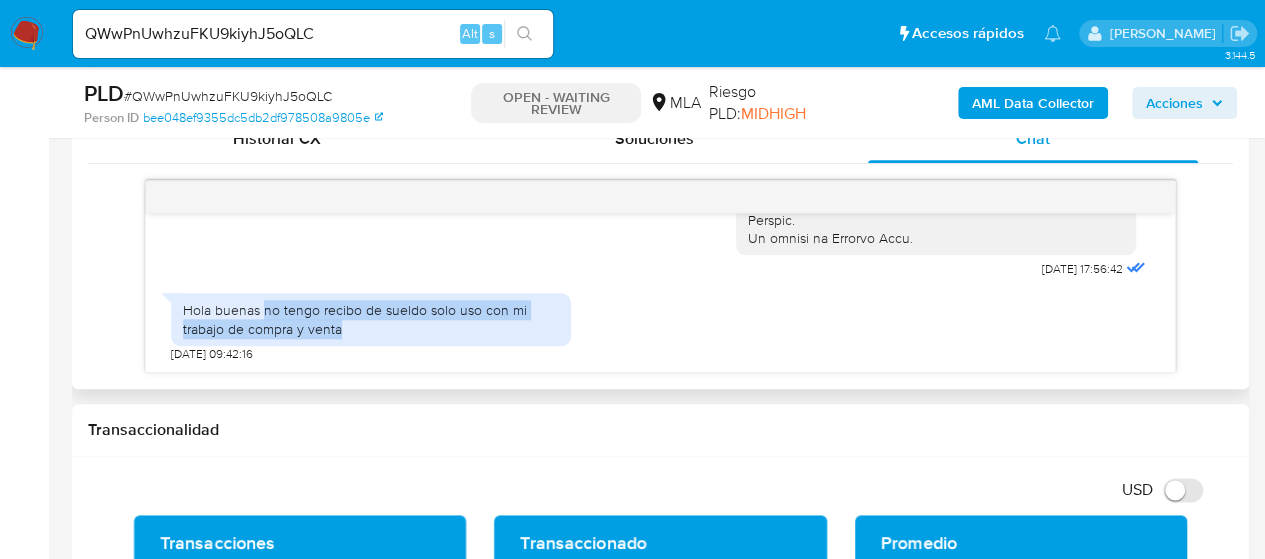 drag, startPoint x: 261, startPoint y: 308, endPoint x: 300, endPoint y: 327, distance: 43.382023 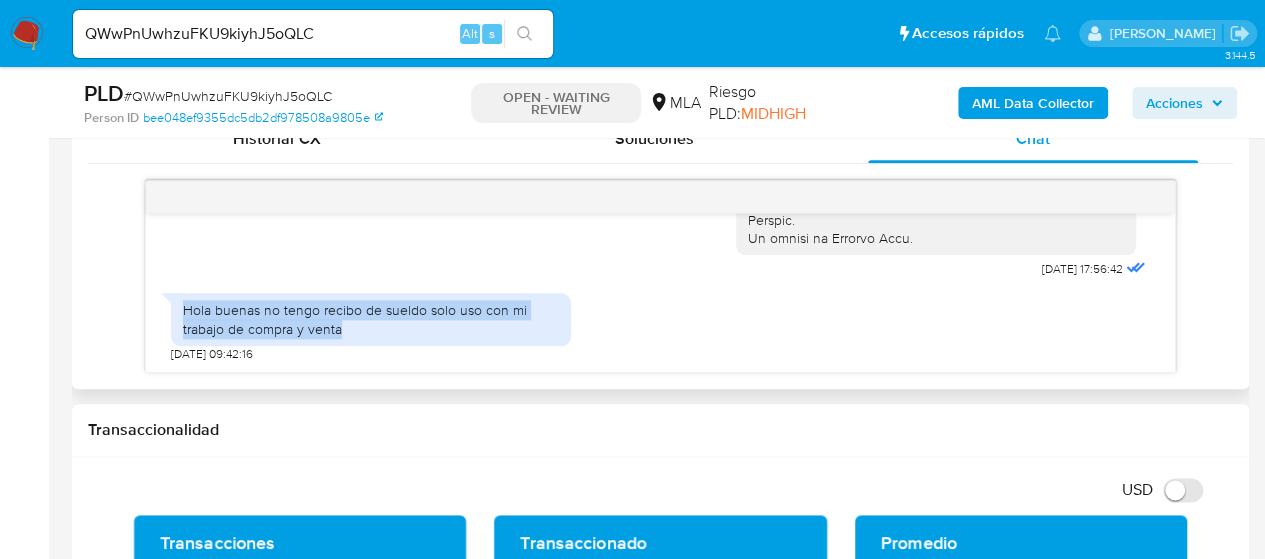 drag, startPoint x: 184, startPoint y: 309, endPoint x: 342, endPoint y: 328, distance: 159.1383 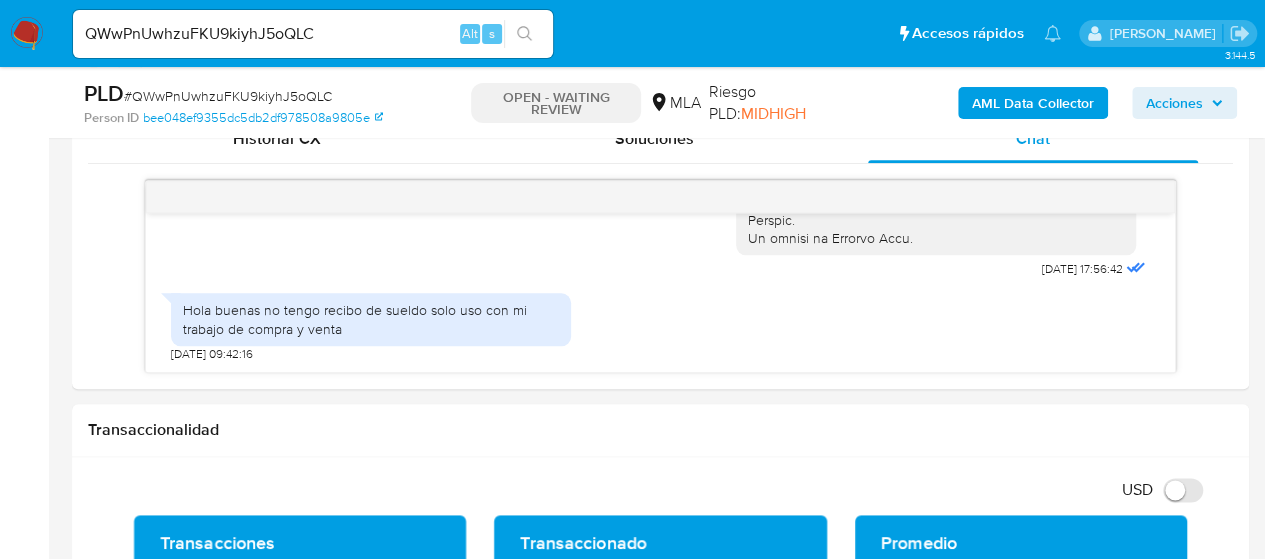 click on "QWwPnUwhzuFKU9kiyhJ5oQLC Alt s" at bounding box center (313, 34) 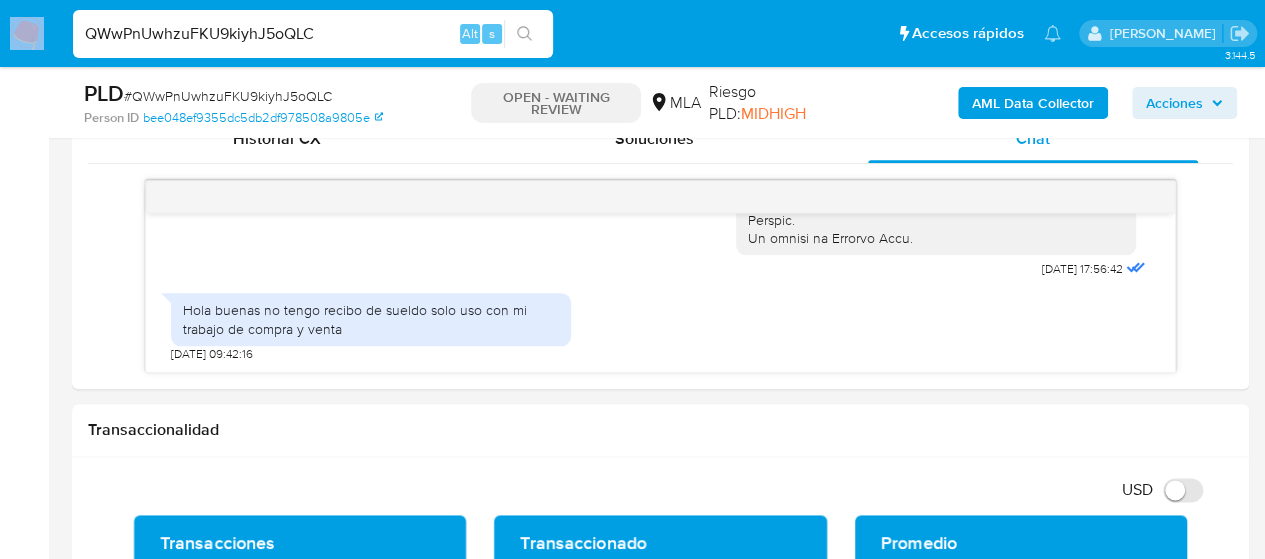 click on "QWwPnUwhzuFKU9kiyhJ5oQLC Alt s" at bounding box center [313, 34] 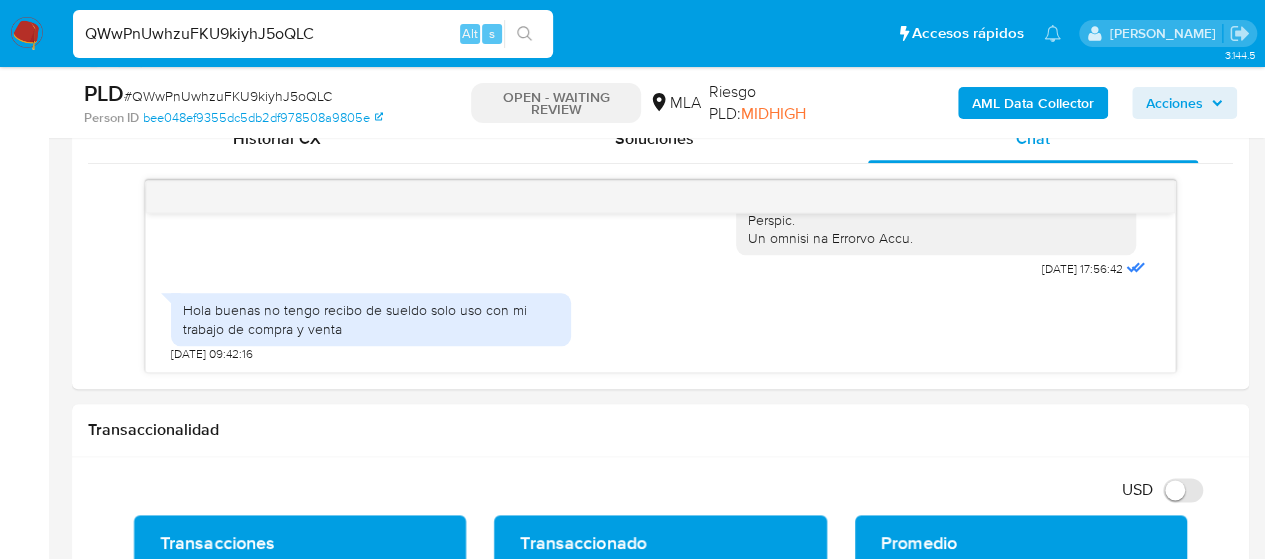 click on "QWwPnUwhzuFKU9kiyhJ5oQLC" at bounding box center [313, 34] 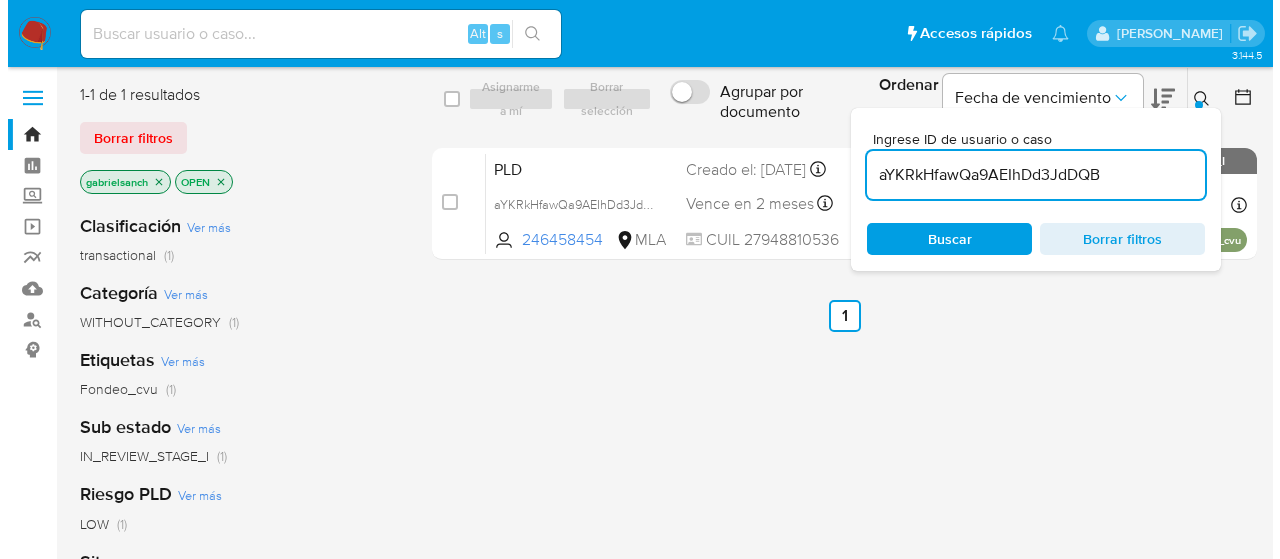 scroll, scrollTop: 0, scrollLeft: 0, axis: both 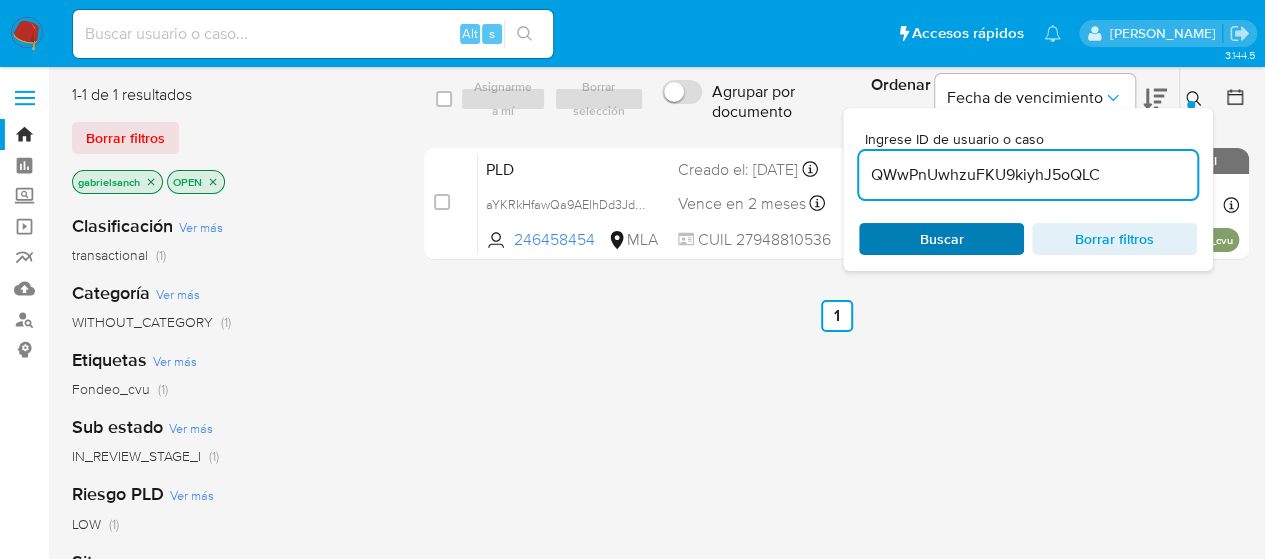 type on "QWwPnUwhzuFKU9kiyhJ5oQLC" 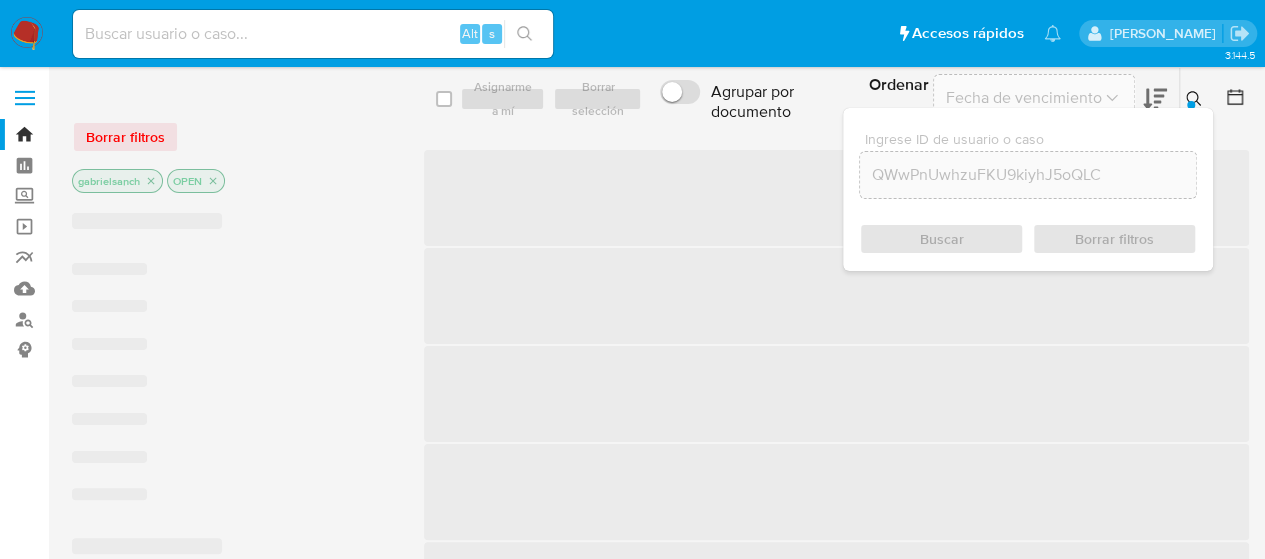 click on "Buscar Borrar filtros" at bounding box center (1028, 239) 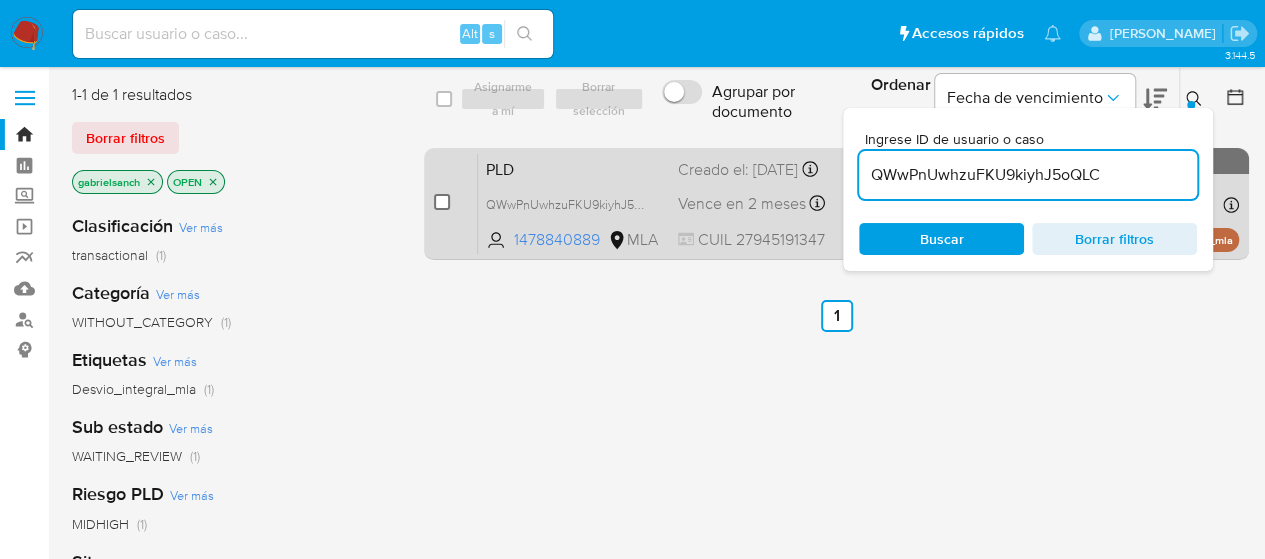 click at bounding box center (442, 202) 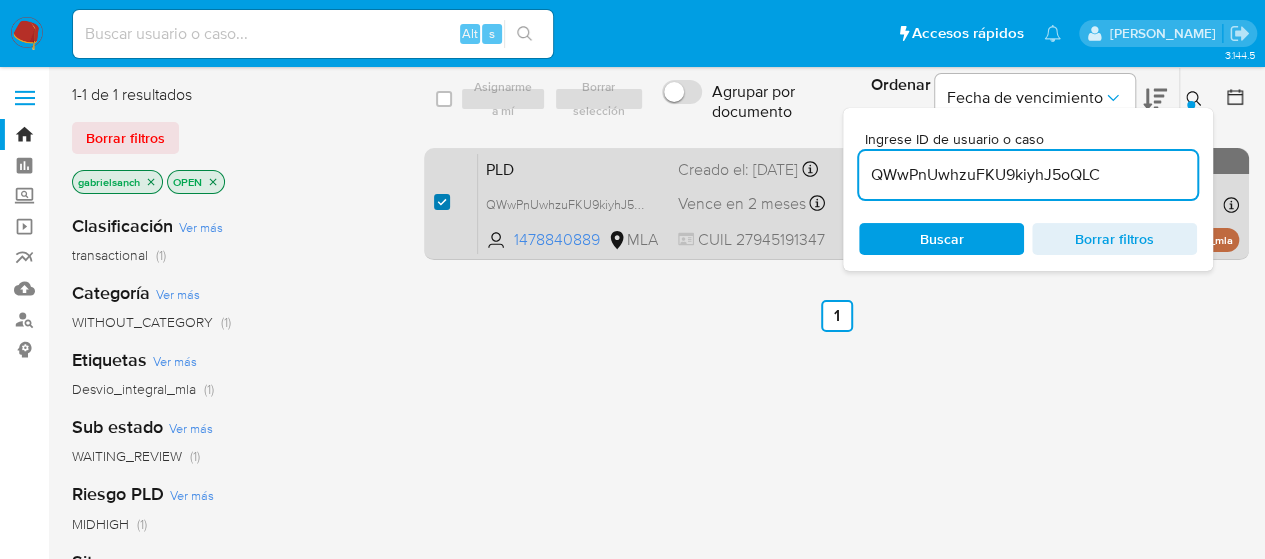checkbox on "true" 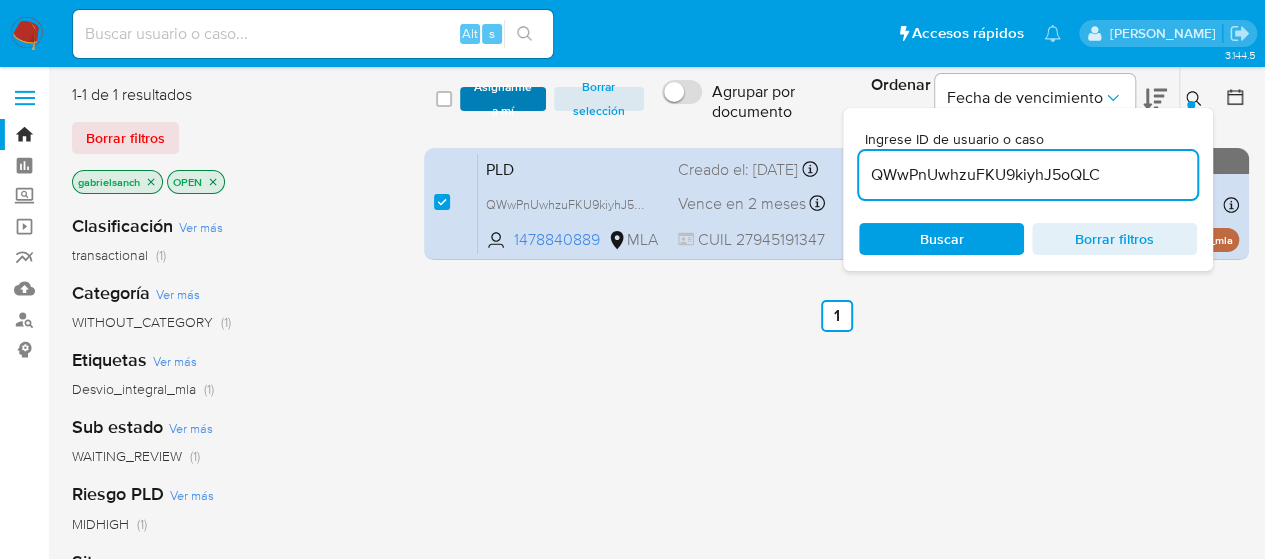 click on "Asignarme a mí" at bounding box center (503, 99) 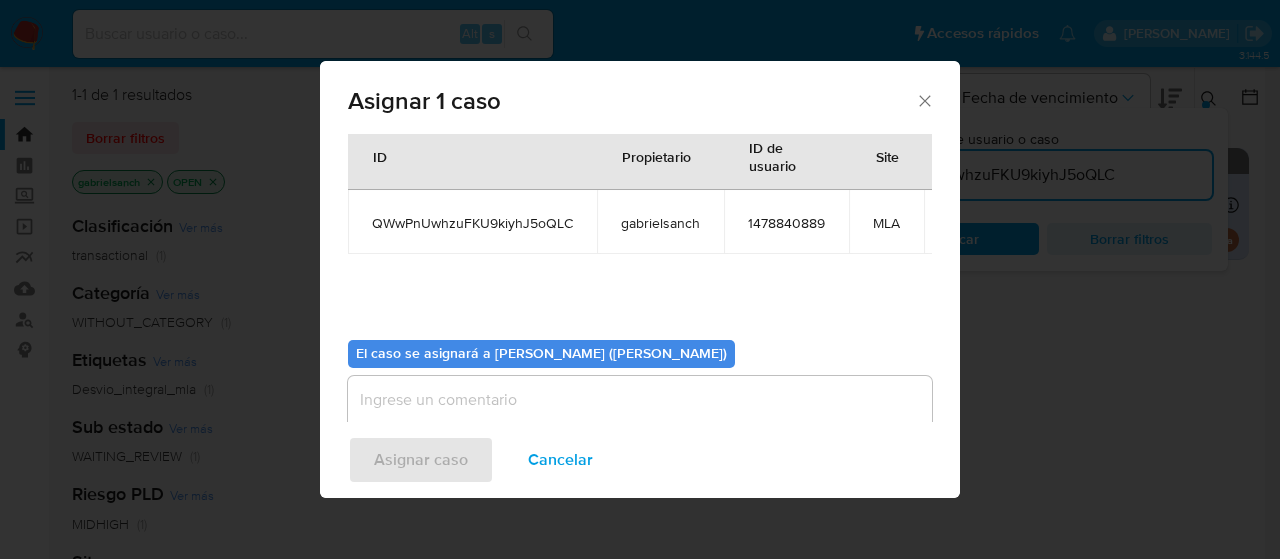 scroll, scrollTop: 118, scrollLeft: 0, axis: vertical 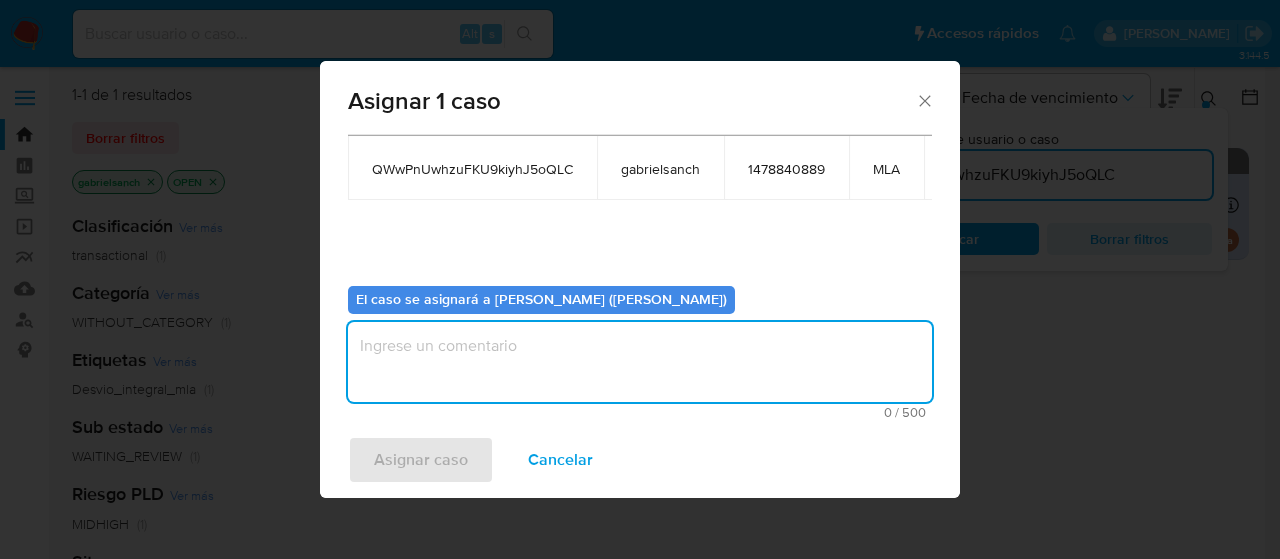 click at bounding box center (640, 362) 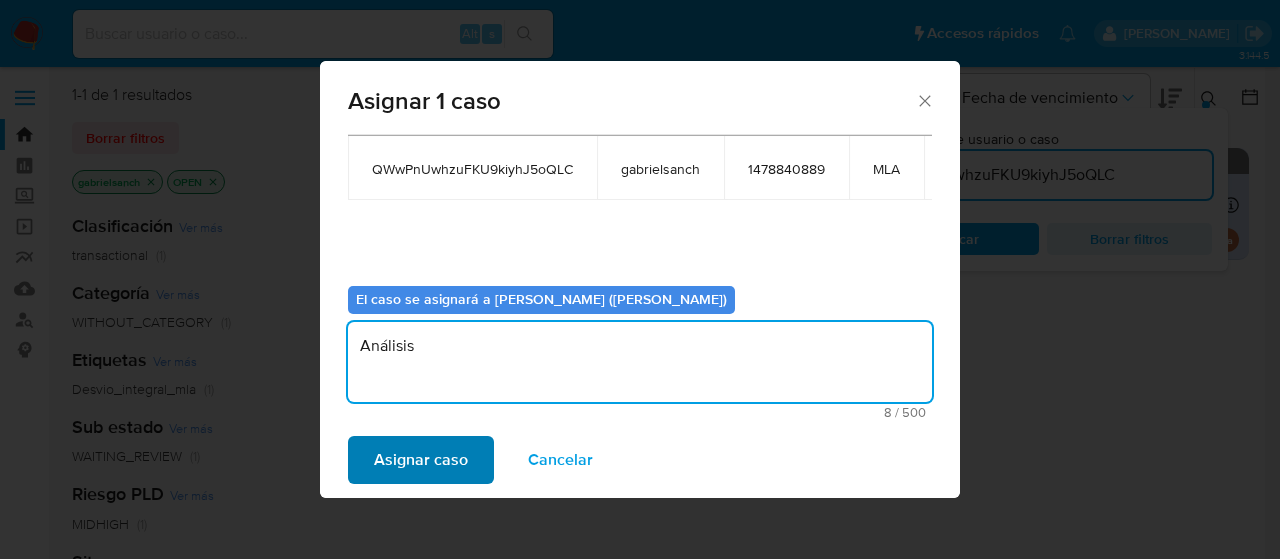 type on "Análisis" 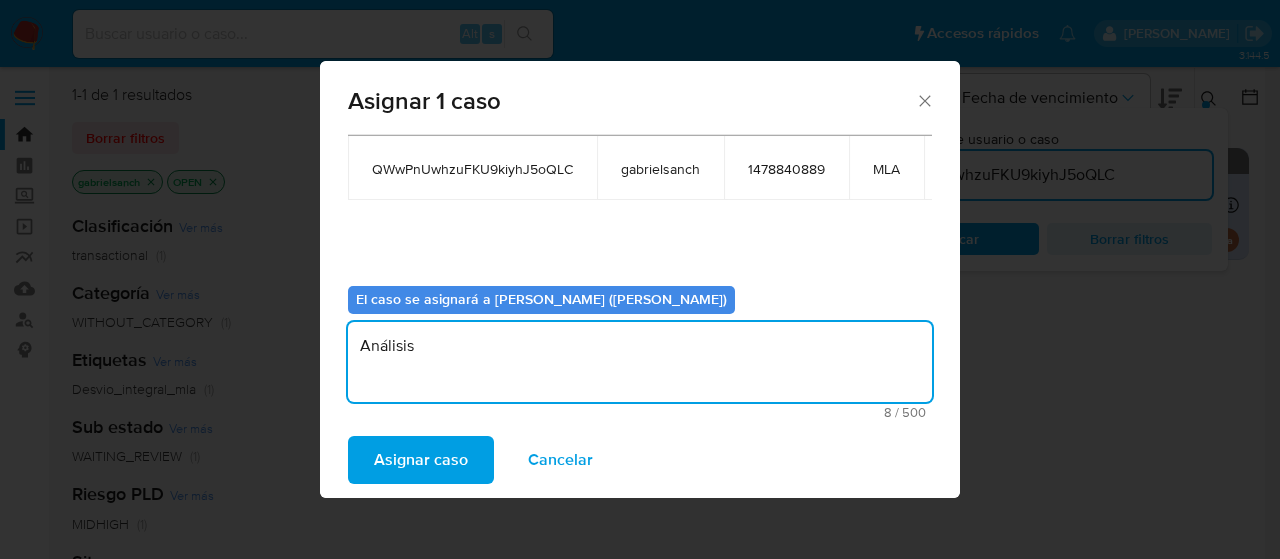 click on "Asignar caso" at bounding box center (421, 460) 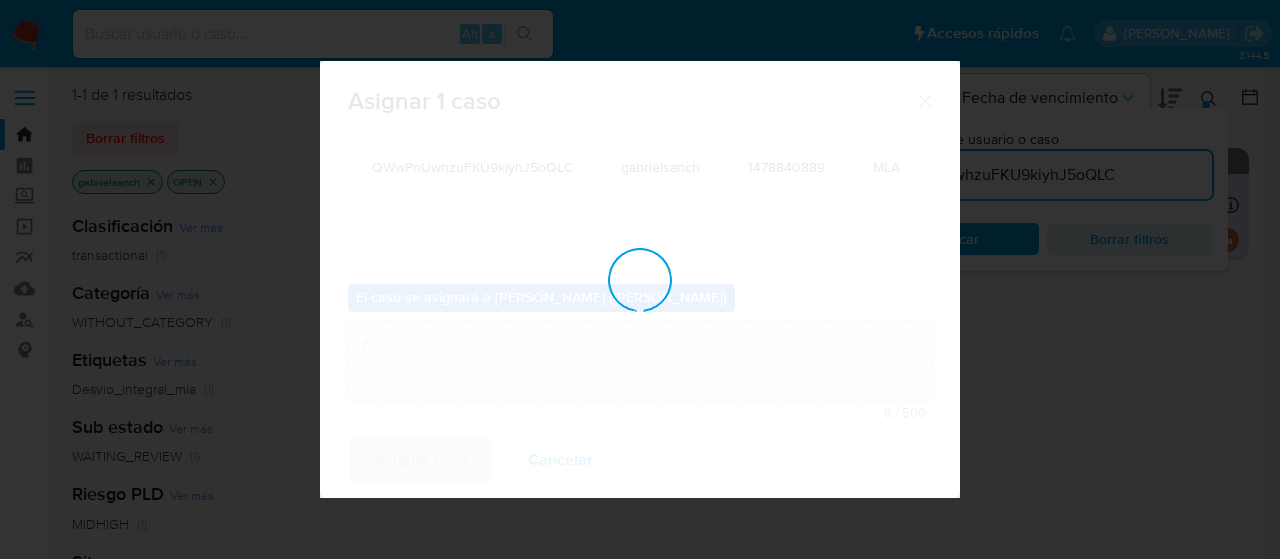 type 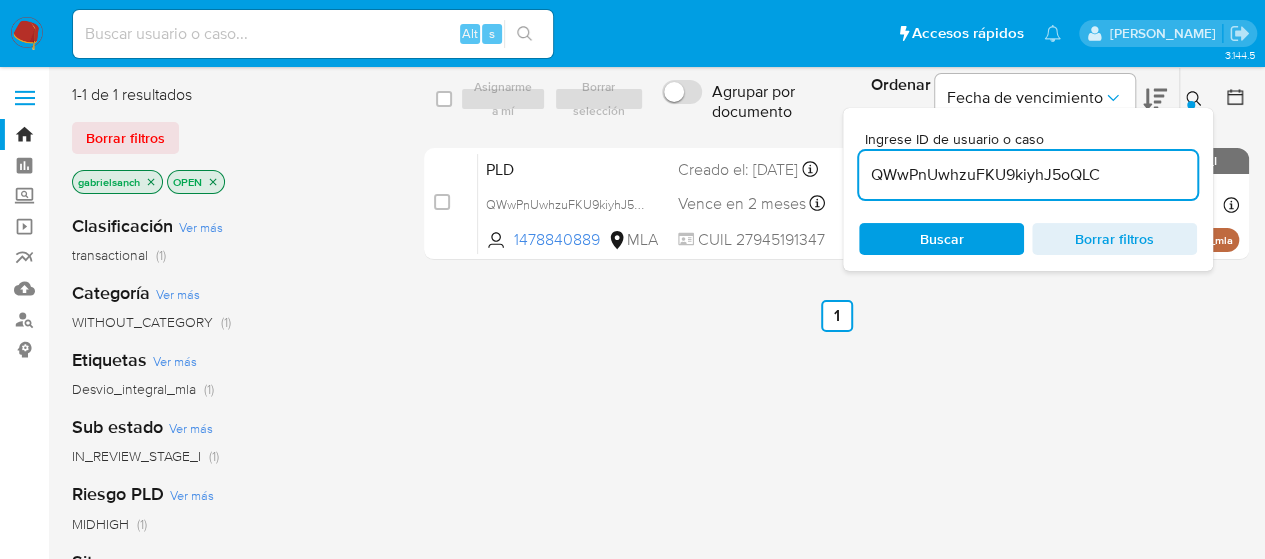 click on "QWwPnUwhzuFKU9kiyhJ5oQLC" at bounding box center (1028, 175) 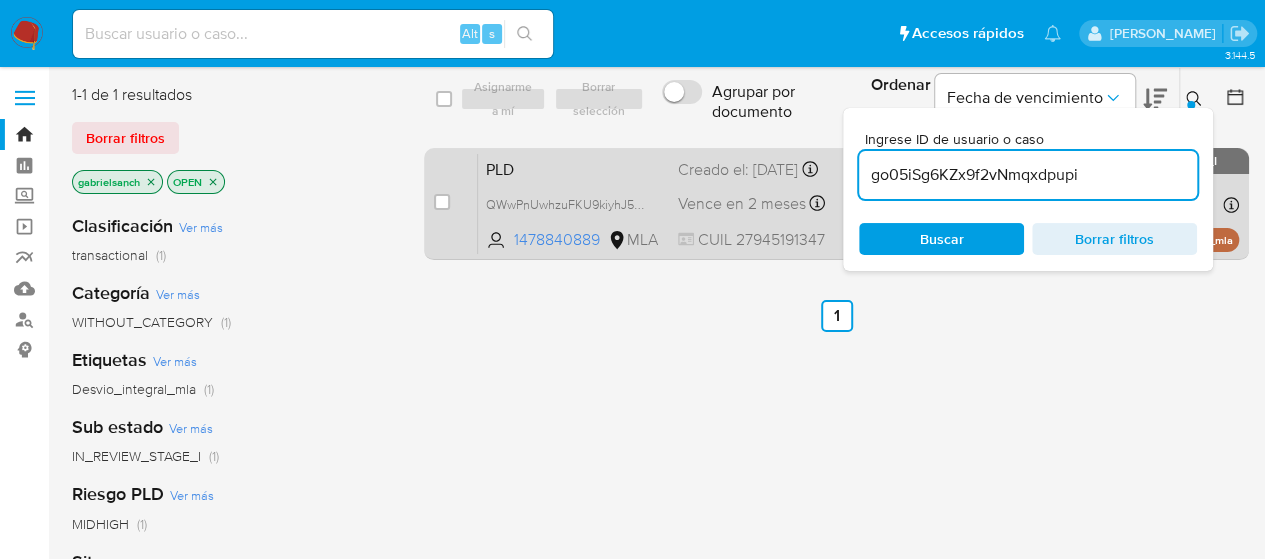 type on "go05iSg6KZx9f2vNmqxdpupi" 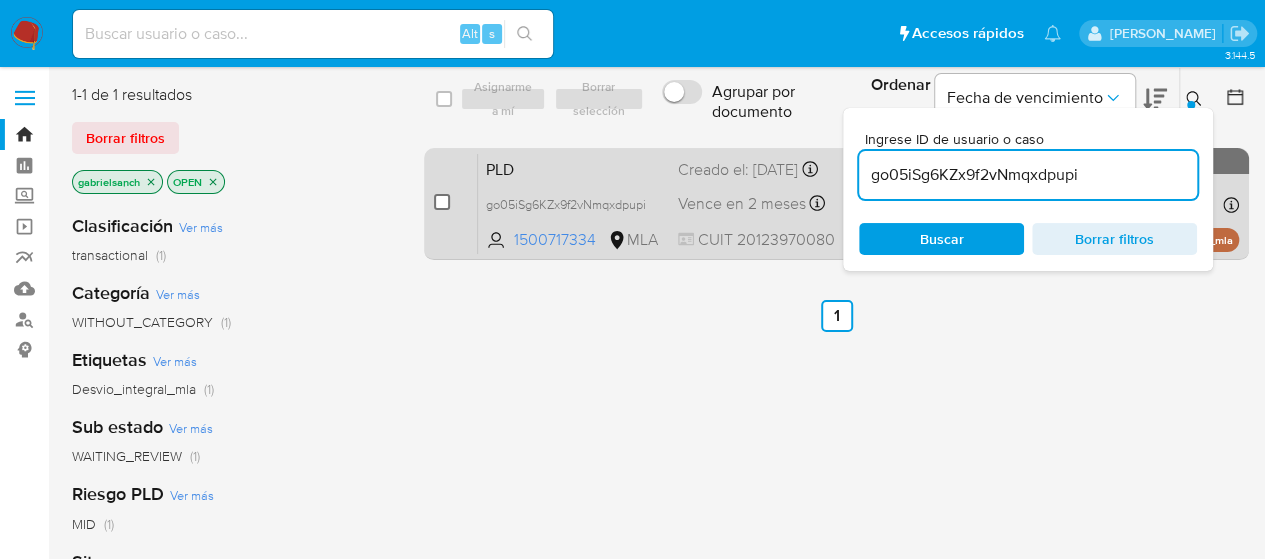 click at bounding box center [442, 202] 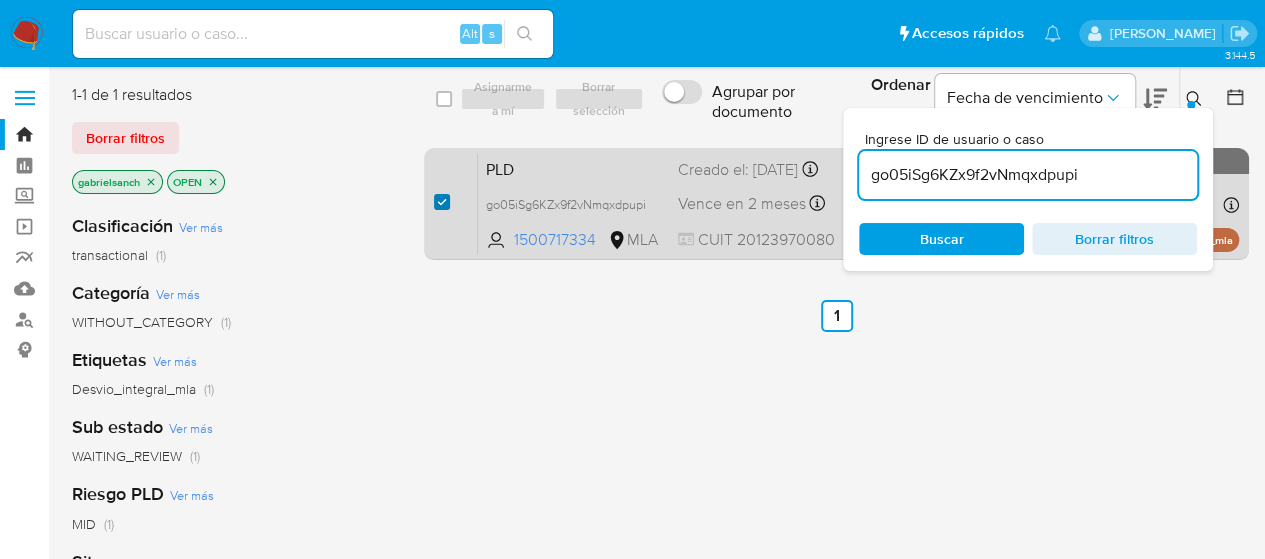 checkbox on "true" 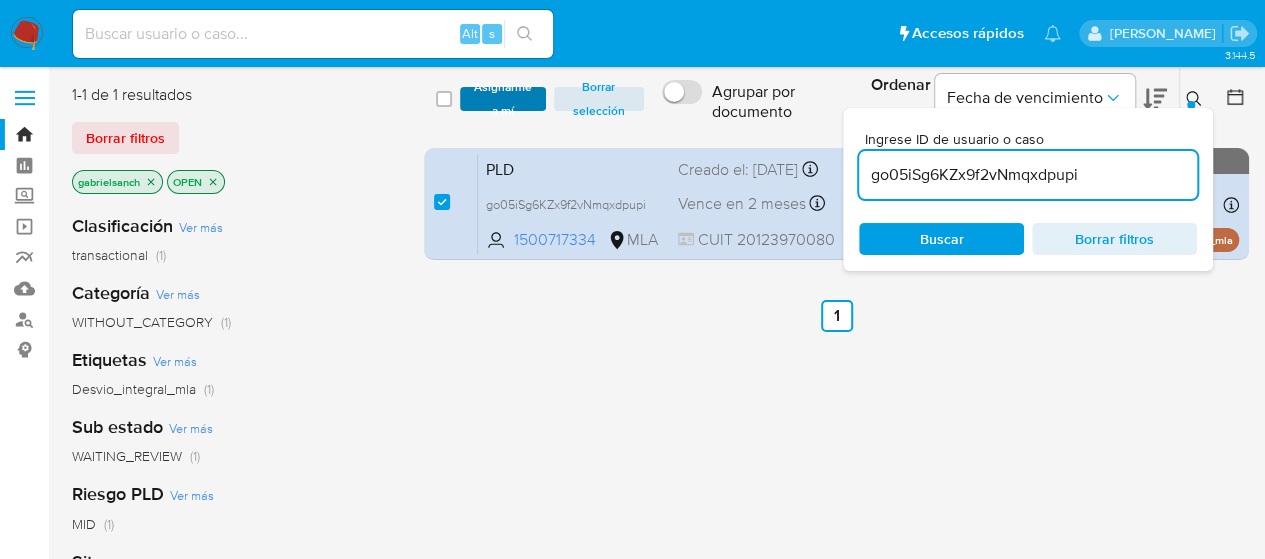 click on "Asignarme a mí" at bounding box center [503, 99] 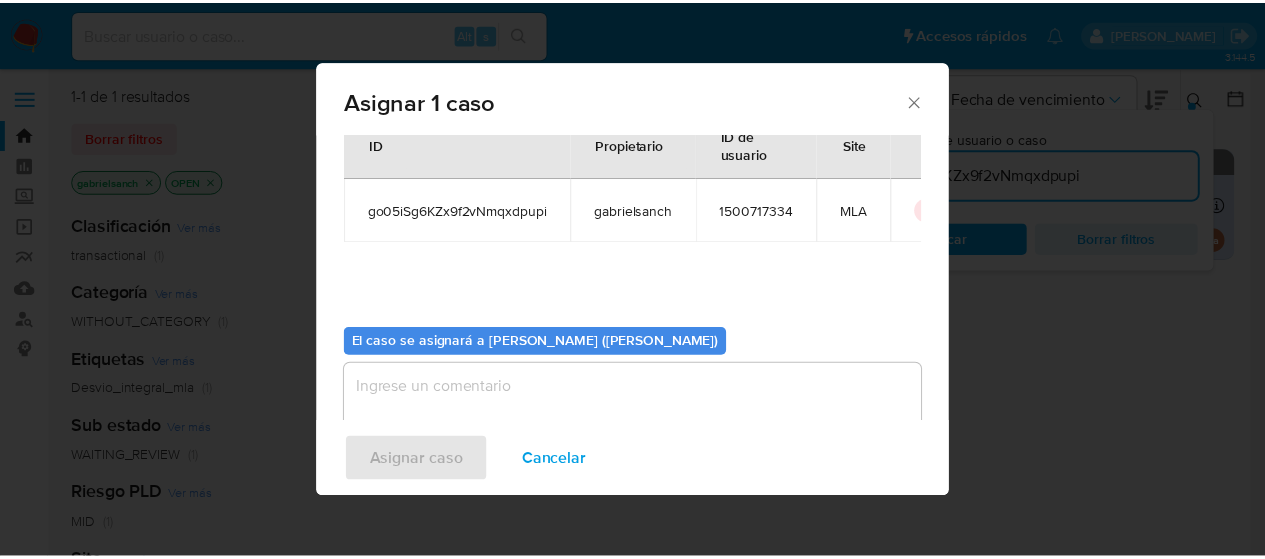 scroll, scrollTop: 102, scrollLeft: 0, axis: vertical 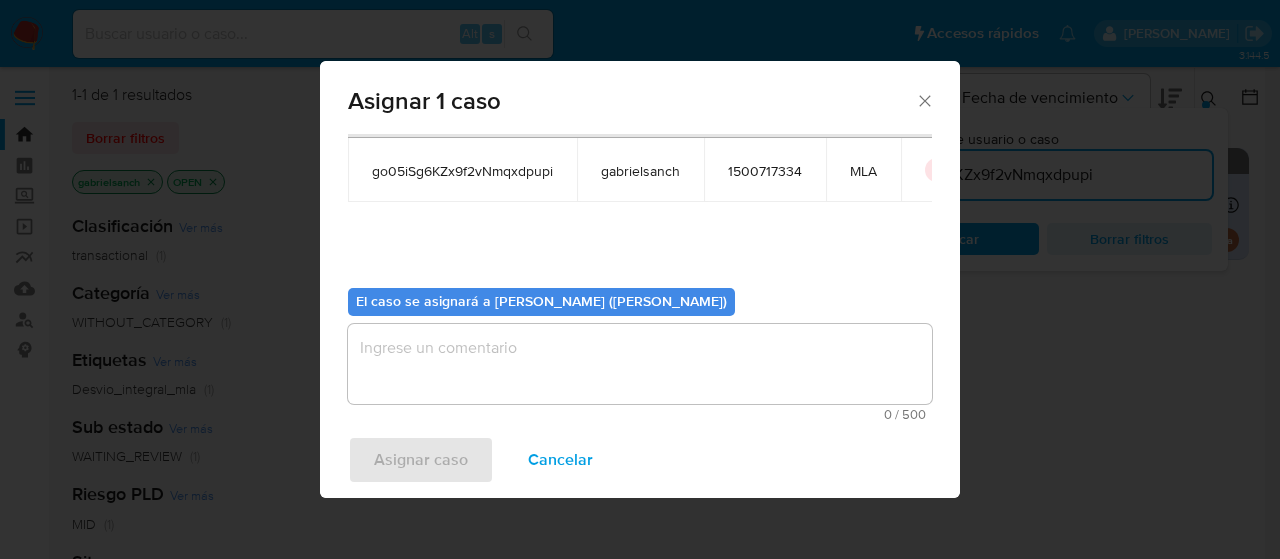 click on "El caso se asignará a
Gabriela Sanchez Quinonez (gabrielsanch) 0 / 500 500 caracteres restantes" at bounding box center (640, 346) 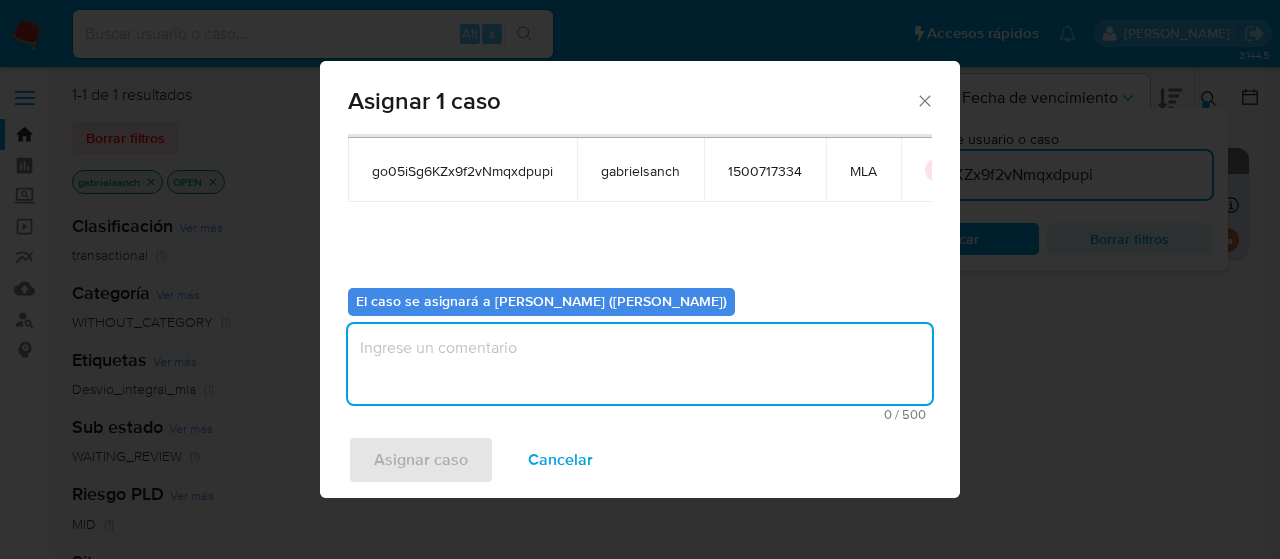 click at bounding box center (640, 364) 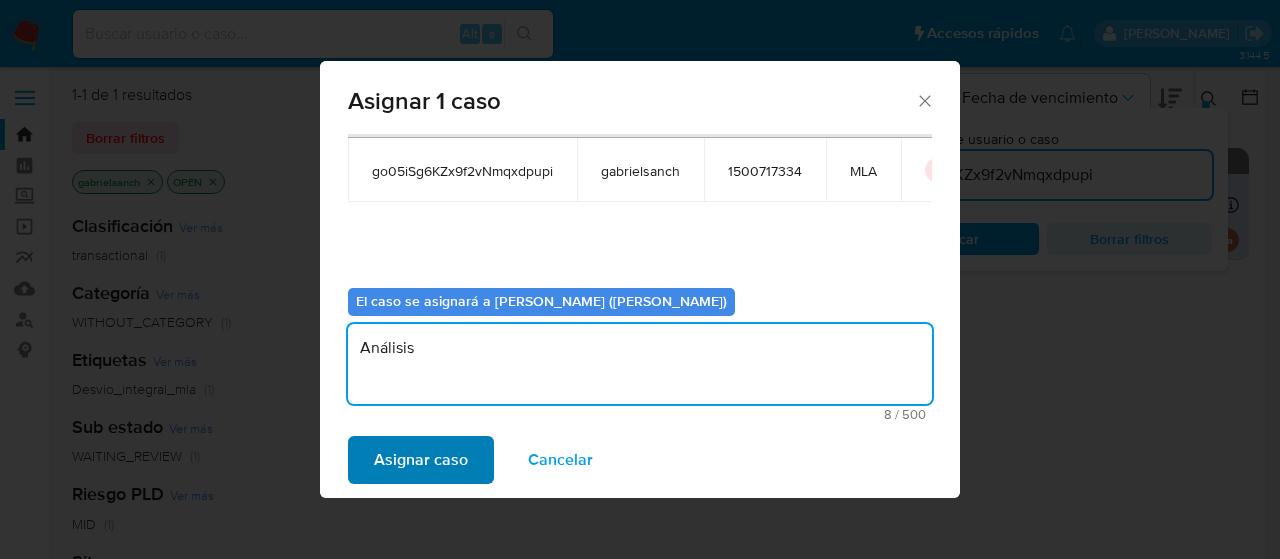 type on "Análisis" 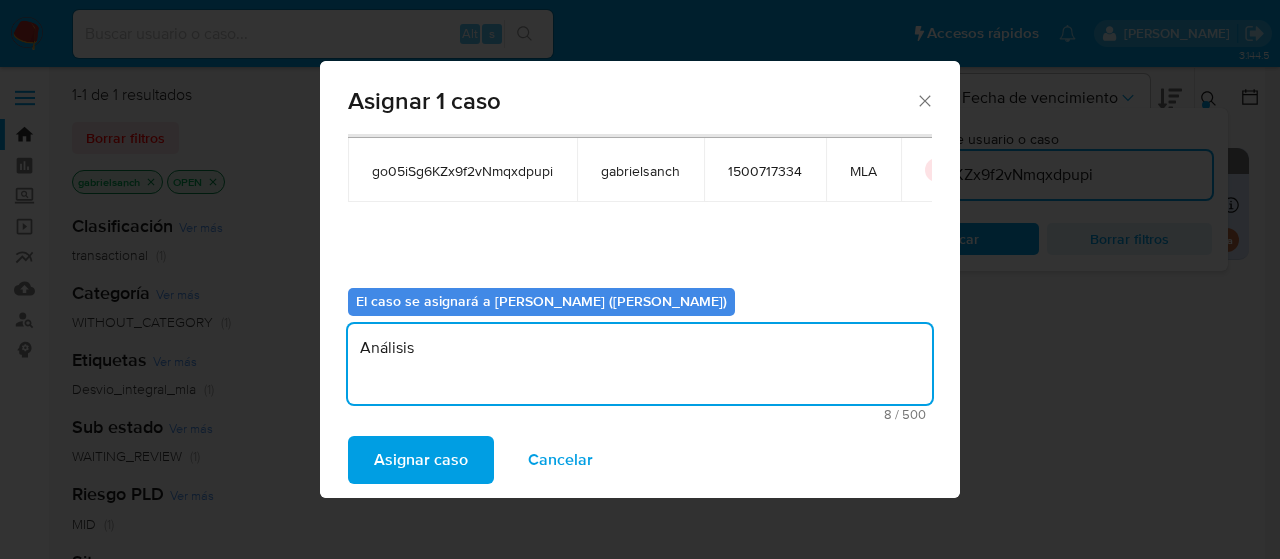 click on "Asignar caso" at bounding box center [421, 460] 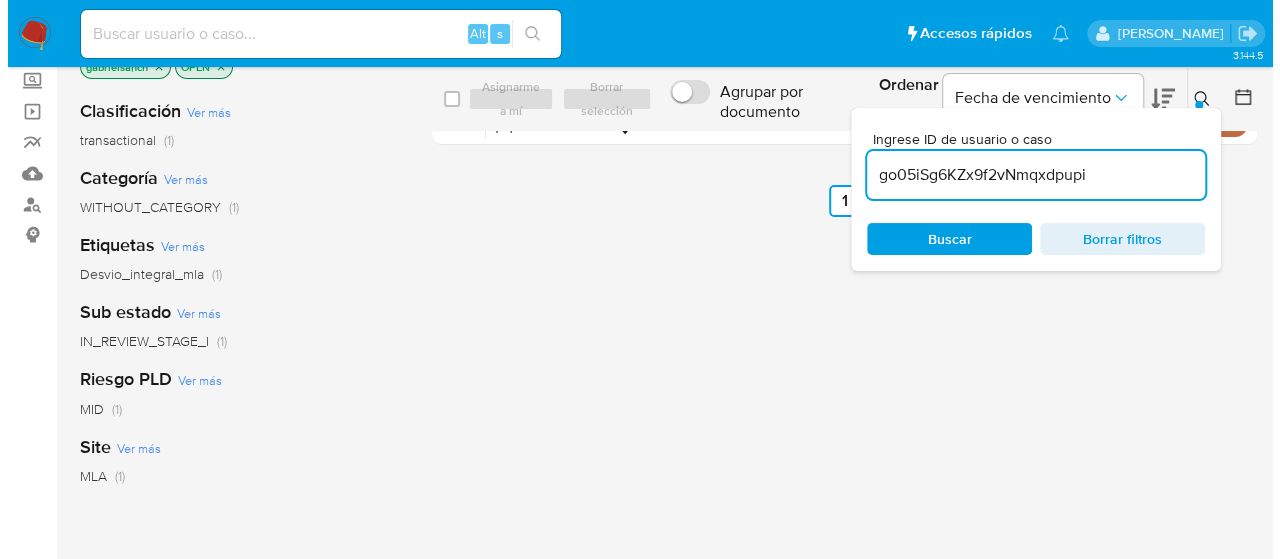 scroll, scrollTop: 27, scrollLeft: 0, axis: vertical 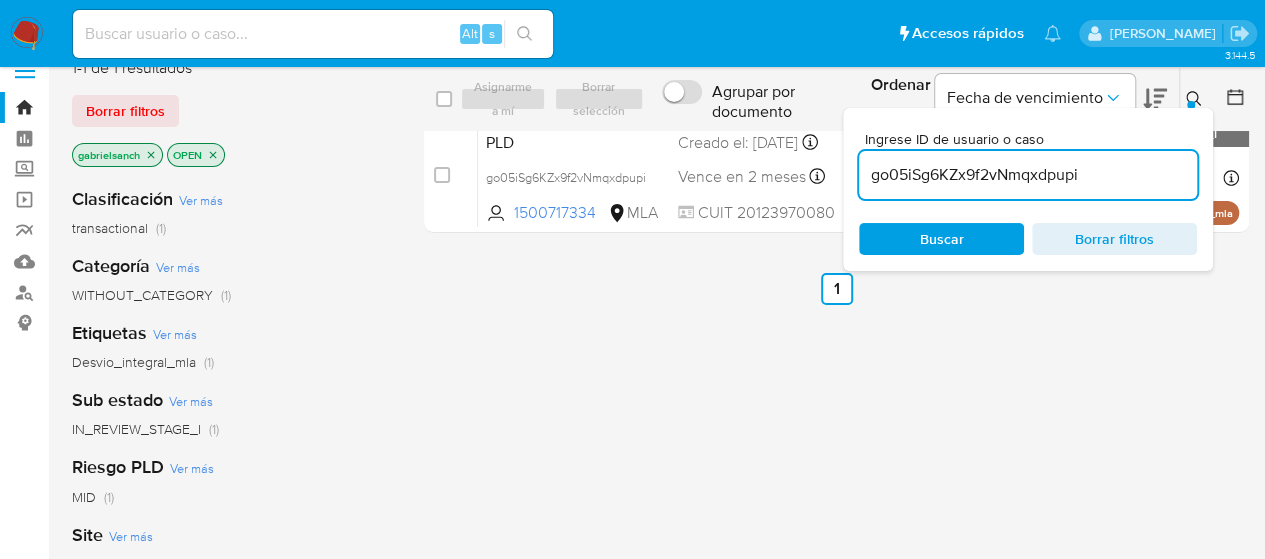 click on "go05iSg6KZx9f2vNmqxdpupi" at bounding box center (1028, 175) 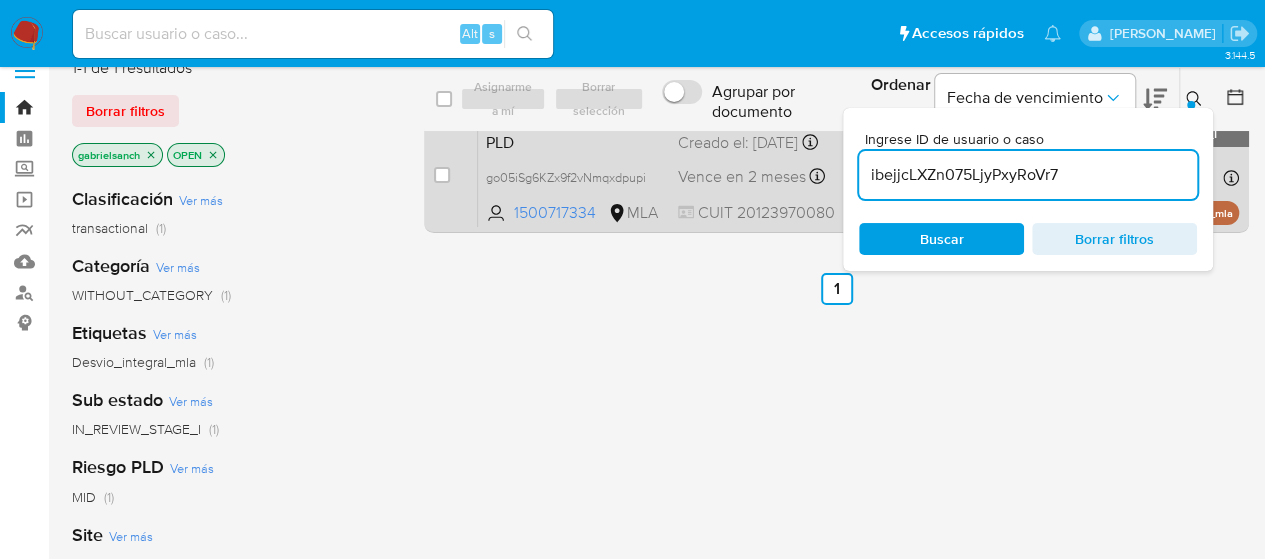 type on "ibejjcLXZn075LjyPxyRoVr7" 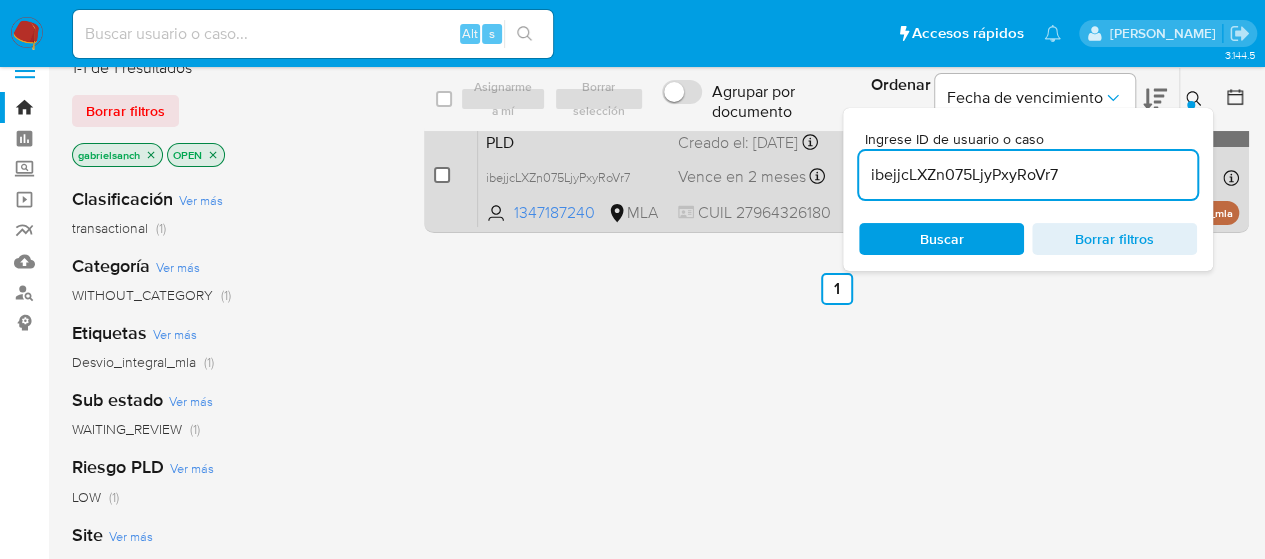 click at bounding box center (442, 175) 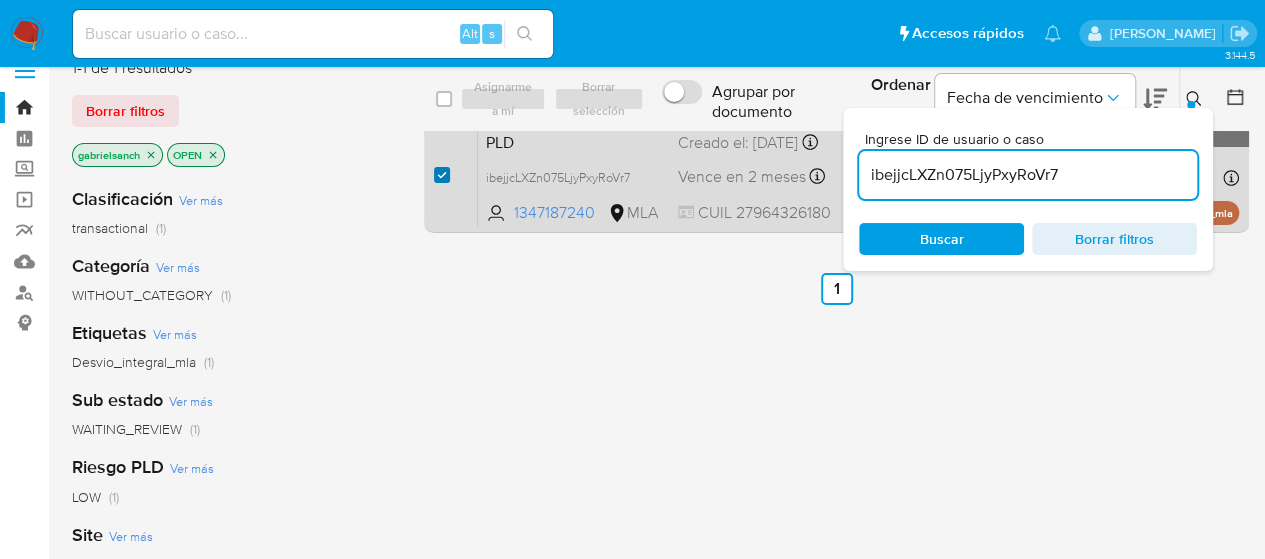 checkbox on "true" 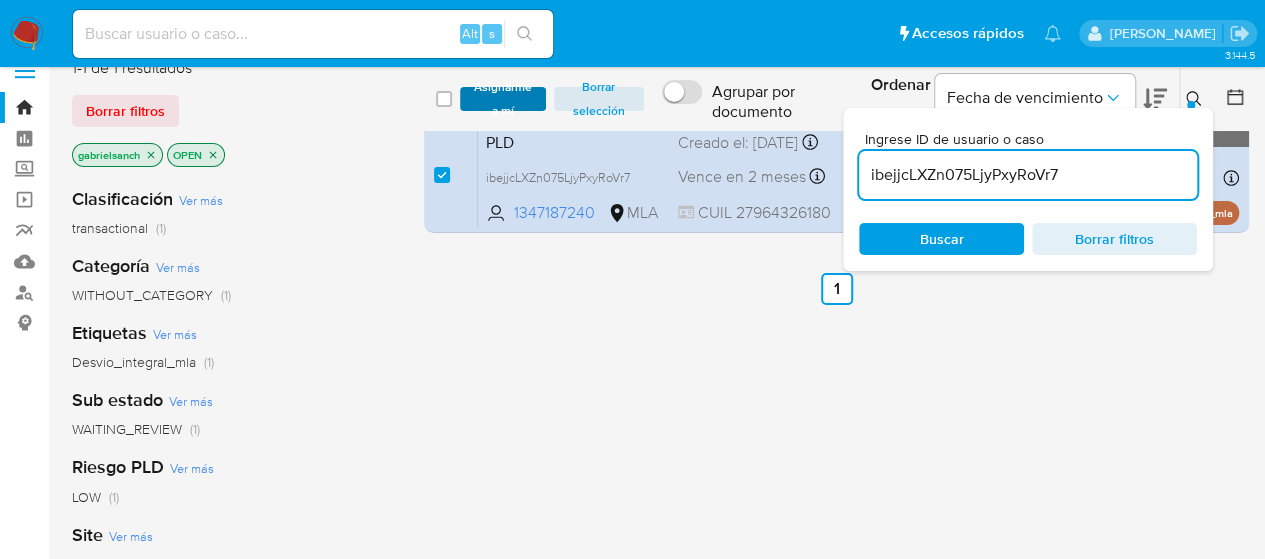 click on "Asignarme a mí" at bounding box center (503, 99) 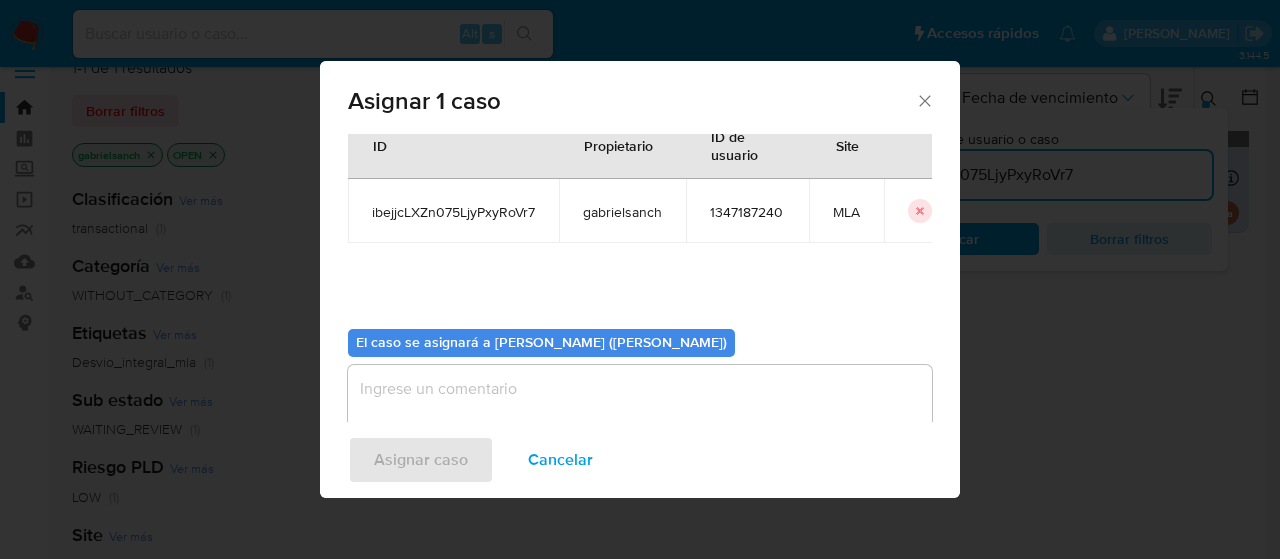scroll, scrollTop: 102, scrollLeft: 0, axis: vertical 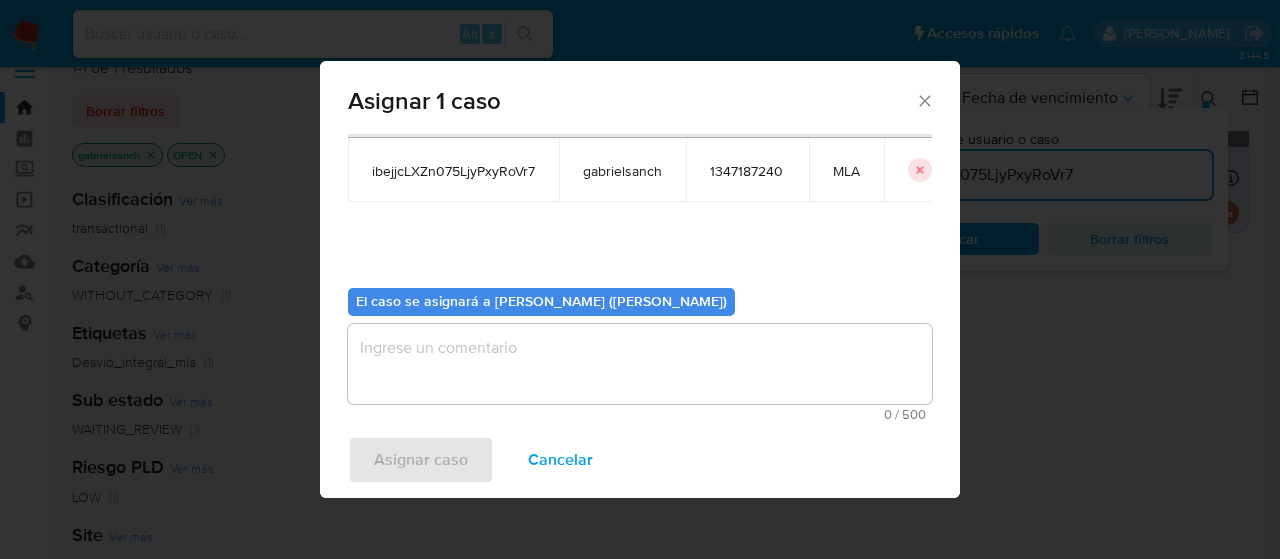 click at bounding box center [640, 364] 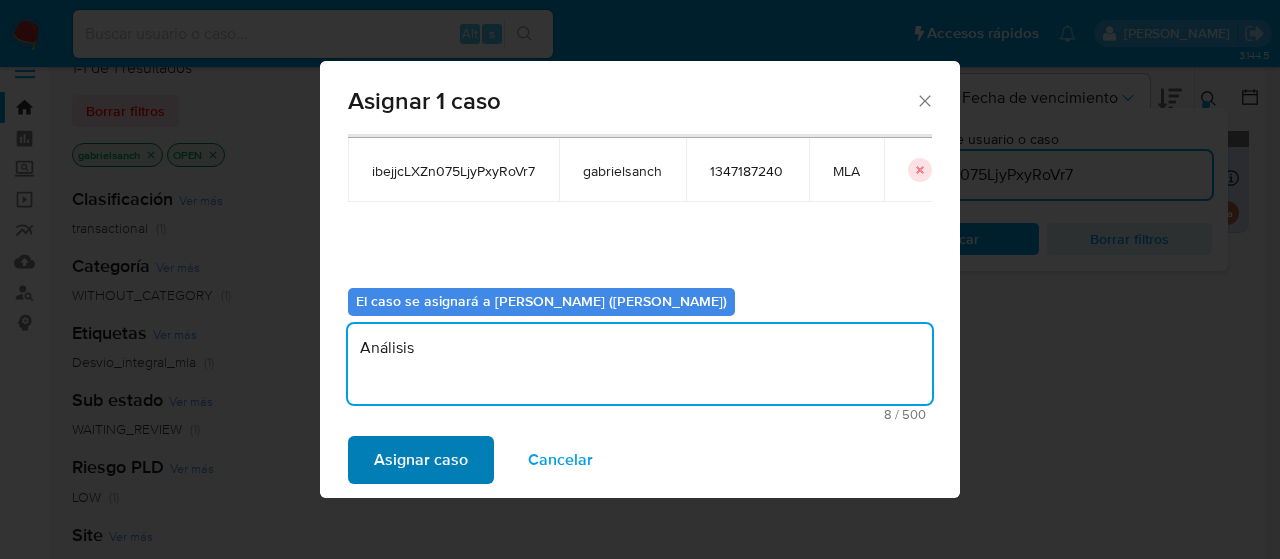 type on "Análisis" 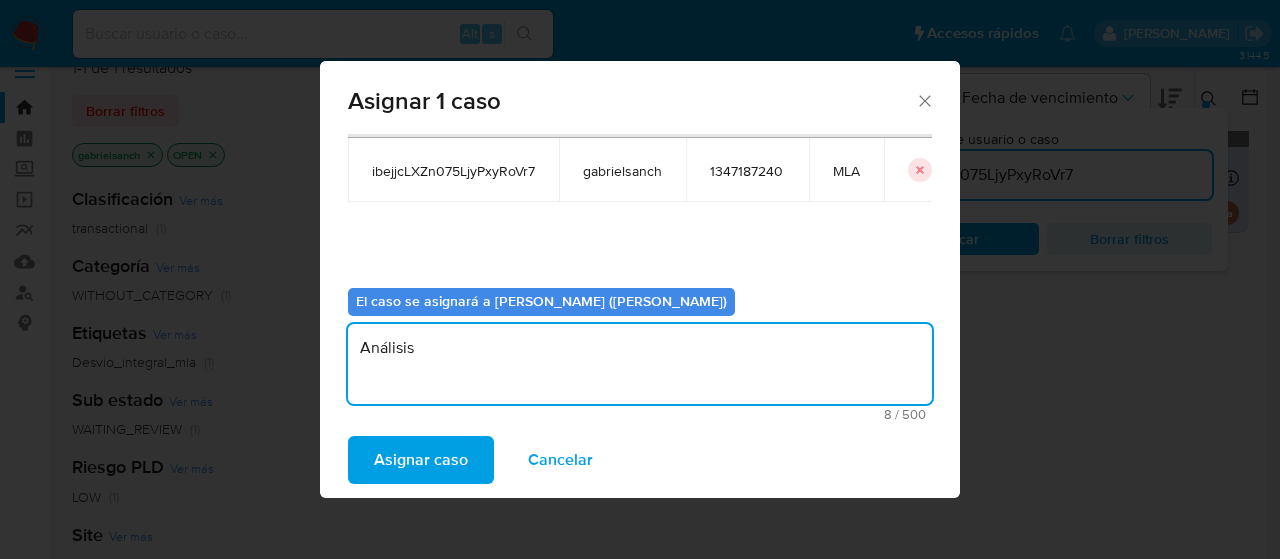 click on "Asignar caso" at bounding box center (421, 460) 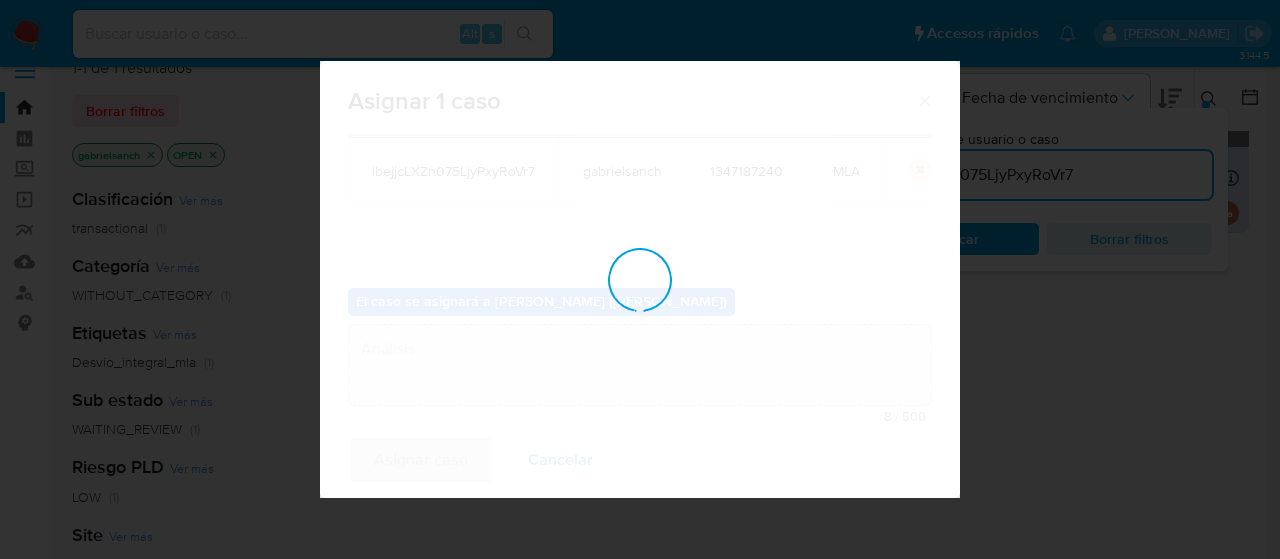 type 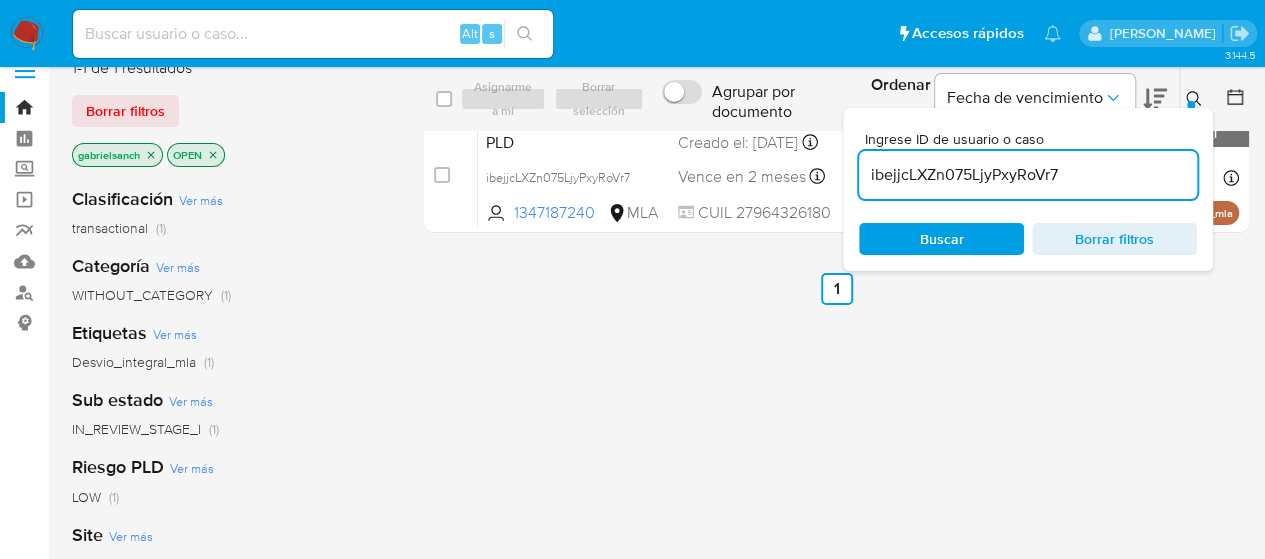click on "ibejjcLXZn075LjyPxyRoVr7" at bounding box center (1028, 175) 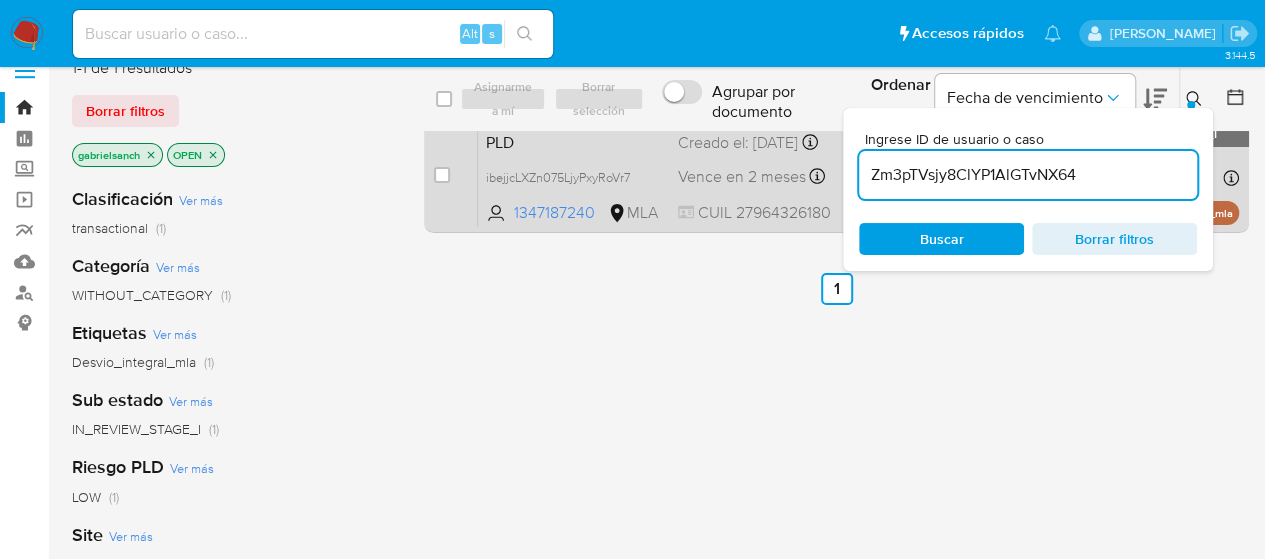 type on "Zm3pTVsjy8ClYP1AlGTvNX64" 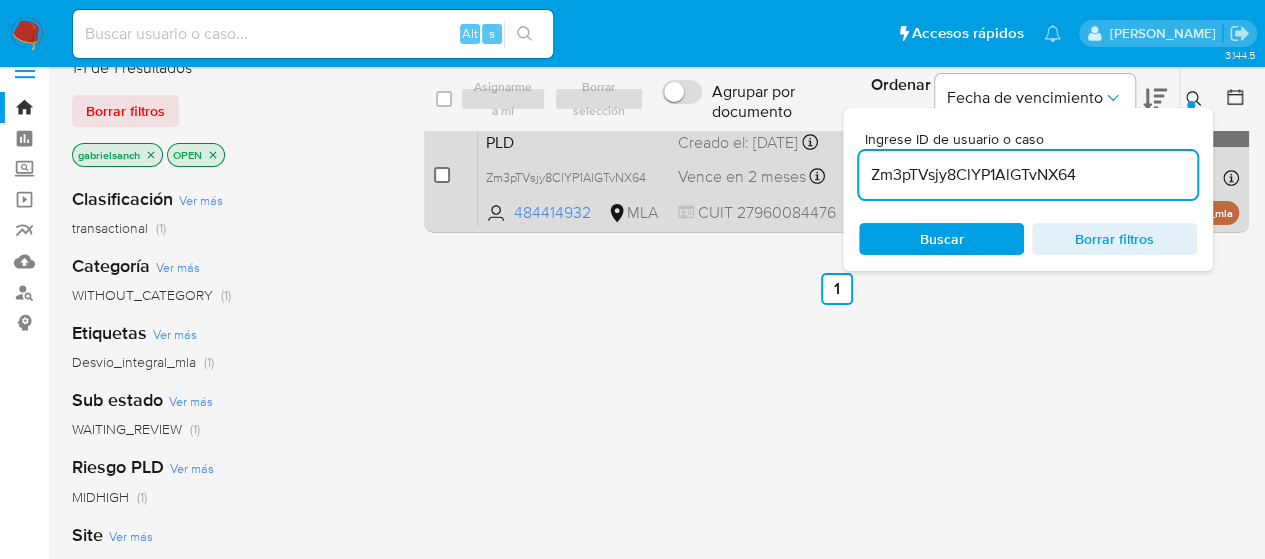 click at bounding box center (442, 175) 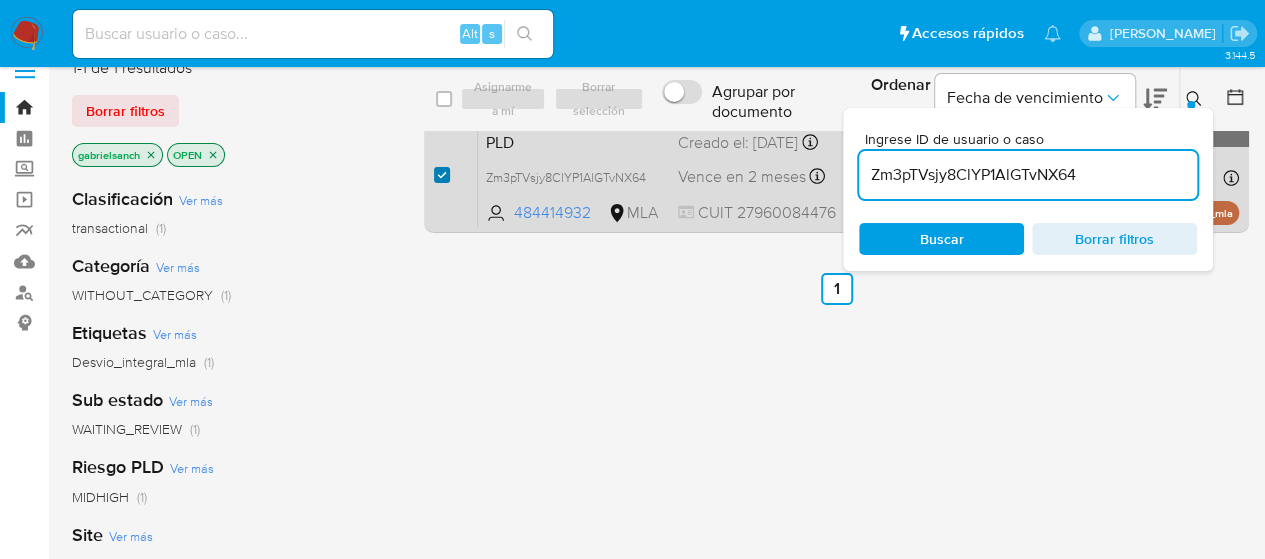 checkbox on "true" 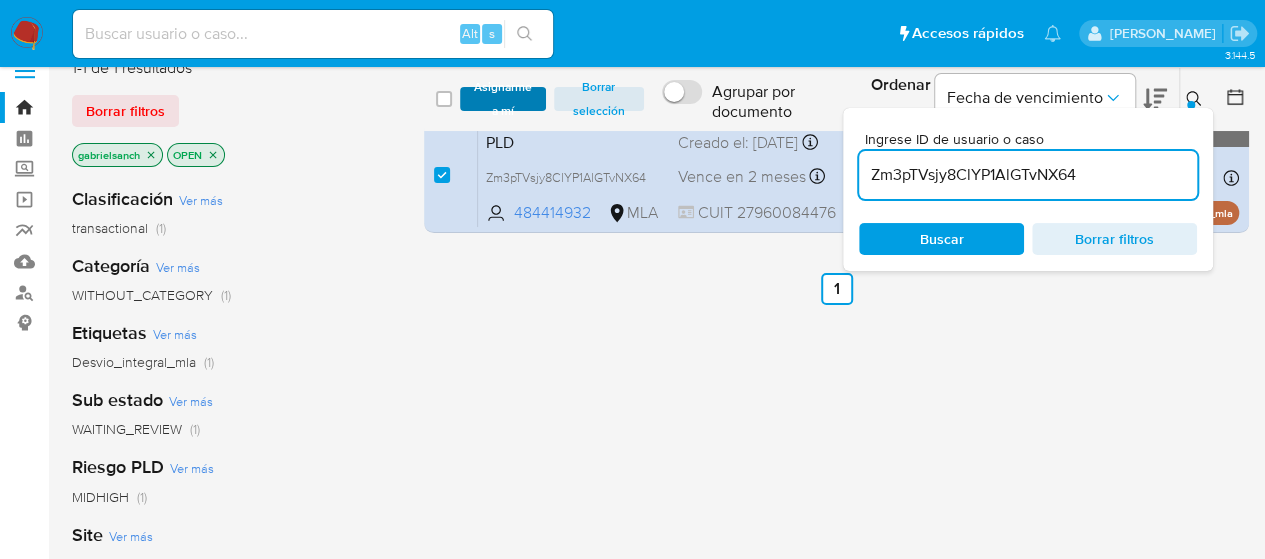 click on "Asignarme a mí" at bounding box center [503, 99] 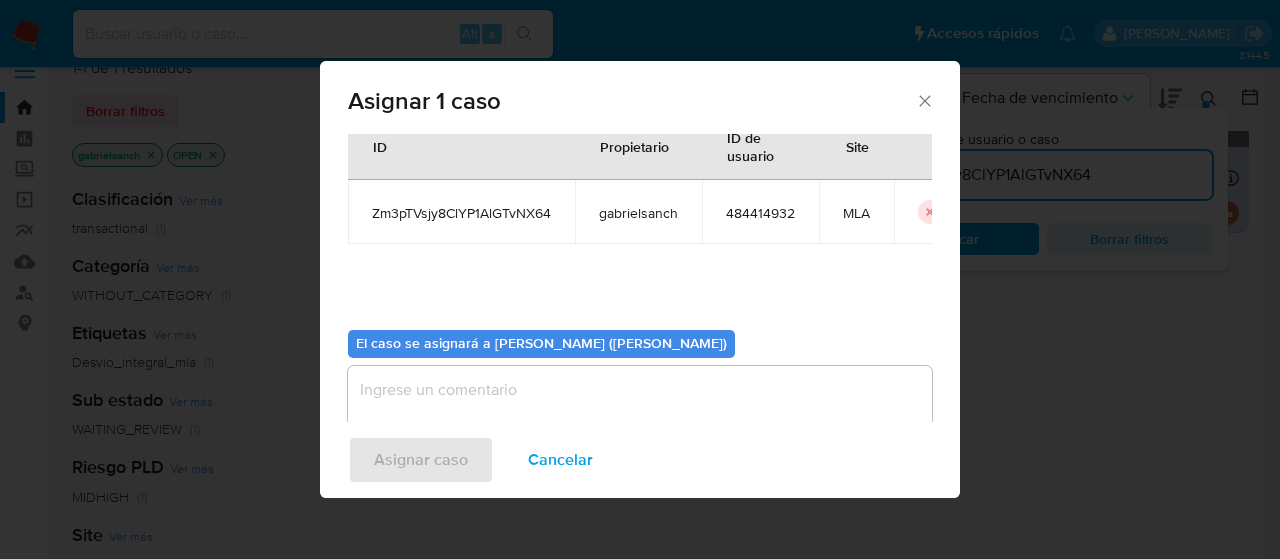 scroll, scrollTop: 102, scrollLeft: 0, axis: vertical 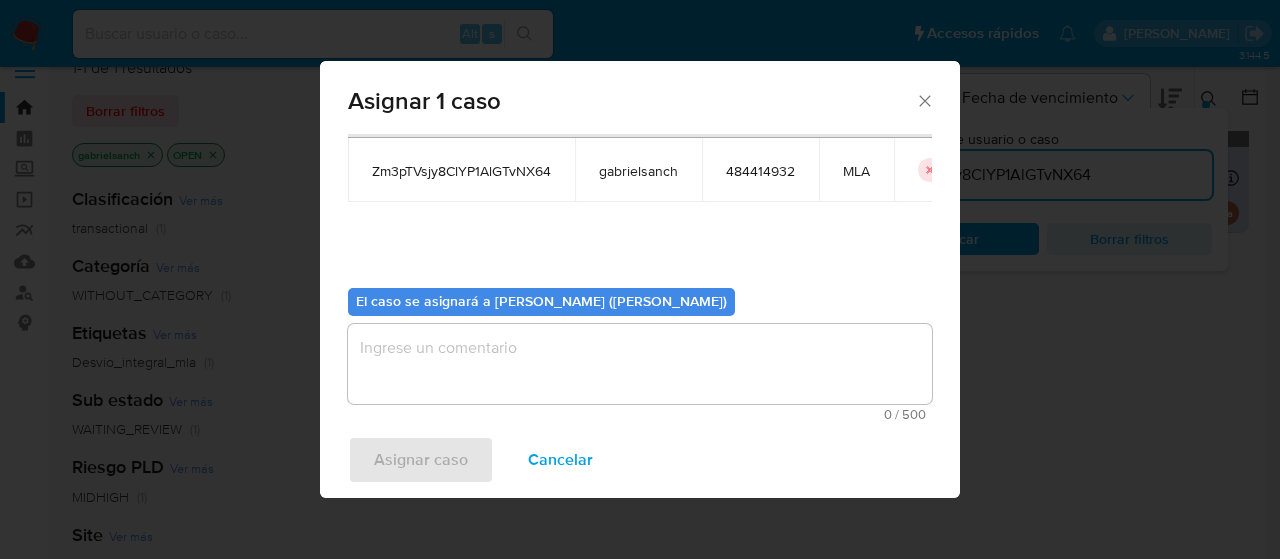 click at bounding box center (640, 364) 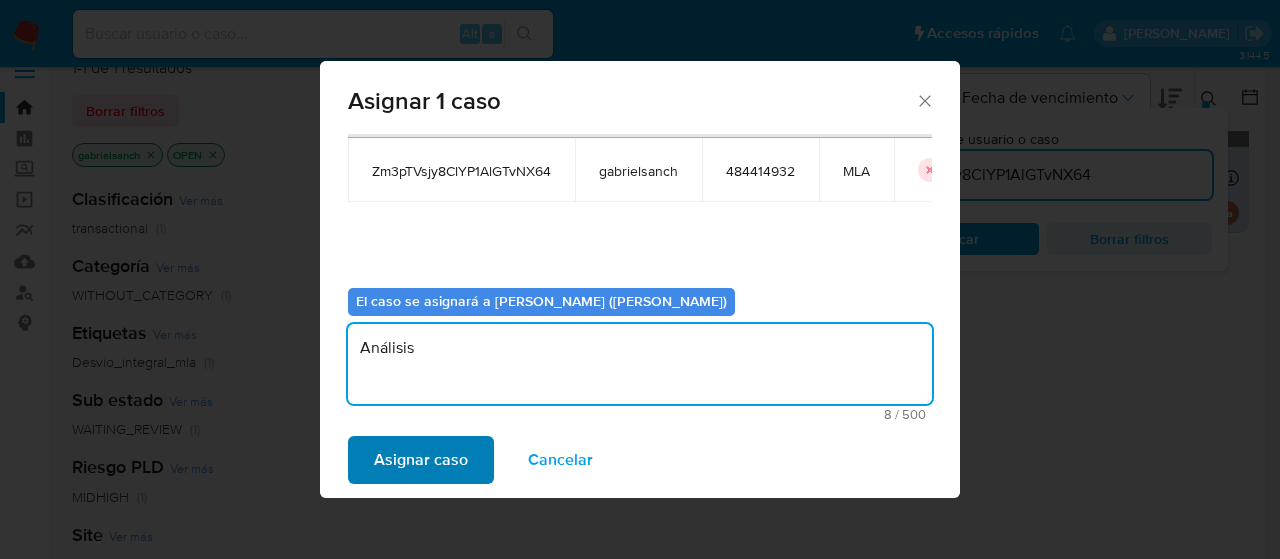 type on "Análisis" 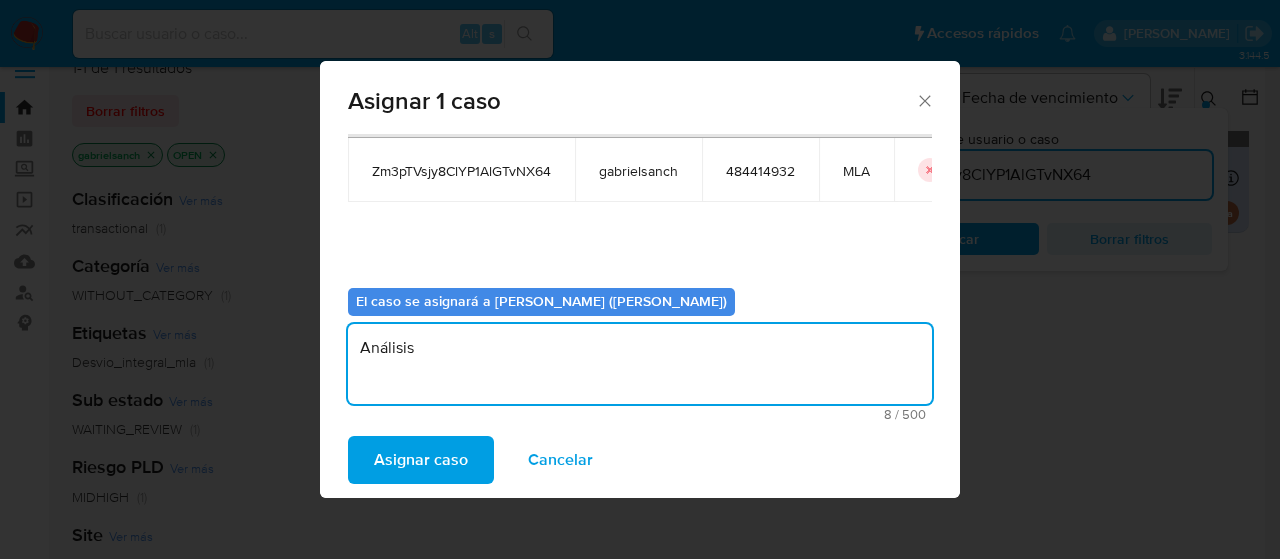 click on "Asignar caso" at bounding box center [421, 460] 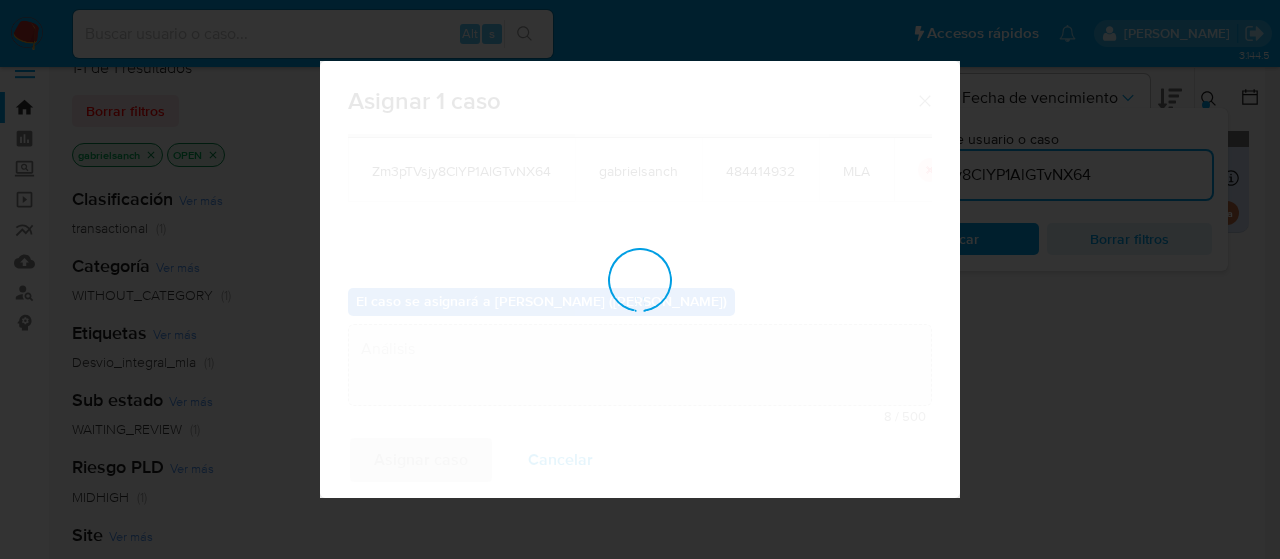 type 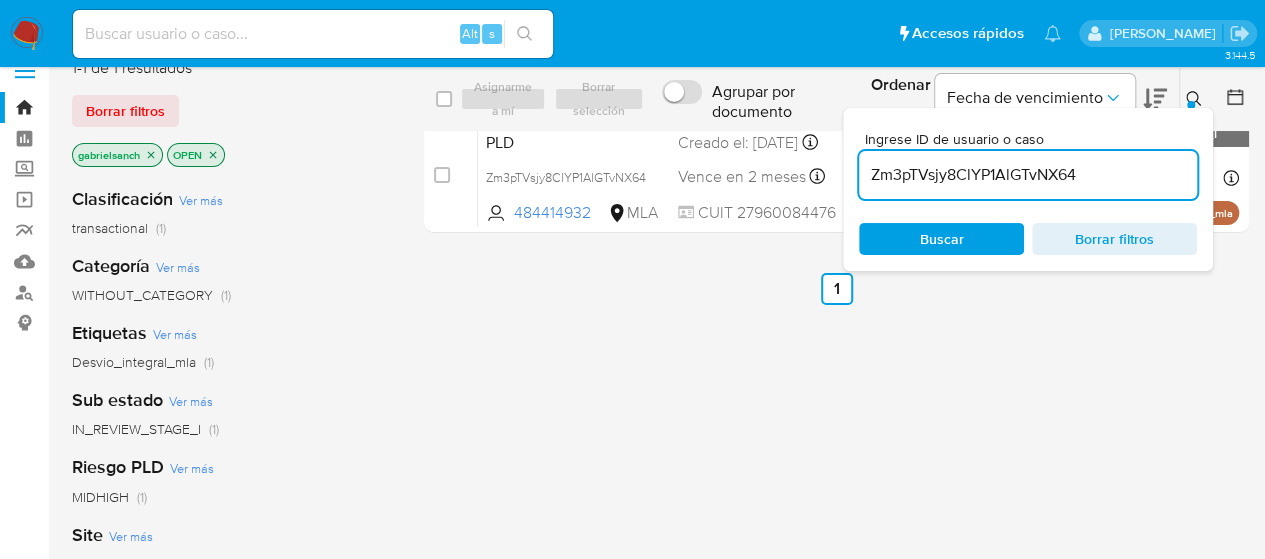 click on "Zm3pTVsjy8ClYP1AlGTvNX64" at bounding box center (1028, 175) 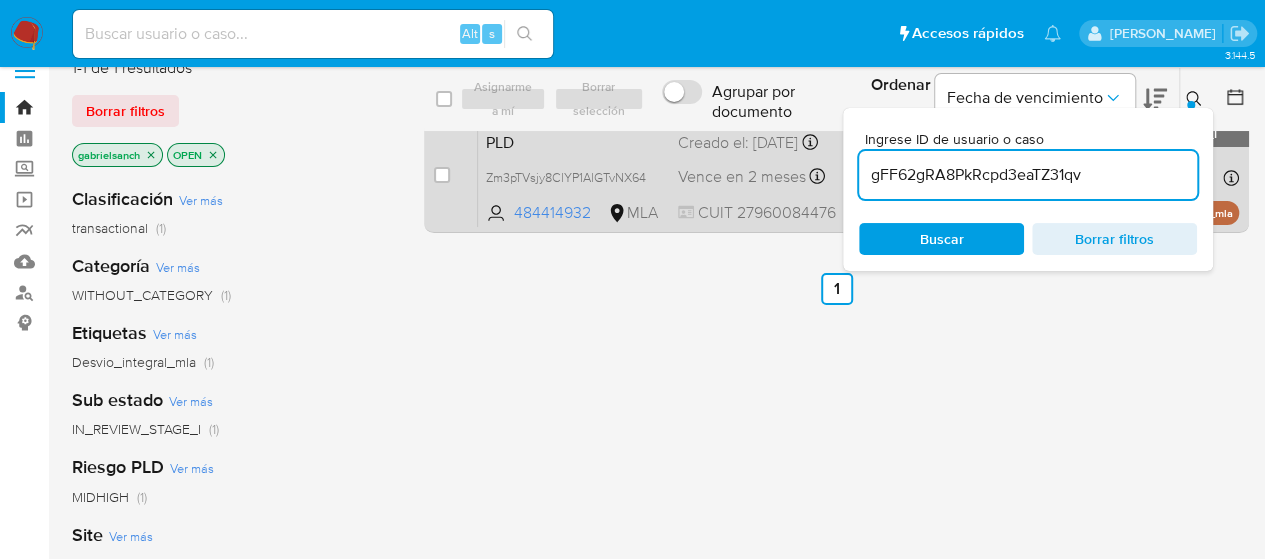 type on "gFF62gRA8PkRcpd3eaTZ31qv" 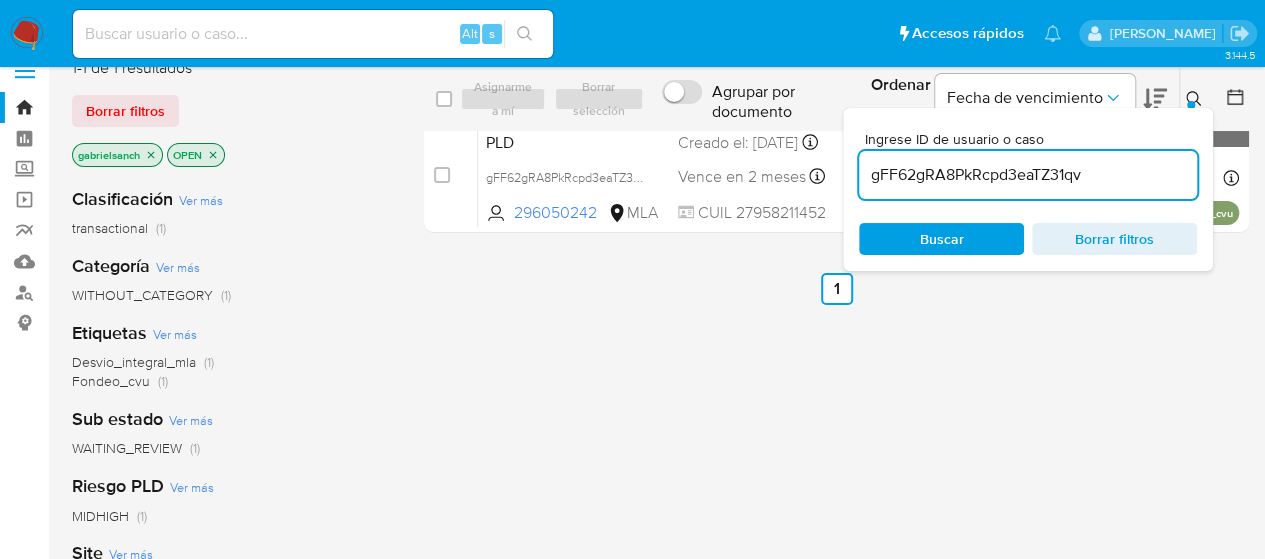 click at bounding box center (442, 175) 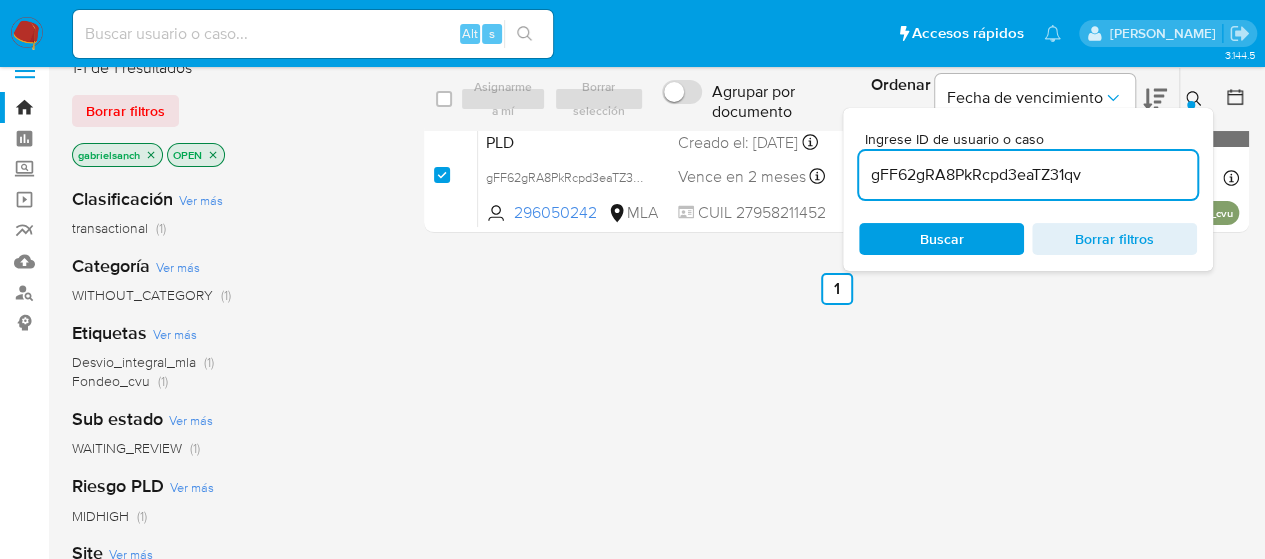 checkbox on "true" 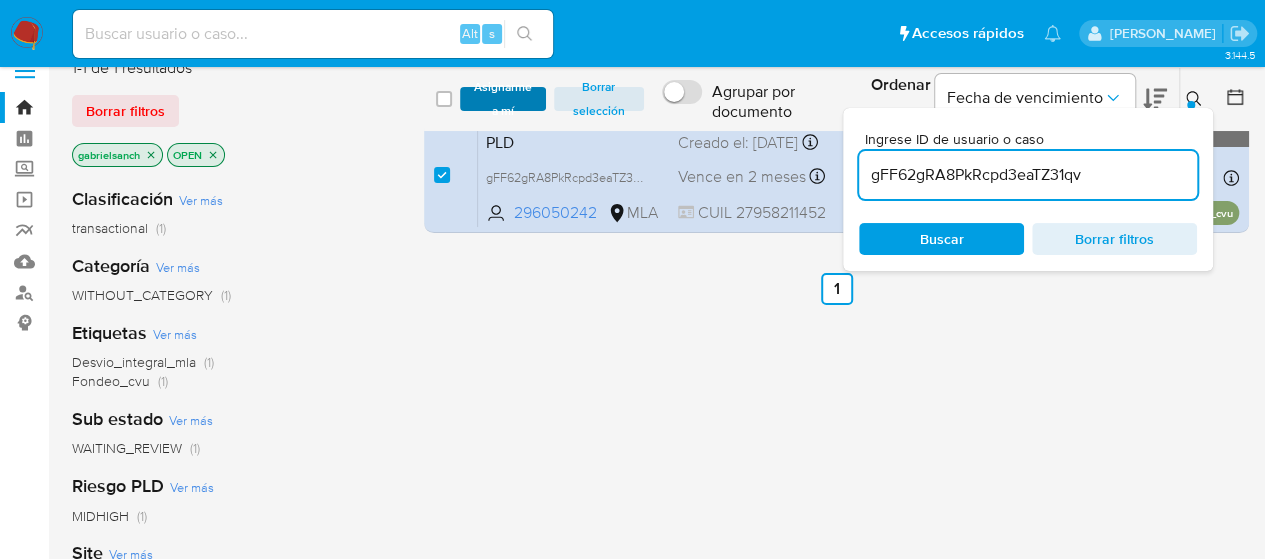 click on "Asignarme a mí" at bounding box center [503, 99] 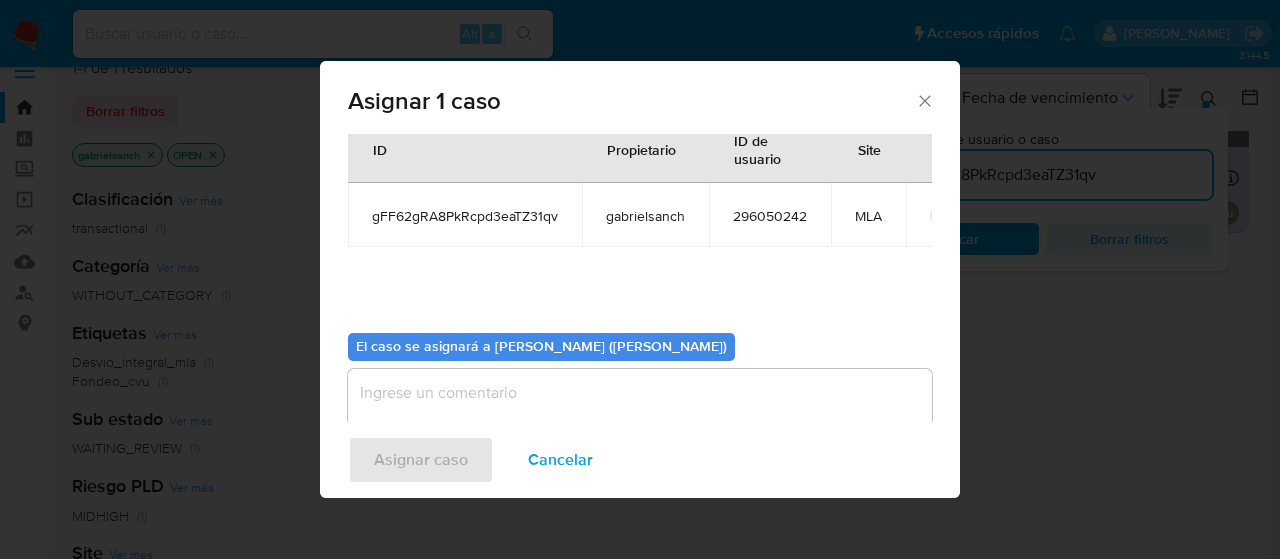 scroll, scrollTop: 102, scrollLeft: 0, axis: vertical 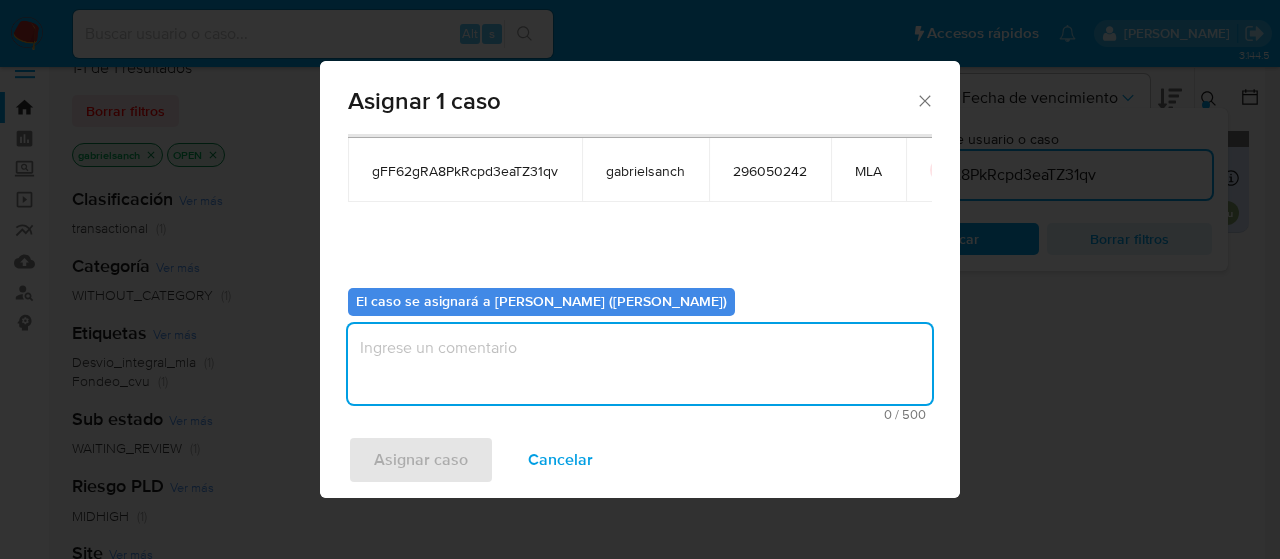 click at bounding box center (640, 364) 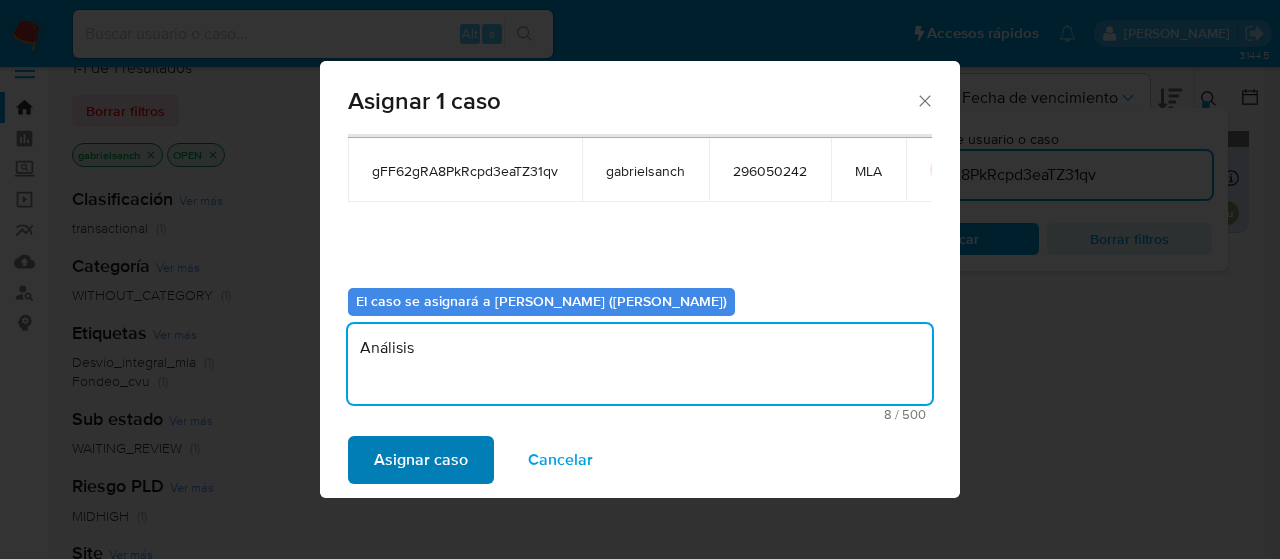 type on "Análisis" 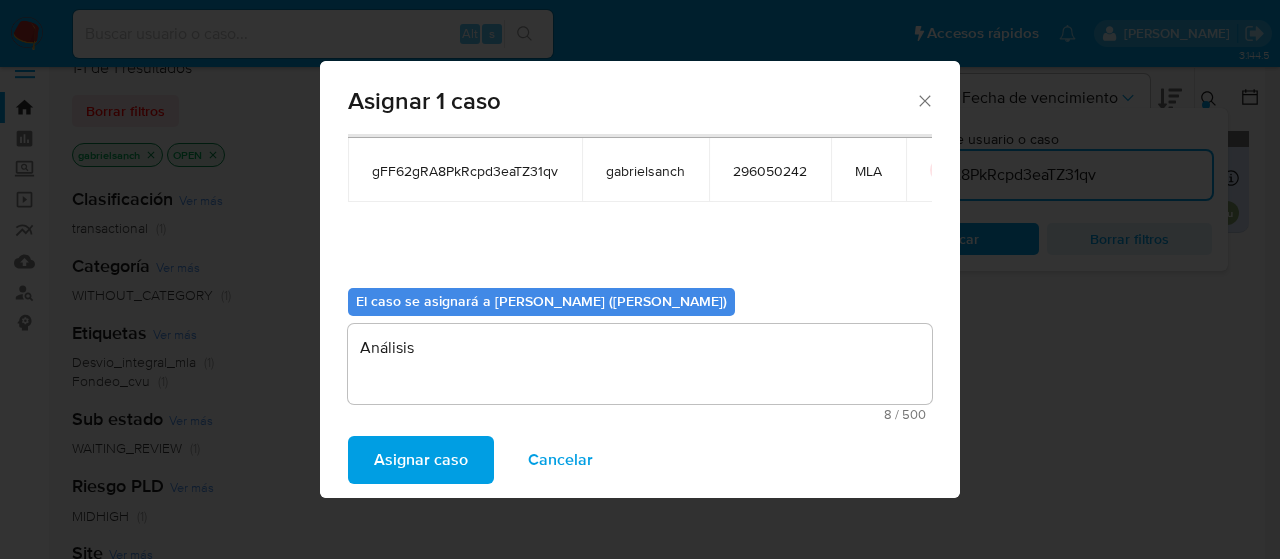 click on "Asignar caso" at bounding box center [421, 460] 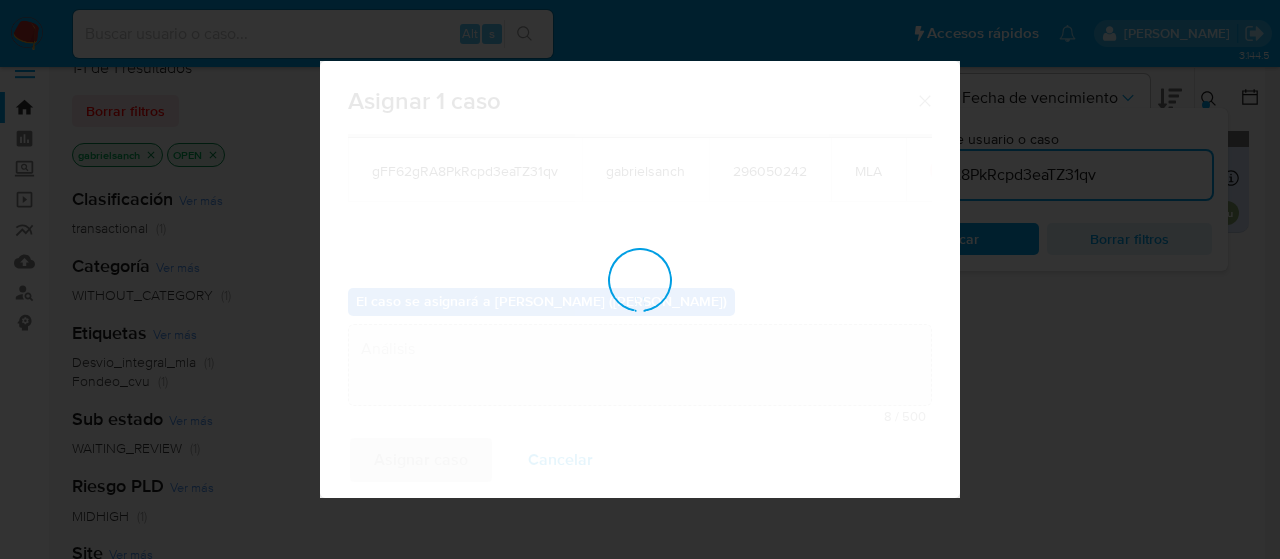 type 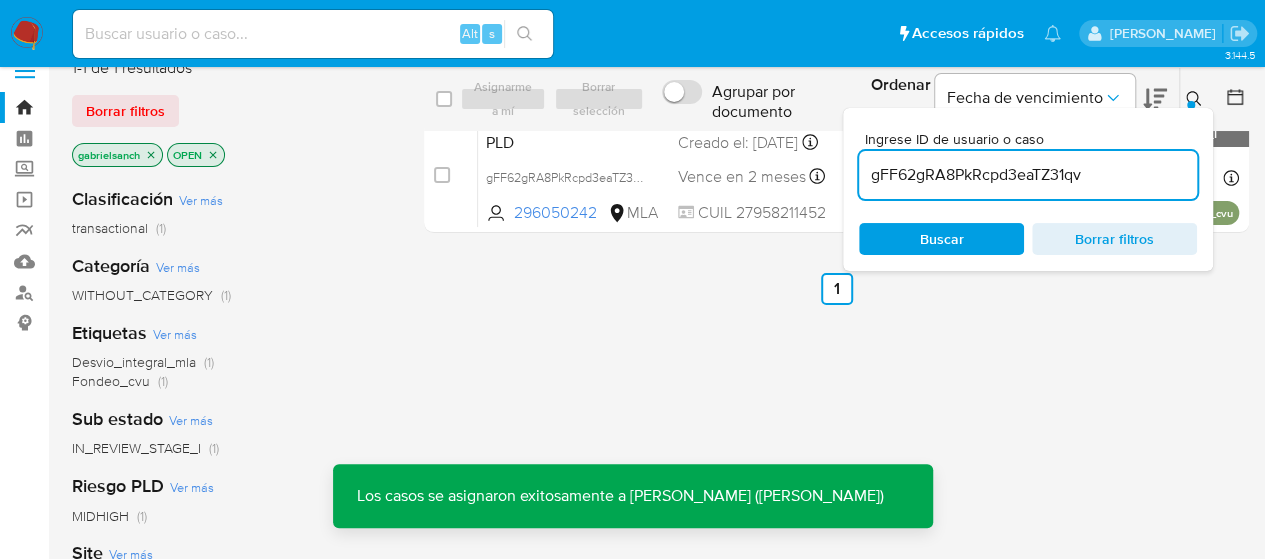 click on "gFF62gRA8PkRcpd3eaTZ31qv" at bounding box center (1028, 175) 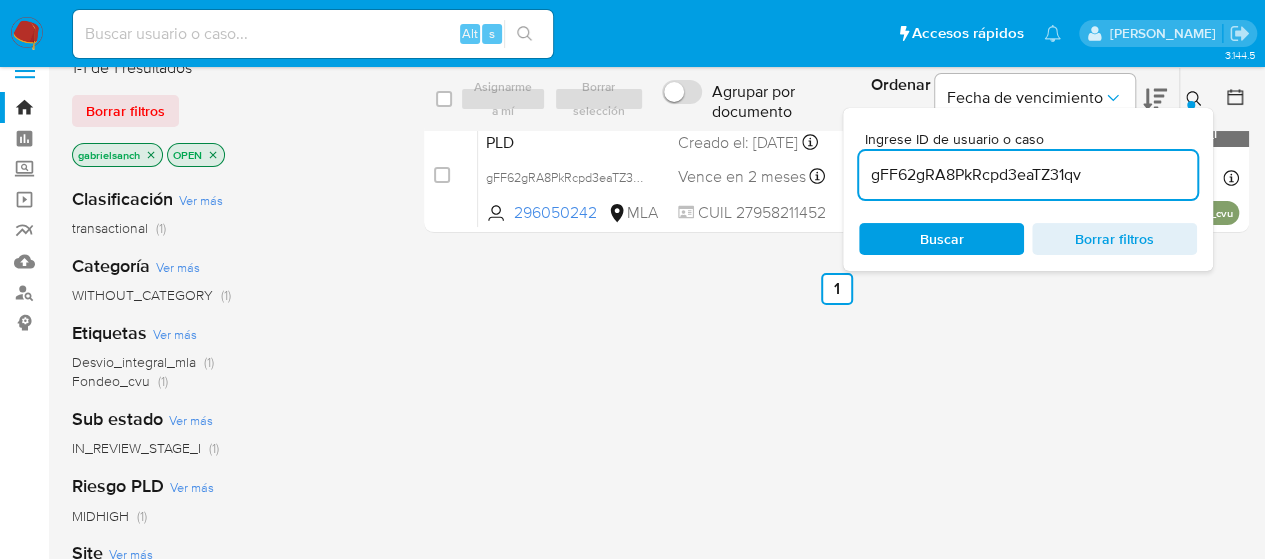 click on "gFF62gRA8PkRcpd3eaTZ31qv" at bounding box center (1028, 175) 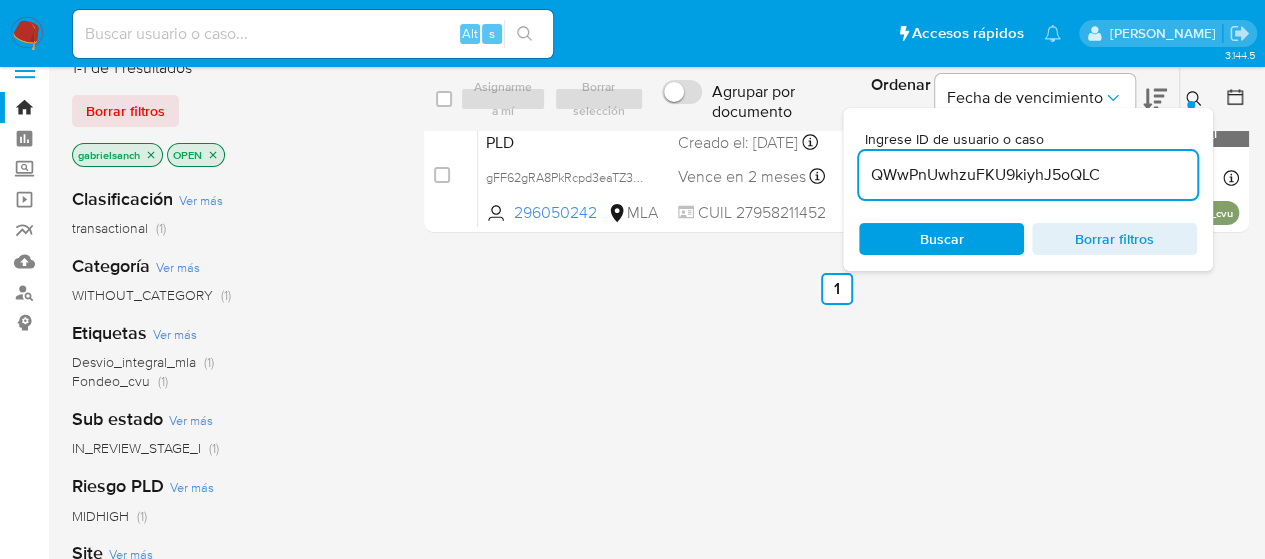 type on "QWwPnUwhzuFKU9kiyhJ5oQLC" 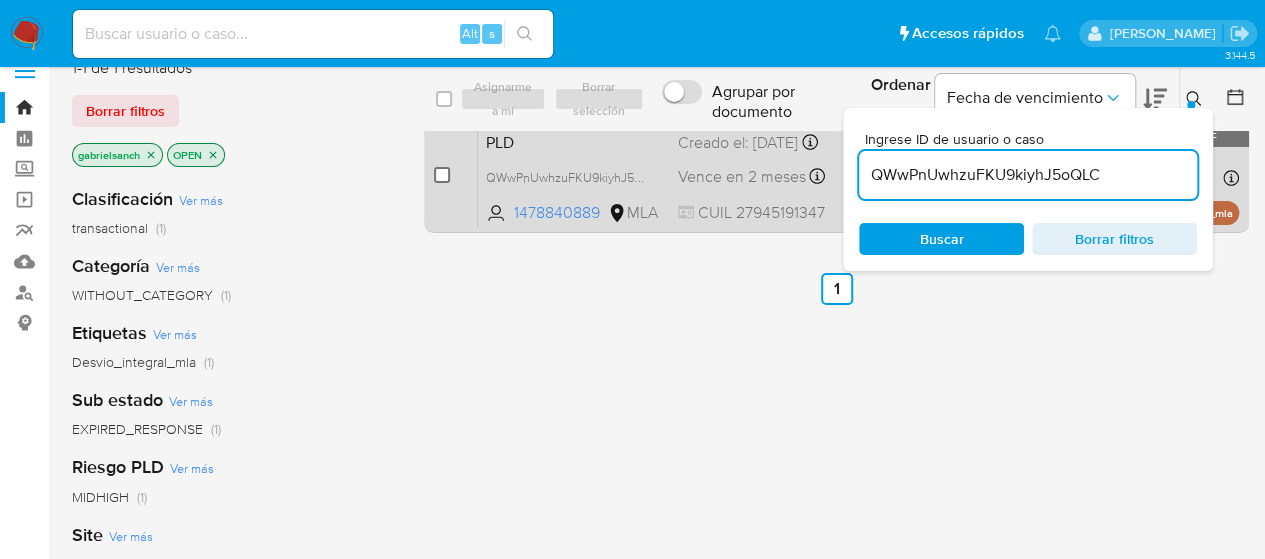 click at bounding box center [442, 175] 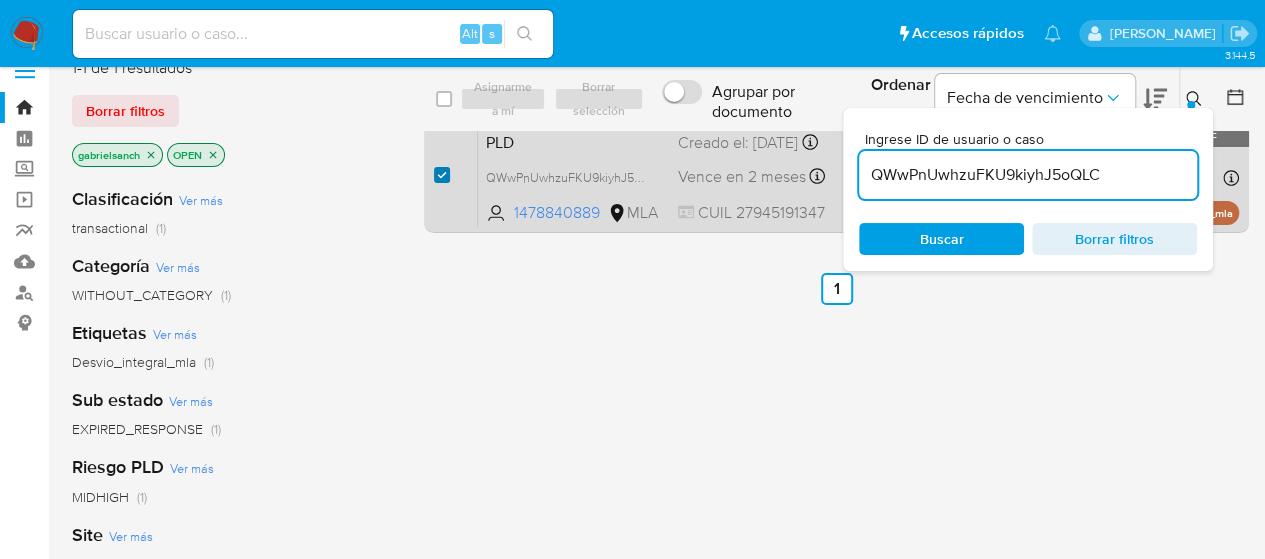 checkbox on "true" 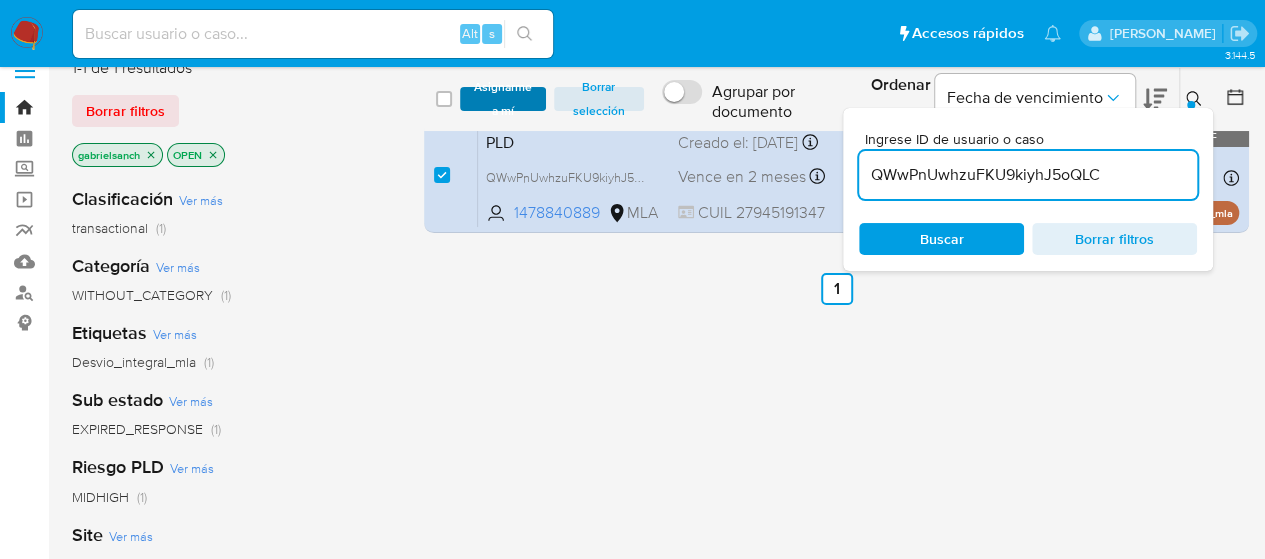 click on "Asignarme a mí" at bounding box center (503, 99) 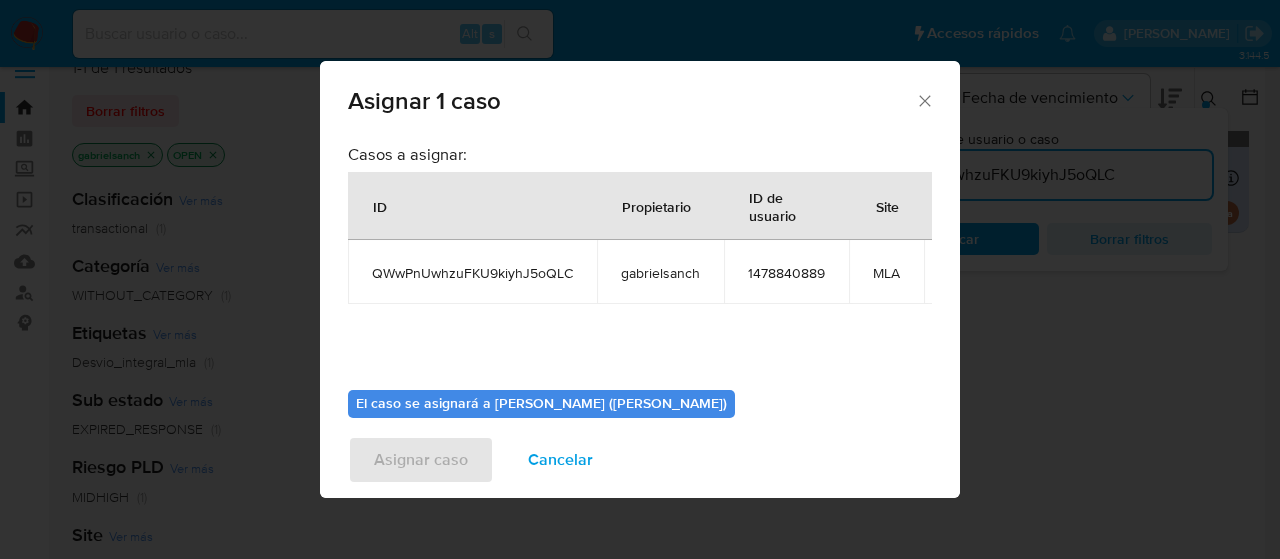 scroll, scrollTop: 118, scrollLeft: 0, axis: vertical 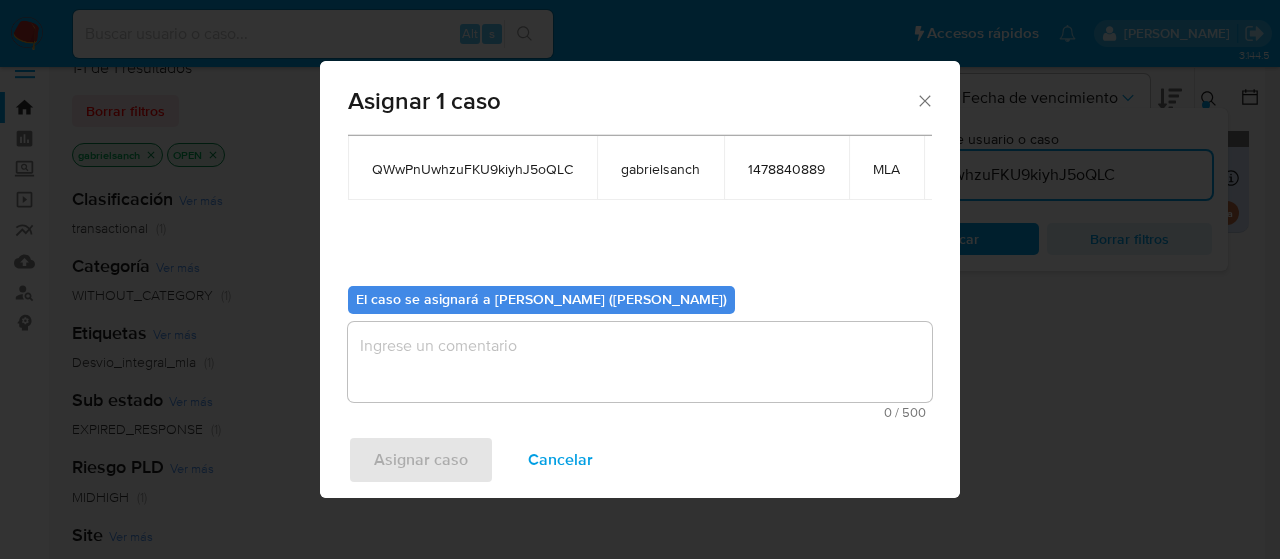 click at bounding box center (640, 362) 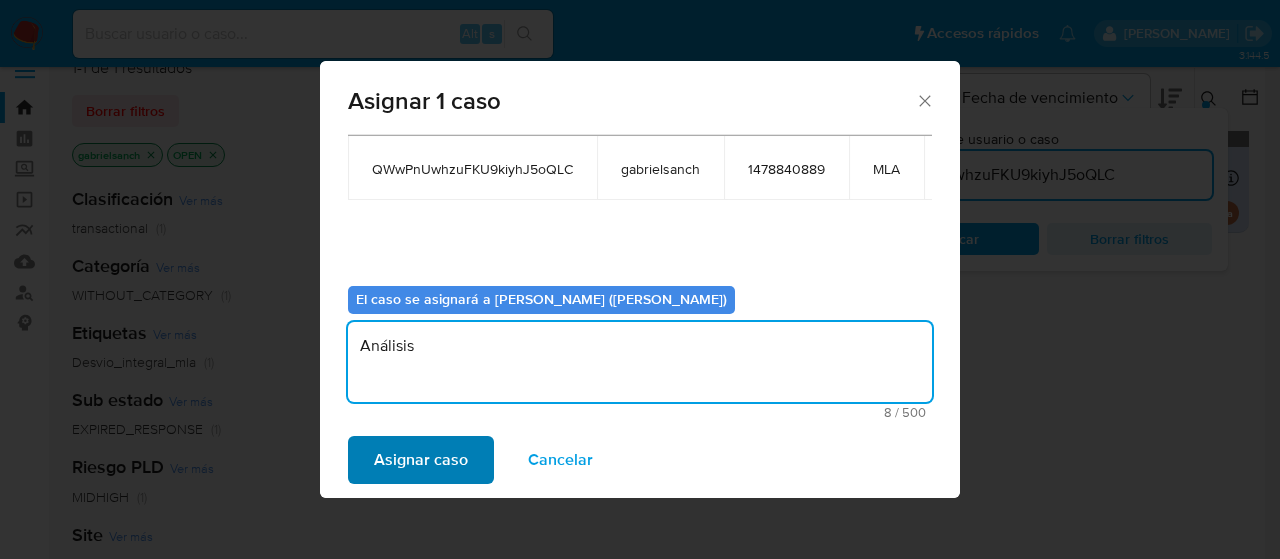 type on "Análisis" 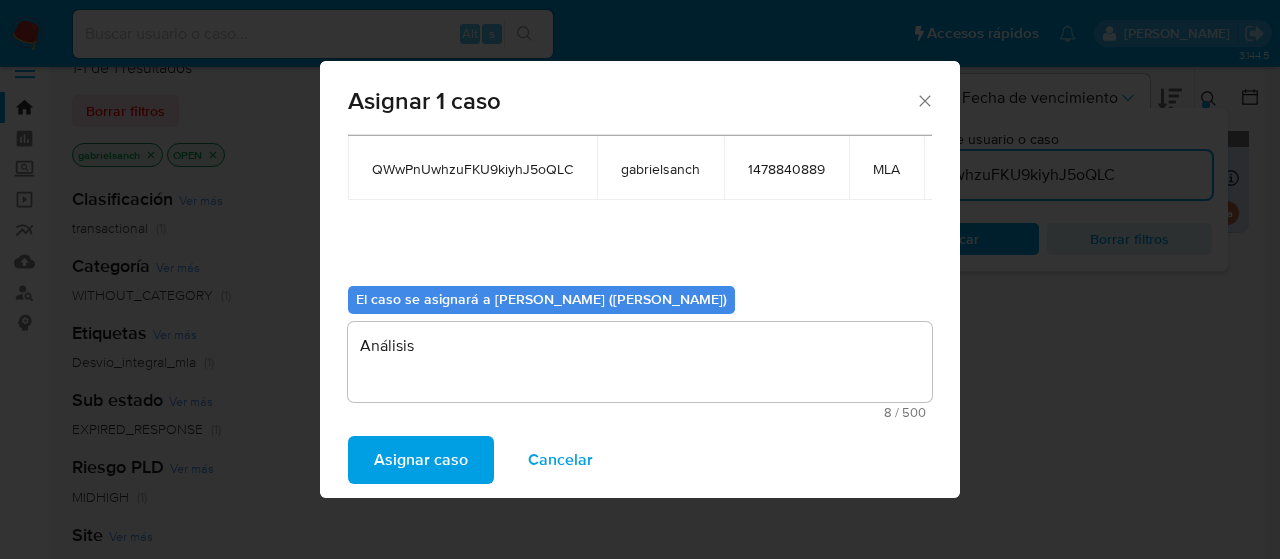 click on "Asignar caso" at bounding box center (421, 460) 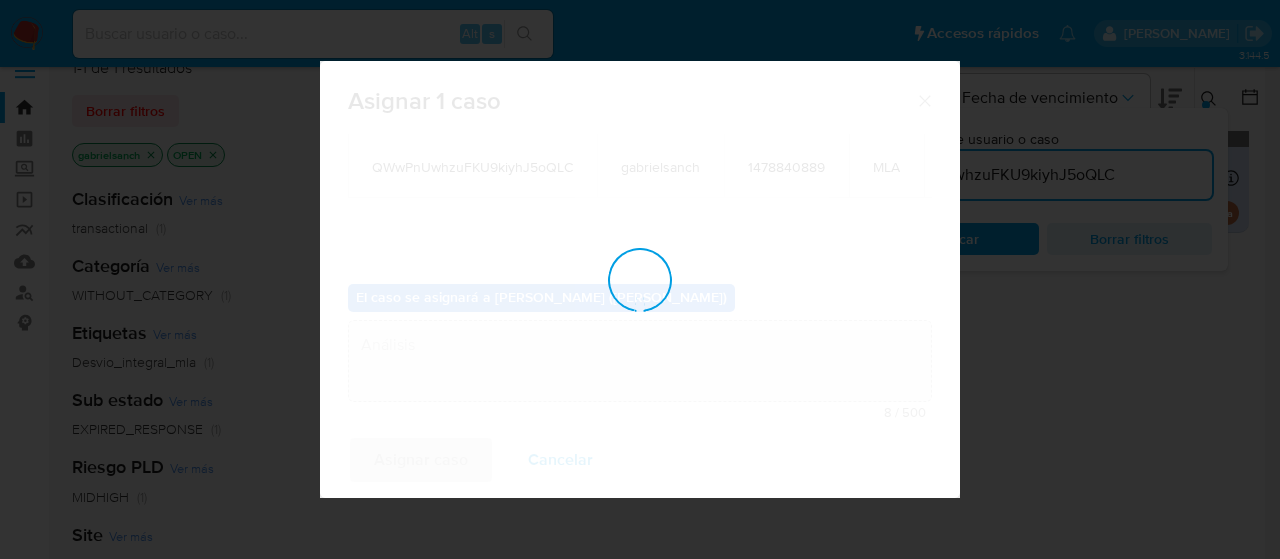type 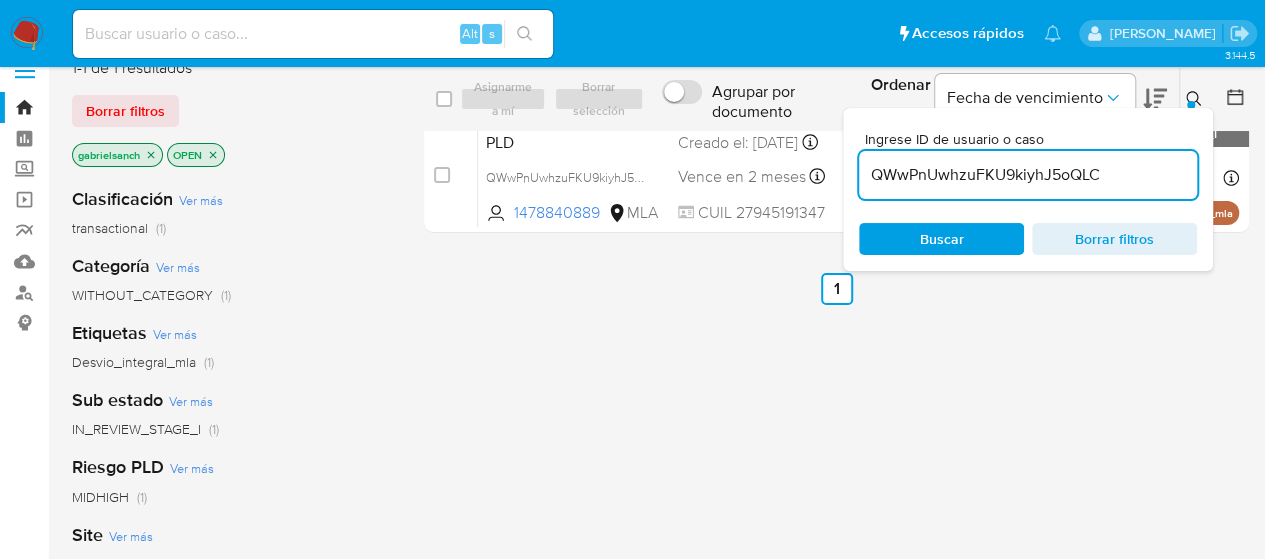 click on "QWwPnUwhzuFKU9kiyhJ5oQLC" at bounding box center (1028, 175) 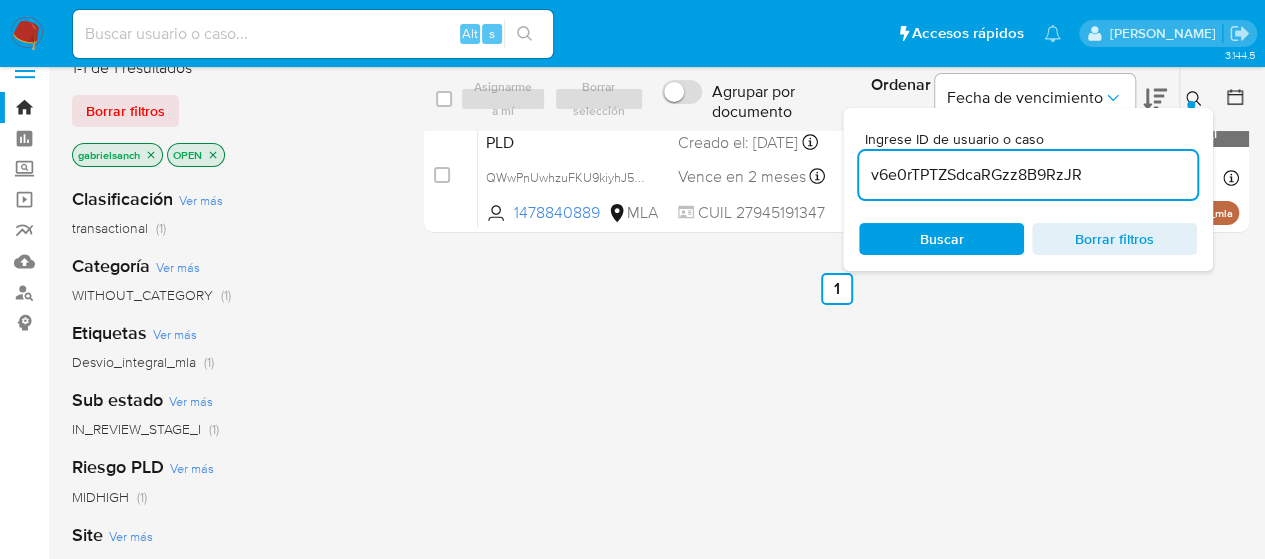 type on "v6e0rTPTZSdcaRGzz8B9RzJR" 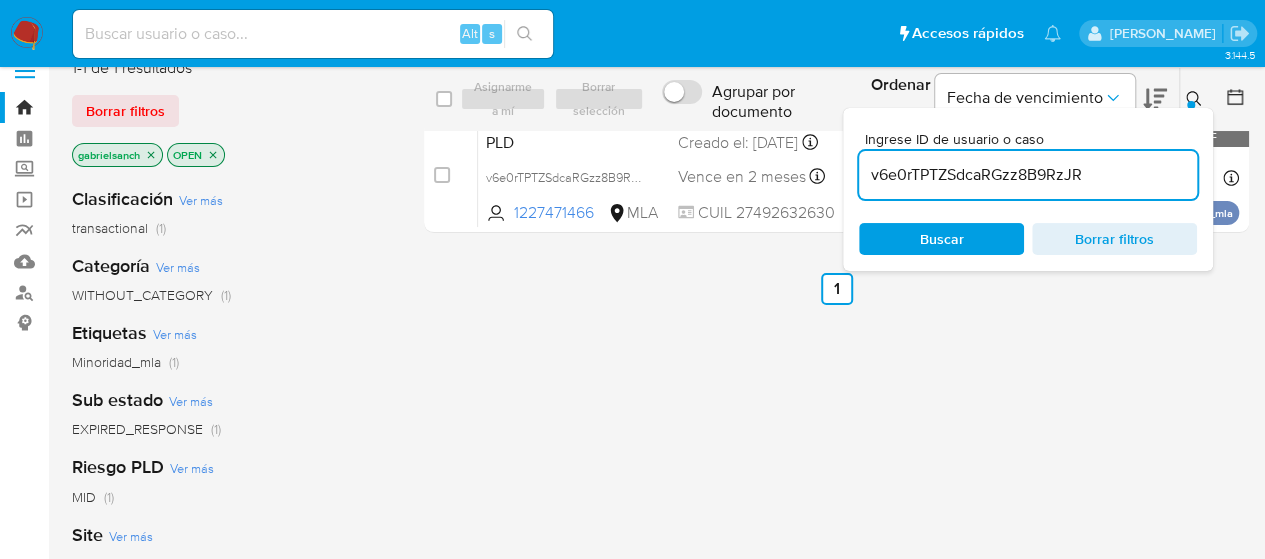 click at bounding box center [442, 175] 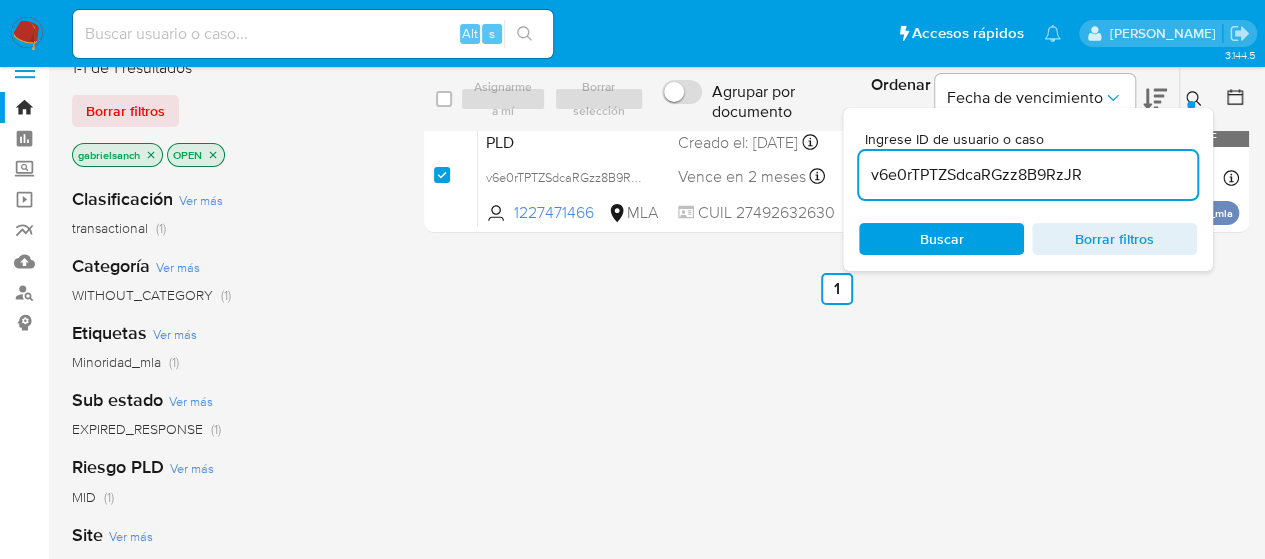 checkbox on "true" 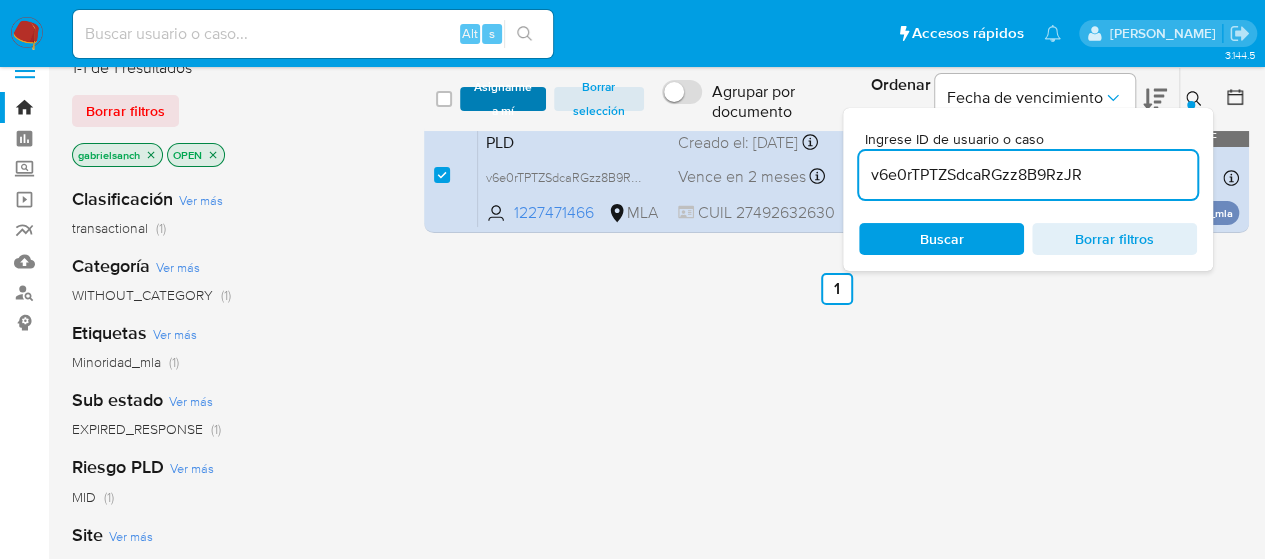 click on "Asignarme a mí" at bounding box center (503, 99) 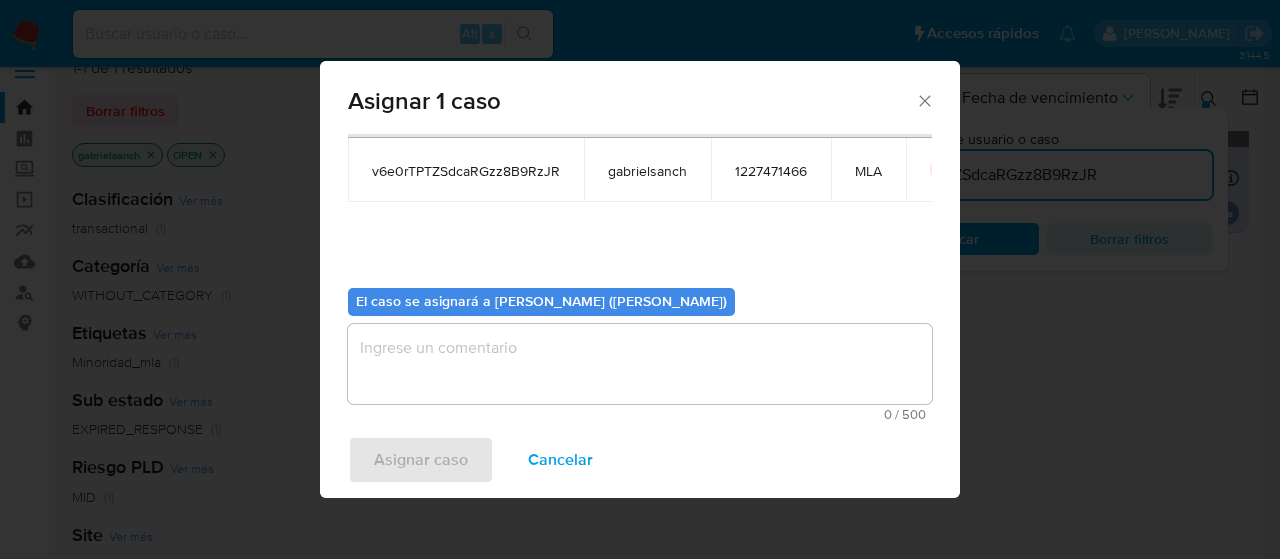 scroll, scrollTop: 102, scrollLeft: 0, axis: vertical 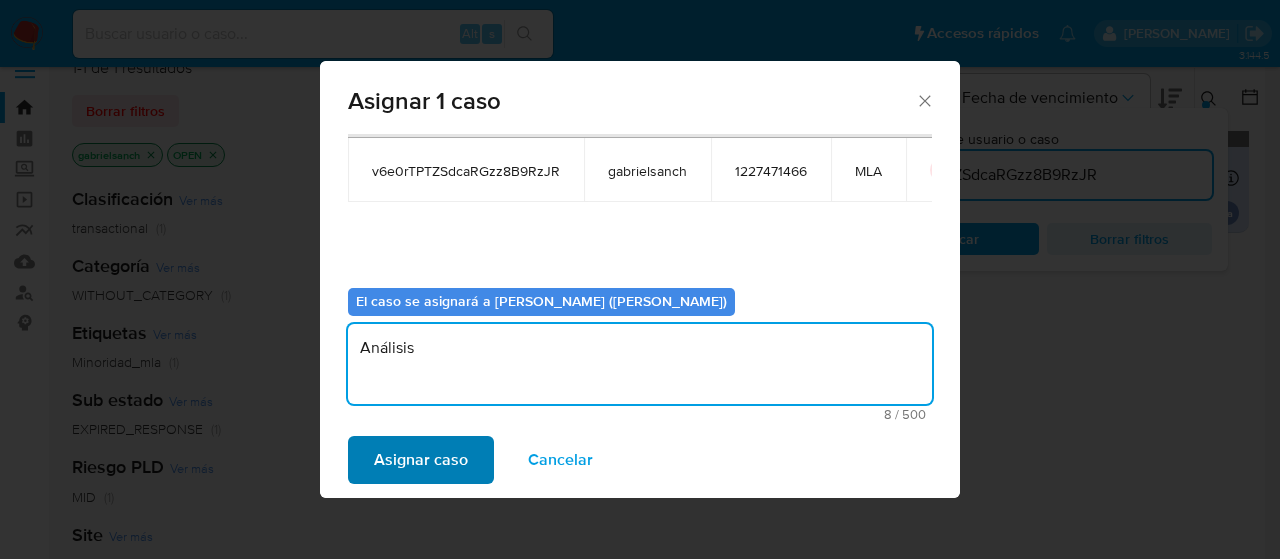 type on "Análisis" 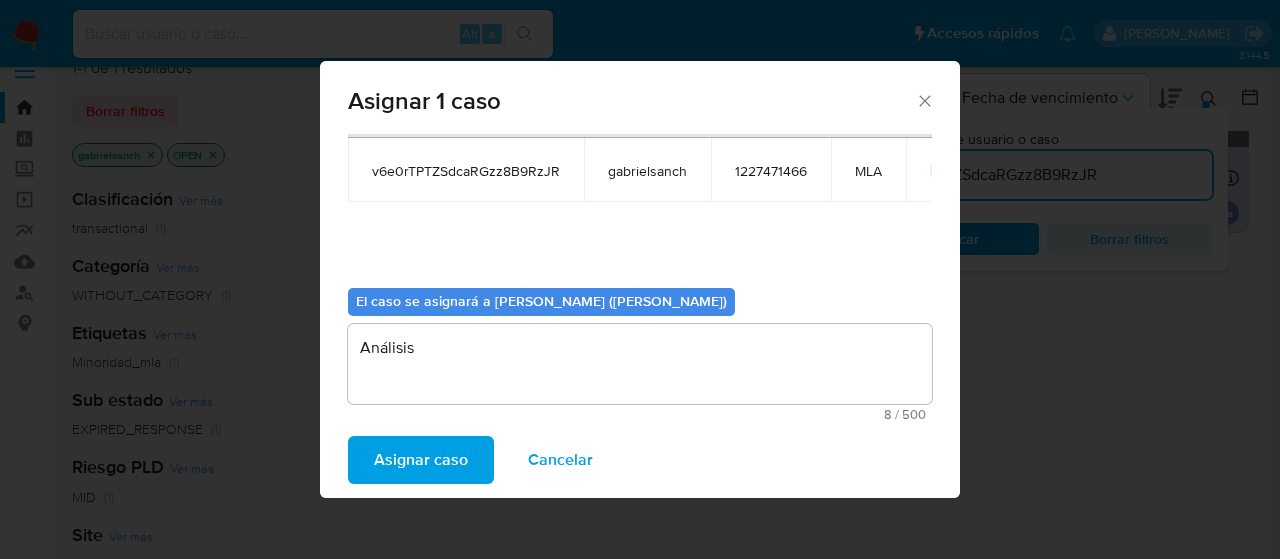 click on "Asignar caso" at bounding box center [421, 460] 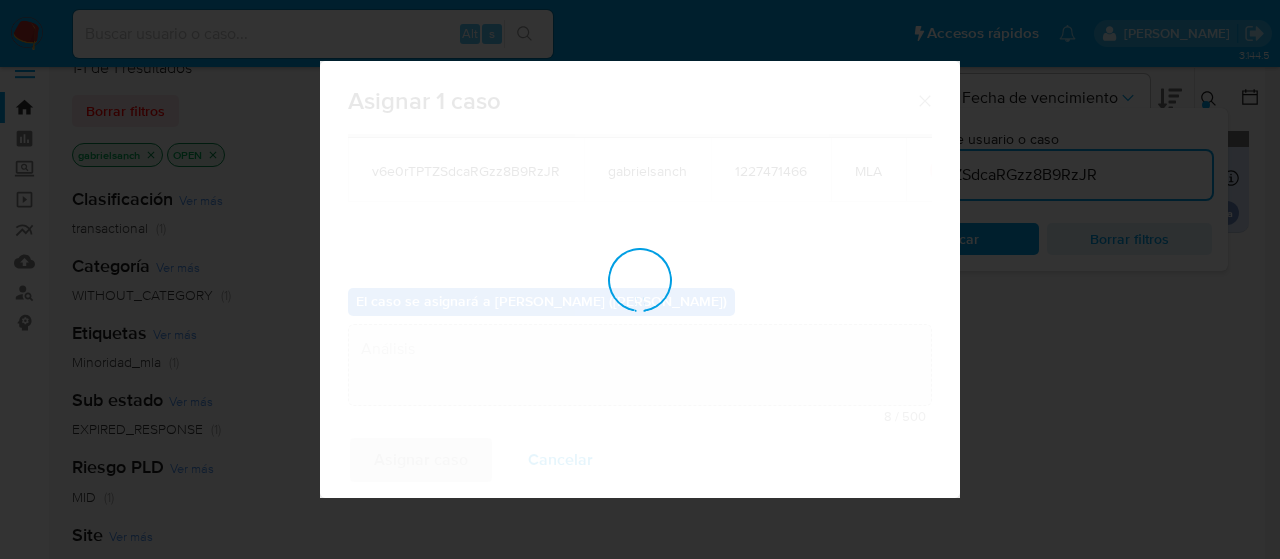 type 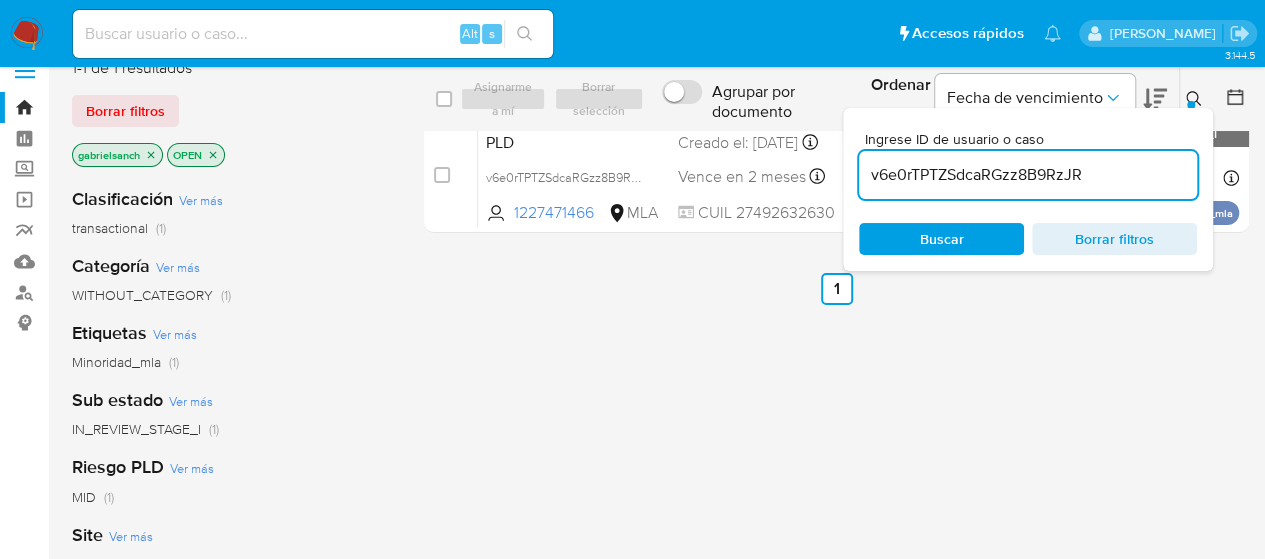 click on "v6e0rTPTZSdcaRGzz8B9RzJR" at bounding box center [1028, 175] 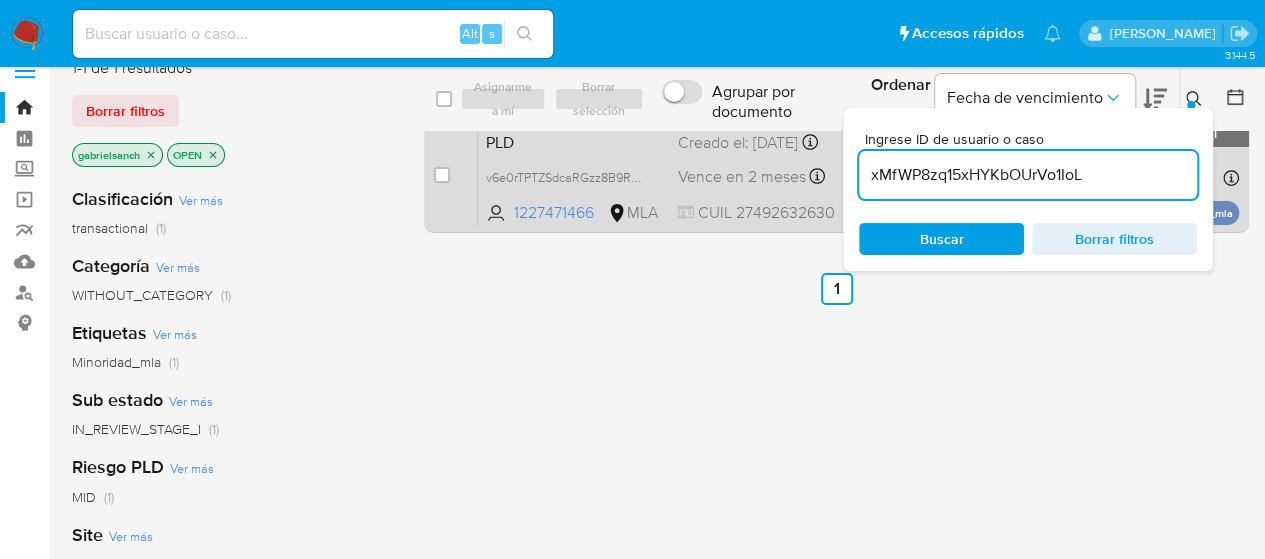 type on "xMfWP8zq15xHYKbOUrVo1IoL" 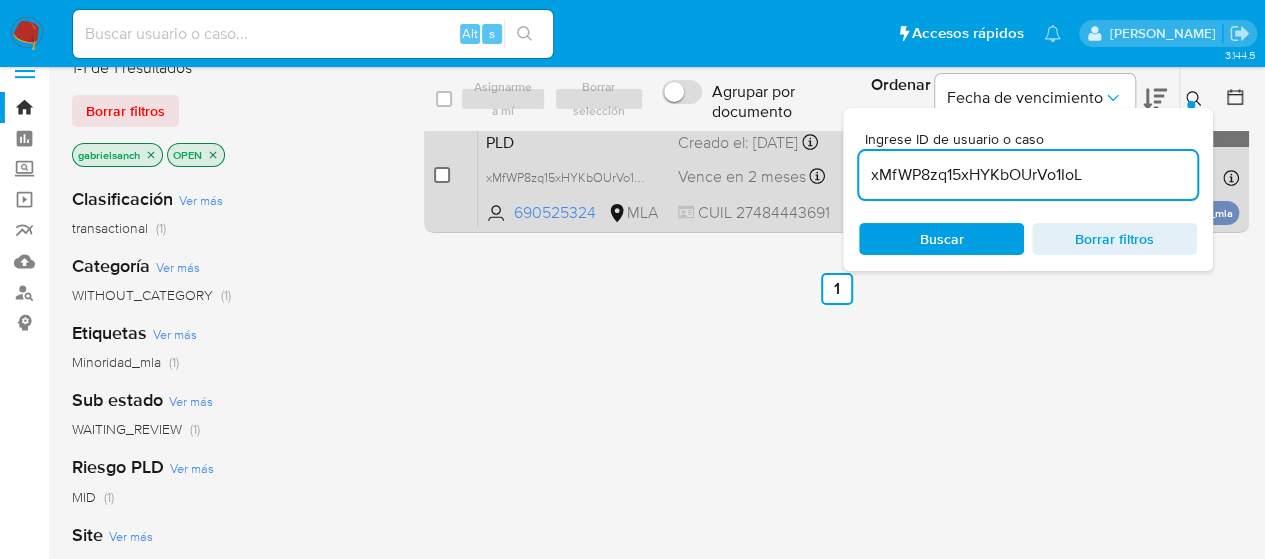 click at bounding box center [442, 175] 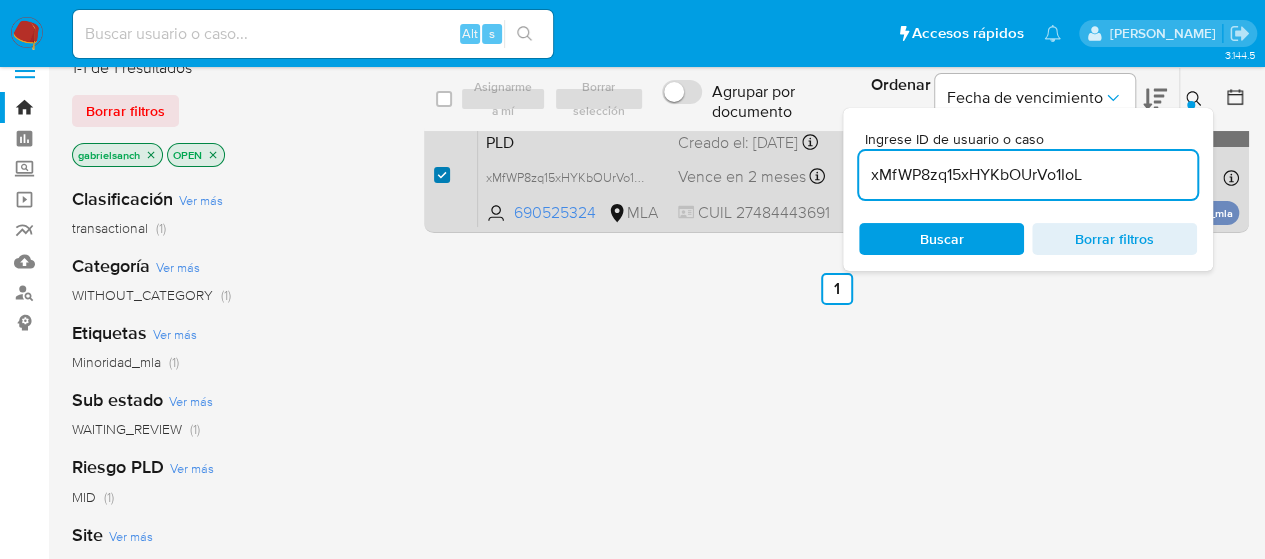 checkbox on "true" 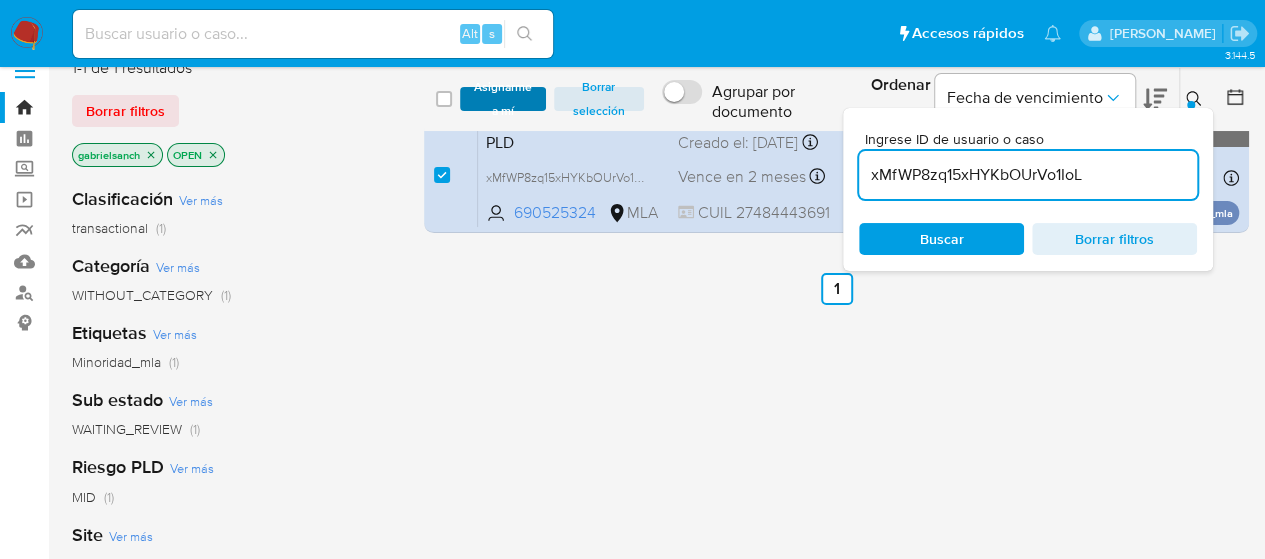 click on "Asignarme a mí" at bounding box center [503, 99] 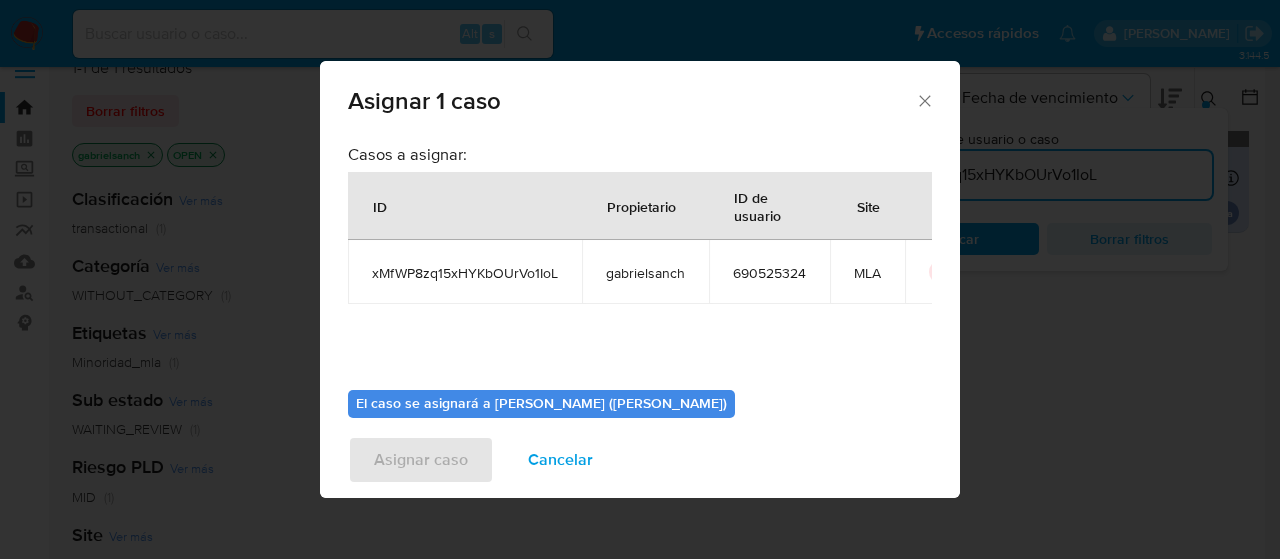 click on "Casos a asignar: ID Propietario ID de usuario Site xMfWP8zq15xHYKbOUrVo1IoL gabrielsanch 690525324 MLA" at bounding box center (640, 259) 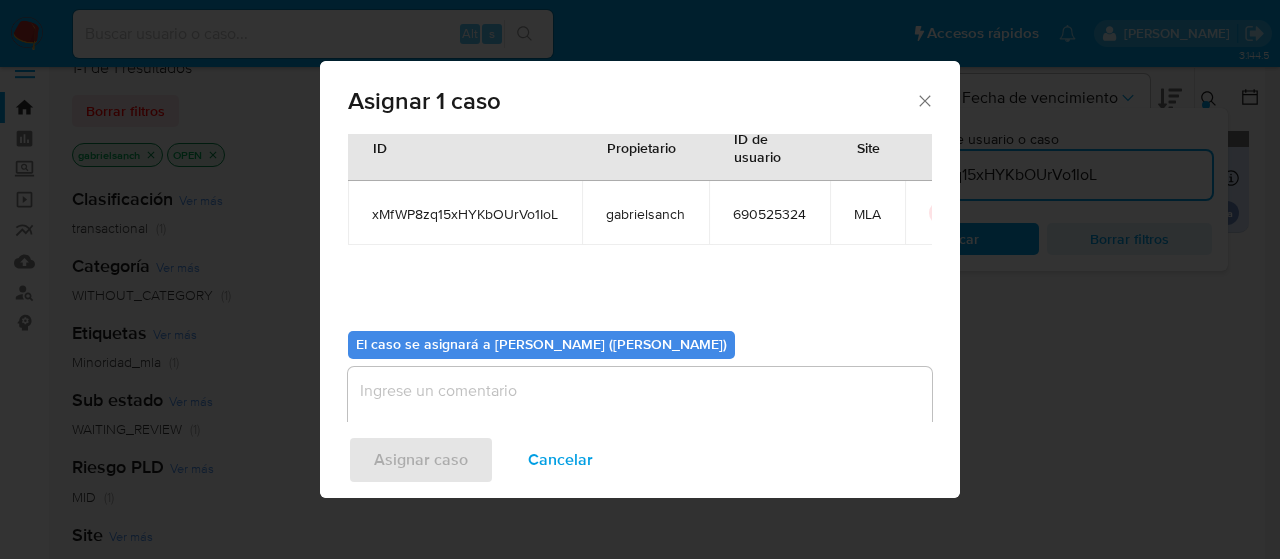 scroll, scrollTop: 102, scrollLeft: 0, axis: vertical 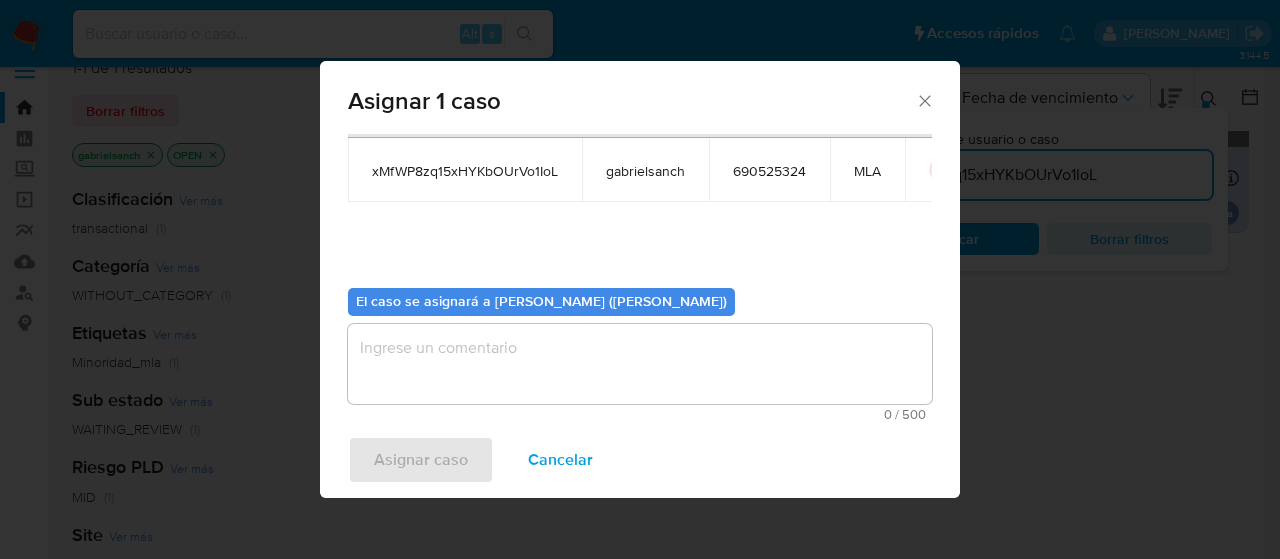 click at bounding box center (640, 364) 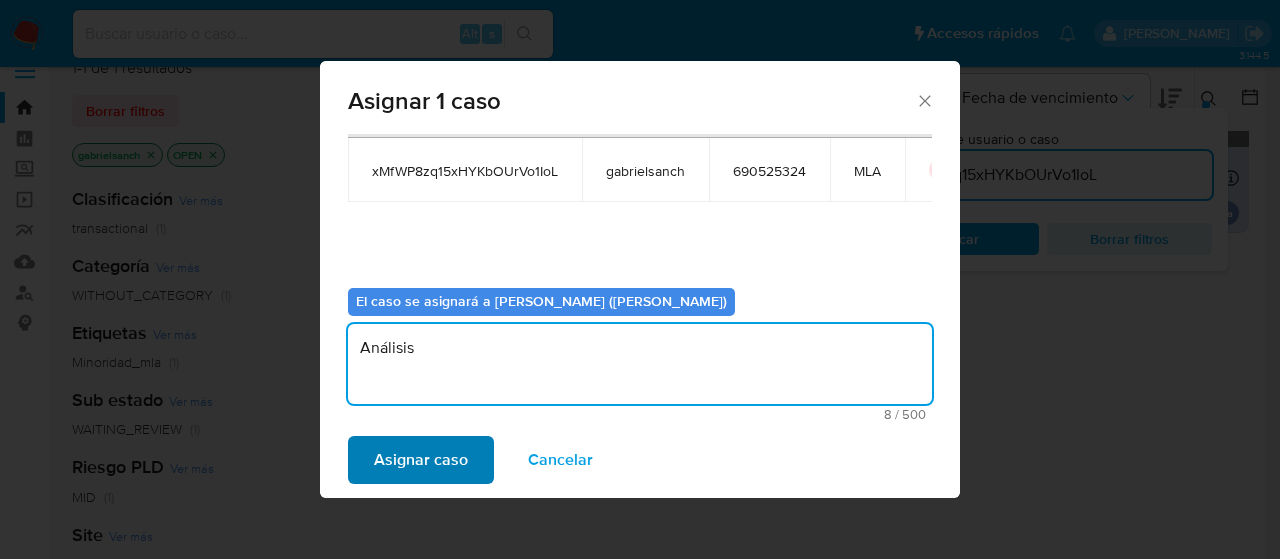 type on "Análisis" 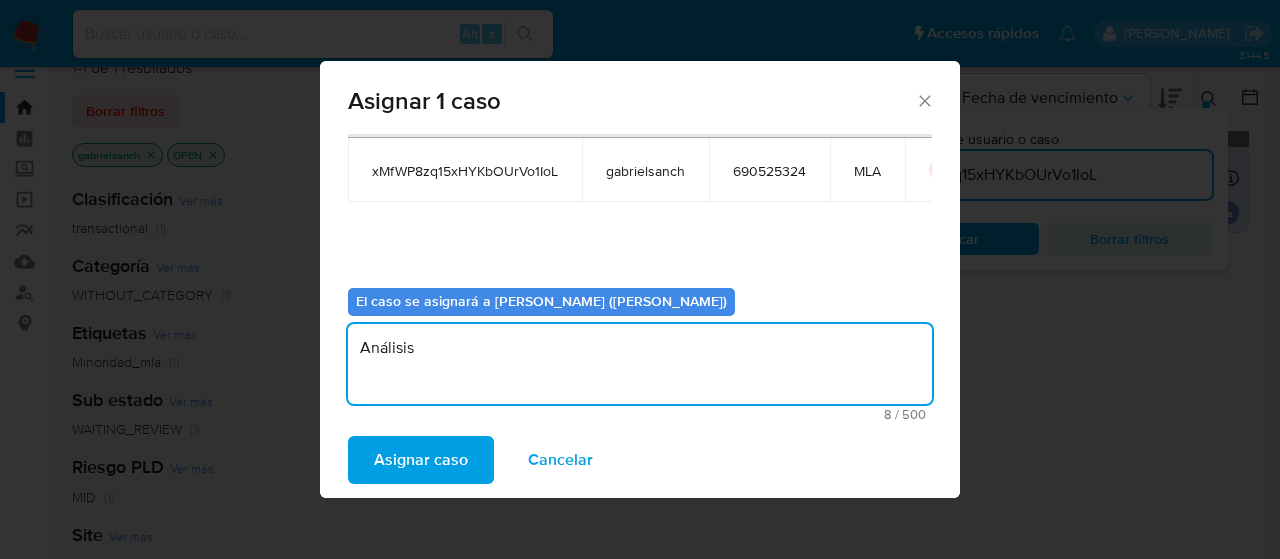 click on "Asignar caso" at bounding box center (421, 460) 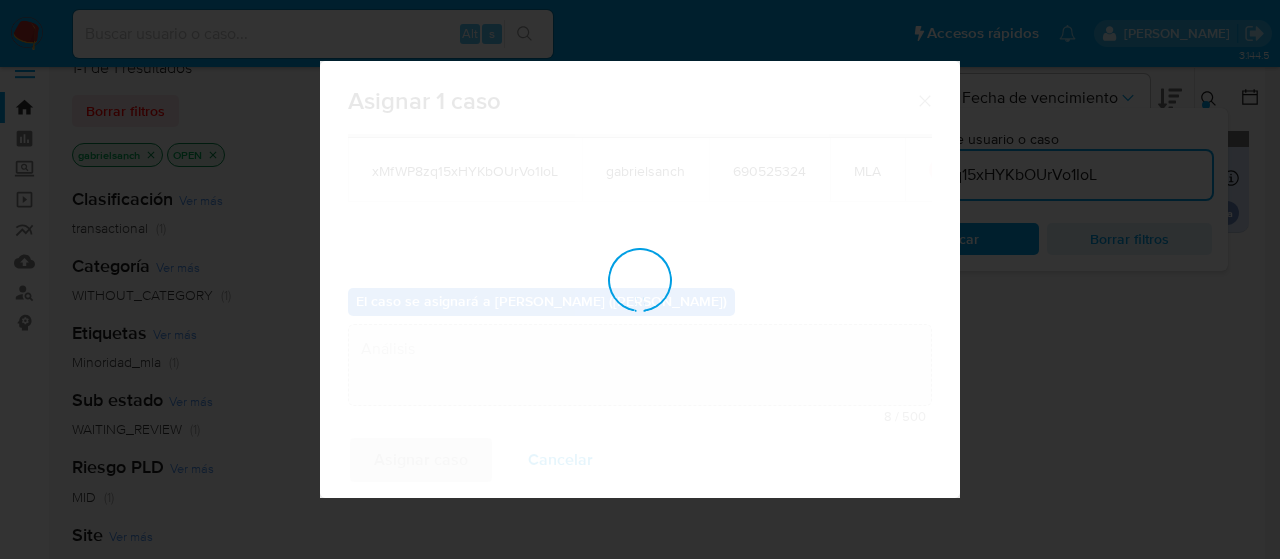 type 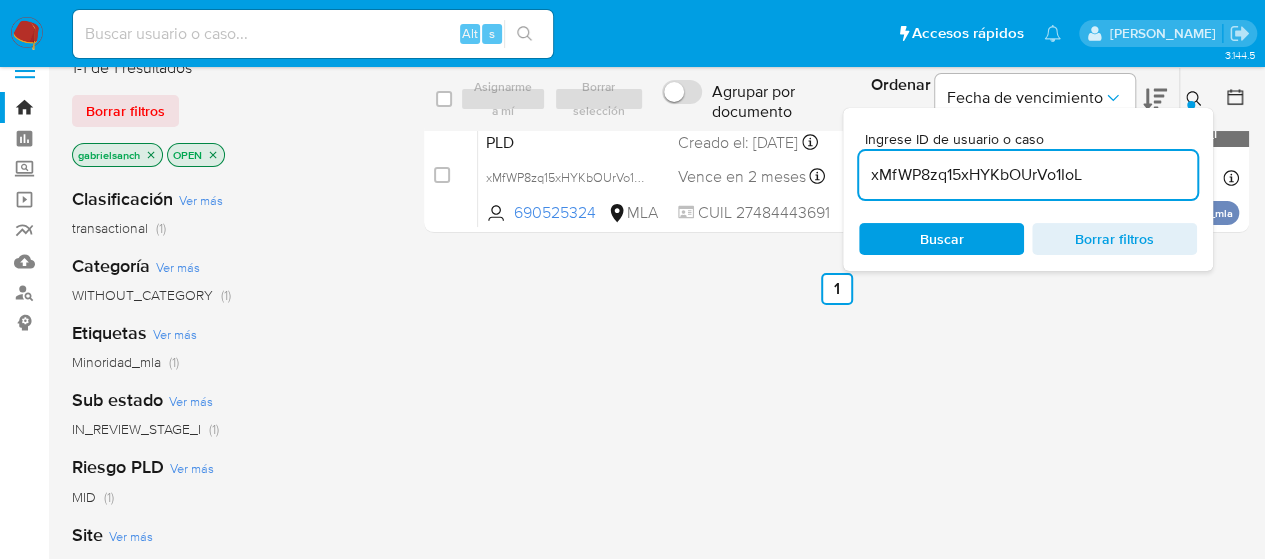 click on "xMfWP8zq15xHYKbOUrVo1IoL" at bounding box center [1028, 175] 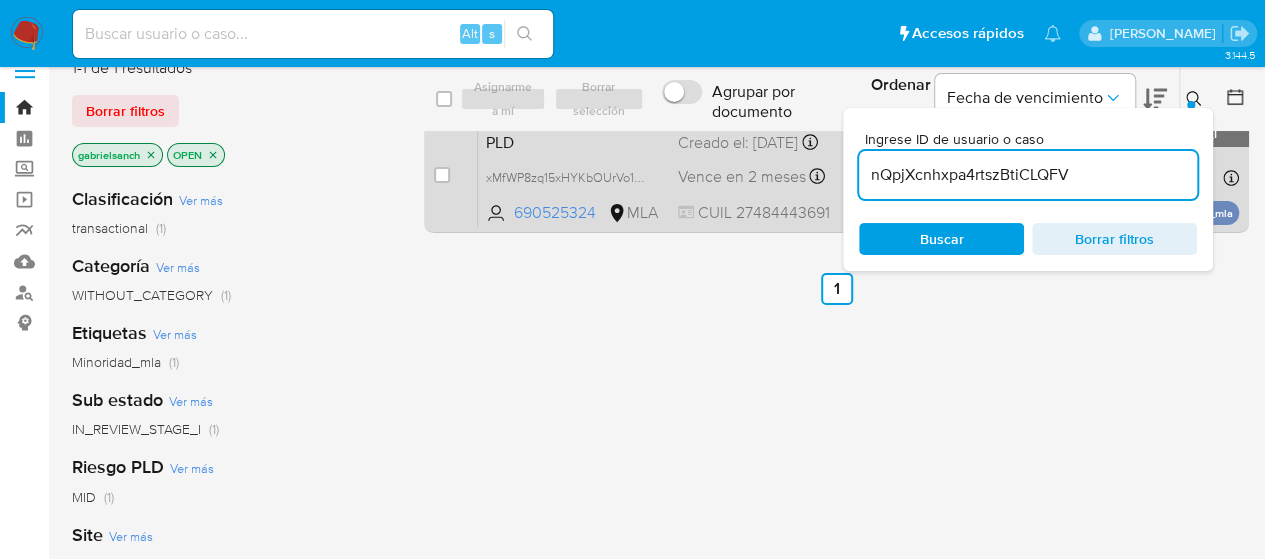type on "nQpjXcnhxpa4rtszBtiCLQFV" 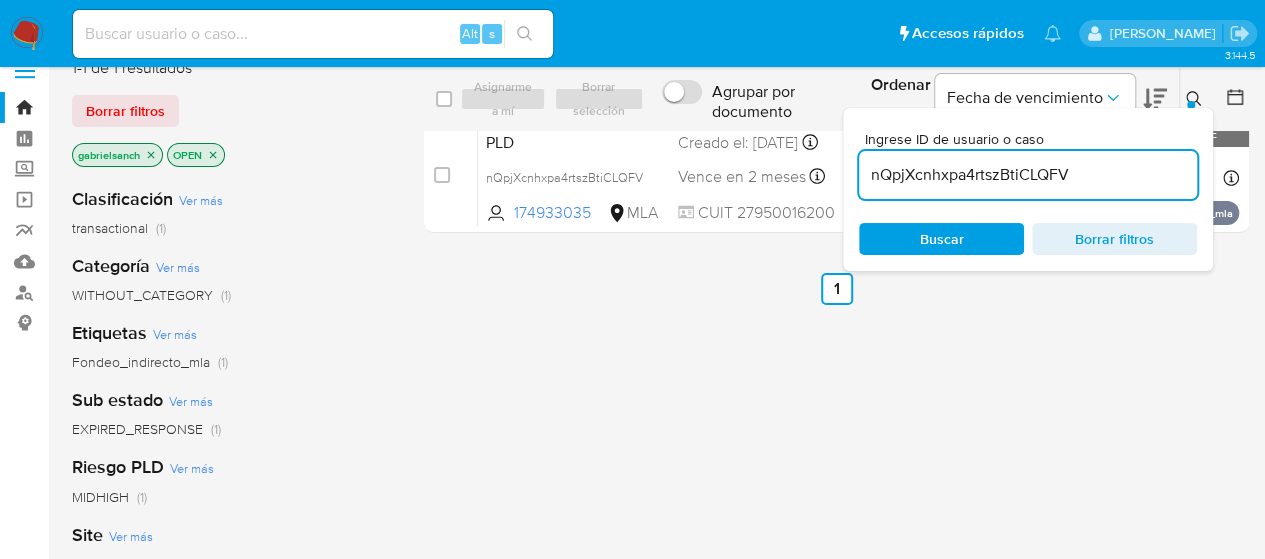 click at bounding box center (442, 175) 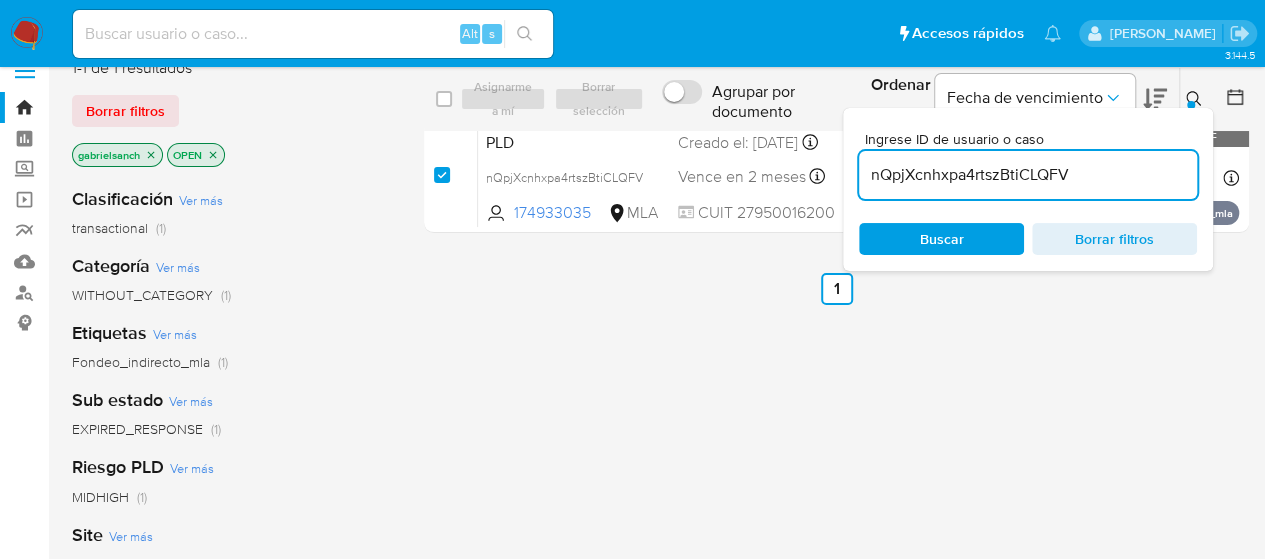 checkbox on "true" 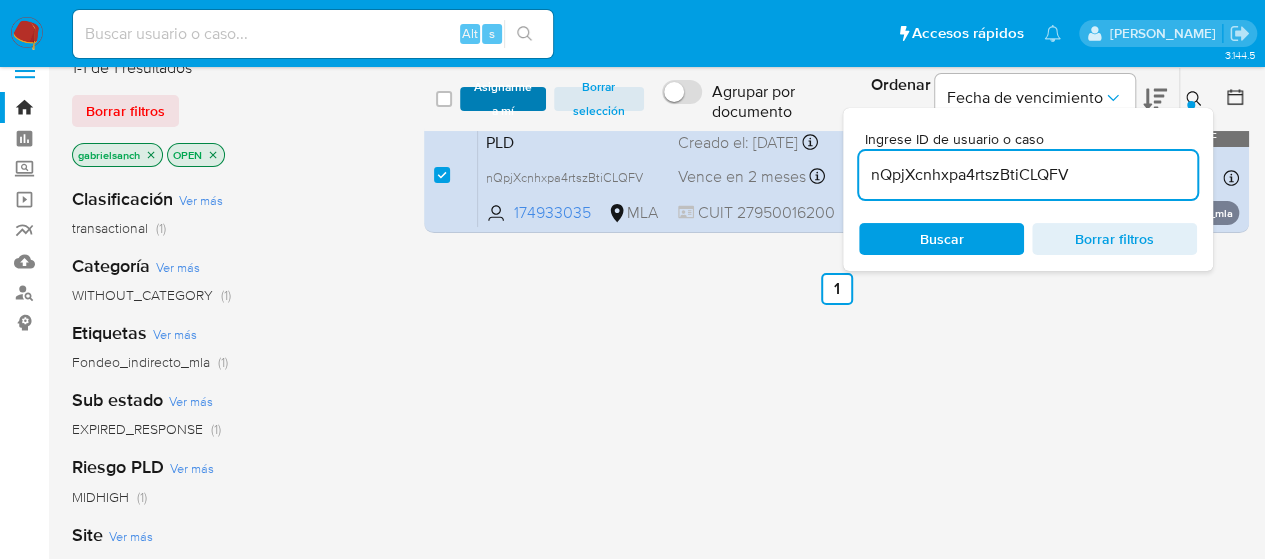 click on "Asignarme a mí" at bounding box center [503, 99] 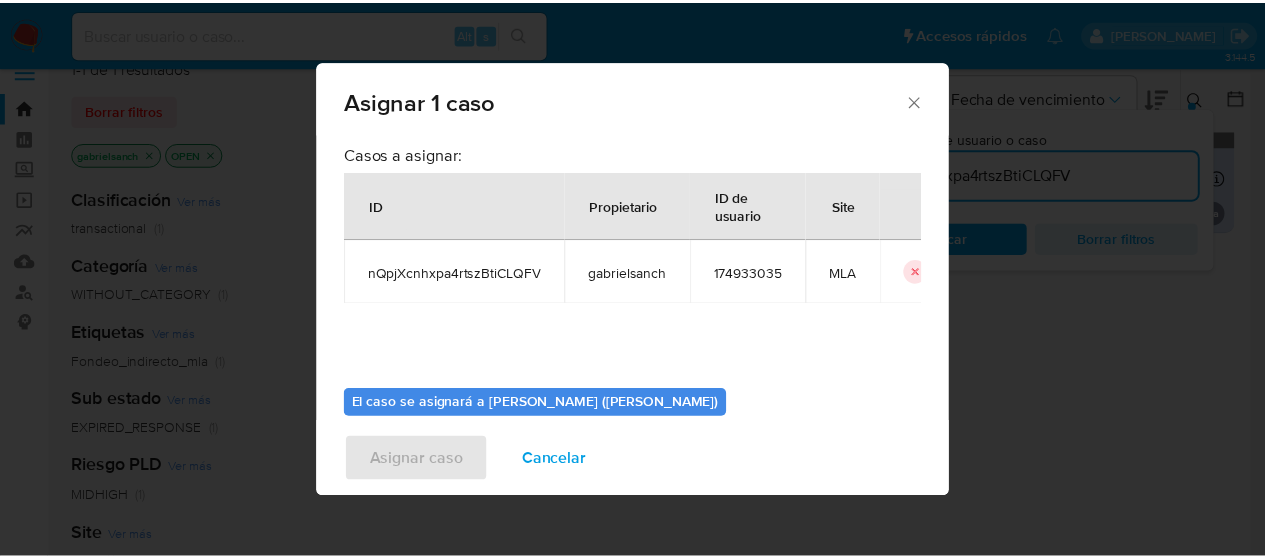 scroll, scrollTop: 102, scrollLeft: 0, axis: vertical 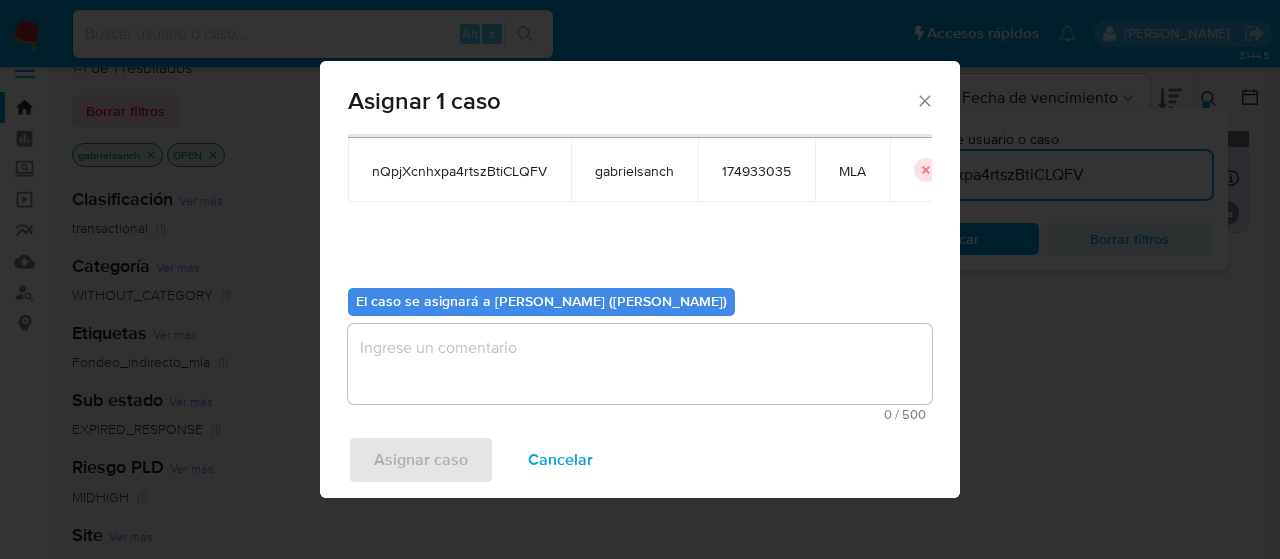 click at bounding box center [640, 364] 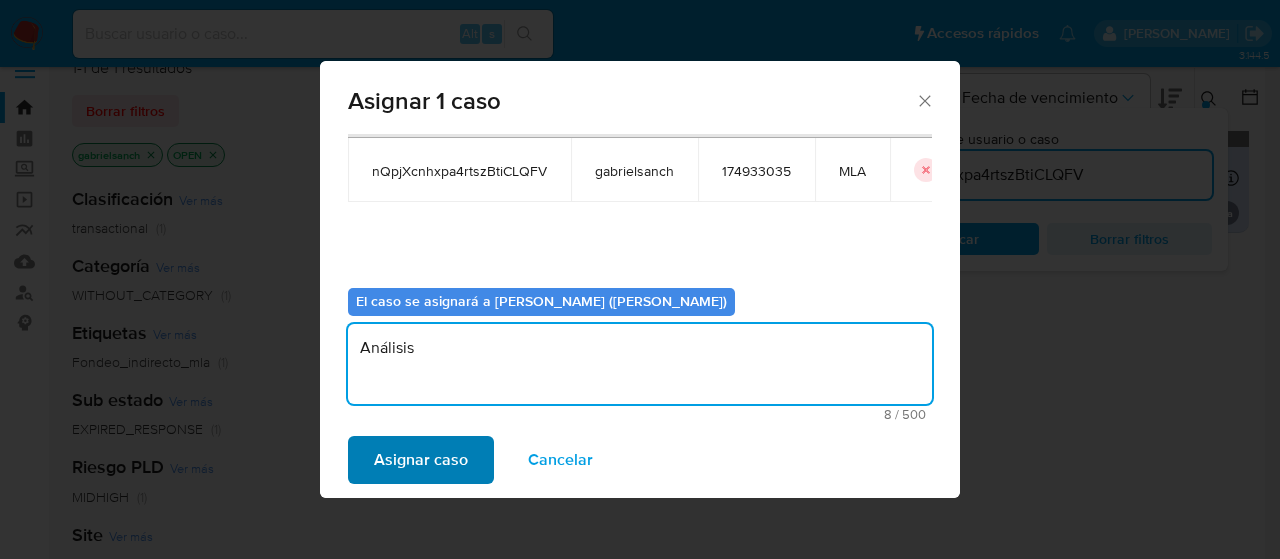 type on "Análisis" 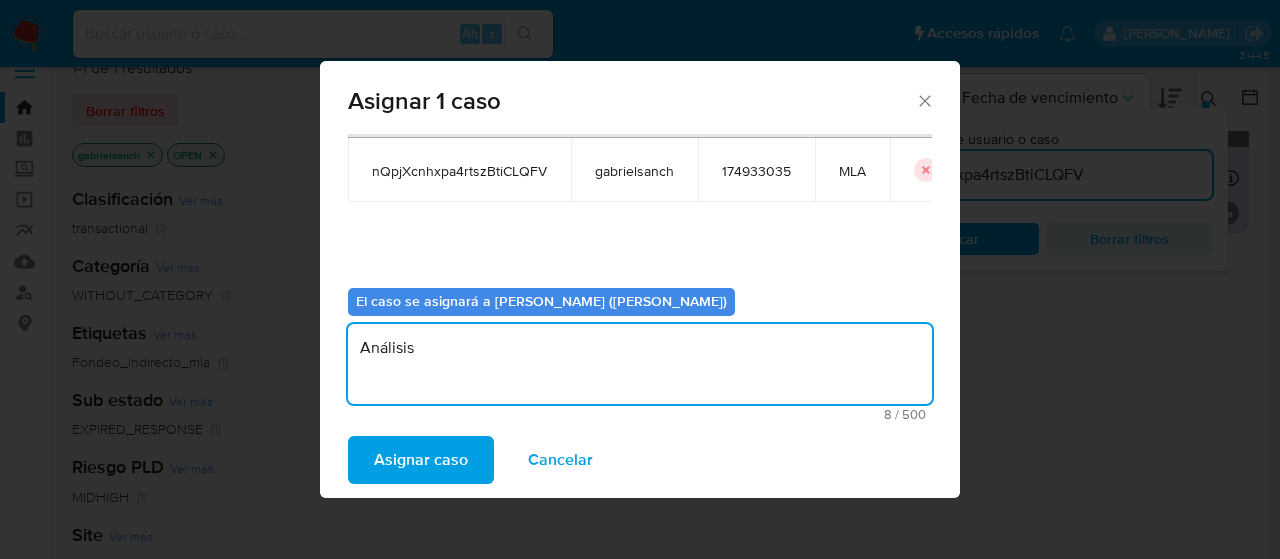 click on "Asignar caso" at bounding box center [421, 460] 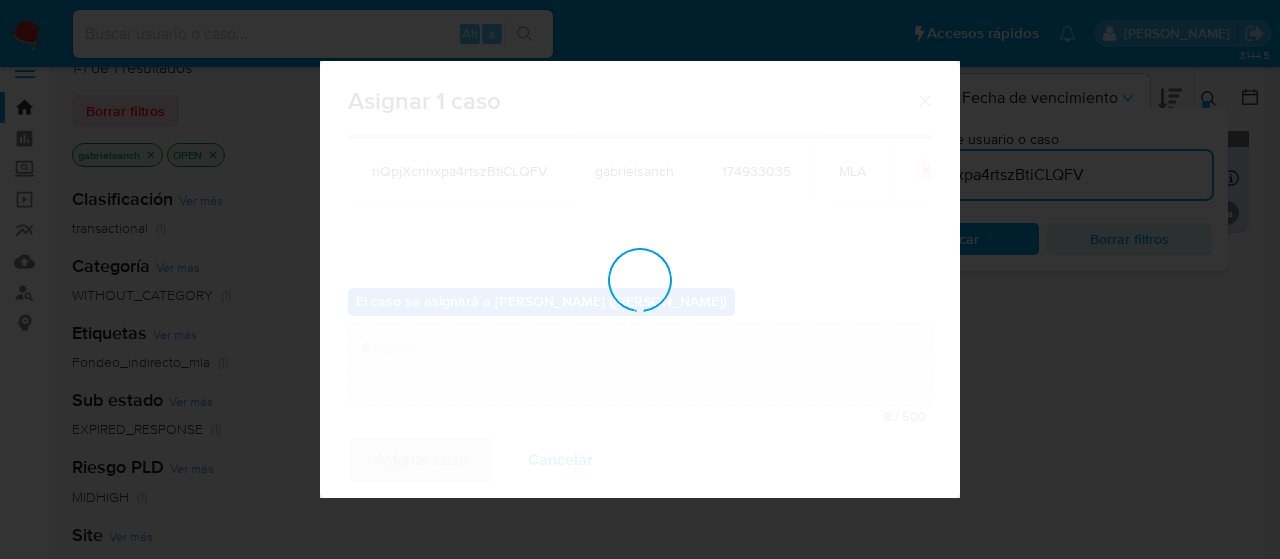 type 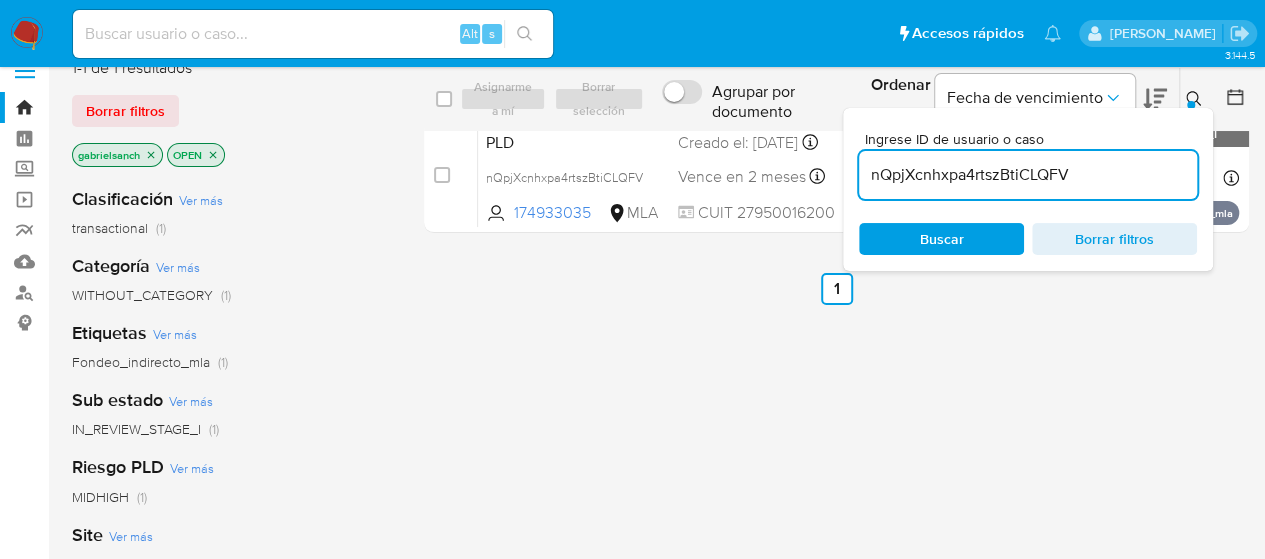click on "nQpjXcnhxpa4rtszBtiCLQFV" at bounding box center [1028, 175] 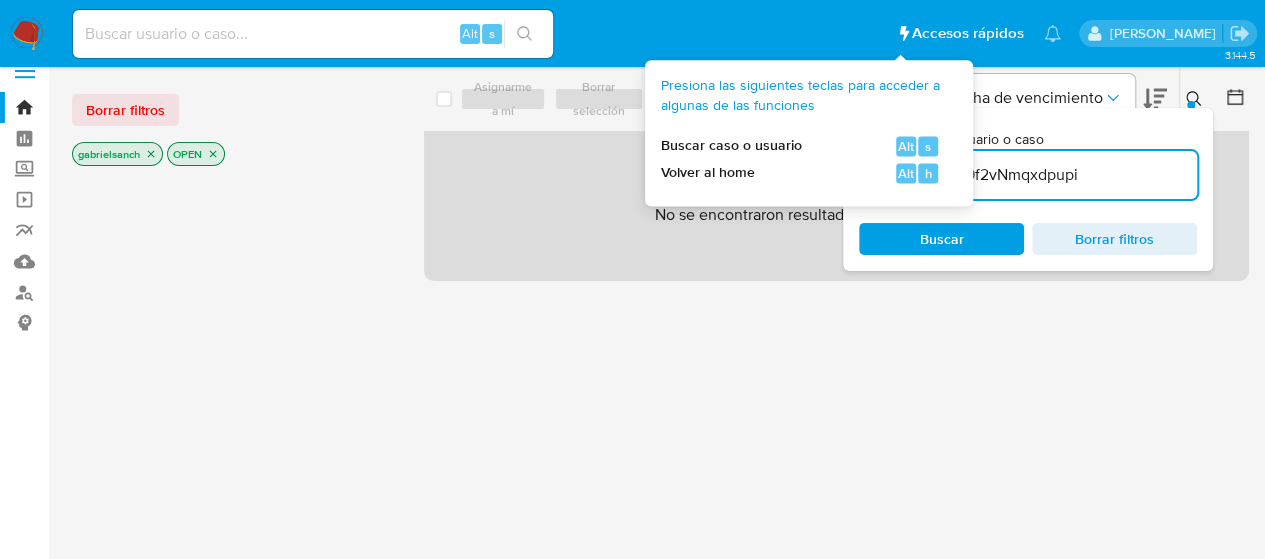 click on "go05iSg6KZx9f2vNmqxdpupi" at bounding box center (1028, 175) 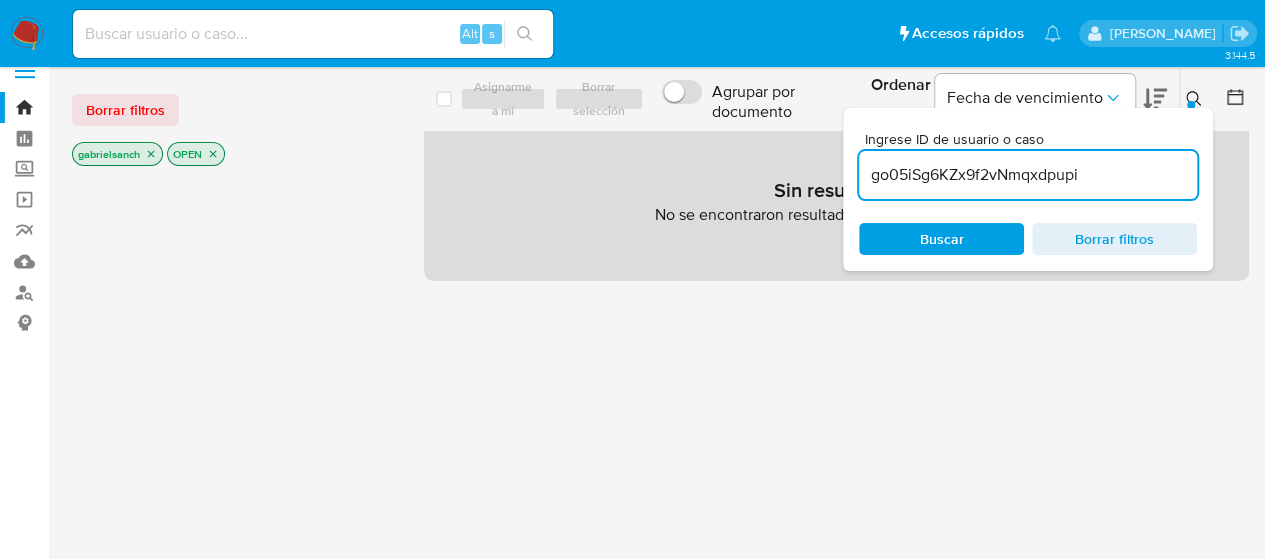 click on "go05iSg6KZx9f2vNmqxdpupi" at bounding box center [1028, 175] 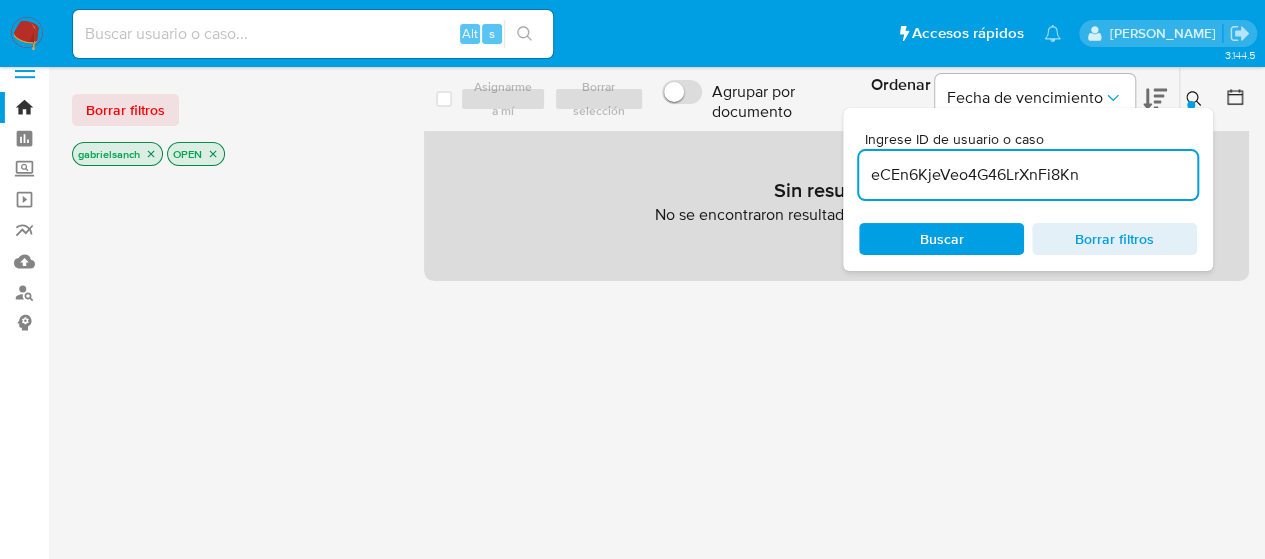 type on "eCEn6KjeVeo4G46LrXnFi8Kn" 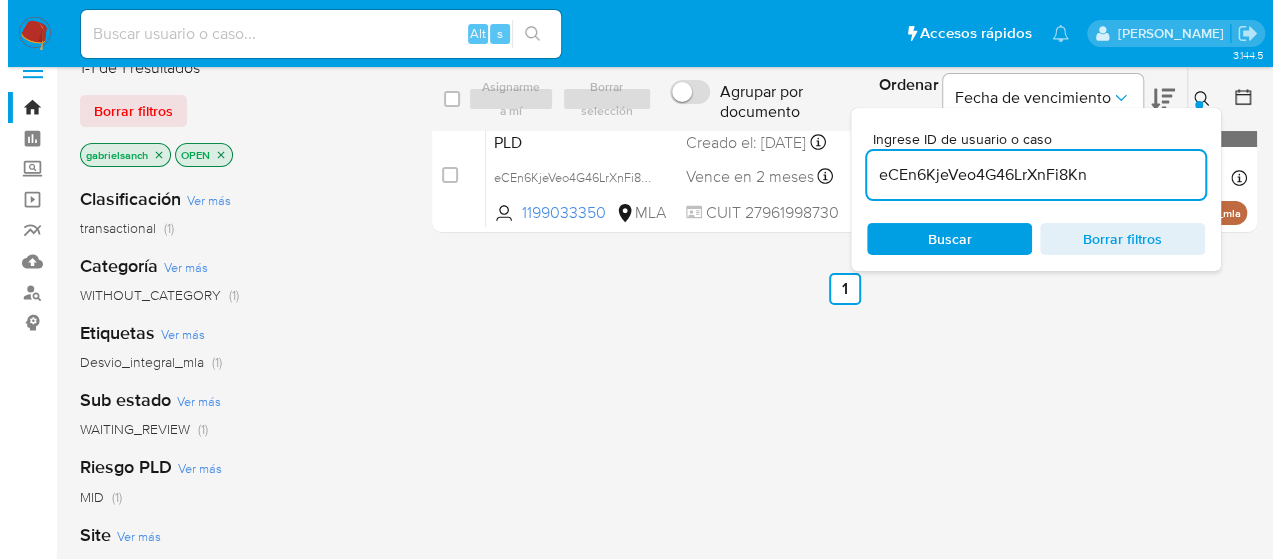scroll, scrollTop: 0, scrollLeft: 0, axis: both 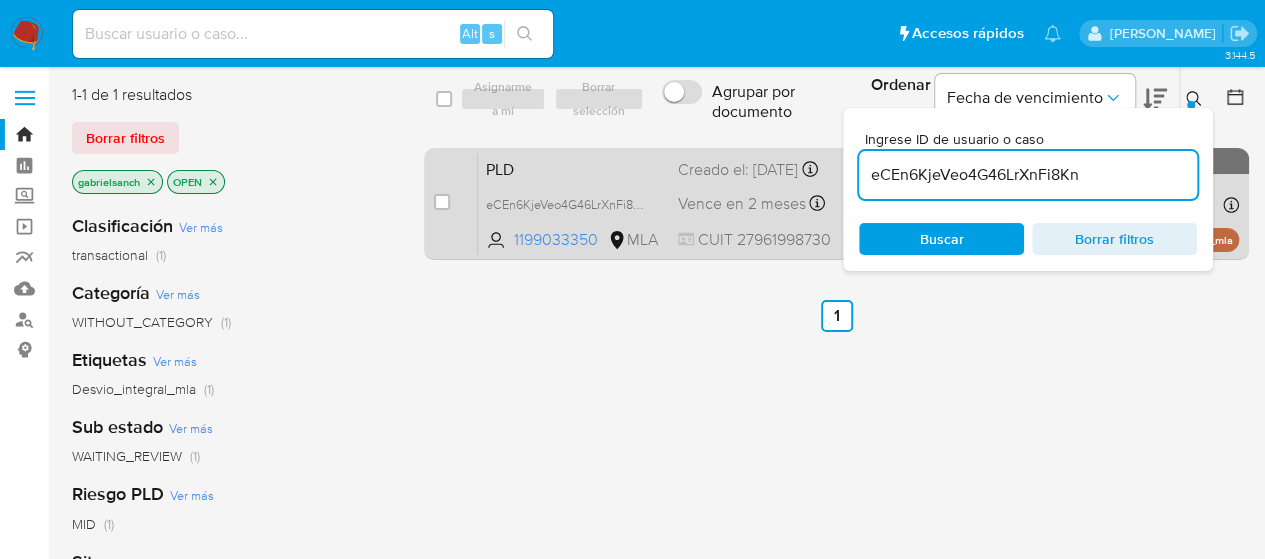 click on "case-item-checkbox   No es posible asignar el caso" at bounding box center (456, 203) 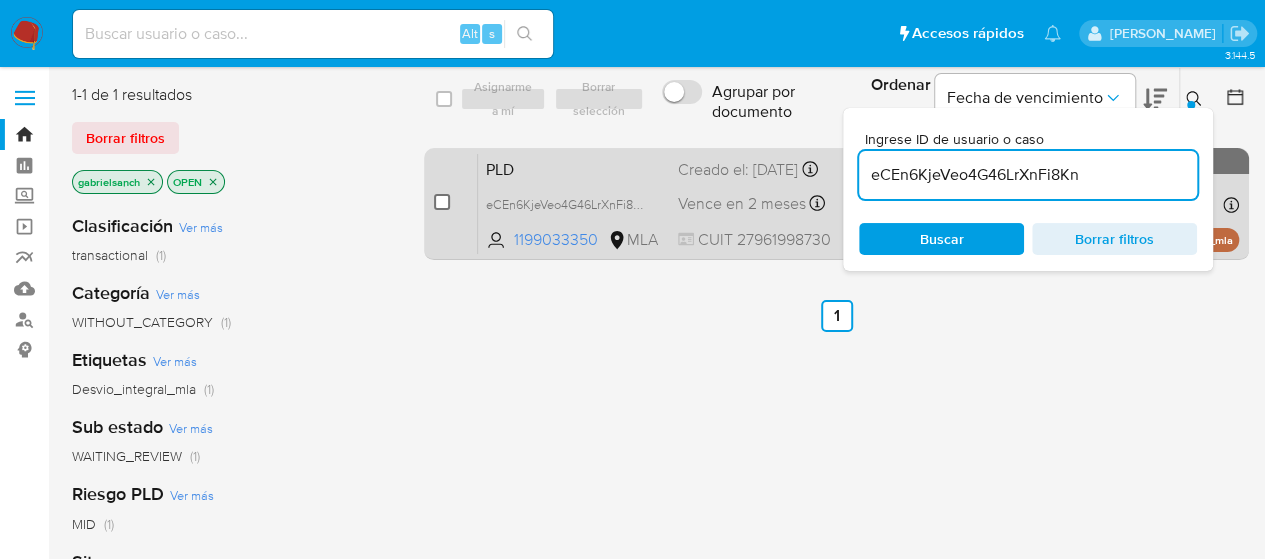 click at bounding box center [442, 202] 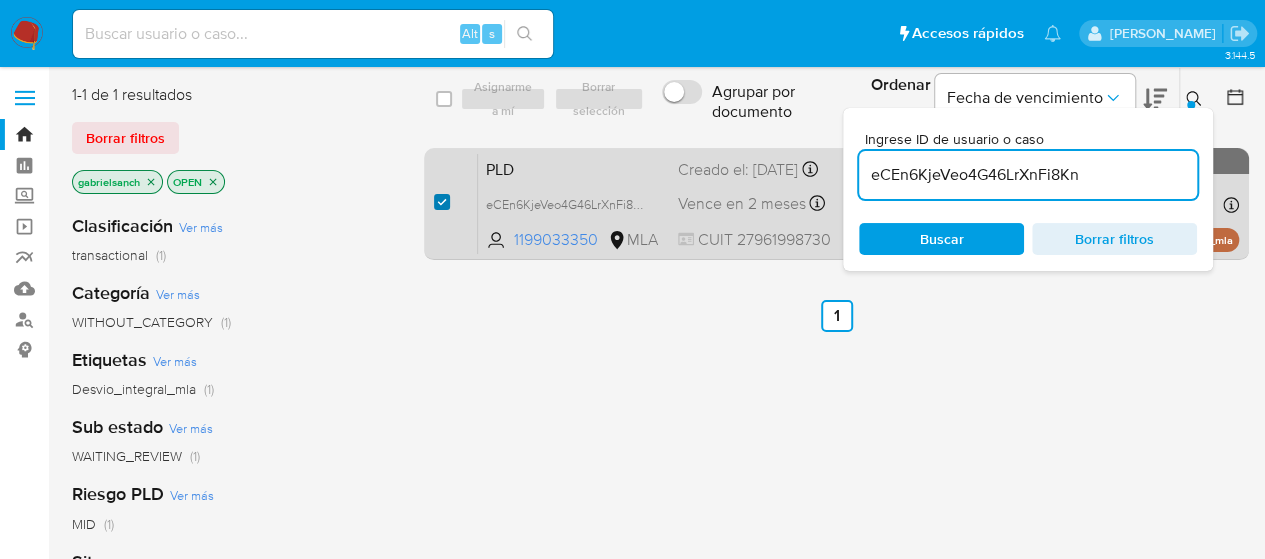 checkbox on "true" 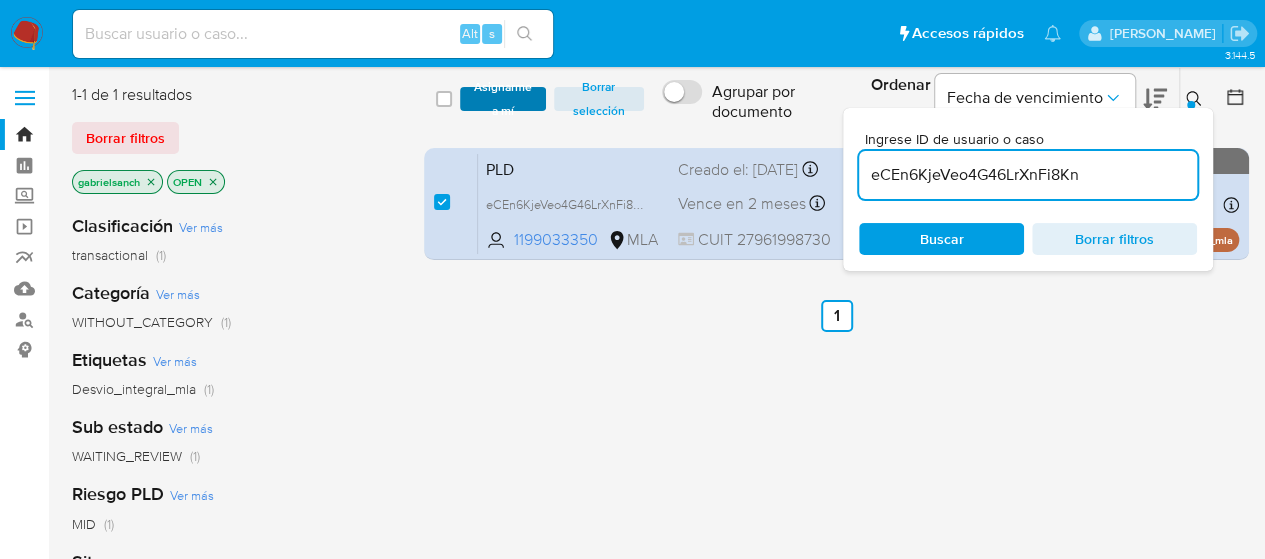 click on "Asignarme a mí" at bounding box center [503, 99] 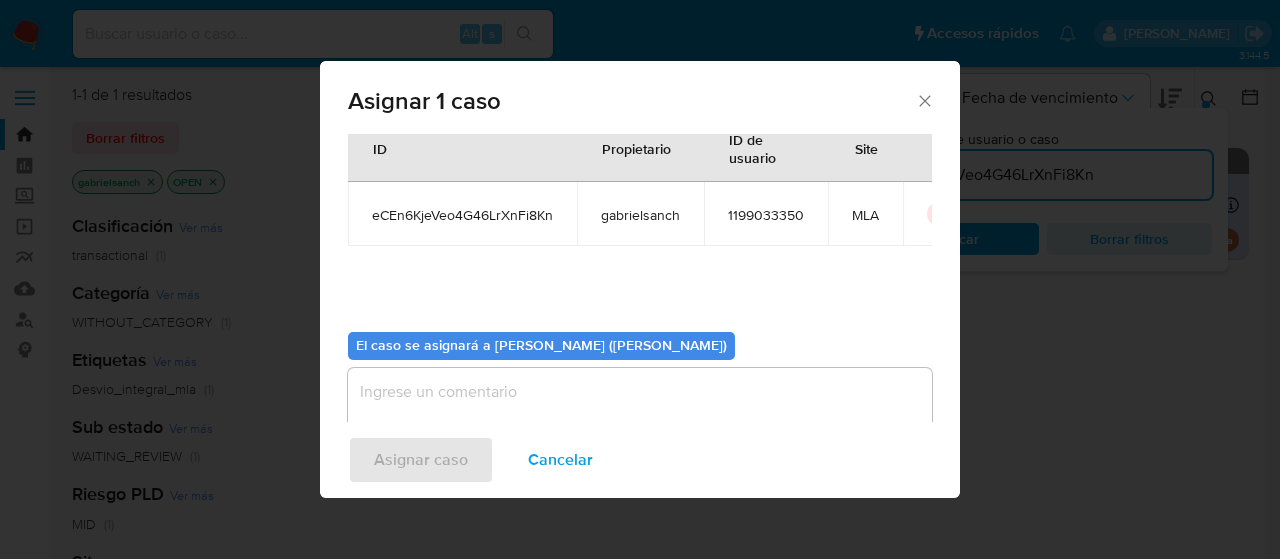 scroll, scrollTop: 102, scrollLeft: 0, axis: vertical 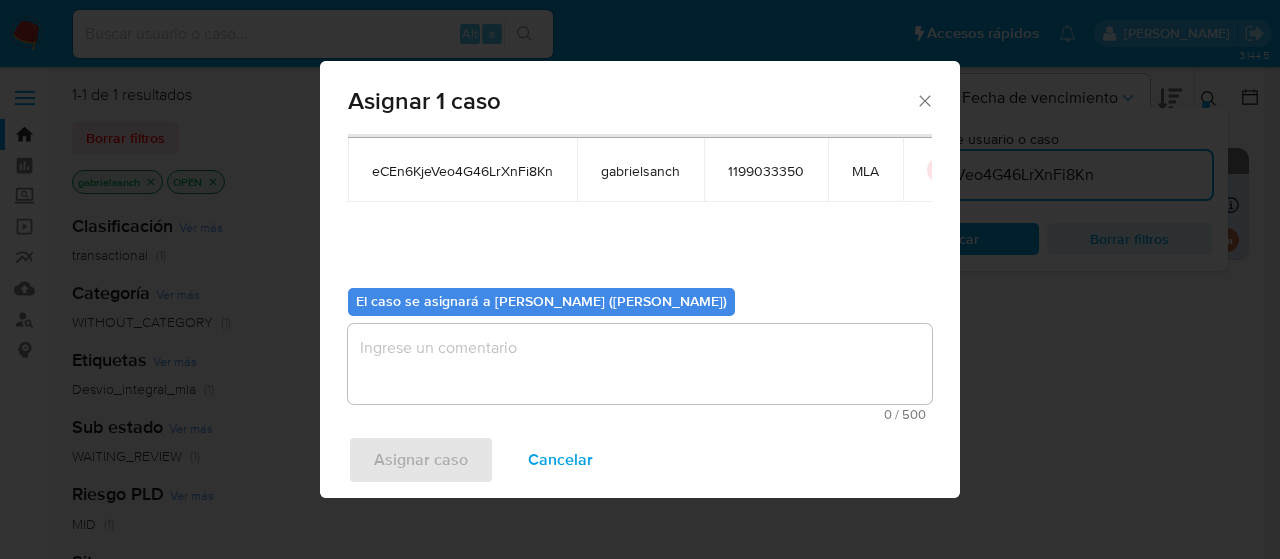 click at bounding box center (640, 364) 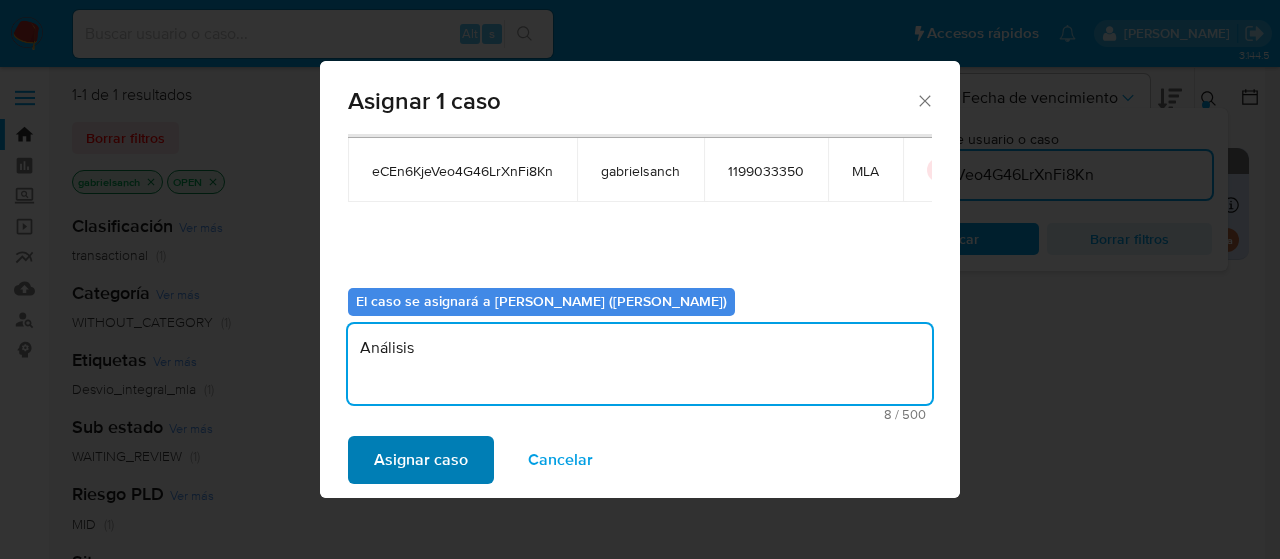type on "Análisis" 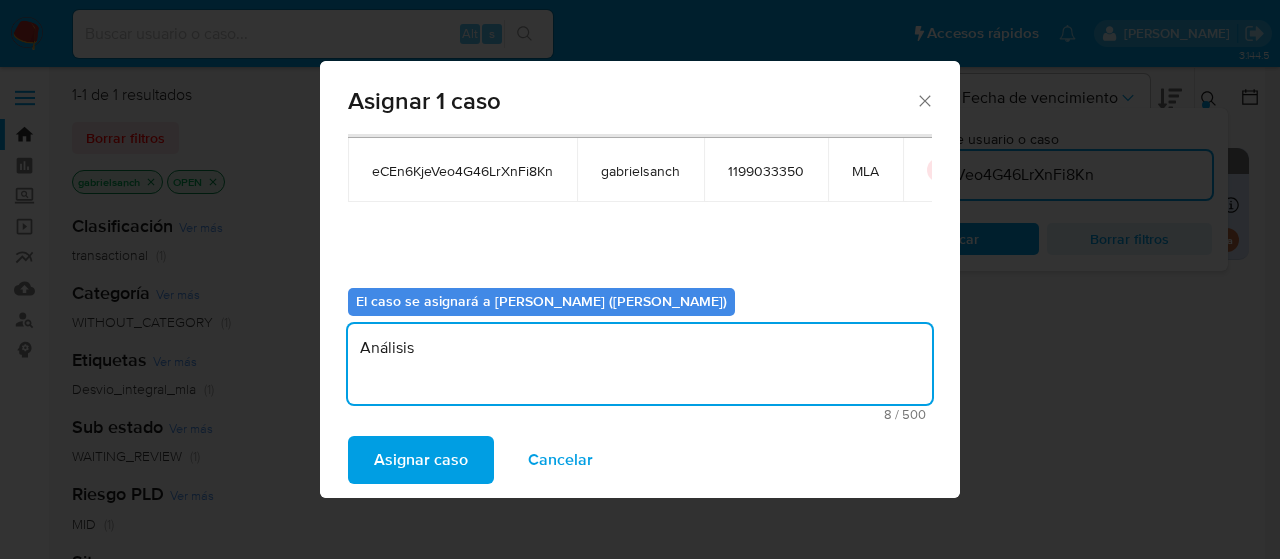 click on "Asignar caso" at bounding box center (421, 460) 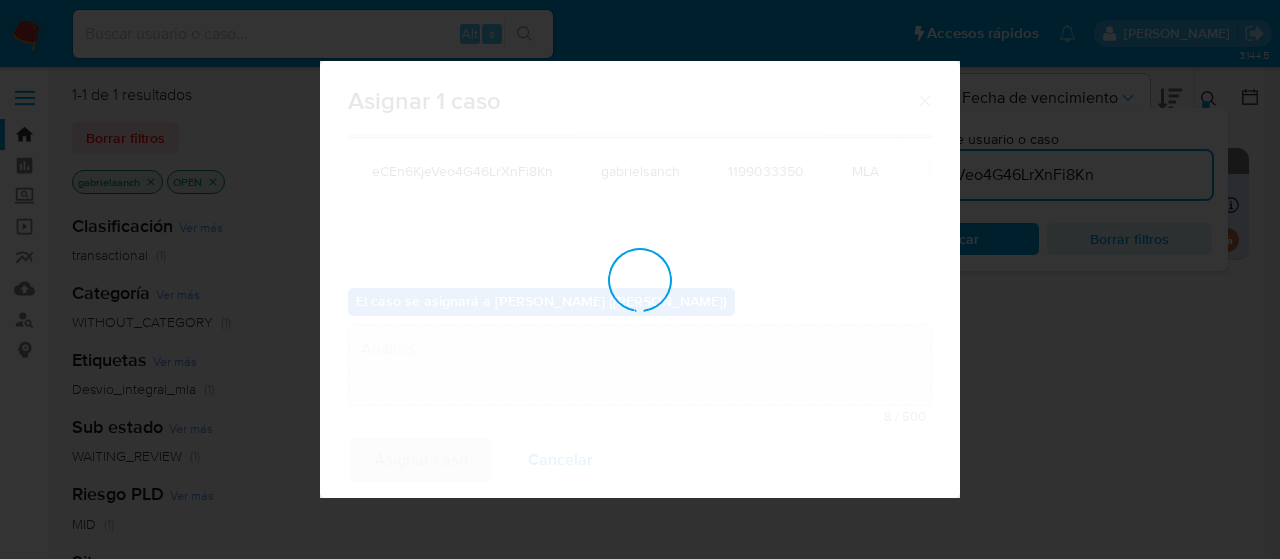 type 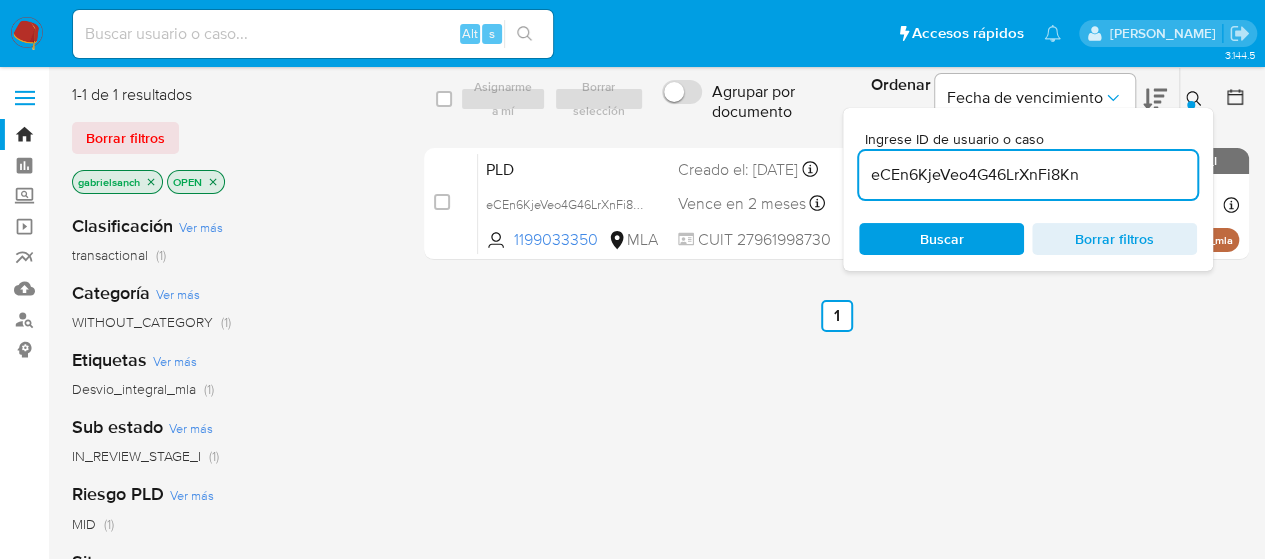 click on "eCEn6KjeVeo4G46LrXnFi8Kn" at bounding box center (1028, 175) 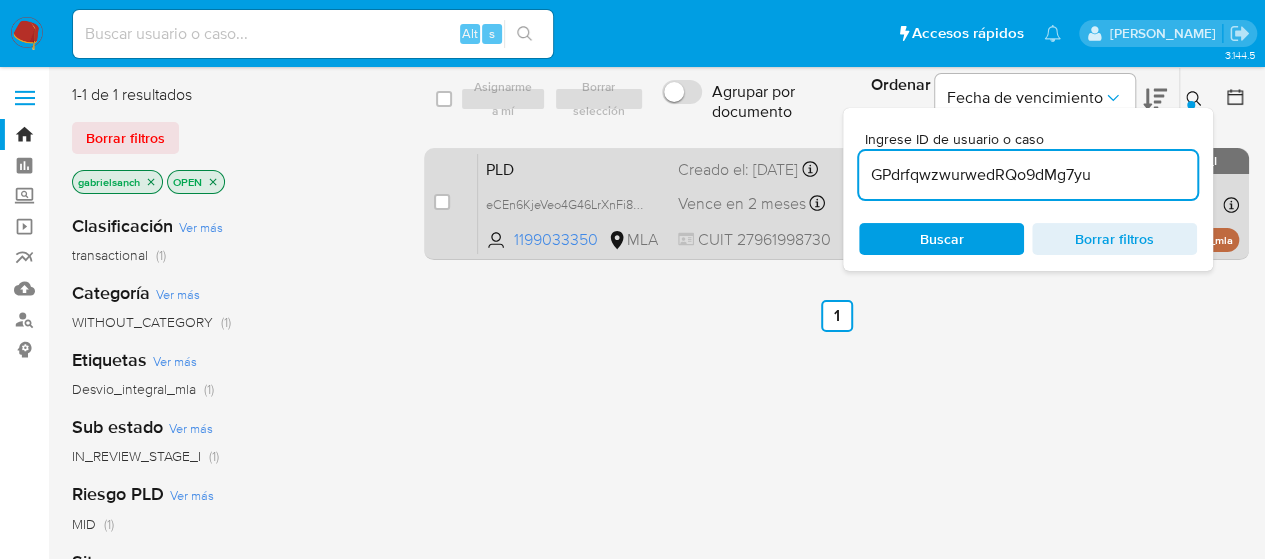 type on "GPdrfqwzwurwedRQo9dMg7yu" 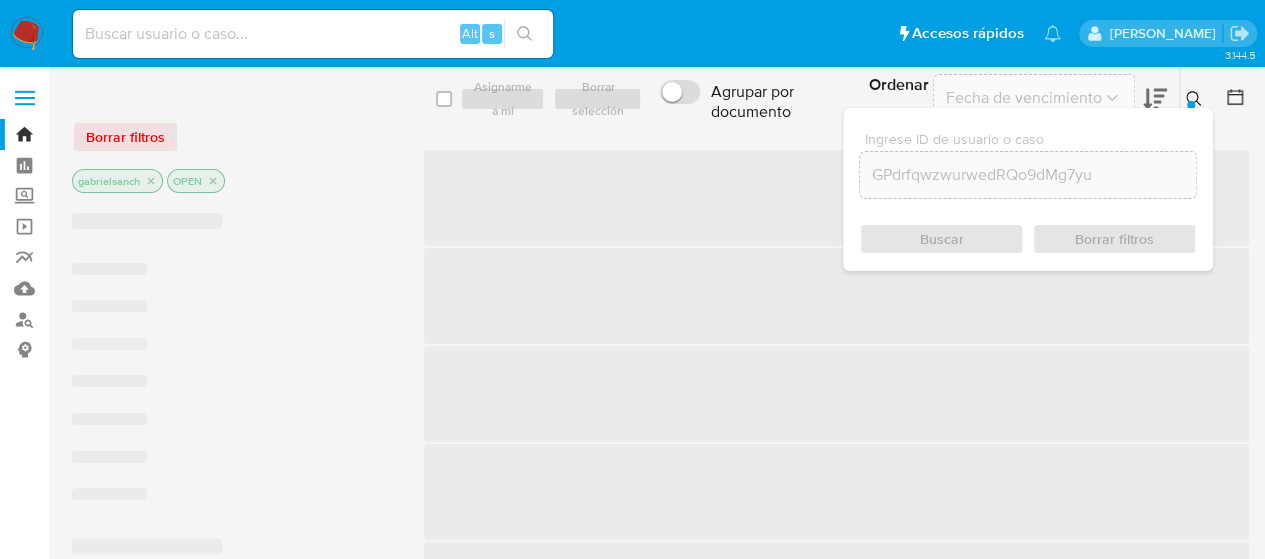 click on "‌" at bounding box center [836, 198] 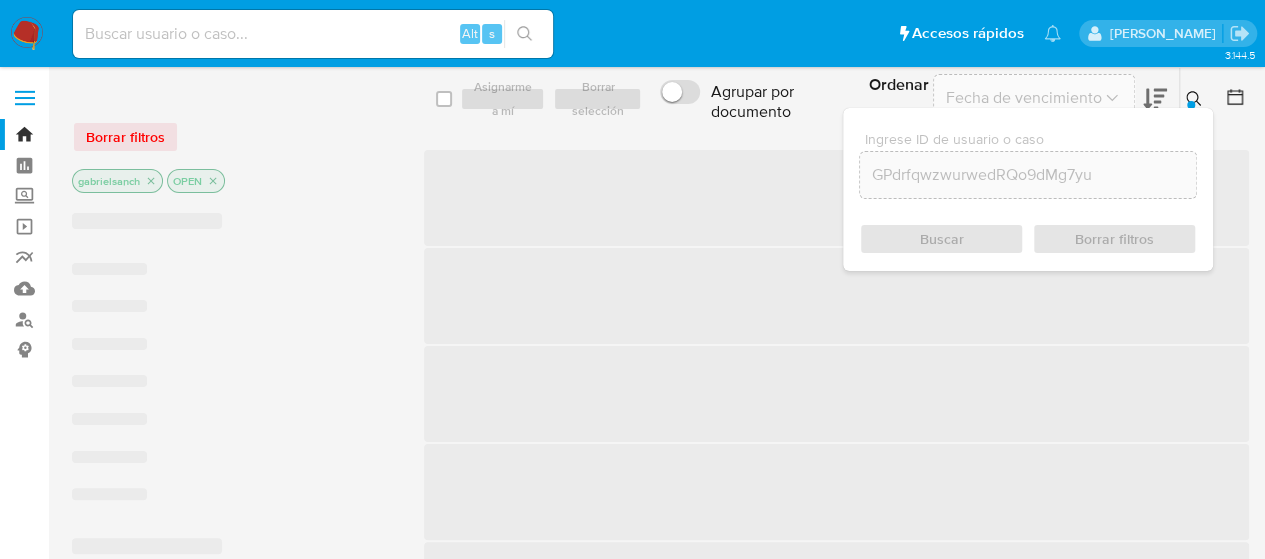 click on "‌" at bounding box center [836, 198] 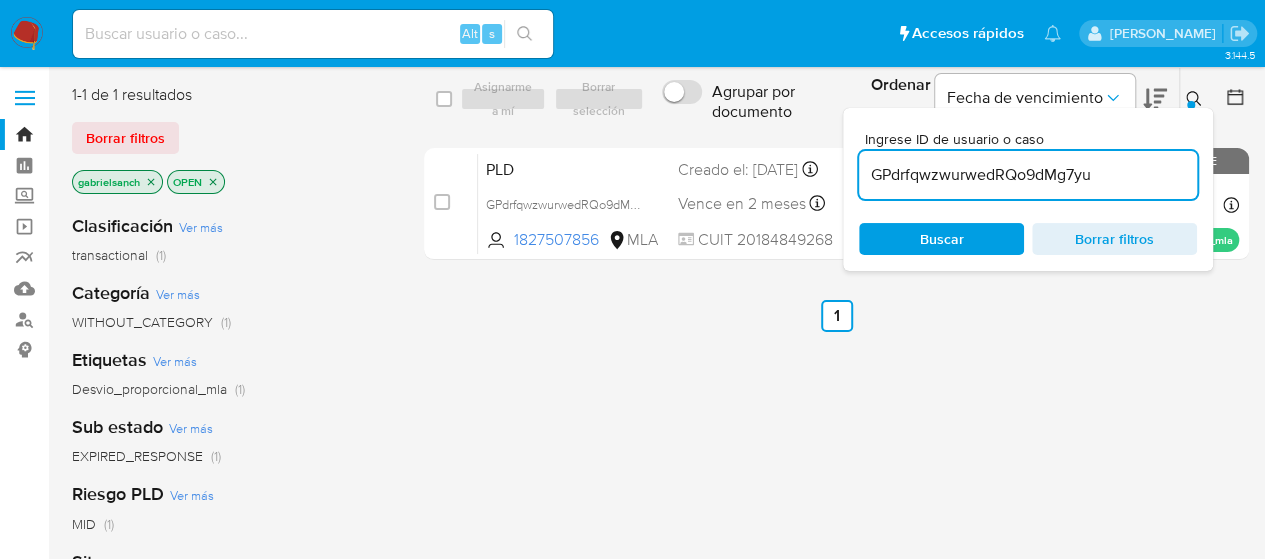 click at bounding box center [442, 202] 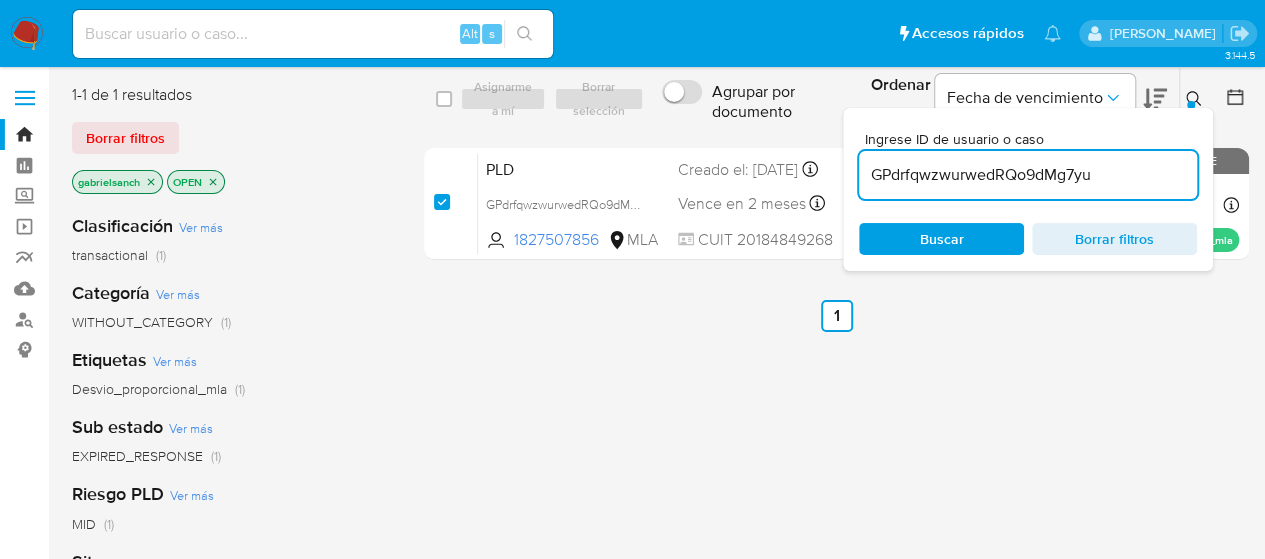 checkbox on "true" 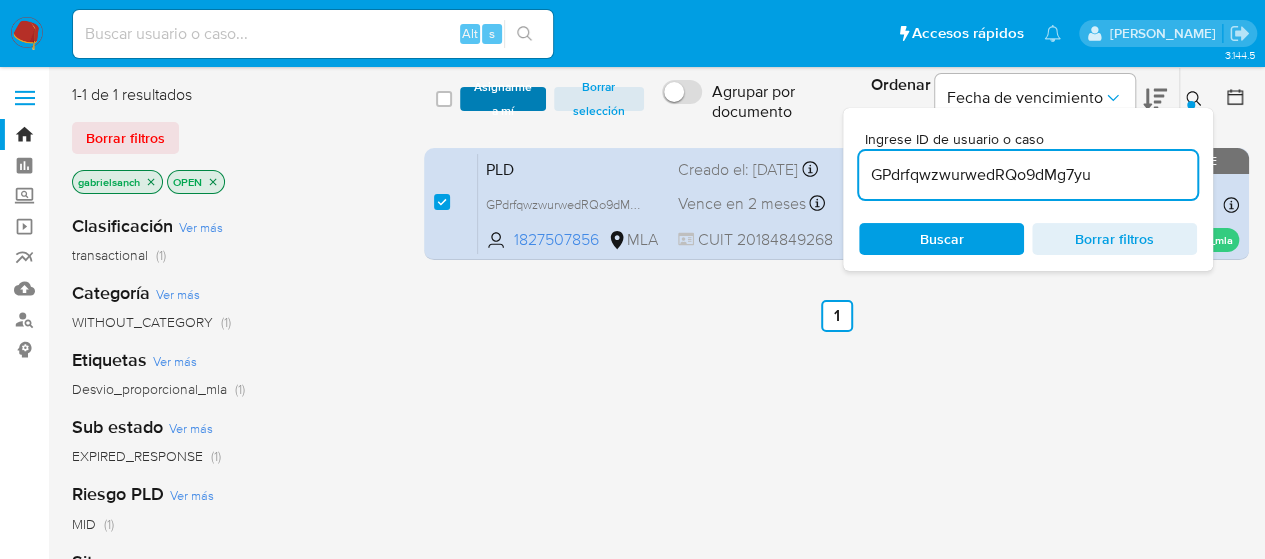 click on "Asignarme a mí" at bounding box center [503, 99] 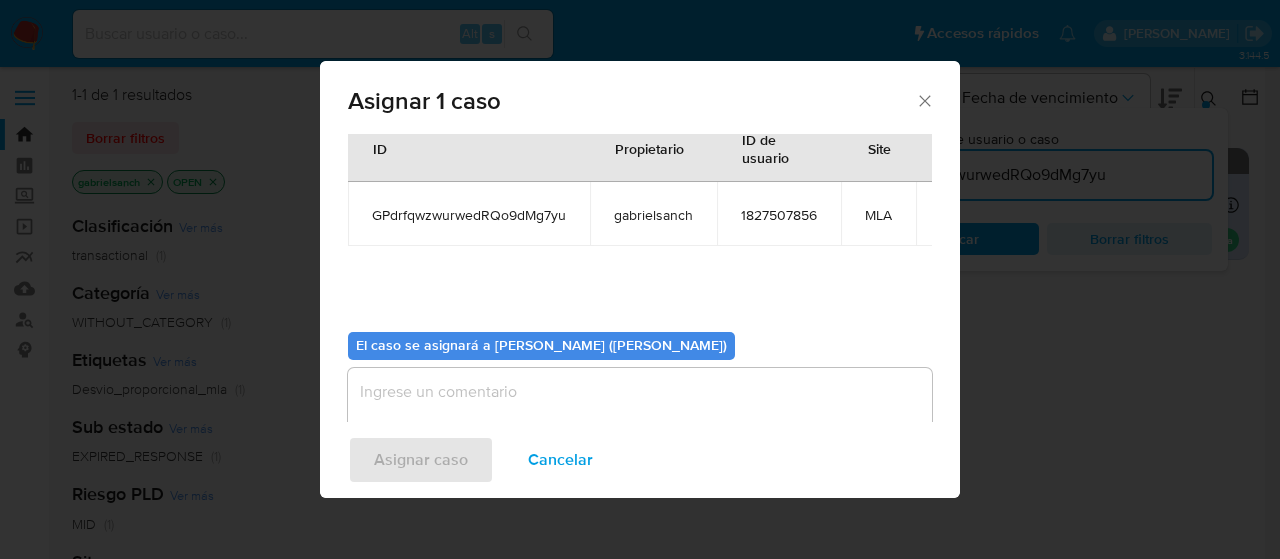 scroll, scrollTop: 102, scrollLeft: 0, axis: vertical 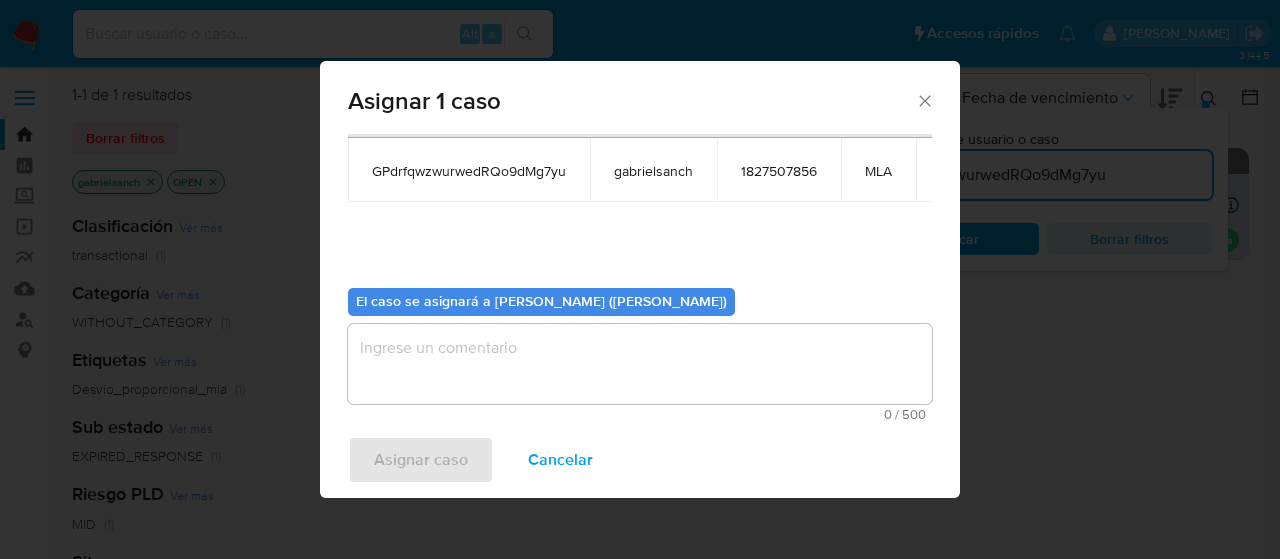 click at bounding box center [640, 364] 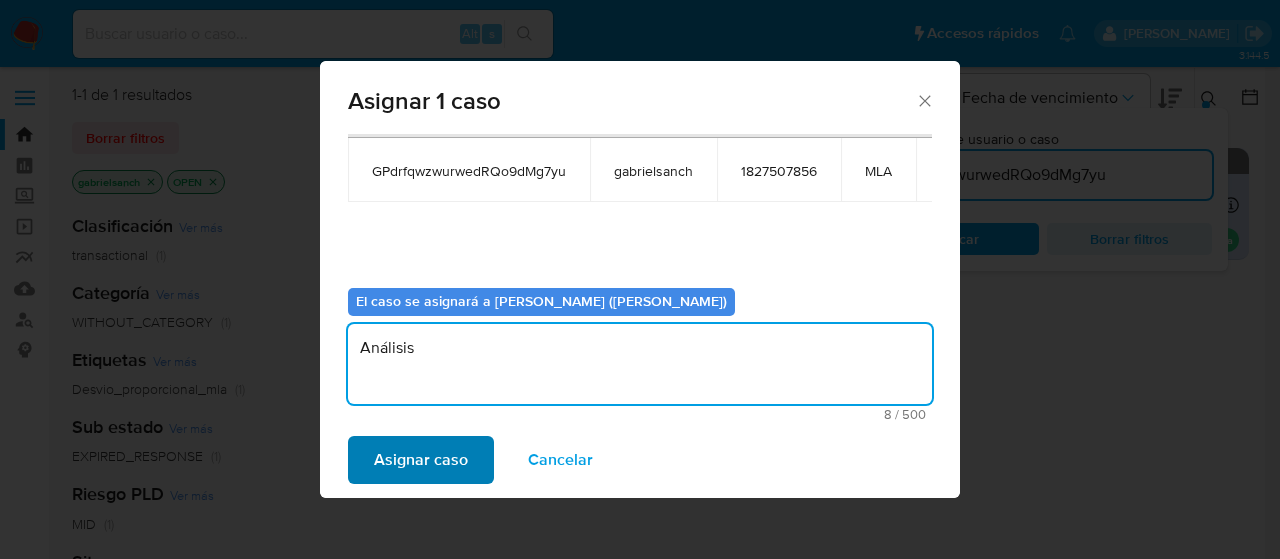 type on "Análisis" 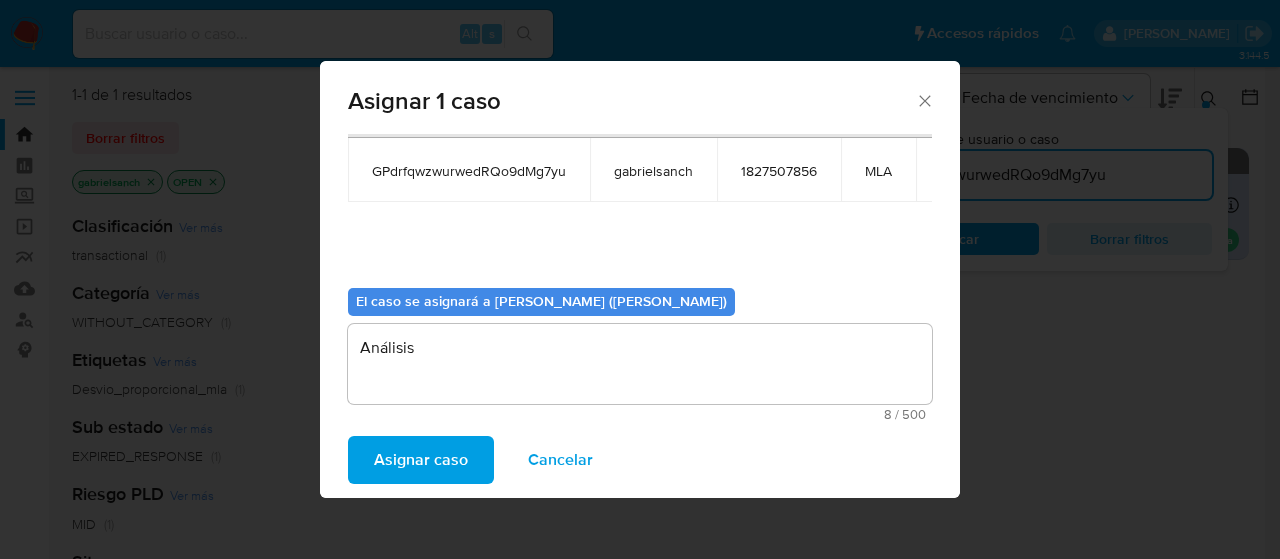 click on "Asignar caso" at bounding box center (421, 460) 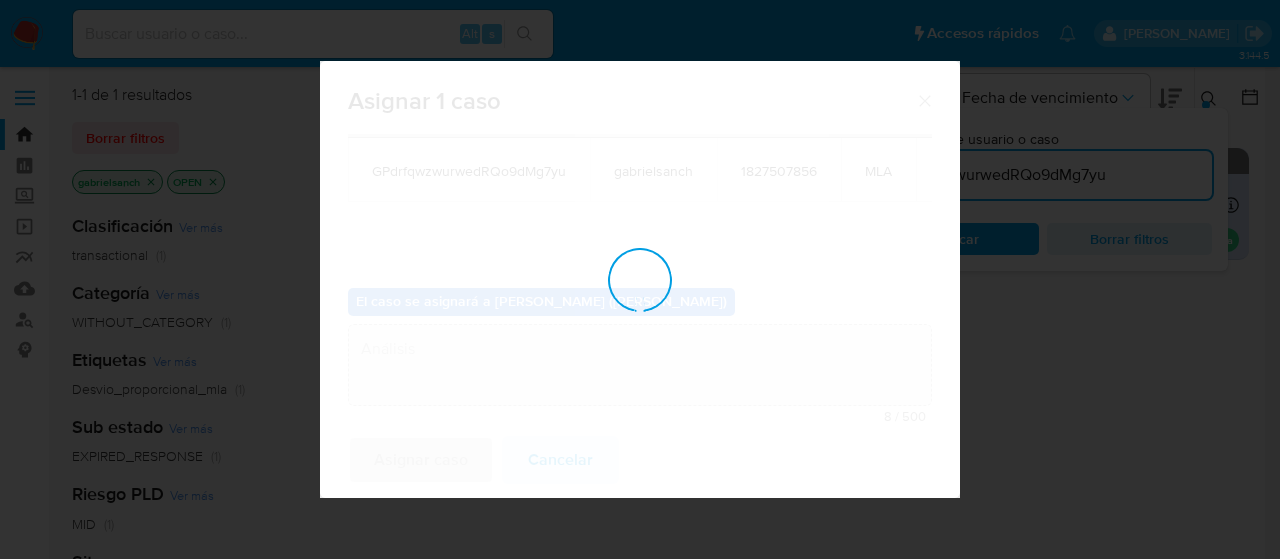 type 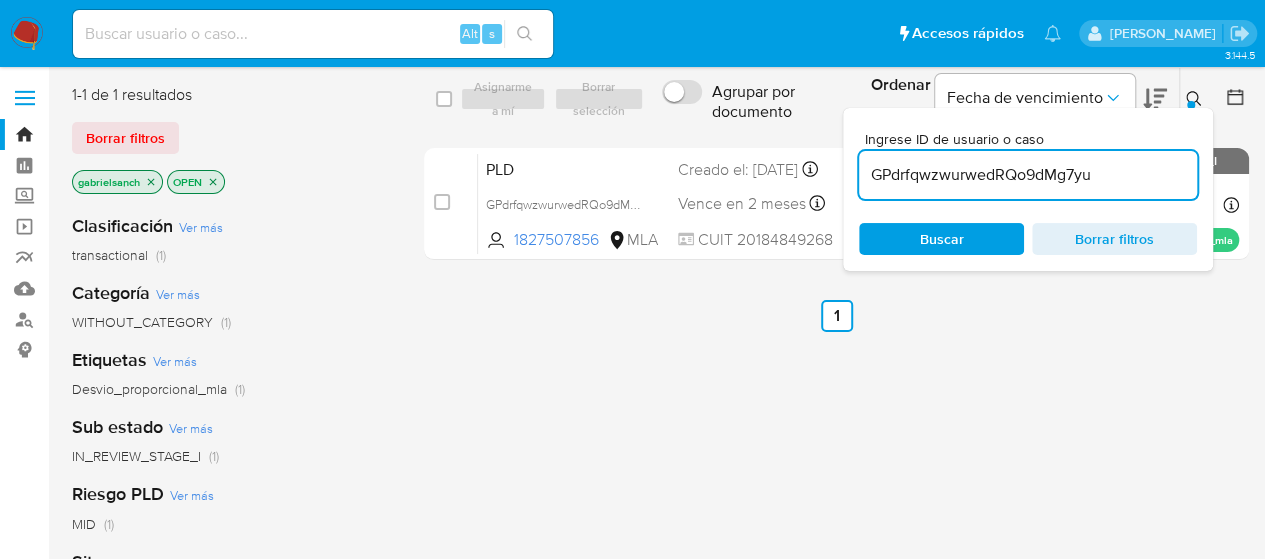 click on "GPdrfqwzwurwedRQo9dMg7yu" at bounding box center [1028, 175] 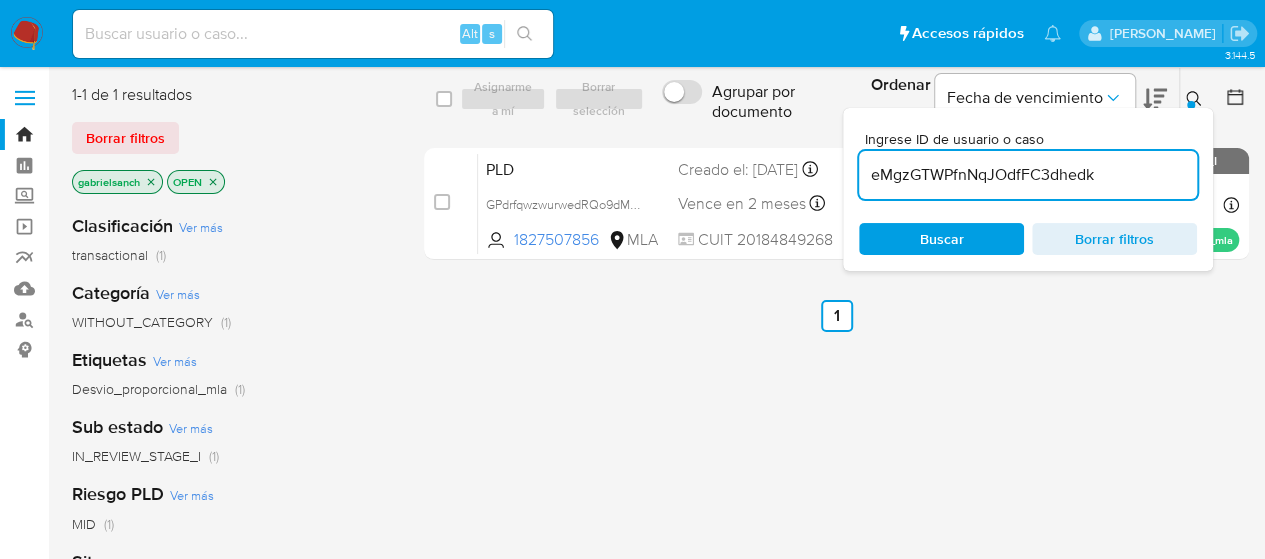 type on "eMgzGTWPfnNqJOdfFC3dhedk" 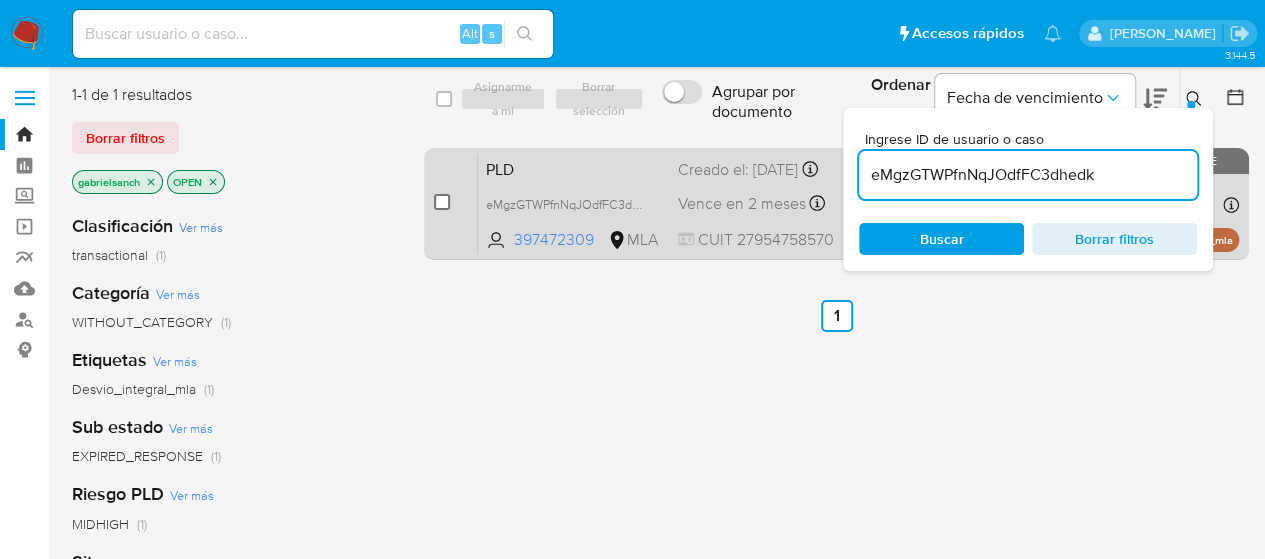 click at bounding box center [442, 202] 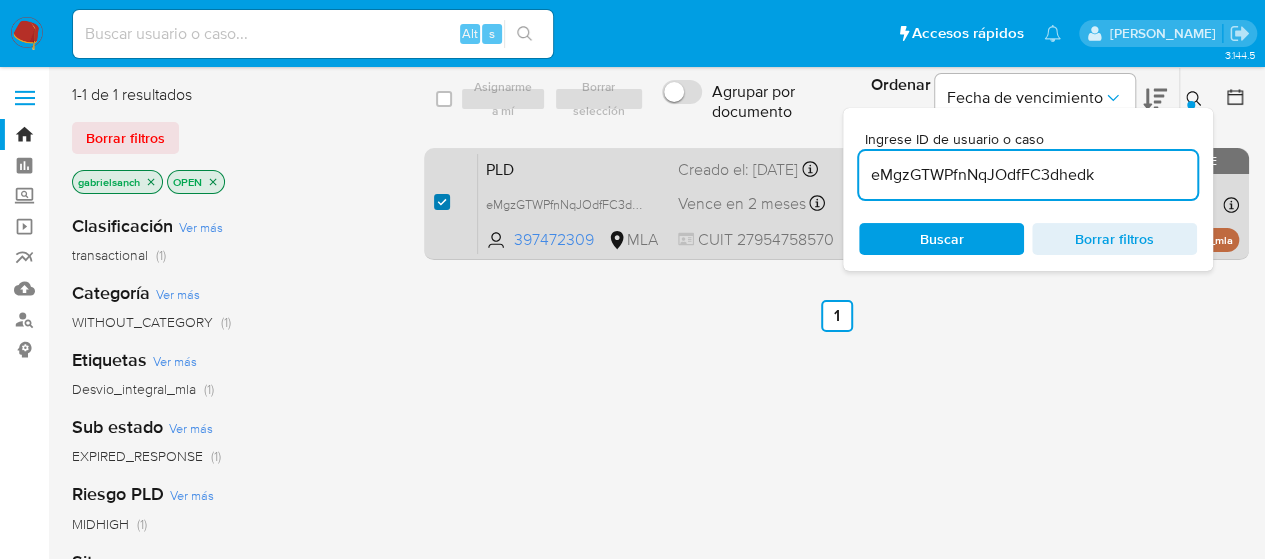 checkbox on "true" 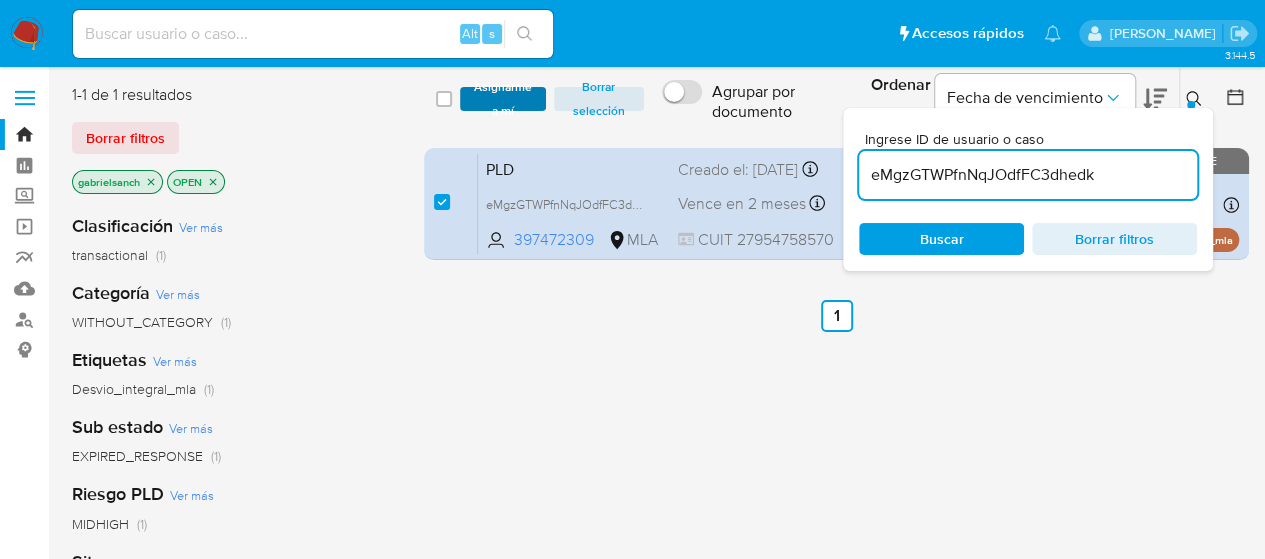 click on "Asignarme a mí" at bounding box center [503, 99] 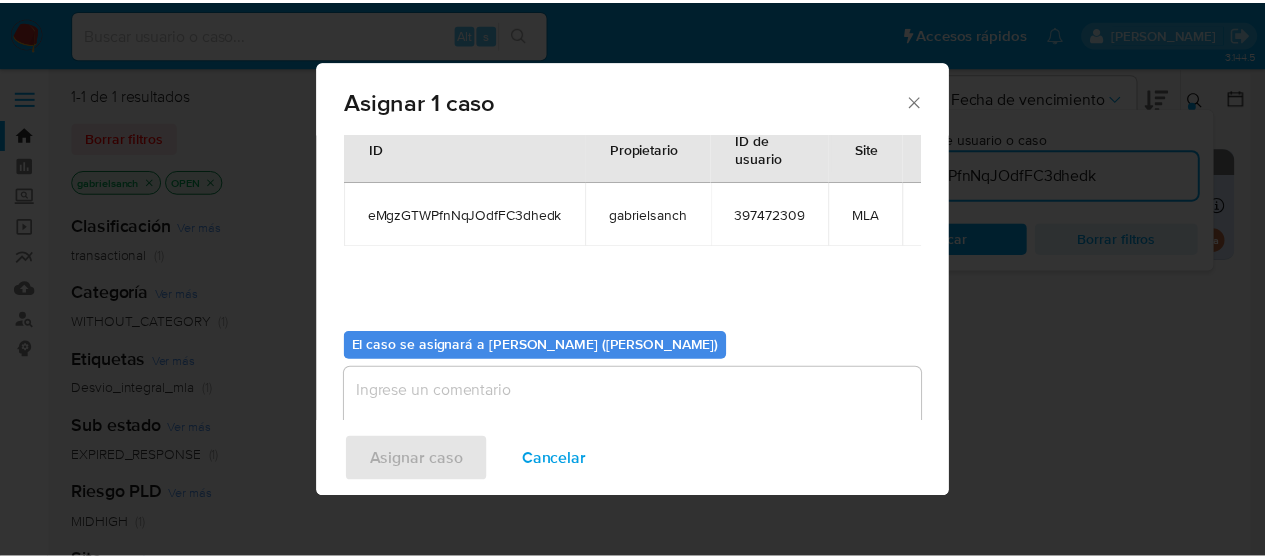 scroll, scrollTop: 102, scrollLeft: 0, axis: vertical 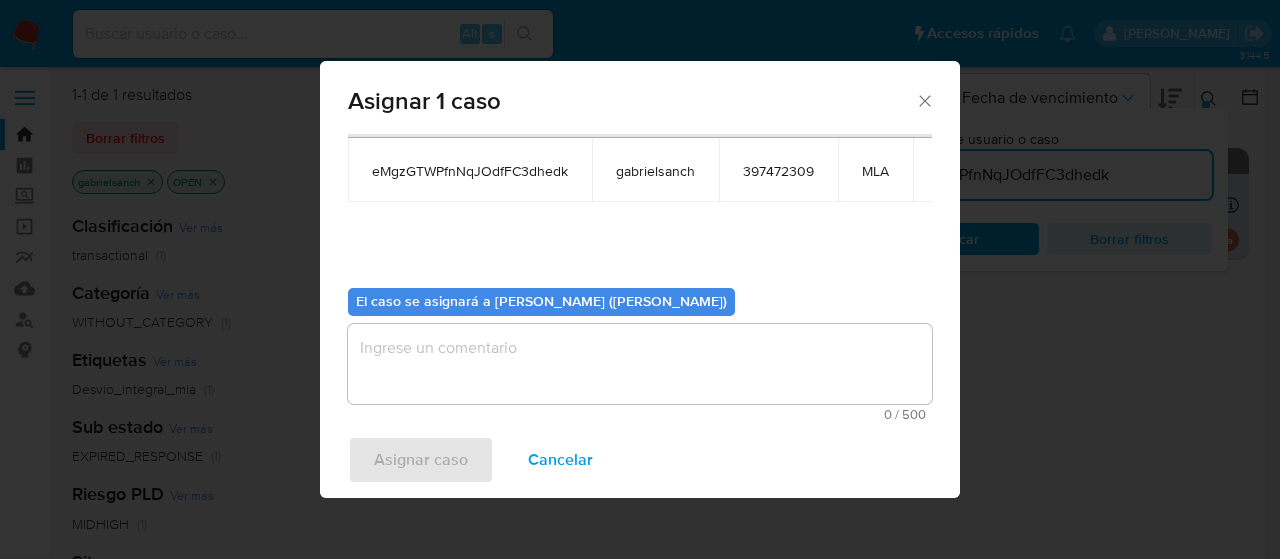 click at bounding box center (640, 364) 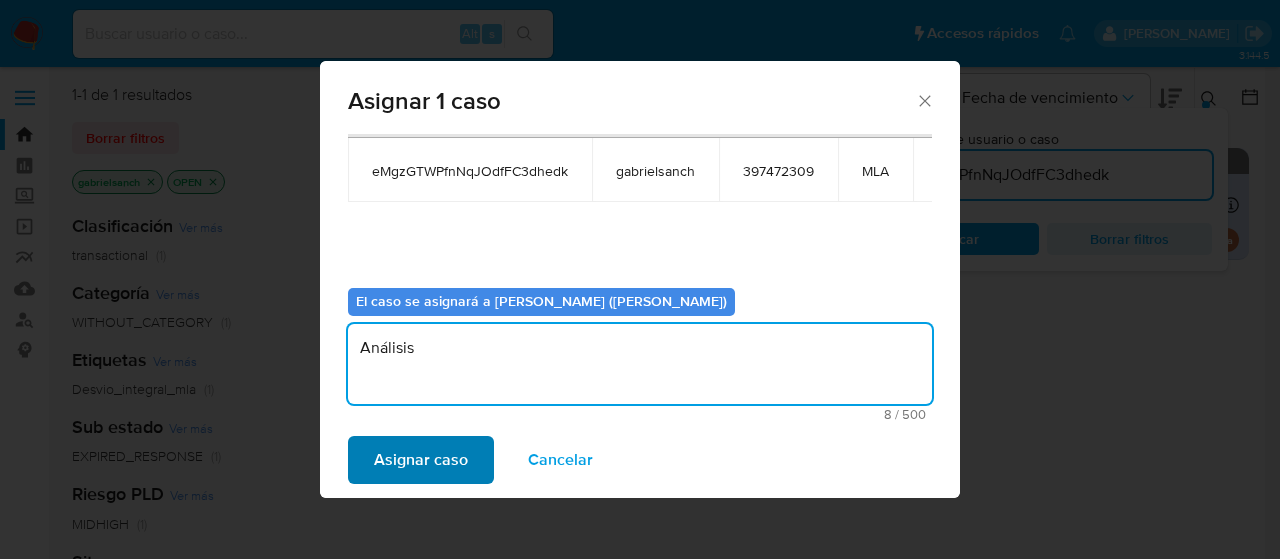 type on "Análisis" 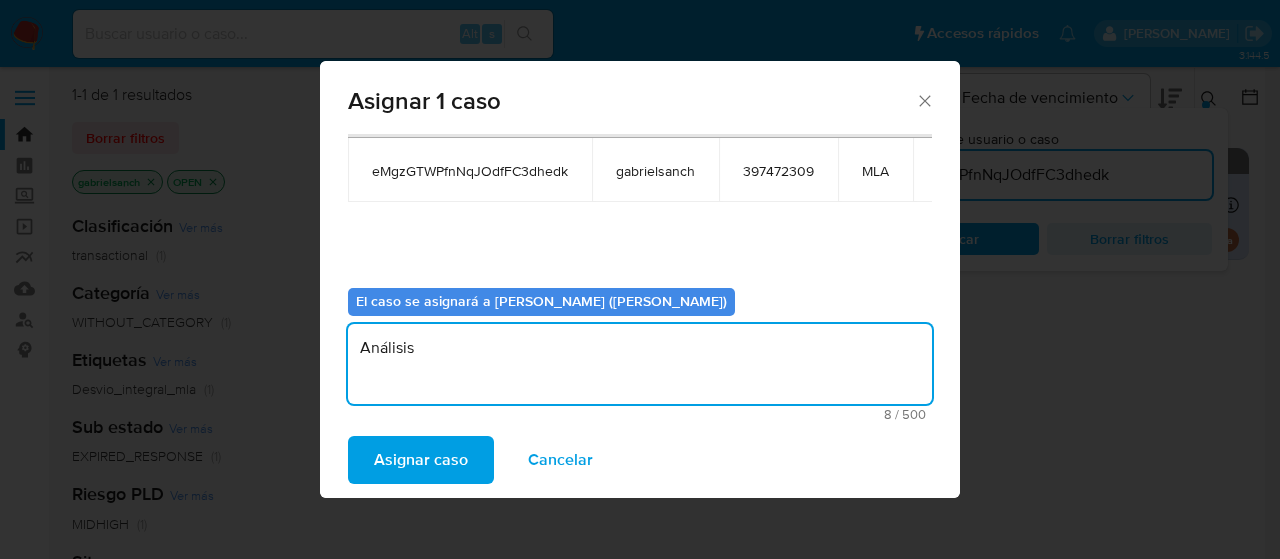 click on "Asignar caso" at bounding box center [421, 460] 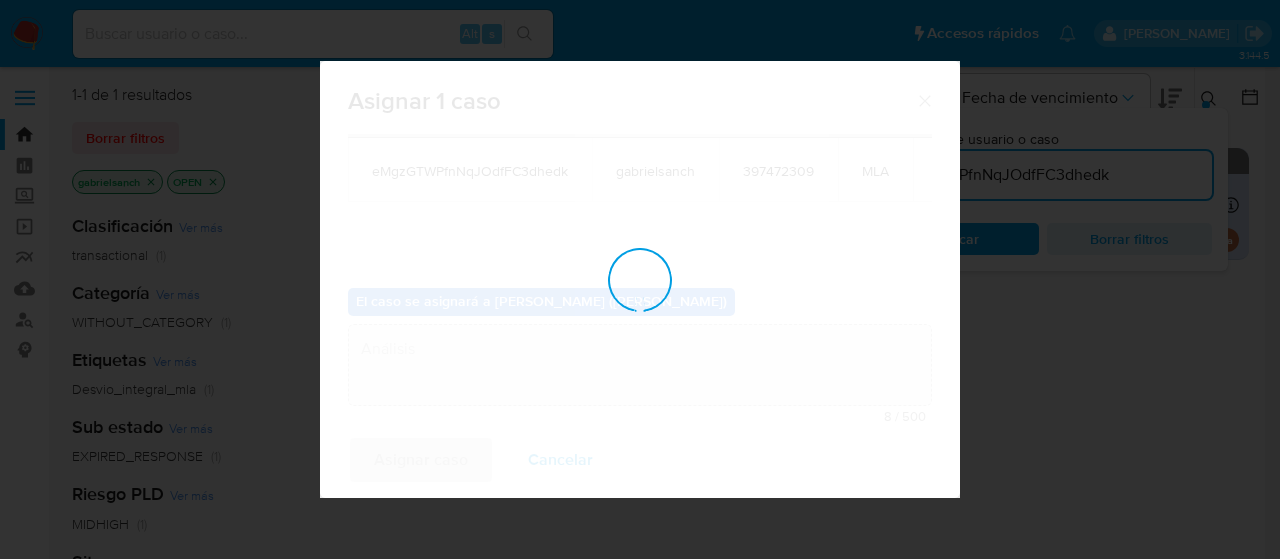 type 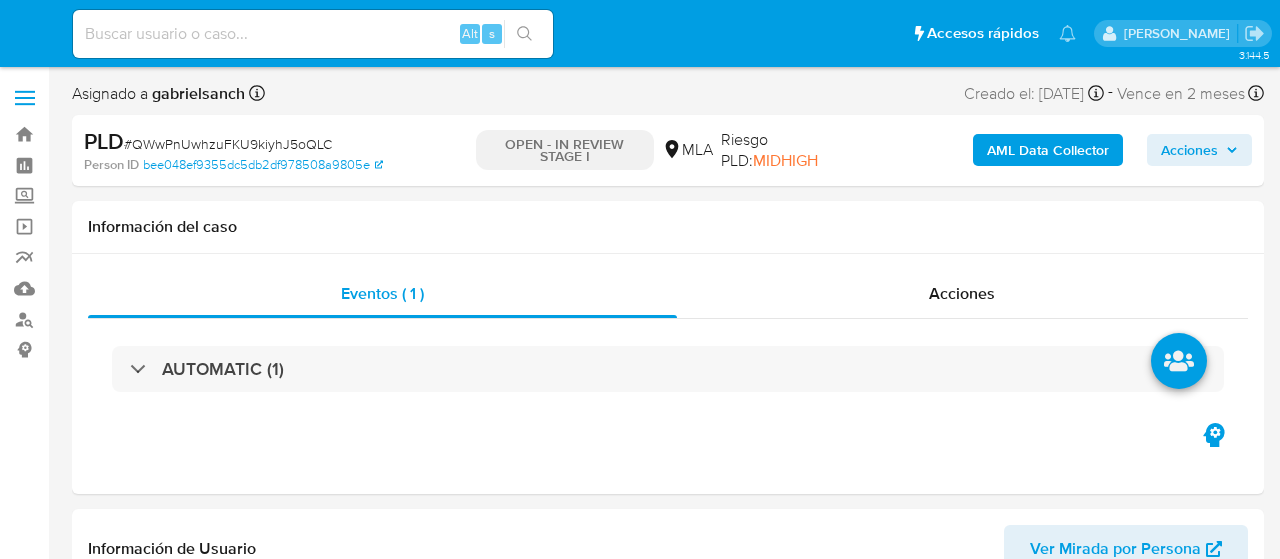 select on "10" 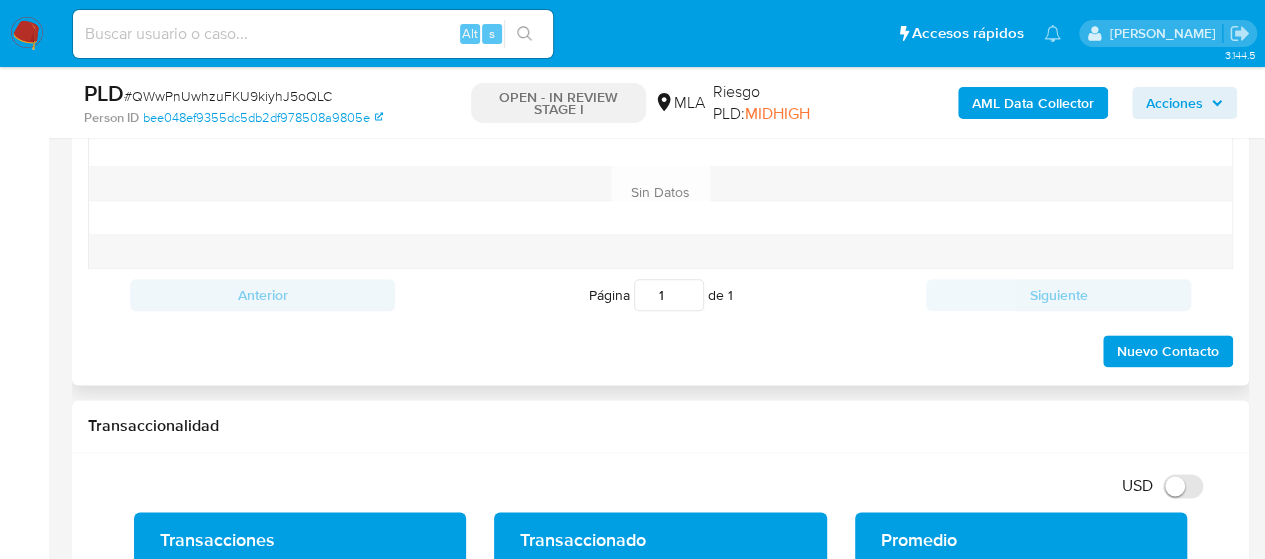 scroll, scrollTop: 1000, scrollLeft: 0, axis: vertical 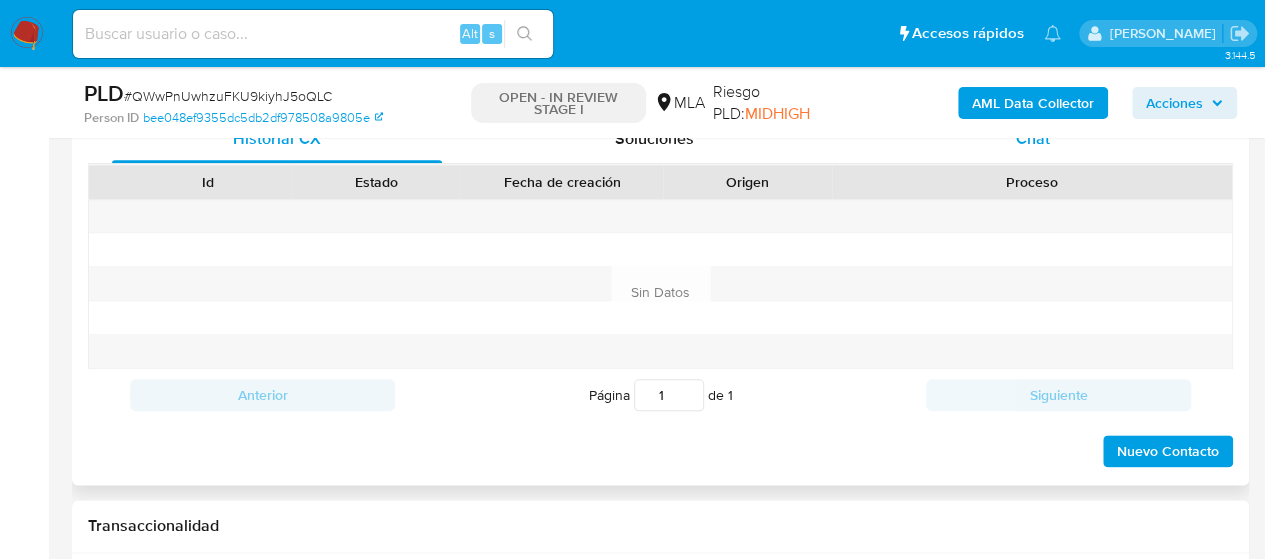 click on "Chat" at bounding box center [1033, 139] 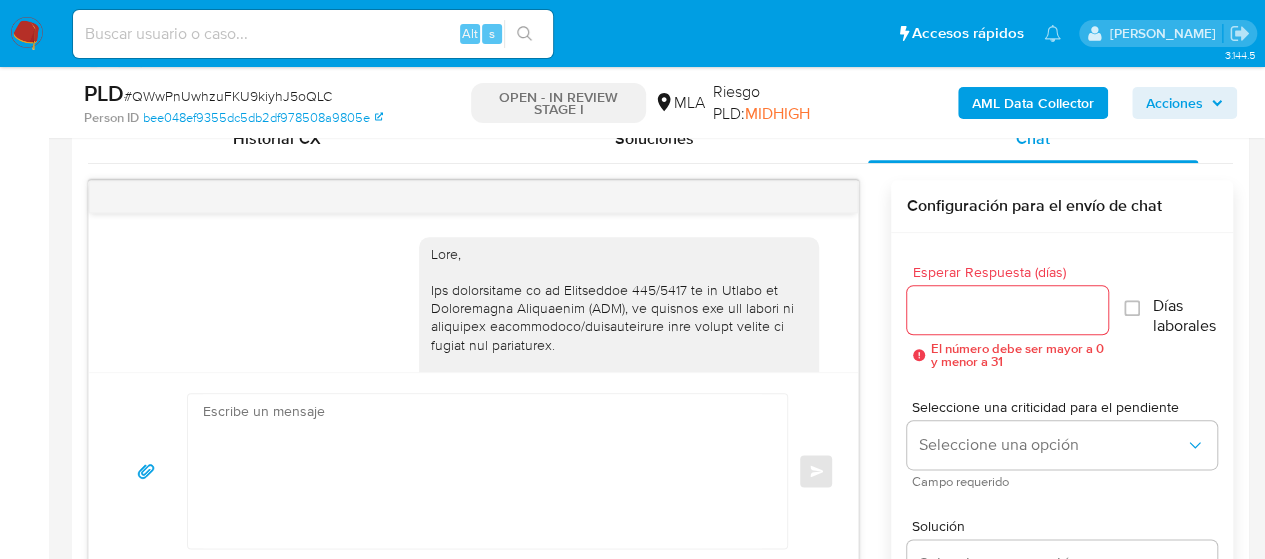 scroll, scrollTop: 1071, scrollLeft: 0, axis: vertical 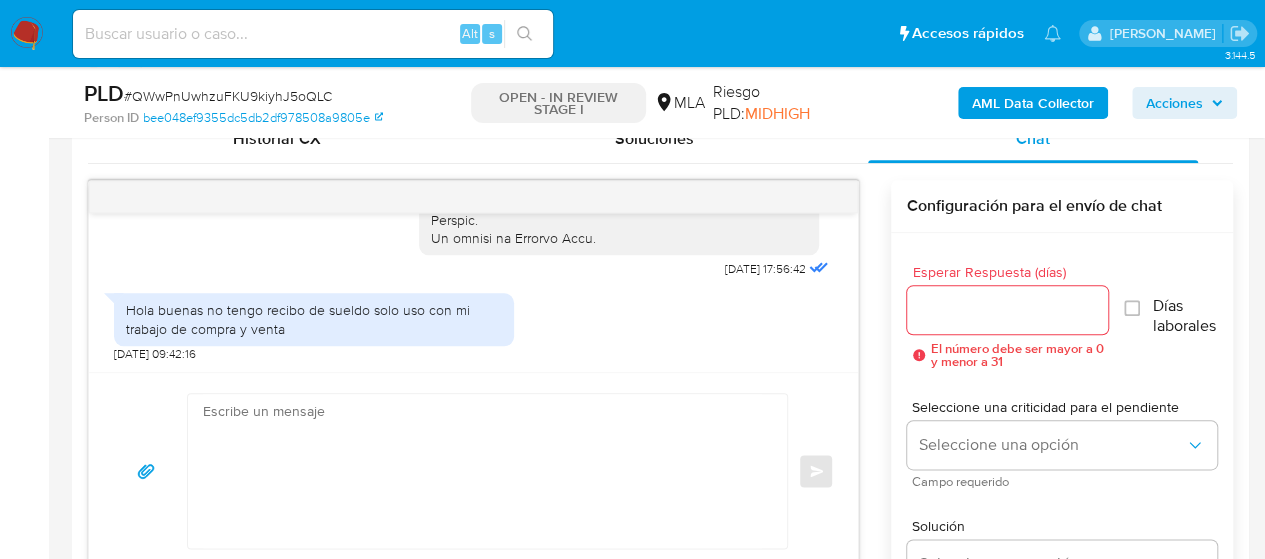 click at bounding box center [482, 471] 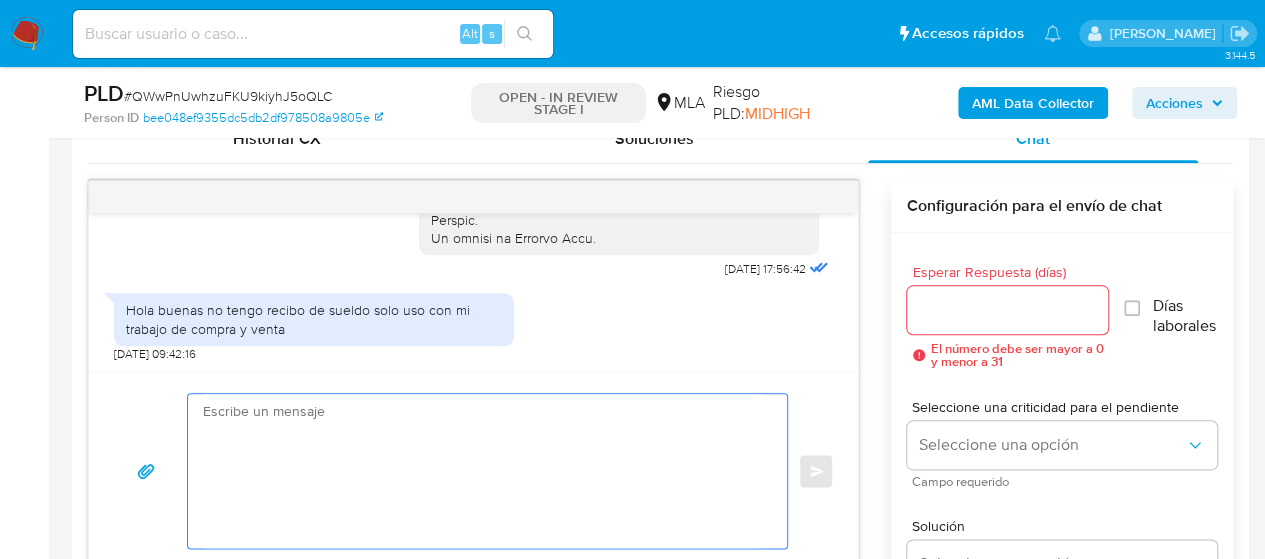 paste on "Hola XXX,
Muchas gracias por tu respuesta.
Analizamos tu caso y verificamos que no te encontrás registrado impositivamente ni eres empleado bajo relación de dependencia, por esta razón, te informamos que no fue posible validar la operatoria canalizada en tu cuenta.
En virtud de lo mencionado, decidimos suspender tu cuenta de acuerdo con lo previsto en las condiciones de registro y operación según nuestros Términos y Condiciones.
Recordá que si tenés dinero en Mercado de Pago, podés retirarlo realizando una transferencia a una cuenta de tu preferencia. En caso de regularizar esta situación, podés contactarte a través de nuestro Portal de Ayuda.
Saludos, Equipo de Mercado Pago." 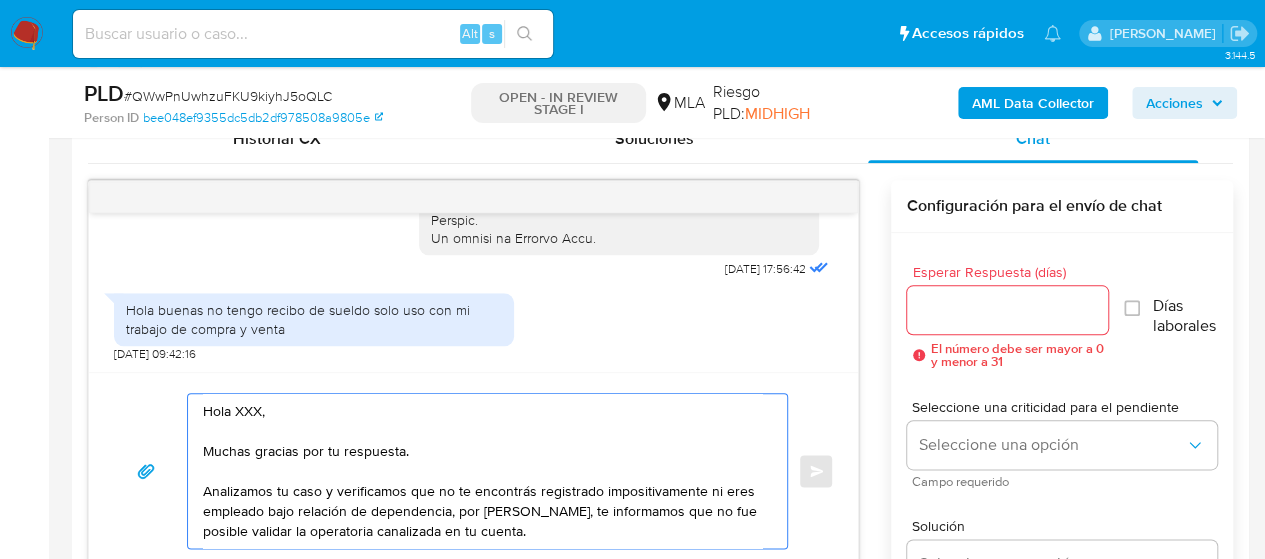 scroll, scrollTop: 1032, scrollLeft: 0, axis: vertical 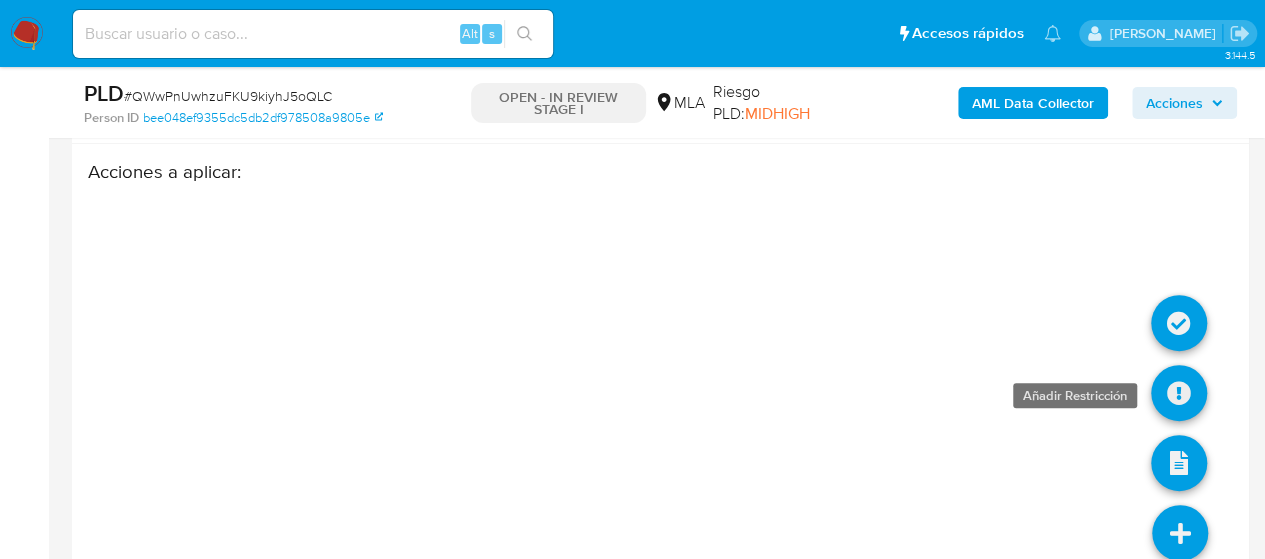 type on "Hola XXX,
Muchas gracias por tu respuesta.
Analizamos tu caso y verificamos que no te encontrás registrado impositivamente ni eres empleado bajo relación de dependencia, por esta razón, te informamos que no fue posible validar la operatoria canalizada en tu cuenta.
En virtud de lo mencionado, decidimos suspender tu cuenta de acuerdo con lo previsto en las condiciones de registro y operación según nuestros Términos y Condiciones.
Recordá que si tenés dinero en Mercado de Pago, podés retirarlo realizando una transferencia a una cuenta de tu preferencia. En caso de regularizar esta situación, podés contactarte a través de nuestro Portal de Ayuda.
Saludos, Equipo de Mercado Pago." 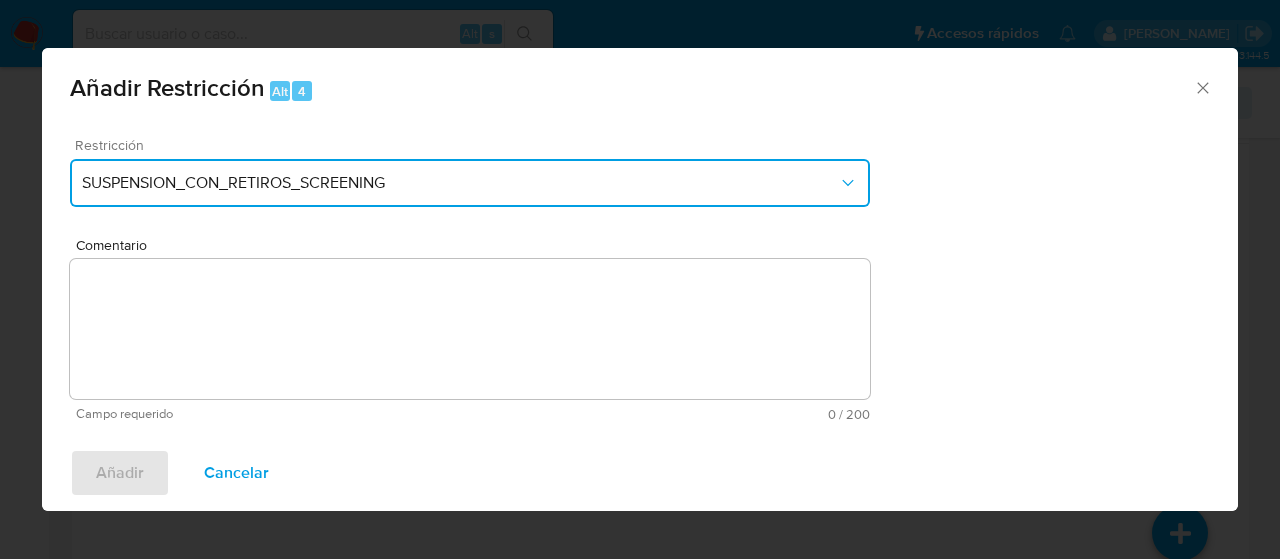 click on "SUSPENSION_CON_RETIROS_SCREENING" at bounding box center (460, 183) 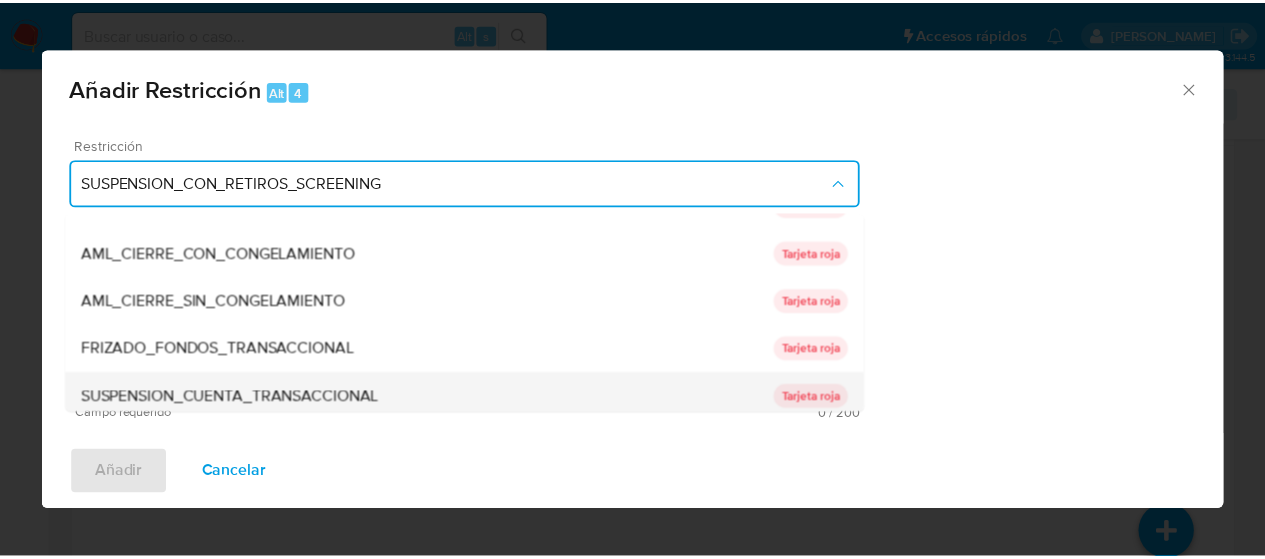 scroll, scrollTop: 136, scrollLeft: 0, axis: vertical 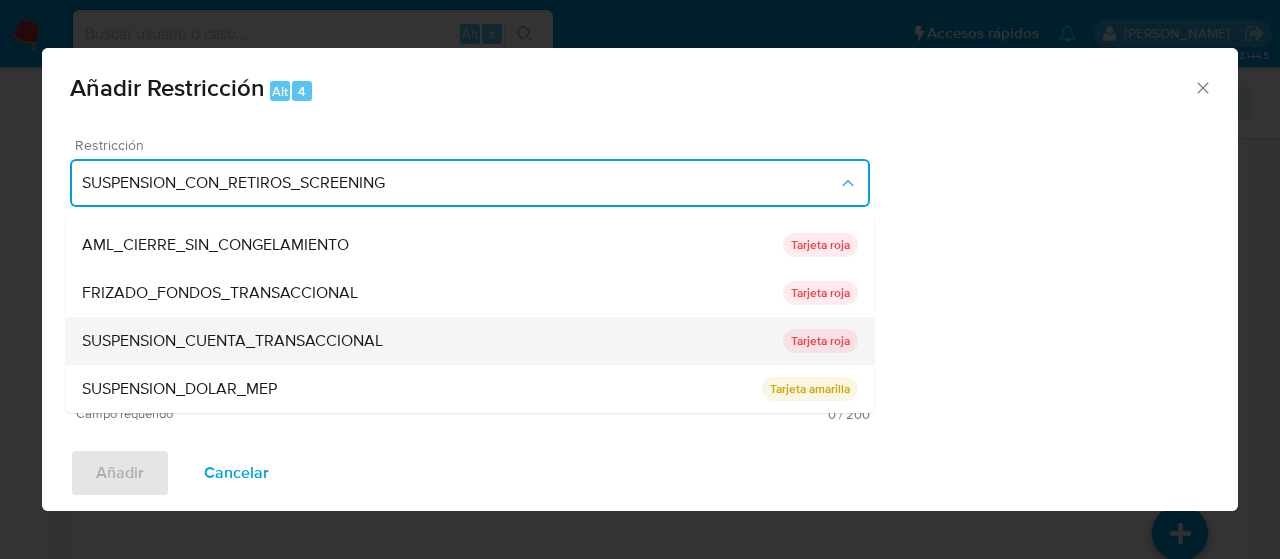 click on "SUSPENSION_CUENTA_TRANSACCIONAL" at bounding box center [232, 341] 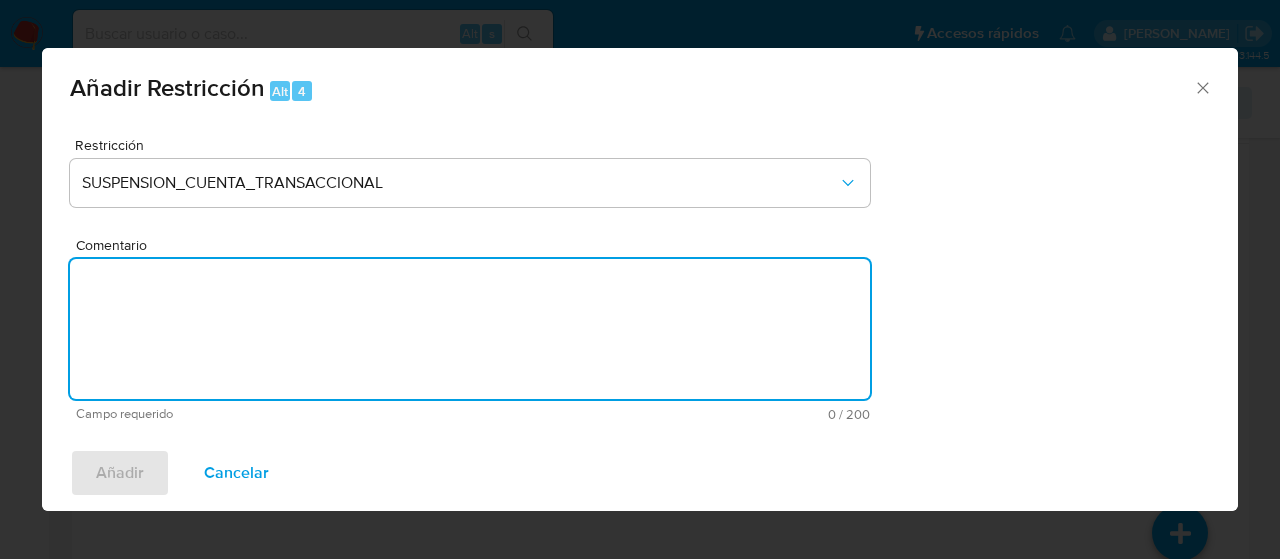 click on "Comentario" at bounding box center [470, 329] 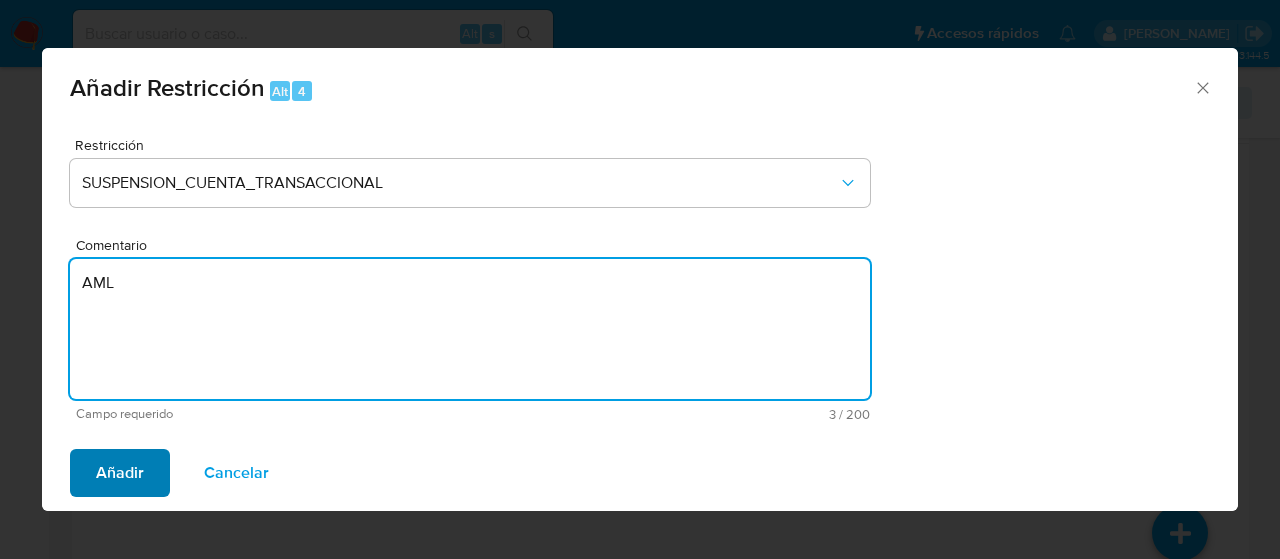 type on "AML" 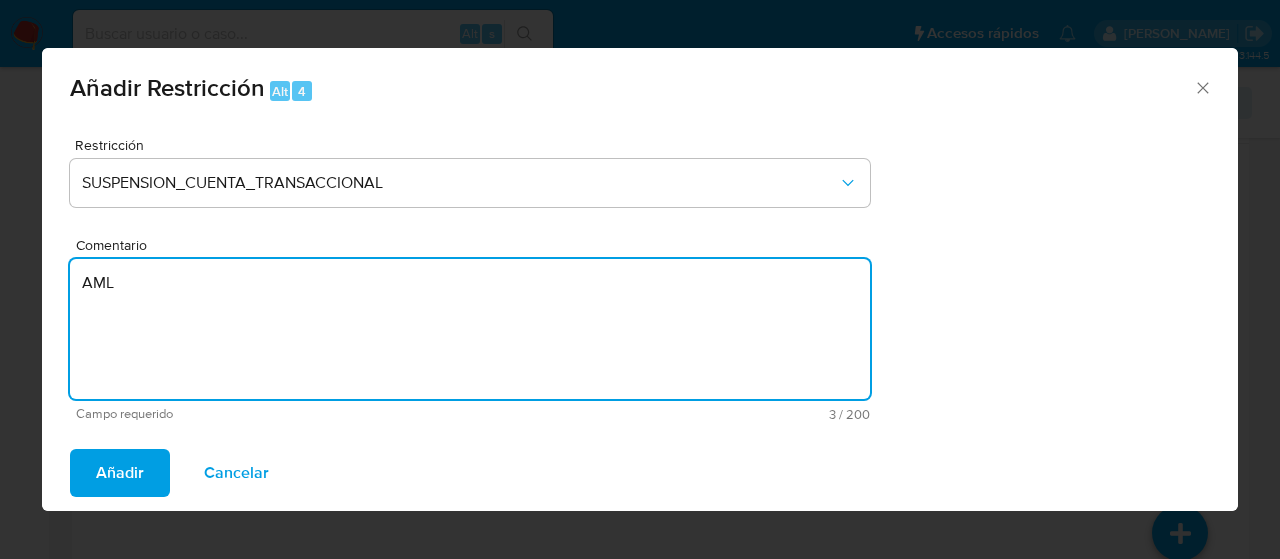 click on "Añadir" at bounding box center [120, 473] 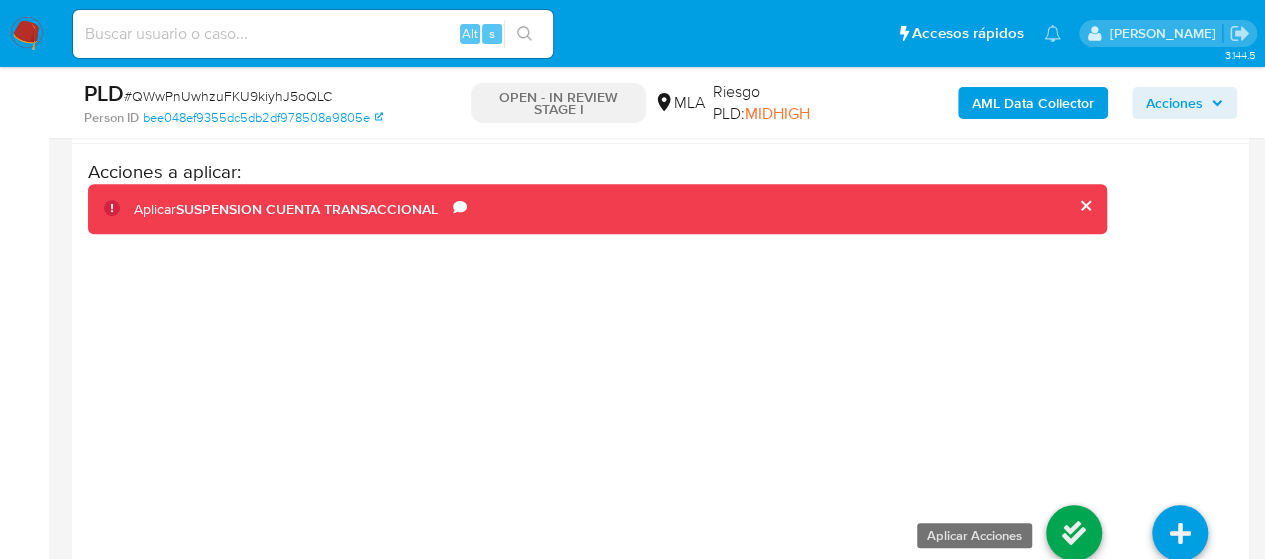 click at bounding box center (1074, 533) 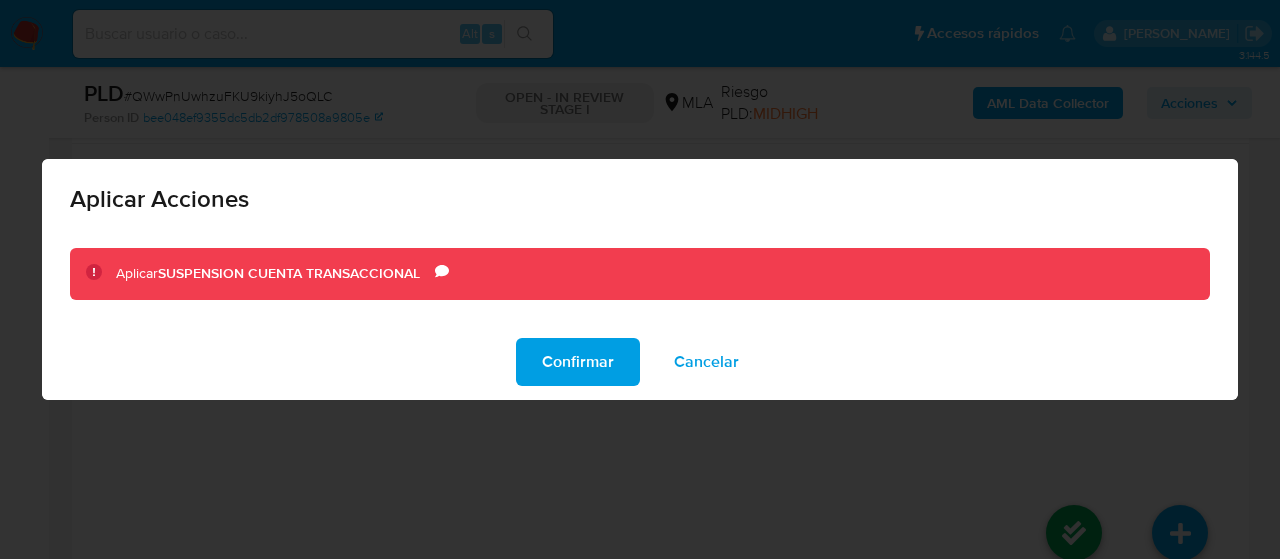 click on "Confirmar" at bounding box center [578, 362] 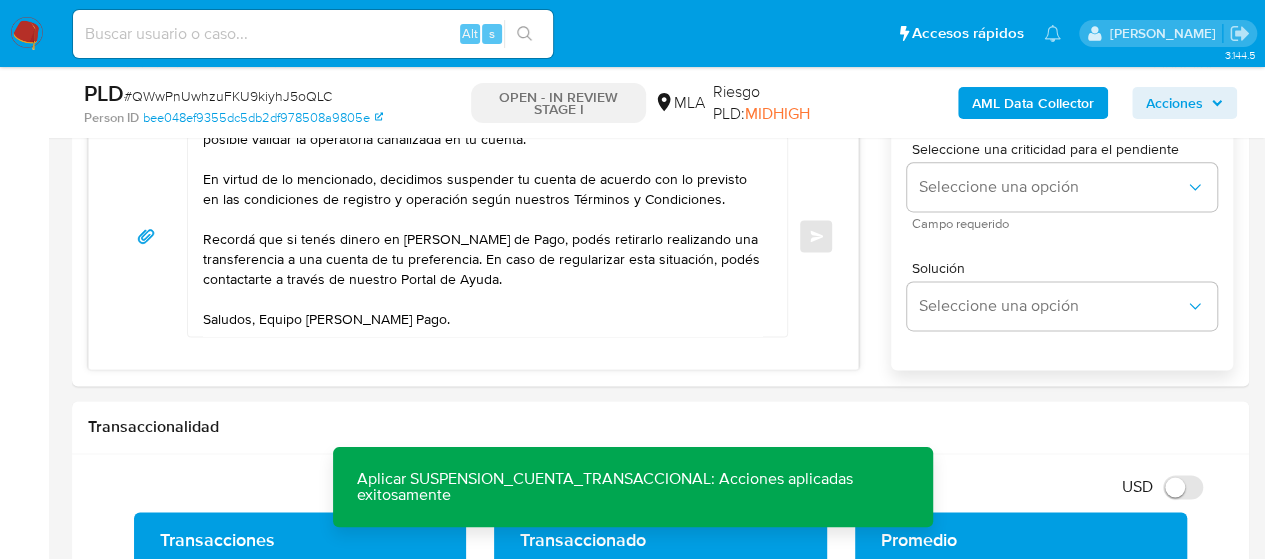 scroll, scrollTop: 1142, scrollLeft: 0, axis: vertical 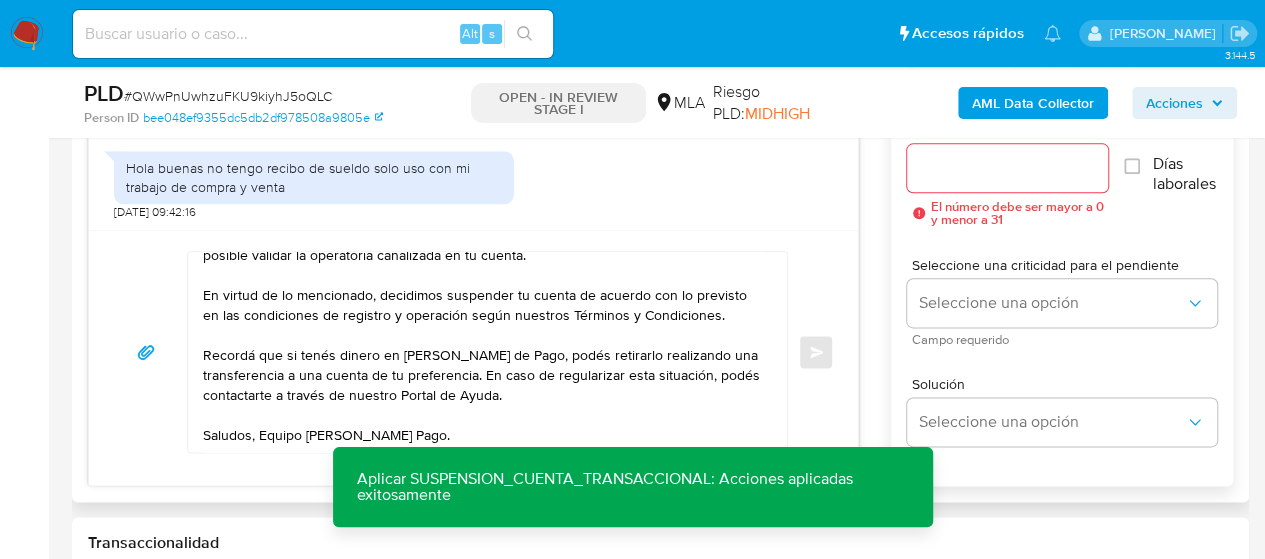 drag, startPoint x: 1008, startPoint y: 171, endPoint x: 992, endPoint y: 176, distance: 16.763054 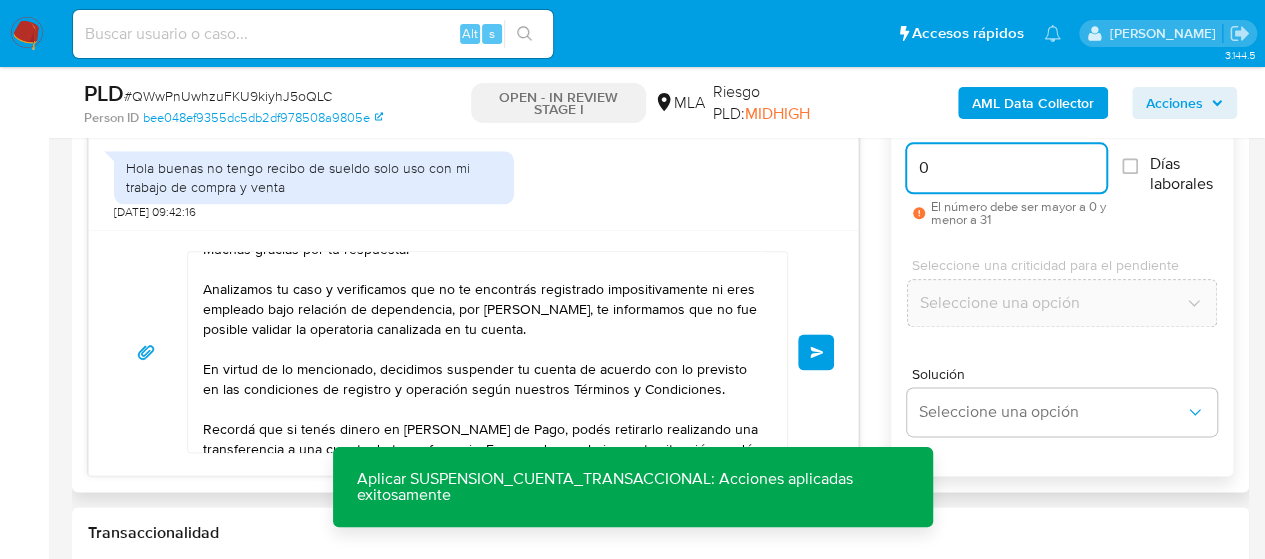 scroll, scrollTop: 0, scrollLeft: 0, axis: both 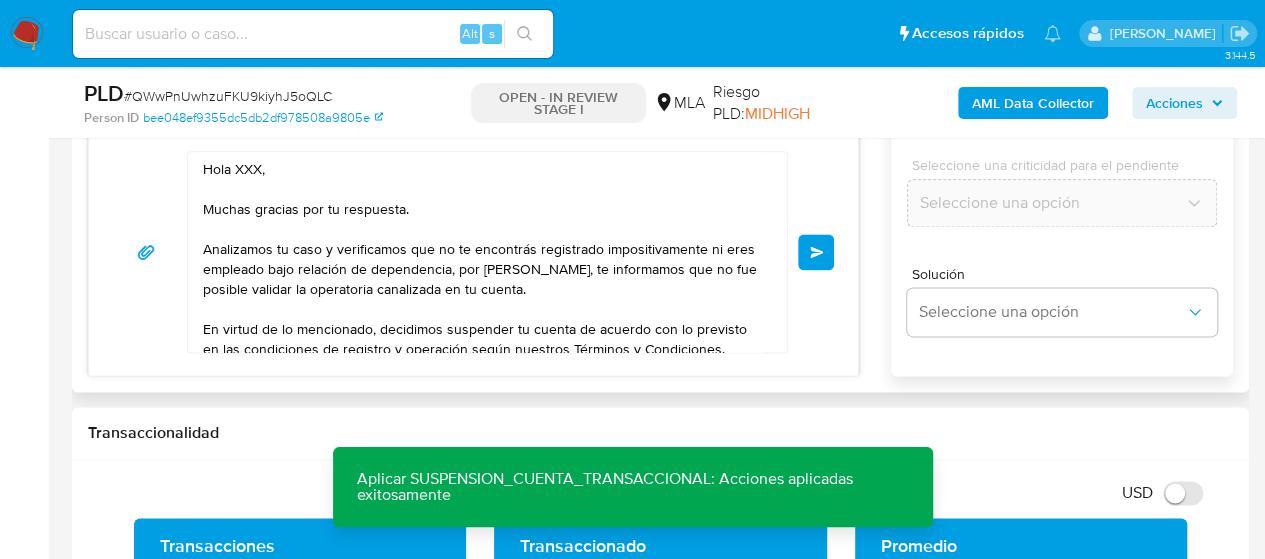 type on "0" 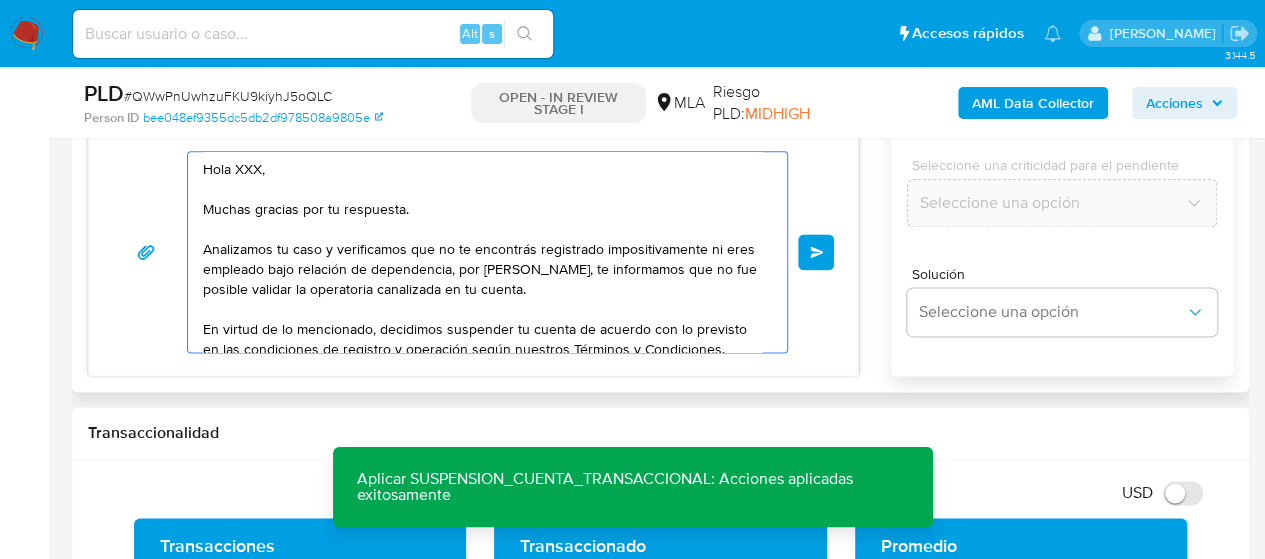 drag, startPoint x: 229, startPoint y: 168, endPoint x: 211, endPoint y: 200, distance: 36.71512 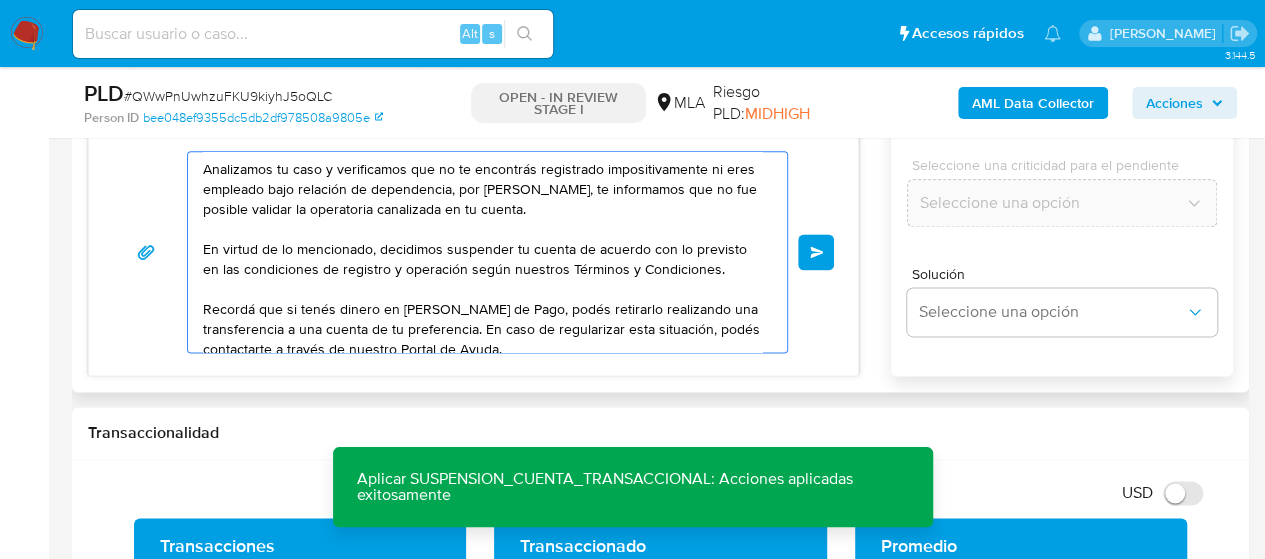 scroll, scrollTop: 100, scrollLeft: 0, axis: vertical 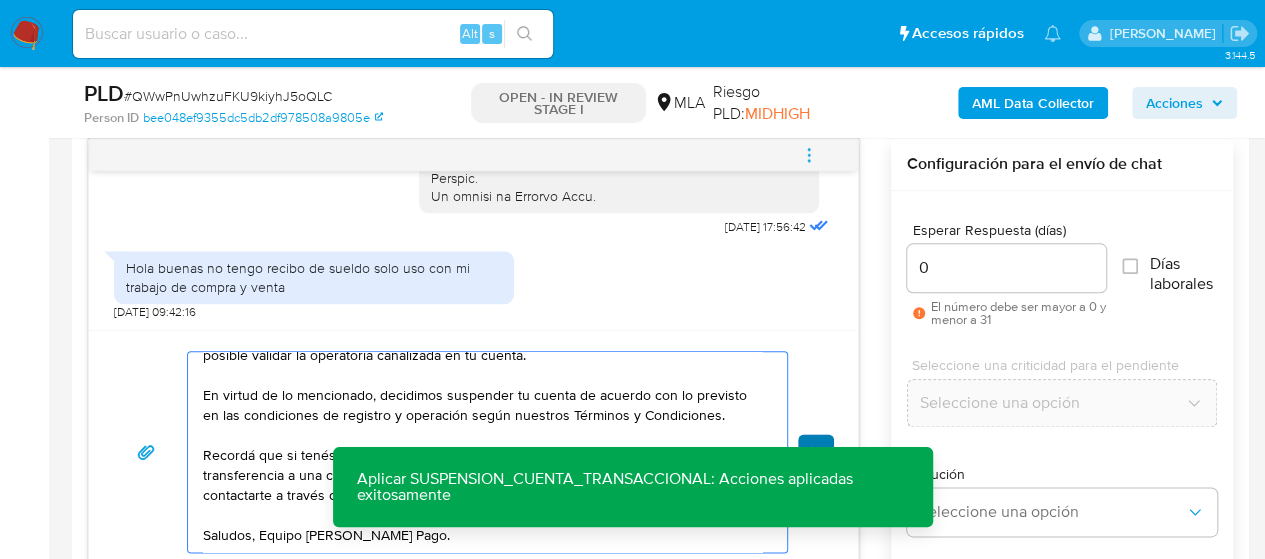 type on "Hola, muchas gracias por tu respuesta.
Analizamos tu caso y verificamos que no te encontrás registrado impositivamente ni eres empleado bajo relación de dependencia, por esta razón, te informamos que no fue posible validar la operatoria canalizada en tu cuenta.
En virtud de lo mencionado, decidimos suspender tu cuenta de acuerdo con lo previsto en las condiciones de registro y operación según nuestros Términos y Condiciones.
Recordá que si tenés dinero en Mercado de Pago, podés retirarlo realizando una transferencia a una cuenta de tu preferencia. En caso de regularizar esta situación, podés contactarte a través de nuestro Portal de Ayuda.
Saludos, Equipo de Mercado Pago." 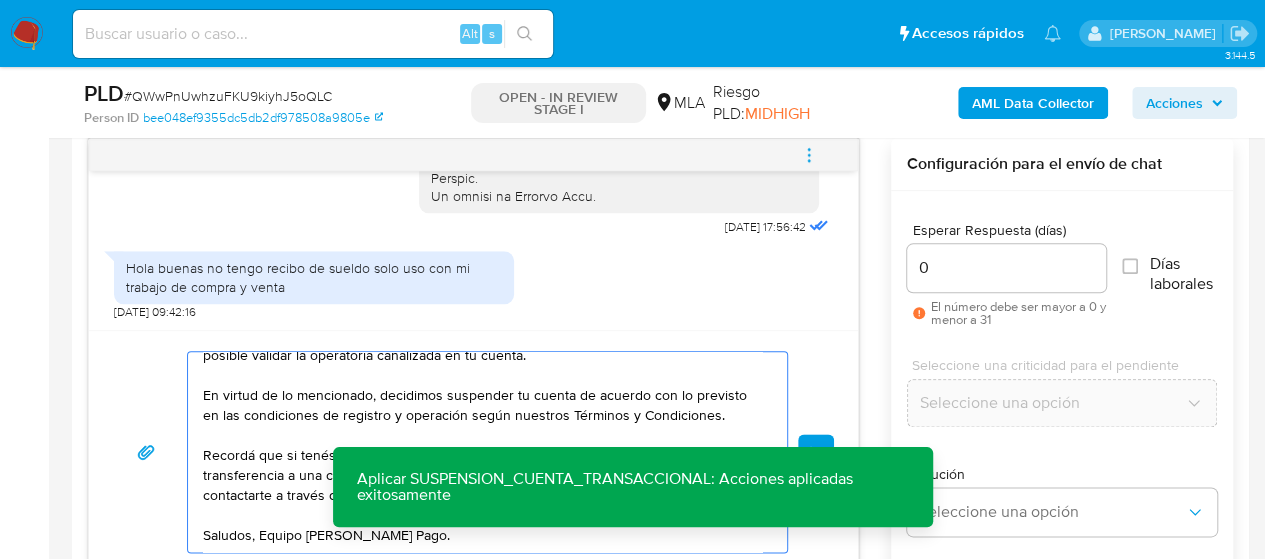 click on "Enviar" at bounding box center [816, 452] 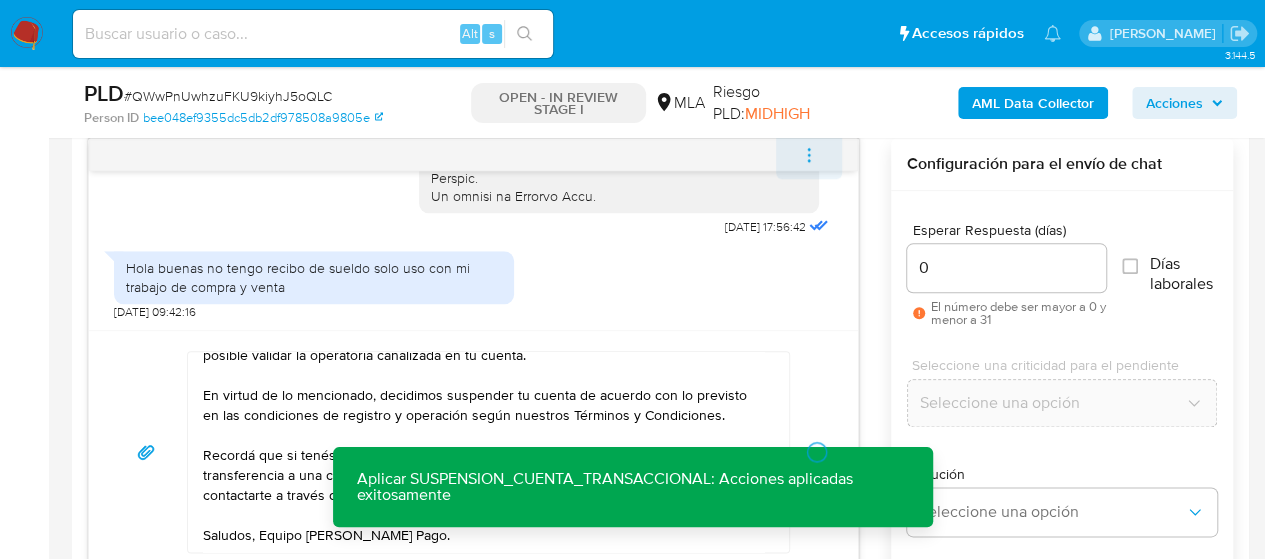 type 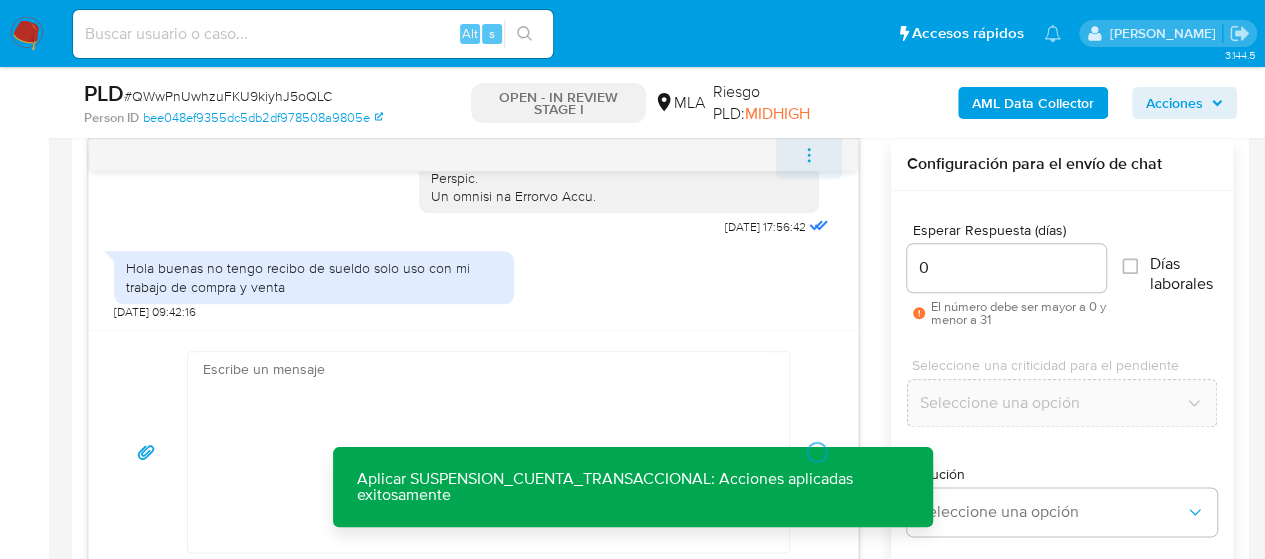 scroll, scrollTop: 0, scrollLeft: 0, axis: both 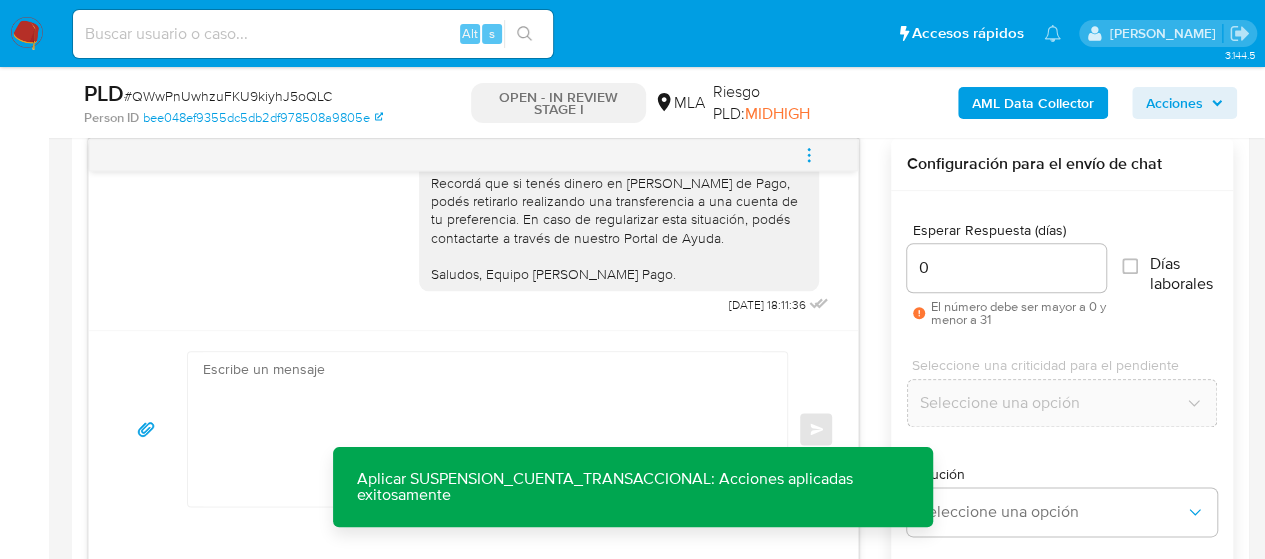 click 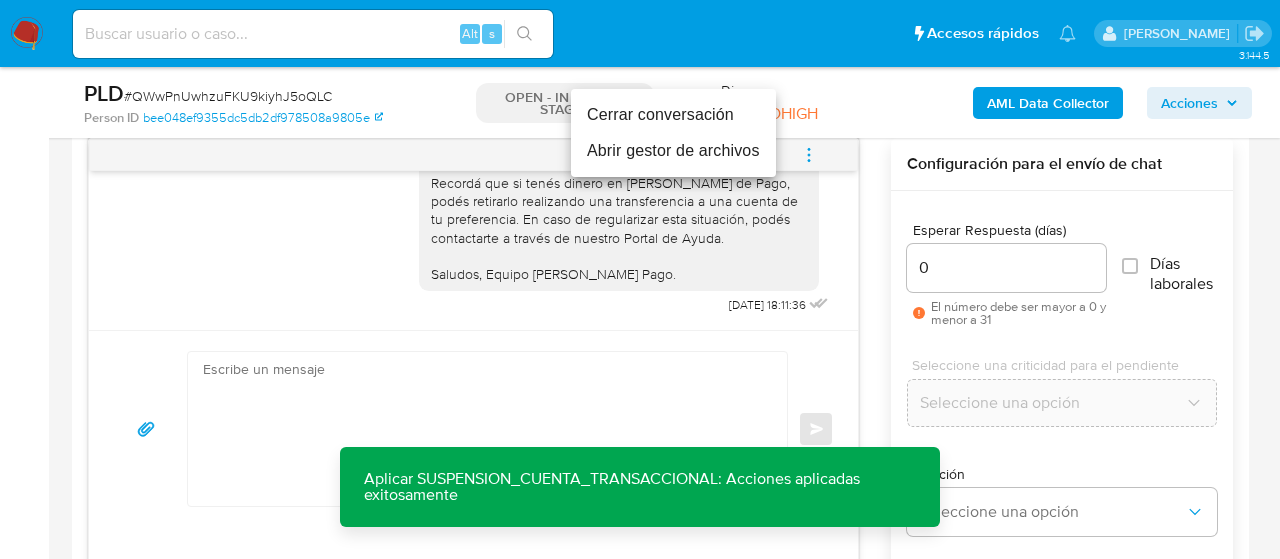 click on "Cerrar conversación" at bounding box center [673, 115] 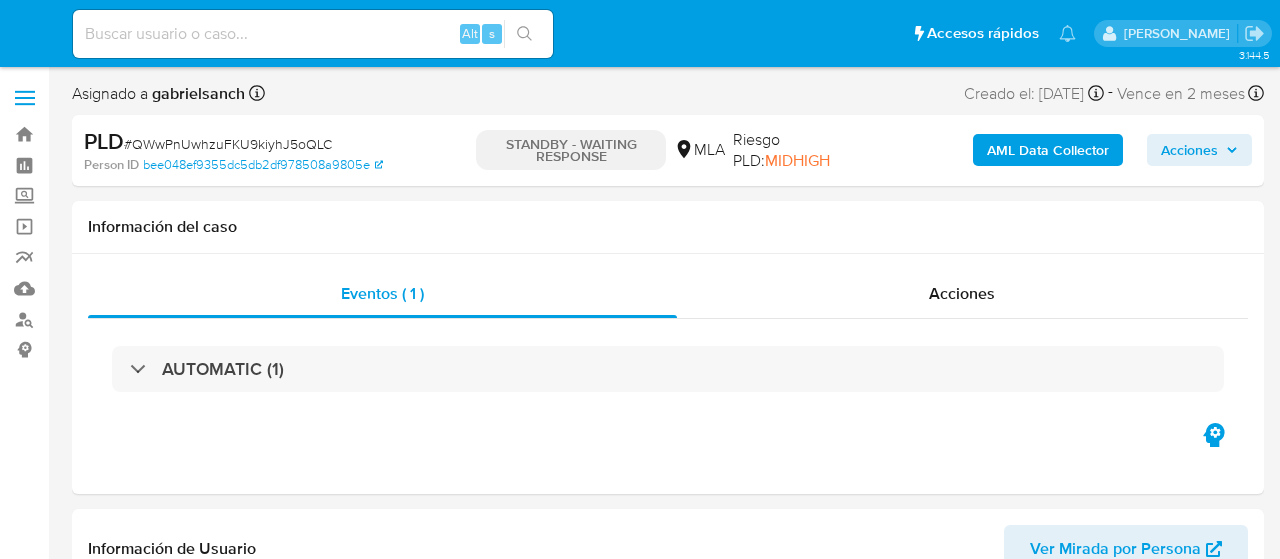 select on "10" 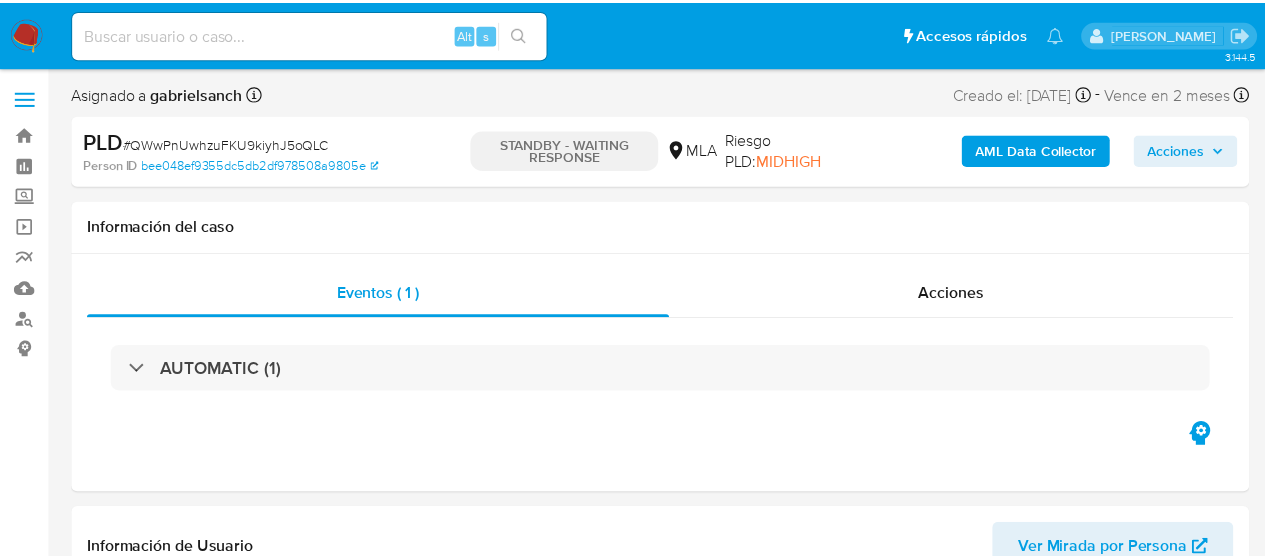 scroll, scrollTop: 0, scrollLeft: 0, axis: both 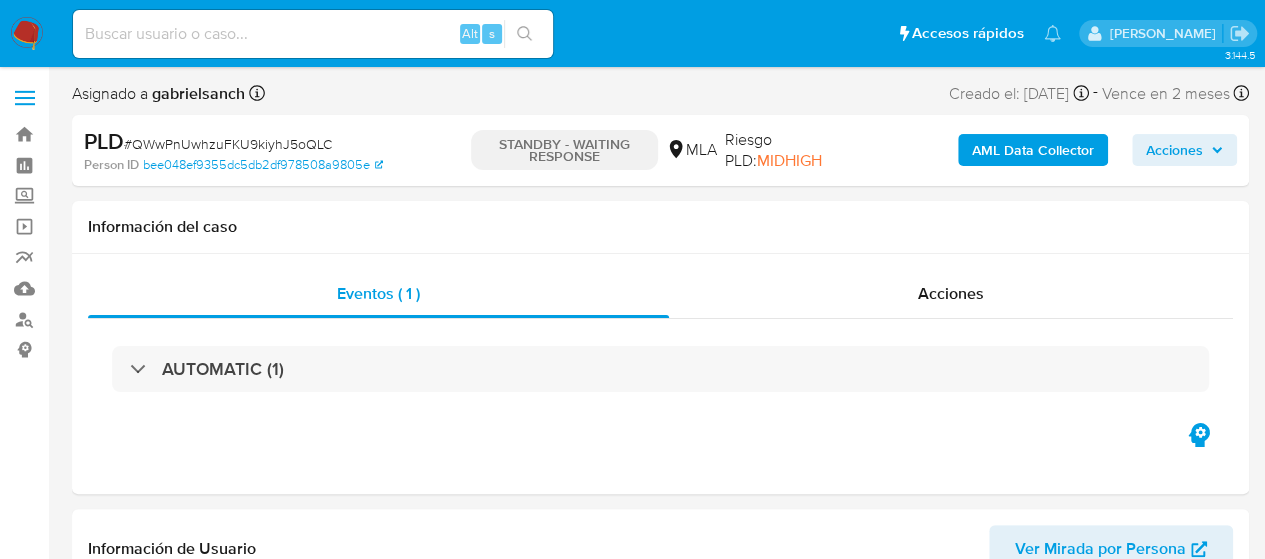 click at bounding box center (313, 34) 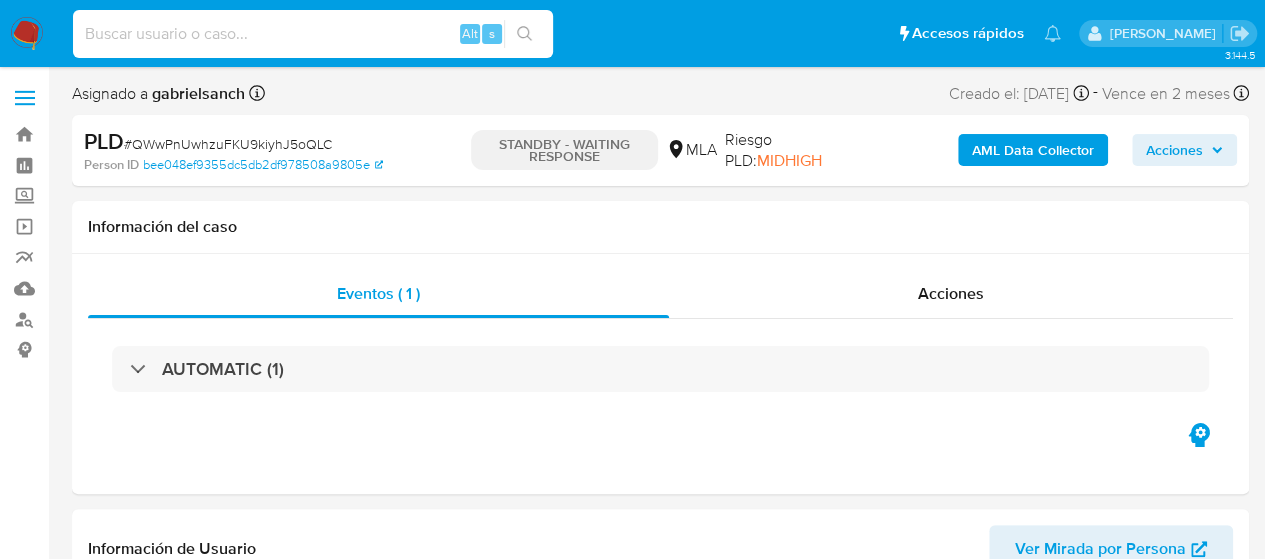 paste on "go05iSg6KZx9f2vNmqxdpupi" 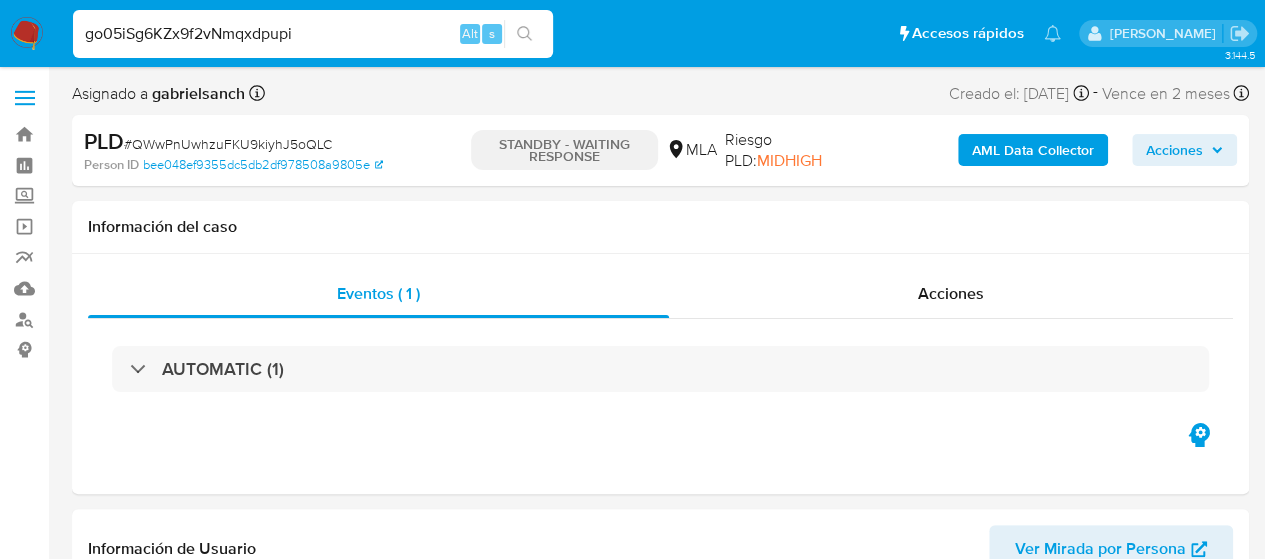 type on "go05iSg6KZx9f2vNmqxdpupi" 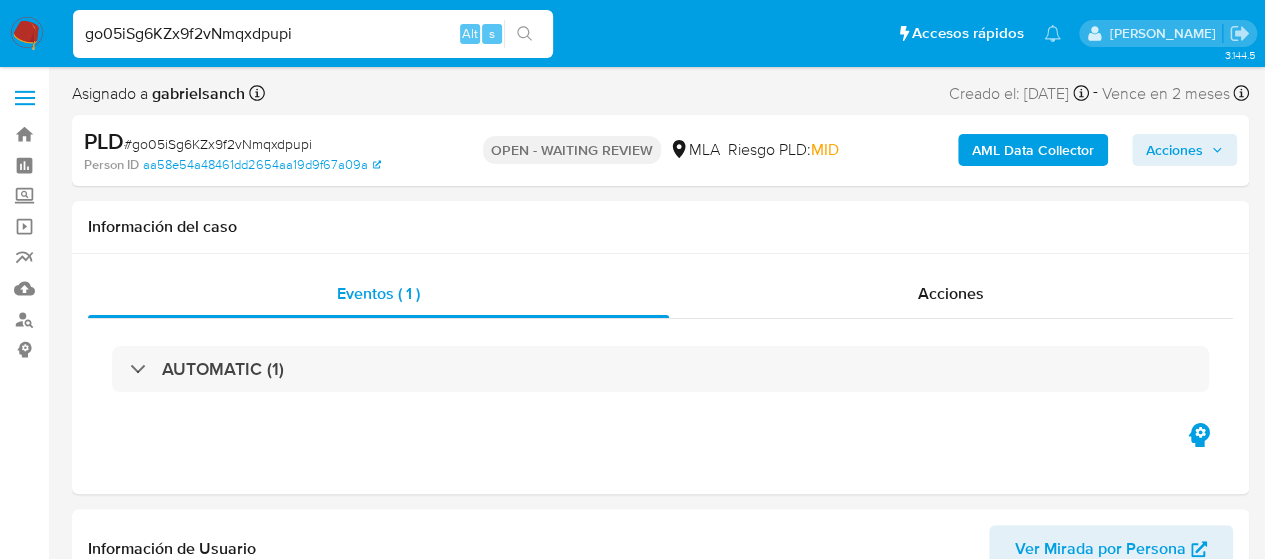 select on "10" 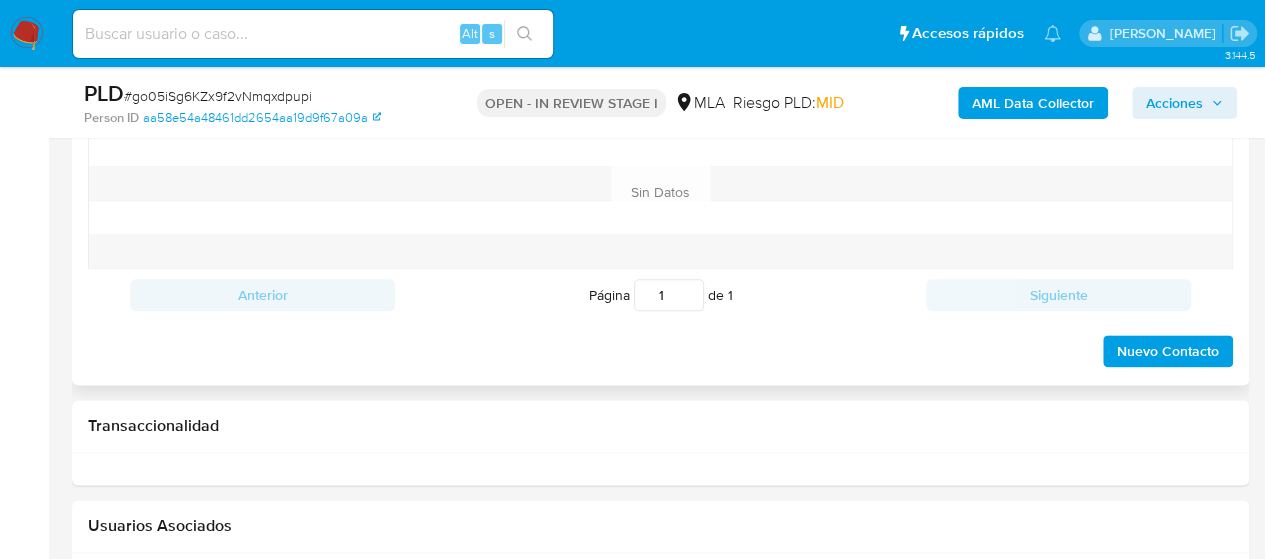scroll, scrollTop: 1222, scrollLeft: 0, axis: vertical 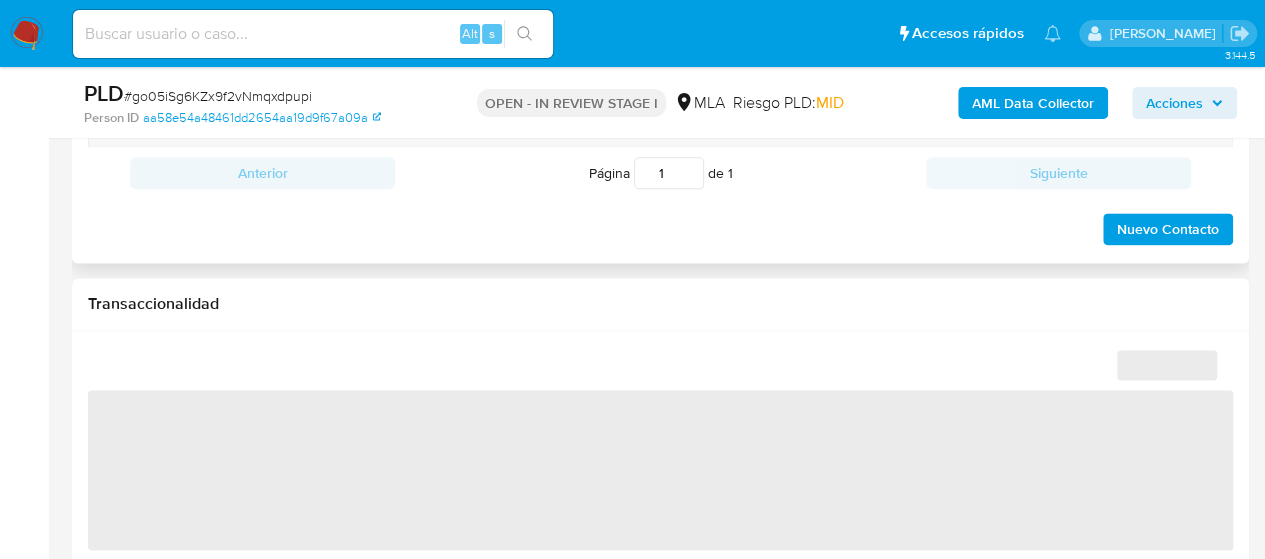 click on "Chat" at bounding box center (1033, -83) 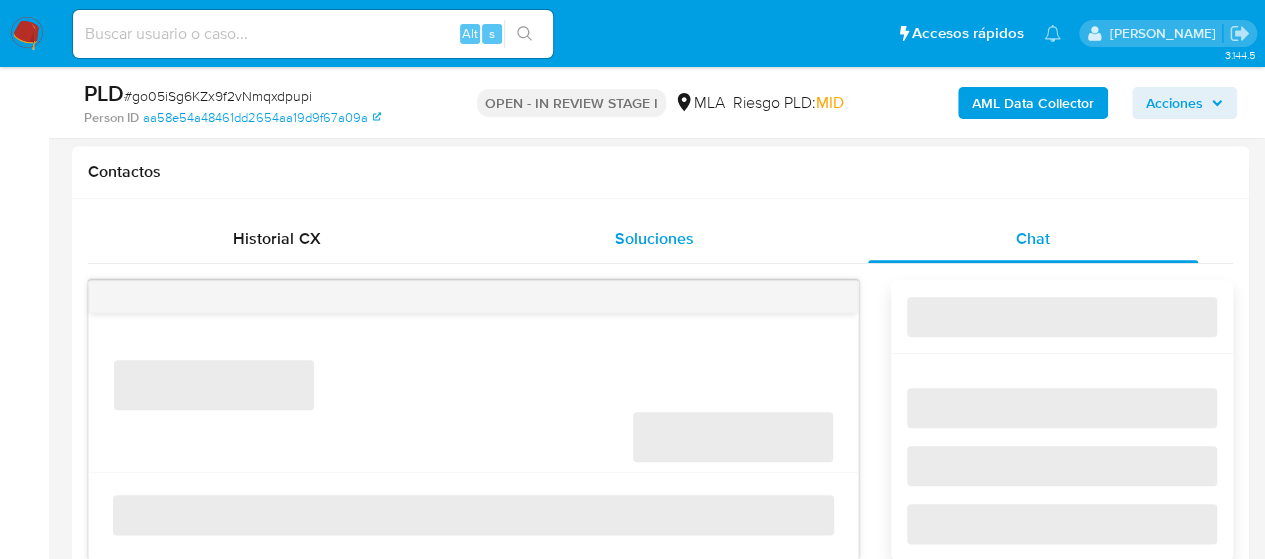 select on "10" 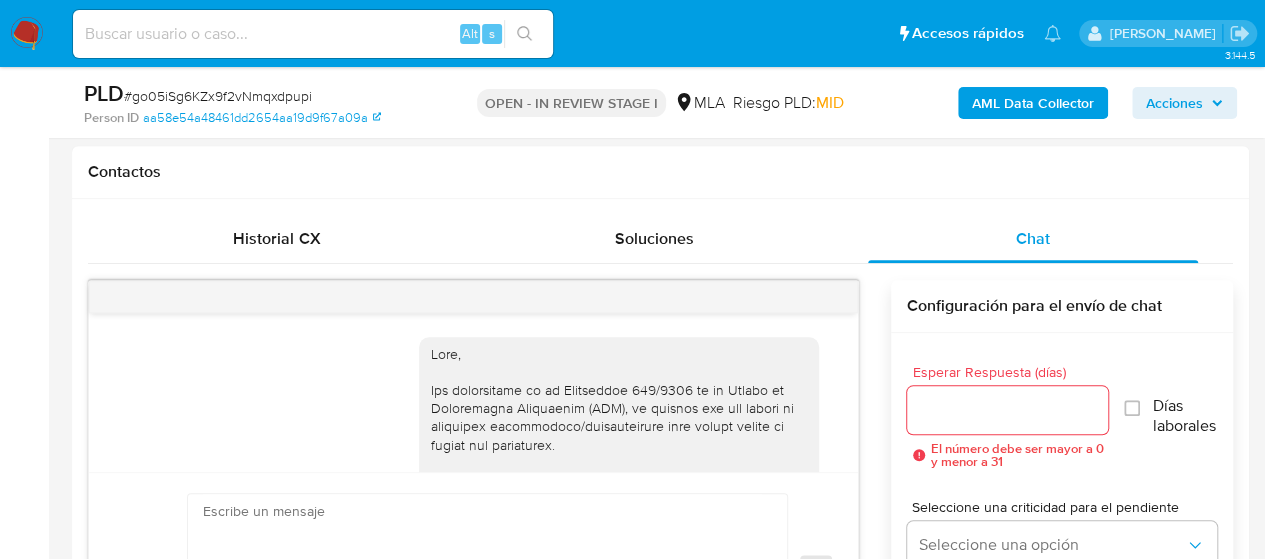 scroll, scrollTop: 1511, scrollLeft: 0, axis: vertical 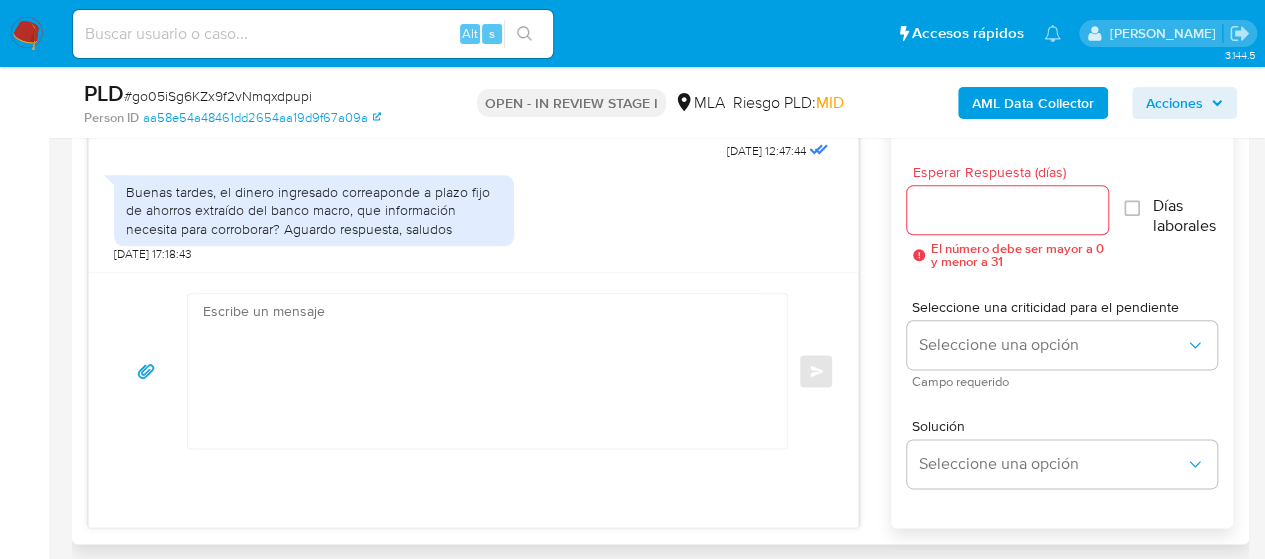 click at bounding box center [482, 371] 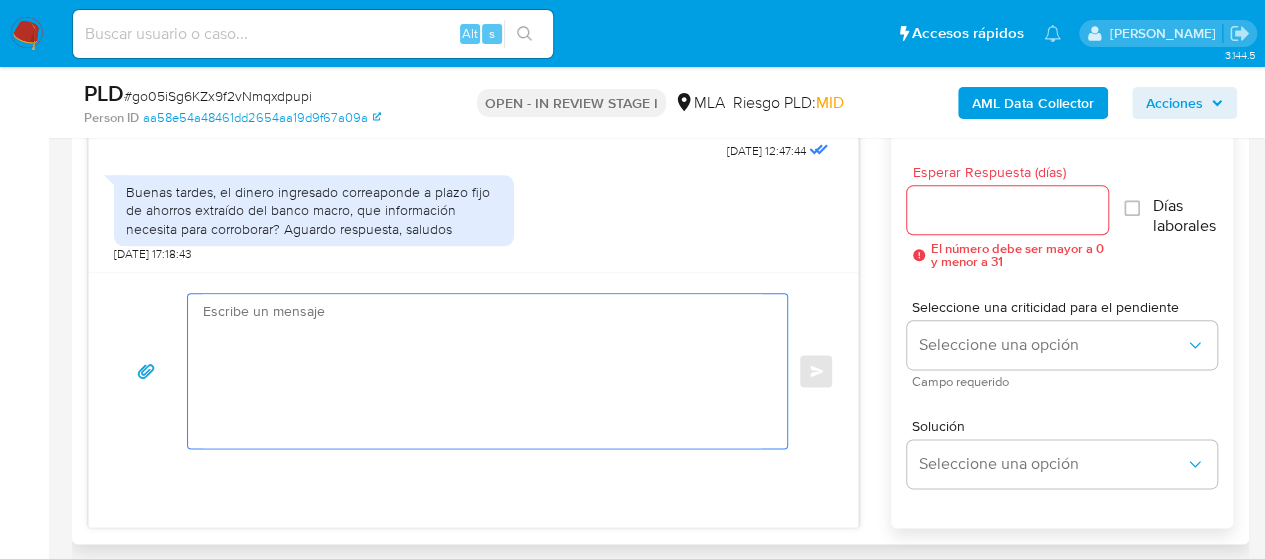 paste on "Hola,
En función de las operaciones registradas en tu cuenta [PERSON_NAME] Pago, necesitamos que nos brindes la siguiente información y/o documentación:
1. De acuerdo a lo que nos mencionaste, te pedimos que nos compartas documentación sobre el plazo fijo obtenido.
Tené en cuenta que podés adjuntar voluntariamente cualquier otra documentación adicional que consideres útil para respaldar los movimientos sobre los que te consultamos.
3. Proporciona el vínculo con las siguientes contrapartes con las que operaste, el motivo de las transacciones y documentación de respaldo:
- [PERSON_NAME] - CUIT 23272305919
- [PERSON_NAME] - CUIT 20303397036
- [PERSON_NAME] - CUIT 27246048806
- [PERSON_NAME] - CUIL 20437998664
Formatos admitidos: PDF, JPG, JPEG, TXT, DOC, DOCX, XLS, PNG, XLSX, con un tamaño máximo de 25MB por archivo.
Quedamos aguardando por la información solicitada dentro de los próximos 2 días.
Muchas gracias.
Saludos,
Equipo [PERSON_NAME] Pago." 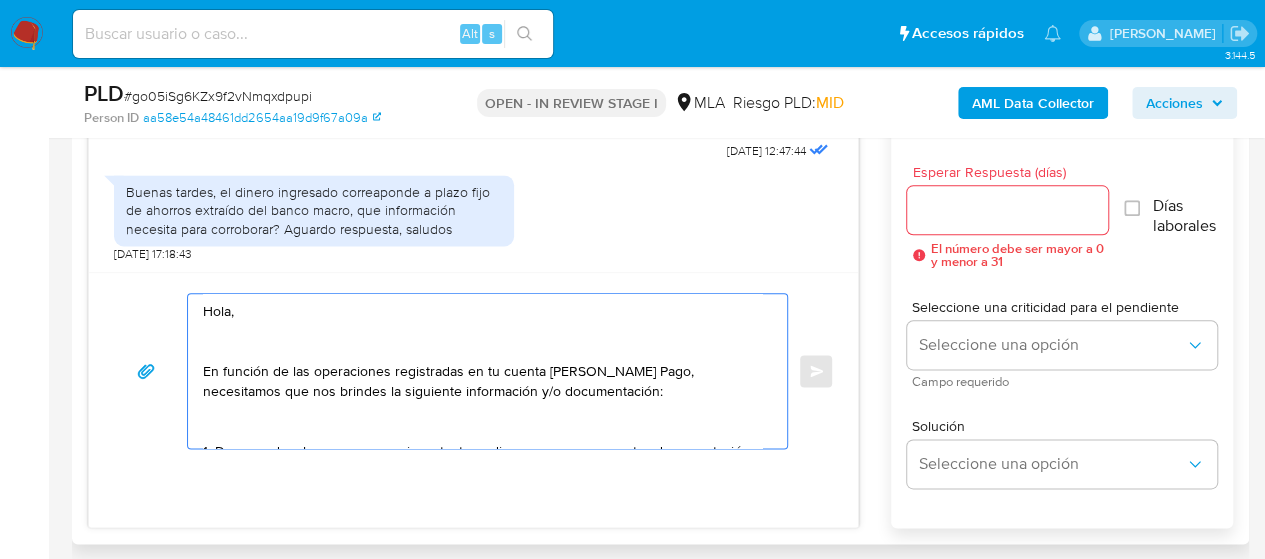 scroll, scrollTop: 627, scrollLeft: 0, axis: vertical 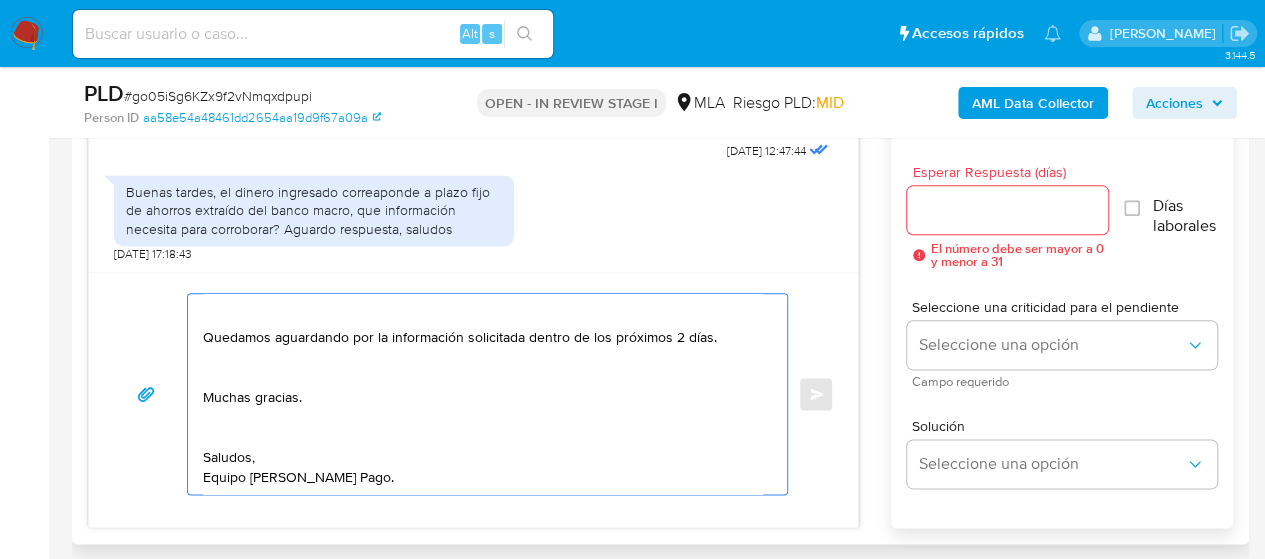 click on "Hola,
En función de las operaciones registradas en tu cuenta de Mercado Pago, necesitamos que nos brindes la siguiente información y/o documentación:
1. De acuerdo a lo que nos mencionaste, te pedimos que nos compartas documentación sobre el plazo fijo obtenido.
Tené en cuenta que podés adjuntar voluntariamente cualquier otra documentación adicional que consideres útil para respaldar los movimientos sobre los que te consultamos.
3. Proporciona el vínculo con las siguientes contrapartes con las que operaste, el motivo de las transacciones y documentación de respaldo:
- Sergio Hernan Oviedo - CUIT 23272305919
- Gonzalo Fabian Oberti - CUIT 20303397036
- Gloria Alcira Villalba - CUIT 27246048806
- Dante Lautaro Gonzalez - CUIL 20437998664
Formatos admitidos: PDF, JPG, JPEG, TXT, DOC, DOCX, XLS, PNG, XLSX, con un tamaño máximo de 25MB por archivo.
Quedamos aguardando por la información solicitada dentro de los próximos 2 días.
Muchas gracias.
Saludos,
Equipo de Mercado Pago." at bounding box center [482, 394] 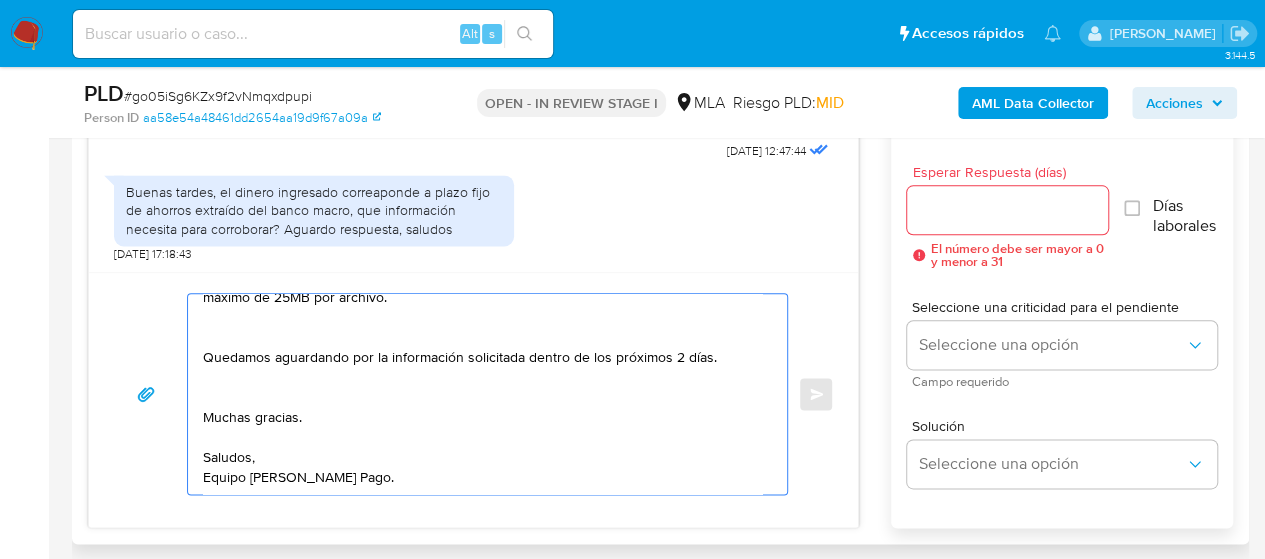 click on "Hola,
En función de las operaciones registradas en tu cuenta de Mercado Pago, necesitamos que nos brindes la siguiente información y/o documentación:
1. De acuerdo a lo que nos mencionaste, te pedimos que nos compartas documentación sobre el plazo fijo obtenido.
Tené en cuenta que podés adjuntar voluntariamente cualquier otra documentación adicional que consideres útil para respaldar los movimientos sobre los que te consultamos.
3. Proporciona el vínculo con las siguientes contrapartes con las que operaste, el motivo de las transacciones y documentación de respaldo:
- Sergio Hernan Oviedo - CUIT 23272305919
- Gonzalo Fabian Oberti - CUIT 20303397036
- Gloria Alcira Villalba - CUIT 27246048806
- Dante Lautaro Gonzalez - CUIL 20437998664
Formatos admitidos: PDF, JPG, JPEG, TXT, DOC, DOCX, XLS, PNG, XLSX, con un tamaño máximo de 25MB por archivo.
Quedamos aguardando por la información solicitada dentro de los próximos 2 días.
Muchas gracias.
Saludos,
Equipo de Mercado Pago." at bounding box center (482, 394) 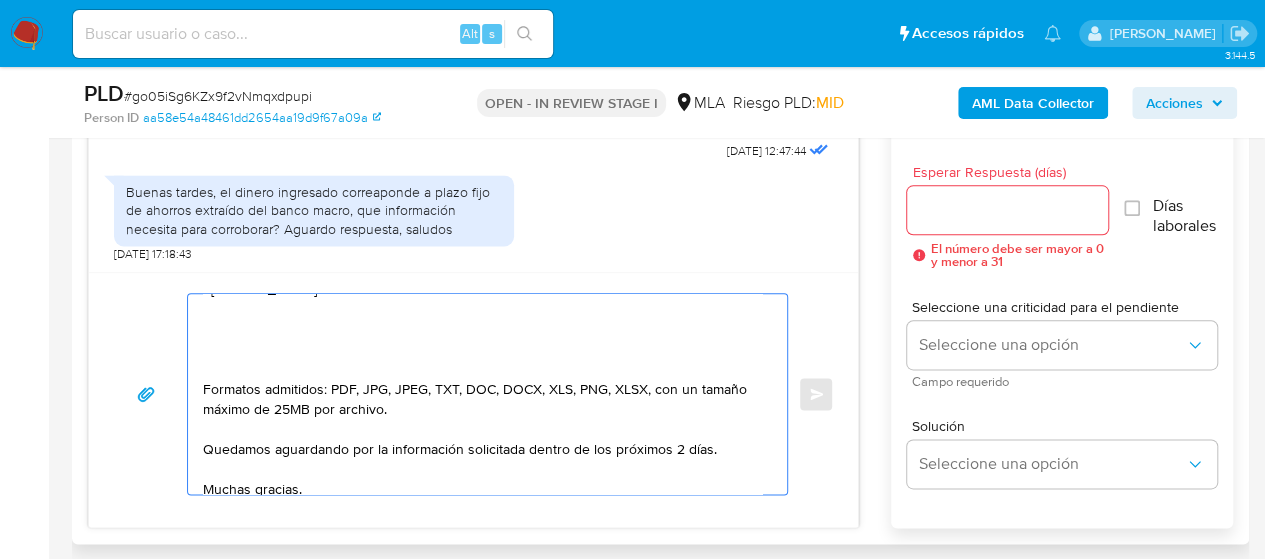 scroll, scrollTop: 454, scrollLeft: 0, axis: vertical 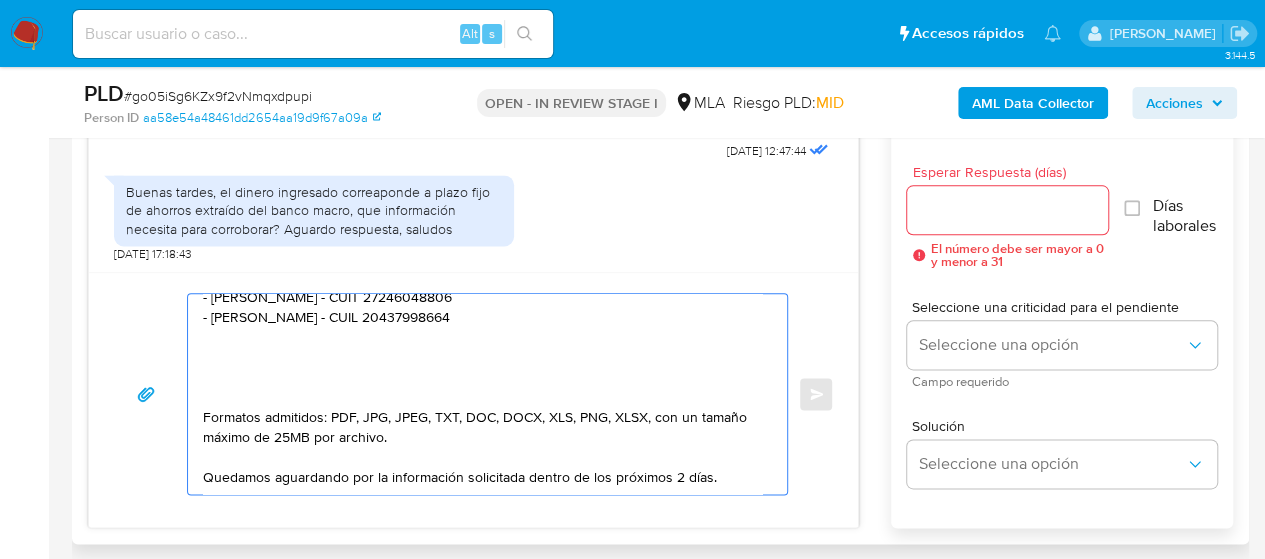 click on "Hola,
En función de las operaciones registradas en tu cuenta de Mercado Pago, necesitamos que nos brindes la siguiente información y/o documentación:
1. De acuerdo a lo que nos mencionaste, te pedimos que nos compartas documentación sobre el plazo fijo obtenido.
Tené en cuenta que podés adjuntar voluntariamente cualquier otra documentación adicional que consideres útil para respaldar los movimientos sobre los que te consultamos.
3. Proporciona el vínculo con las siguientes contrapartes con las que operaste, el motivo de las transacciones y documentación de respaldo:
- Sergio Hernan Oviedo - CUIT 23272305919
- Gonzalo Fabian Oberti - CUIT 20303397036
- Gloria Alcira Villalba - CUIT 27246048806
- Dante Lautaro Gonzalez - CUIL 20437998664
Formatos admitidos: PDF, JPG, JPEG, TXT, DOC, DOCX, XLS, PNG, XLSX, con un tamaño máximo de 25MB por archivo.
Quedamos aguardando por la información solicitada dentro de los próximos 2 días.
Muchas gracias.
Saludos,
Equipo de Mercado Pago." at bounding box center [482, 394] 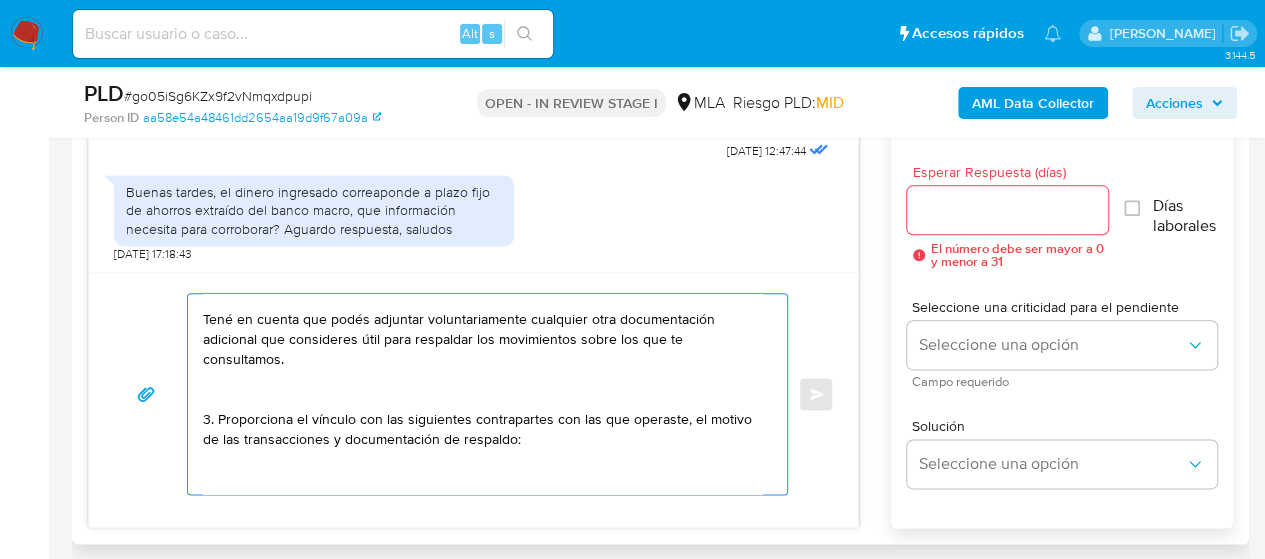 scroll, scrollTop: 254, scrollLeft: 0, axis: vertical 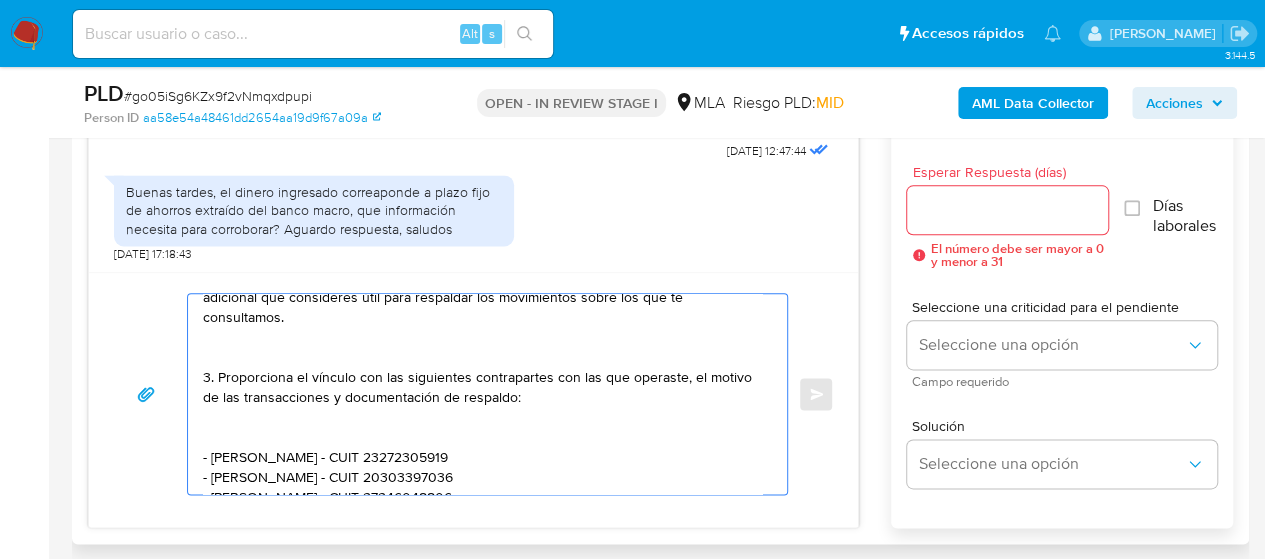 click on "Hola,
En función de las operaciones registradas en tu cuenta de Mercado Pago, necesitamos que nos brindes la siguiente información y/o documentación:
1. De acuerdo a lo que nos mencionaste, te pedimos que nos compartas documentación sobre el plazo fijo obtenido.
Tené en cuenta que podés adjuntar voluntariamente cualquier otra documentación adicional que consideres útil para respaldar los movimientos sobre los que te consultamos.
3. Proporciona el vínculo con las siguientes contrapartes con las que operaste, el motivo de las transacciones y documentación de respaldo:
- Sergio Hernan Oviedo - CUIT 23272305919
- Gonzalo Fabian Oberti - CUIT 20303397036
- Gloria Alcira Villalba - CUIT 27246048806
- Dante Lautaro Gonzalez - CUIL 20437998664
Formatos admitidos: PDF, JPG, JPEG, TXT, DOC, DOCX, XLS, PNG, XLSX, con un tamaño máximo de 25MB por archivo.
Quedamos aguardando por la información solicitada dentro de los próximos 2 días.
Muchas gracias.
Saludos,
Equipo de Mercado Pago." at bounding box center [482, 394] 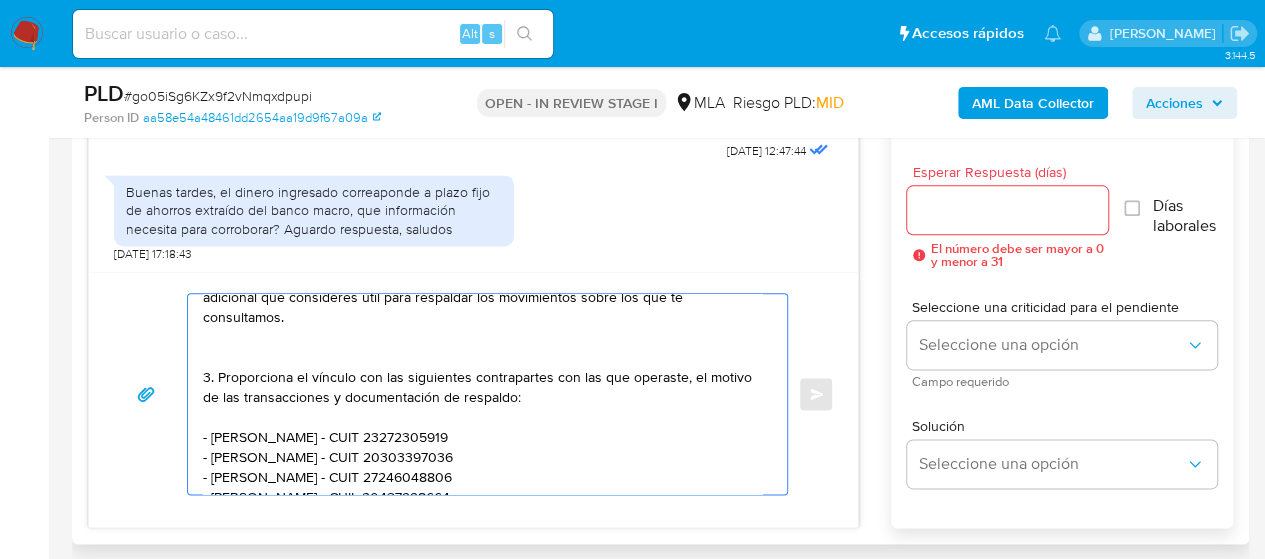 click on "Hola,
En función de las operaciones registradas en tu cuenta de Mercado Pago, necesitamos que nos brindes la siguiente información y/o documentación:
1. De acuerdo a lo que nos mencionaste, te pedimos que nos compartas documentación sobre el plazo fijo obtenido.
Tené en cuenta que podés adjuntar voluntariamente cualquier otra documentación adicional que consideres útil para respaldar los movimientos sobre los que te consultamos.
3. Proporciona el vínculo con las siguientes contrapartes con las que operaste, el motivo de las transacciones y documentación de respaldo:
- Sergio Hernan Oviedo - CUIT 23272305919
- Gonzalo Fabian Oberti - CUIT 20303397036
- Gloria Alcira Villalba - CUIT 27246048806
- Dante Lautaro Gonzalez - CUIL 20437998664
Formatos admitidos: PDF, JPG, JPEG, TXT, DOC, DOCX, XLS, PNG, XLSX, con un tamaño máximo de 25MB por archivo.
Quedamos aguardando por la información solicitada dentro de los próximos 2 días.
Muchas gracias.
Saludos,
Equipo de Mercado Pago." at bounding box center (482, 394) 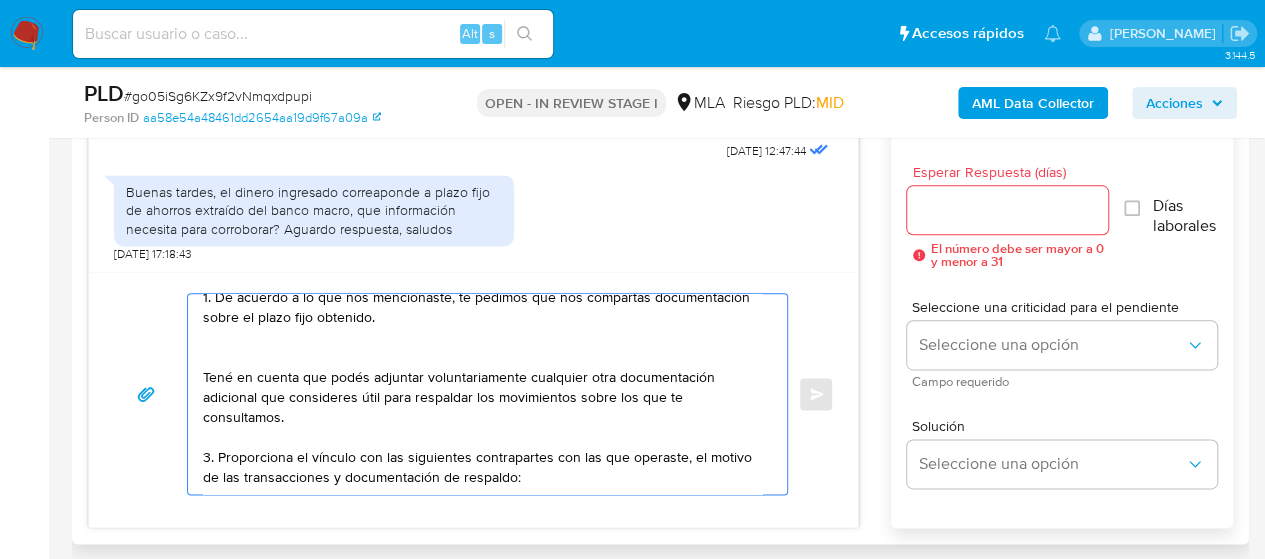 click on "Hola,
En función de las operaciones registradas en tu cuenta de Mercado Pago, necesitamos que nos brindes la siguiente información y/o documentación:
1. De acuerdo a lo que nos mencionaste, te pedimos que nos compartas documentación sobre el plazo fijo obtenido.
Tené en cuenta que podés adjuntar voluntariamente cualquier otra documentación adicional que consideres útil para respaldar los movimientos sobre los que te consultamos.
3. Proporciona el vínculo con las siguientes contrapartes con las que operaste, el motivo de las transacciones y documentación de respaldo:
- Sergio Hernan Oviedo - CUIT 23272305919
- Gonzalo Fabian Oberti - CUIT 20303397036
- Gloria Alcira Villalba - CUIT 27246048806
- Dante Lautaro Gonzalez - CUIL 20437998664
Formatos admitidos: PDF, JPG, JPEG, TXT, DOC, DOCX, XLS, PNG, XLSX, con un tamaño máximo de 25MB por archivo.
Quedamos aguardando por la información solicitada dentro de los próximos 2 días.
Muchas gracias.
Saludos,
Equipo de Mercado Pago." at bounding box center [482, 394] 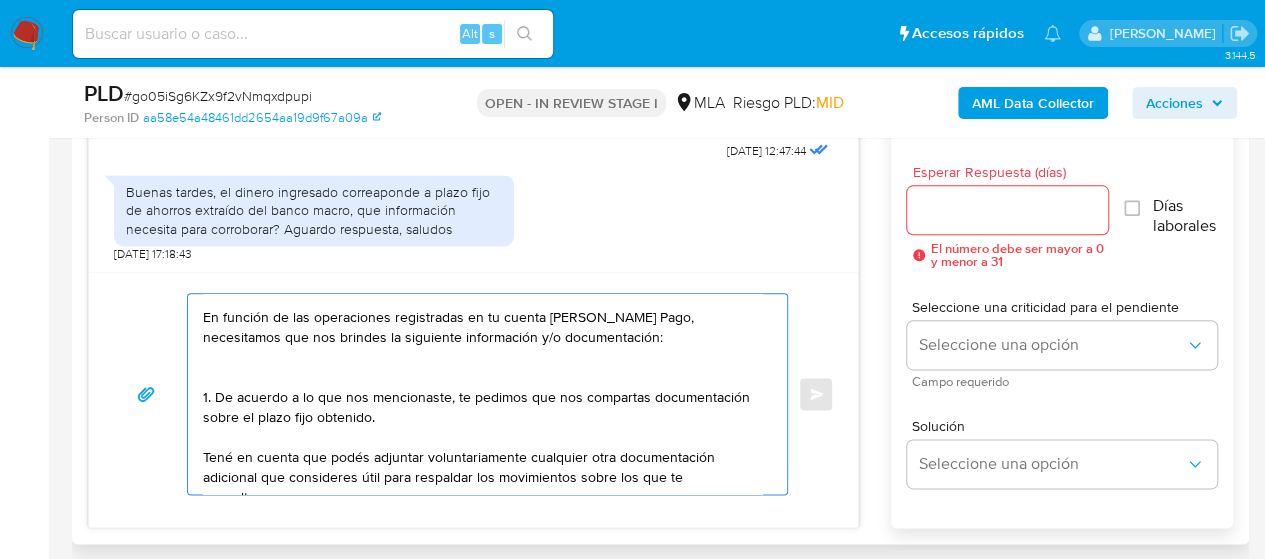 scroll, scrollTop: 154, scrollLeft: 0, axis: vertical 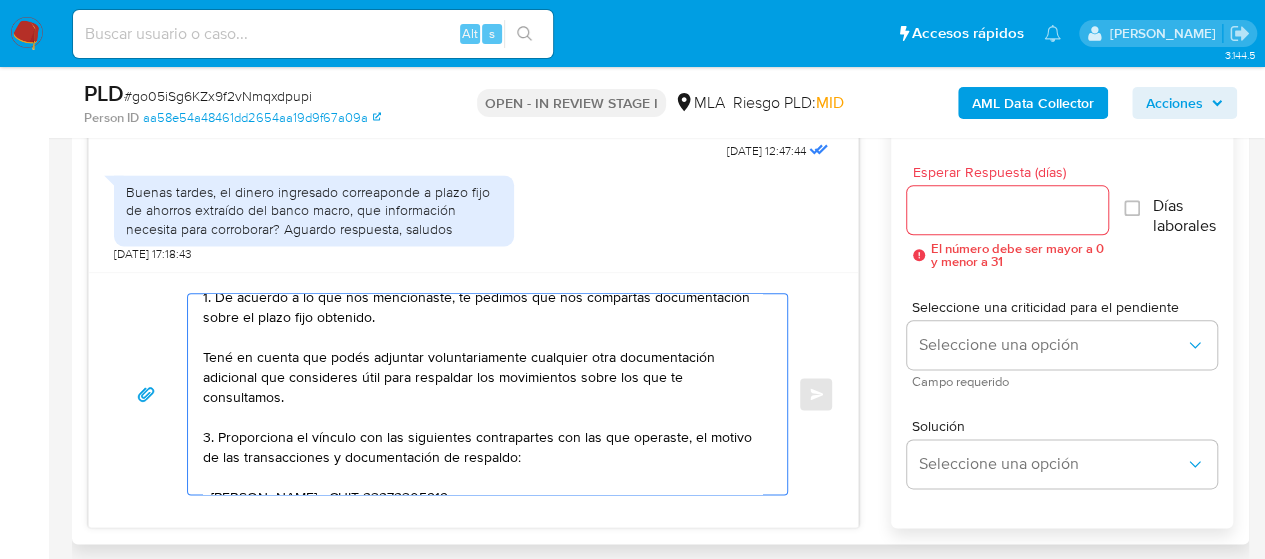 click on "Hola,
En función de las operaciones registradas en tu cuenta de Mercado Pago, necesitamos que nos brindes la siguiente información y/o documentación:
1. De acuerdo a lo que nos mencionaste, te pedimos que nos compartas documentación sobre el plazo fijo obtenido.
Tené en cuenta que podés adjuntar voluntariamente cualquier otra documentación adicional que consideres útil para respaldar los movimientos sobre los que te consultamos.
3. Proporciona el vínculo con las siguientes contrapartes con las que operaste, el motivo de las transacciones y documentación de respaldo:
- Sergio Hernan Oviedo - CUIT 23272305919
- Gonzalo Fabian Oberti - CUIT 20303397036
- Gloria Alcira Villalba - CUIT 27246048806
- Dante Lautaro Gonzalez - CUIL 20437998664
Formatos admitidos: PDF, JPG, JPEG, TXT, DOC, DOCX, XLS, PNG, XLSX, con un tamaño máximo de 25MB por archivo.
Quedamos aguardando por la información solicitada dentro de los próximos 2 días.
Muchas gracias.
Saludos,
Equipo de Mercado Pago." at bounding box center [482, 394] 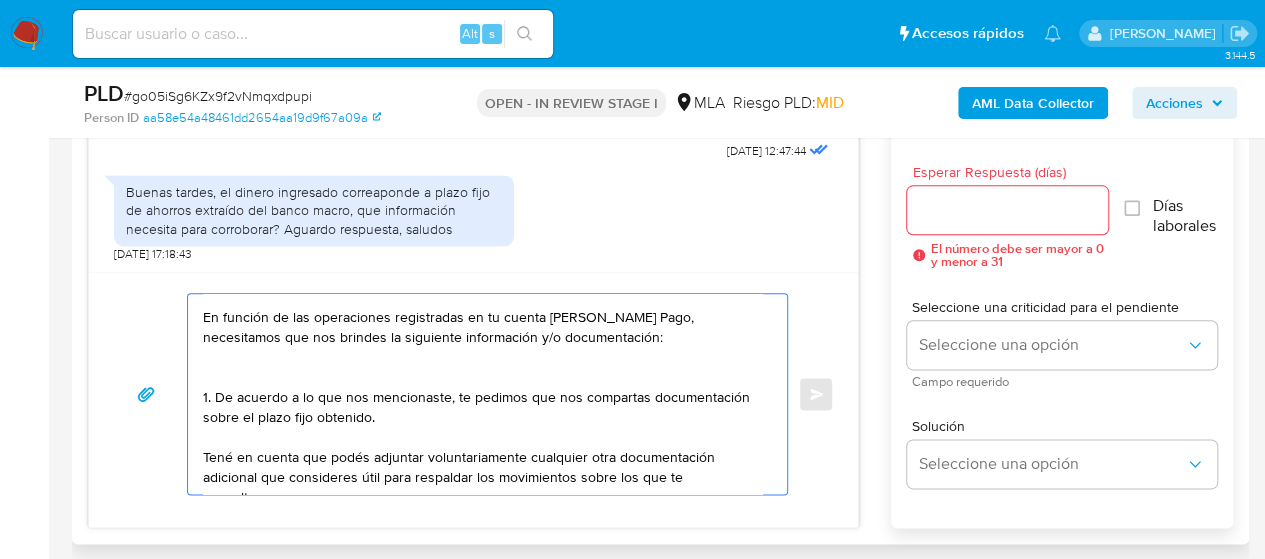 scroll, scrollTop: 0, scrollLeft: 0, axis: both 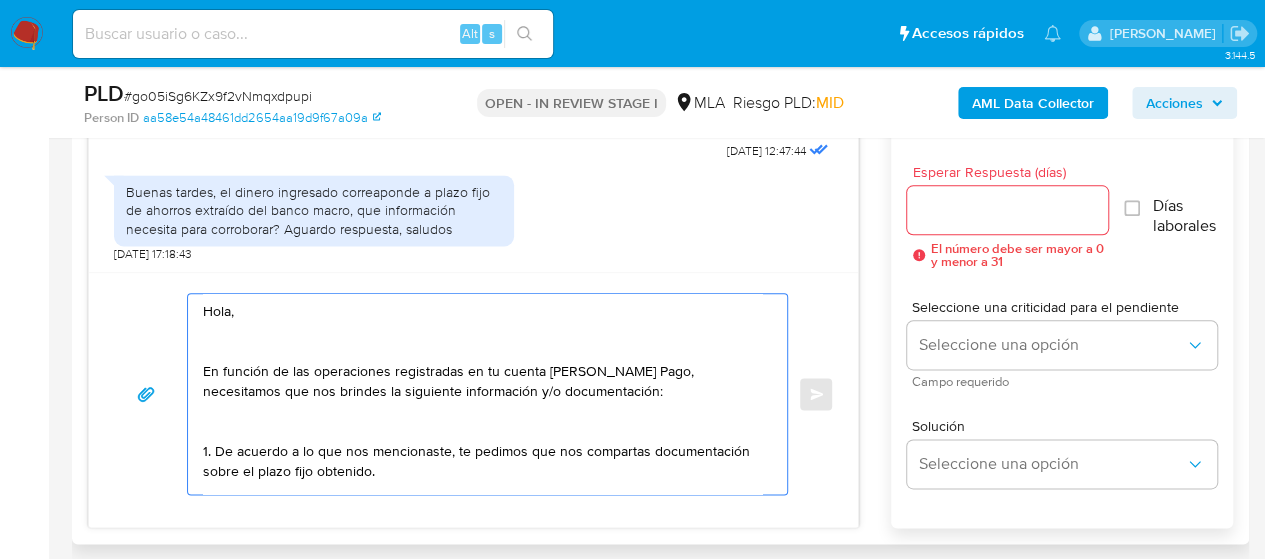 click on "Hola,
En función de las operaciones registradas en tu cuenta de Mercado Pago, necesitamos que nos brindes la siguiente información y/o documentación:
1. De acuerdo a lo que nos mencionaste, te pedimos que nos compartas documentación sobre el plazo fijo obtenido.
Tené en cuenta que podés adjuntar voluntariamente cualquier otra documentación adicional que consideres útil para respaldar los movimientos sobre los que te consultamos.
2. Proporciona el vínculo con las siguientes contrapartes con las que operaste, el motivo de las transacciones y documentación de respaldo:
- Sergio Hernan Oviedo - CUIT 23272305919
- Gonzalo Fabian Oberti - CUIT 20303397036
- Gloria Alcira Villalba - CUIT 27246048806
- Dante Lautaro Gonzalez - CUIL 20437998664
Formatos admitidos: PDF, JPG, JPEG, TXT, DOC, DOCX, XLS, PNG, XLSX, con un tamaño máximo de 25MB por archivo.
Quedamos aguardando por la información solicitada dentro de los próximos 2 días.
Muchas gracias.
Saludos,
Equipo de Mercado Pago." at bounding box center [482, 394] 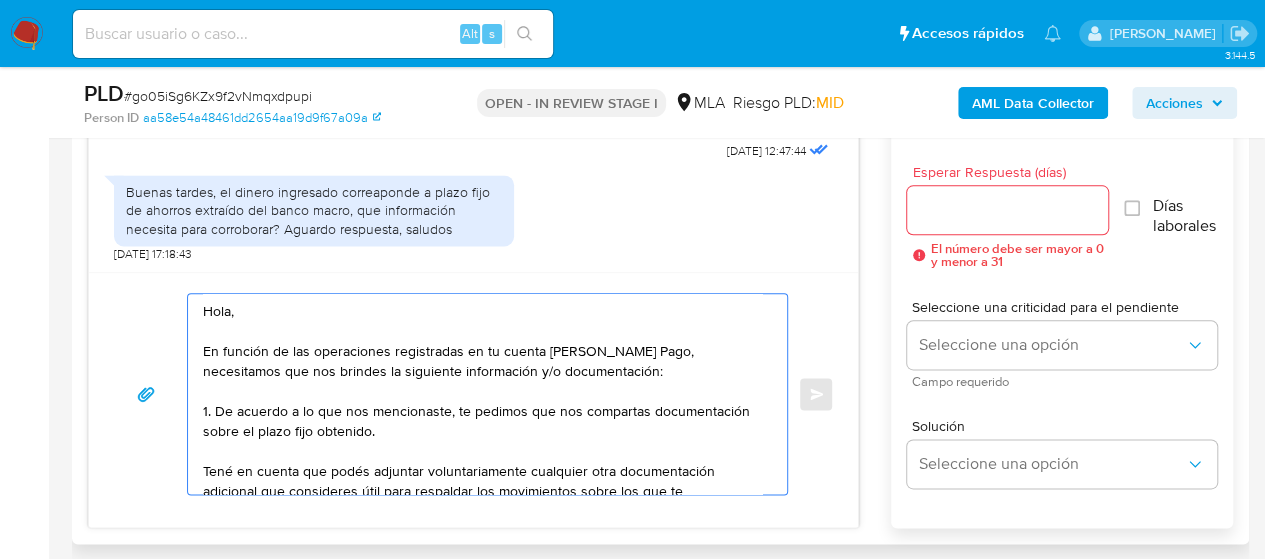 click on "Hola,
En función de las operaciones registradas en tu cuenta de Mercado Pago, necesitamos que nos brindes la siguiente información y/o documentación:
1. De acuerdo a lo que nos mencionaste, te pedimos que nos compartas documentación sobre el plazo fijo obtenido.
Tené en cuenta que podés adjuntar voluntariamente cualquier otra documentación adicional que consideres útil para respaldar los movimientos sobre los que te consultamos.
2. Proporciona el vínculo con las siguientes contrapartes con las que operaste, el motivo de las transacciones y documentación de respaldo:
- Sergio Hernan Oviedo - CUIT 23272305919
- Gonzalo Fabian Oberti - CUIT 20303397036
- Gloria Alcira Villalba - CUIT 27246048806
- Dante Lautaro Gonzalez - CUIL 20437998664
Formatos admitidos: PDF, JPG, JPEG, TXT, DOC, DOCX, XLS, PNG, XLSX, con un tamaño máximo de 25MB por archivo.
Quedamos aguardando por la información solicitada dentro de los próximos 2 días.
Muchas gracias.
Saludos,
Equipo de Mercado Pago." at bounding box center (482, 394) 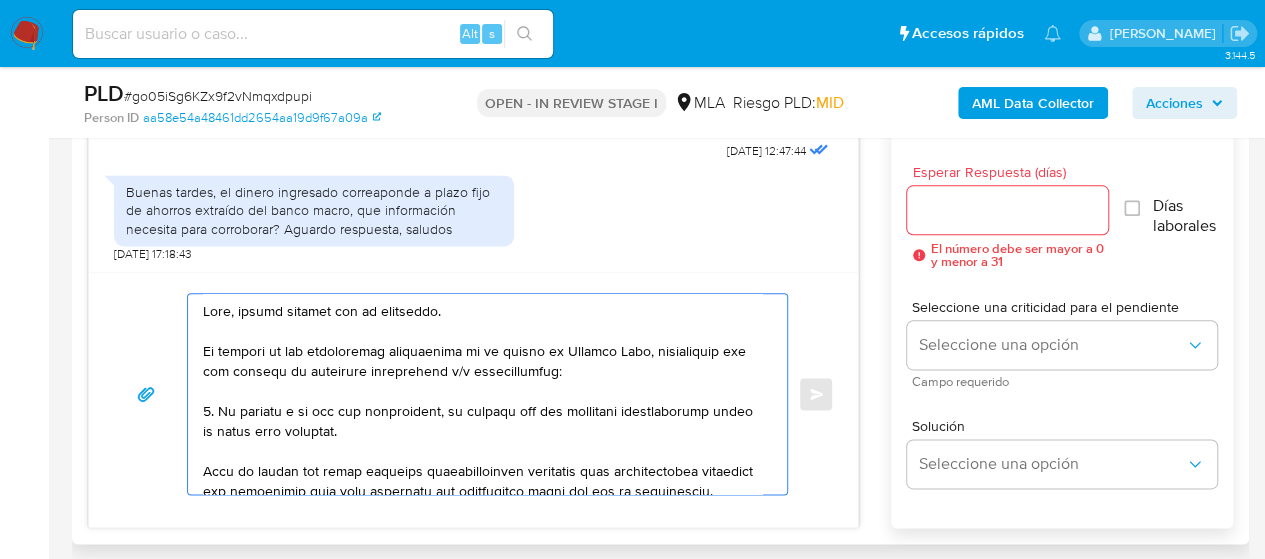type on "Hola, muchas gracias por tu respuesta.
En función de las operaciones registradas en tu cuenta de Mercado Pago, necesitamos que nos brindes la siguiente información y/o documentación:
1. De acuerdo a lo que nos mencionaste, te pedimos que nos compartas documentación sobre el plazo fijo obtenido.
Tené en cuenta que podés adjuntar voluntariamente cualquier otra documentación adicional que consideres útil para respaldar los movimientos sobre los que te consultamos.
2. Proporciona el vínculo con las siguientes contrapartes con las que operaste, el motivo de las transacciones y documentación de respaldo:
- Sergio Hernan Oviedo - CUIT 23272305919
- Gonzalo Fabian Oberti - CUIT 20303397036
- Gloria Alcira Villalba - CUIT 27246048806
- Dante Lautaro Gonzalez - CUIL 20437998664
Formatos admitidos: PDF, JPG, JPEG, TXT, DOC, DOCX, XLS, PNG, XLSX, con un tamaño máximo de 25MB por archivo.
Quedamos aguardando por la información solicitada dentro de los próximos 2 días.
Muchas gracias.
Saludos,
Equipo de Merca..." 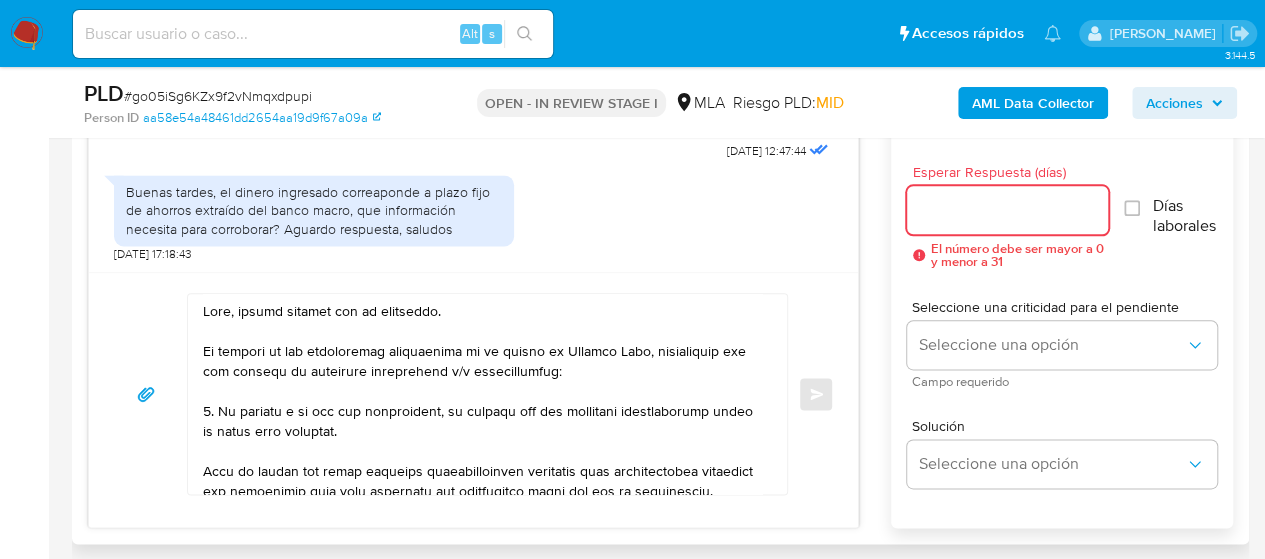 click on "Esperar Respuesta (días)" at bounding box center (1008, 210) 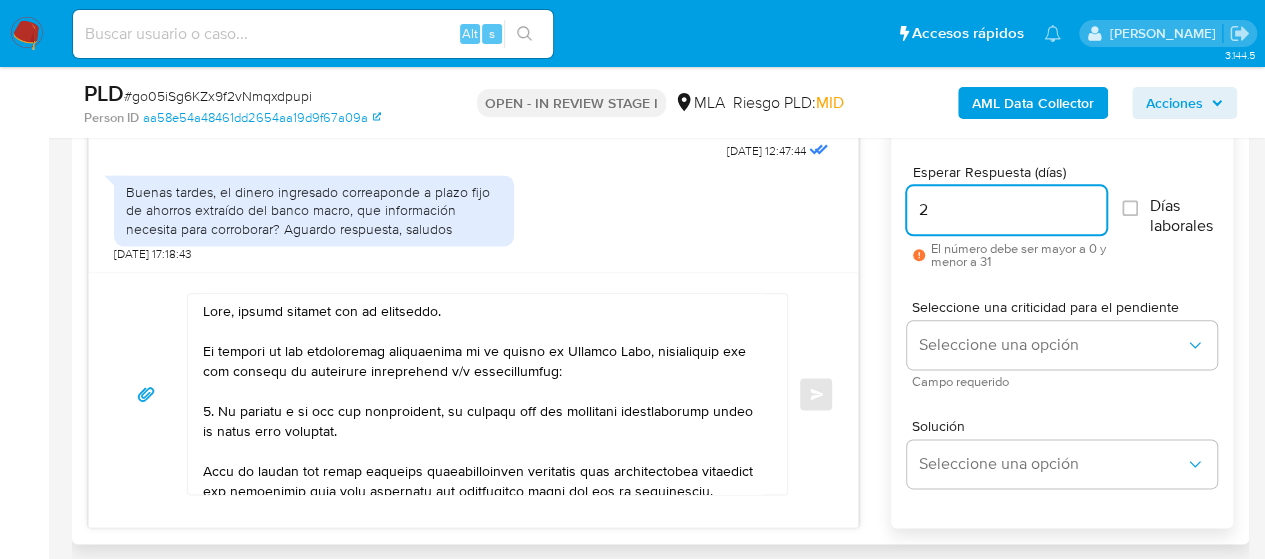 scroll, scrollTop: 1000, scrollLeft: 0, axis: vertical 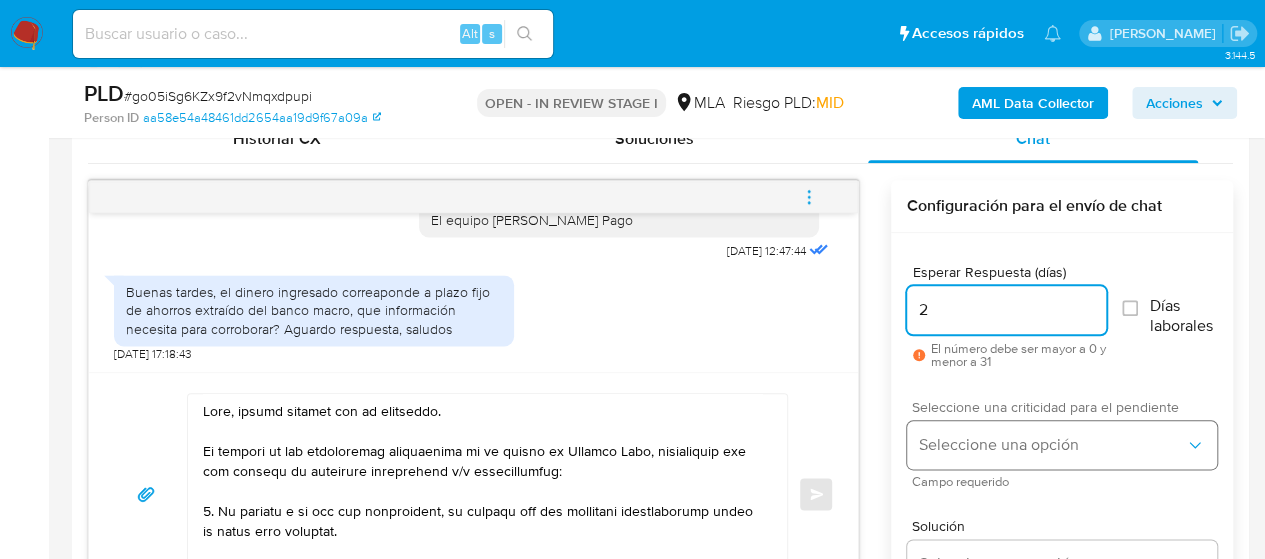 type on "2" 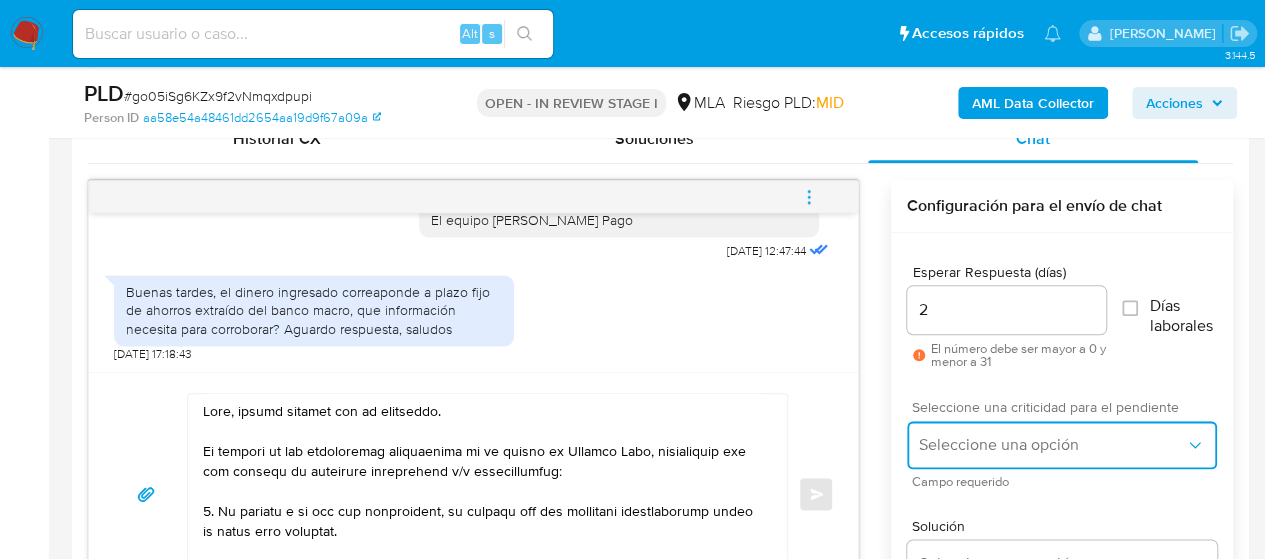 click on "Seleccione una opción" at bounding box center (1062, 445) 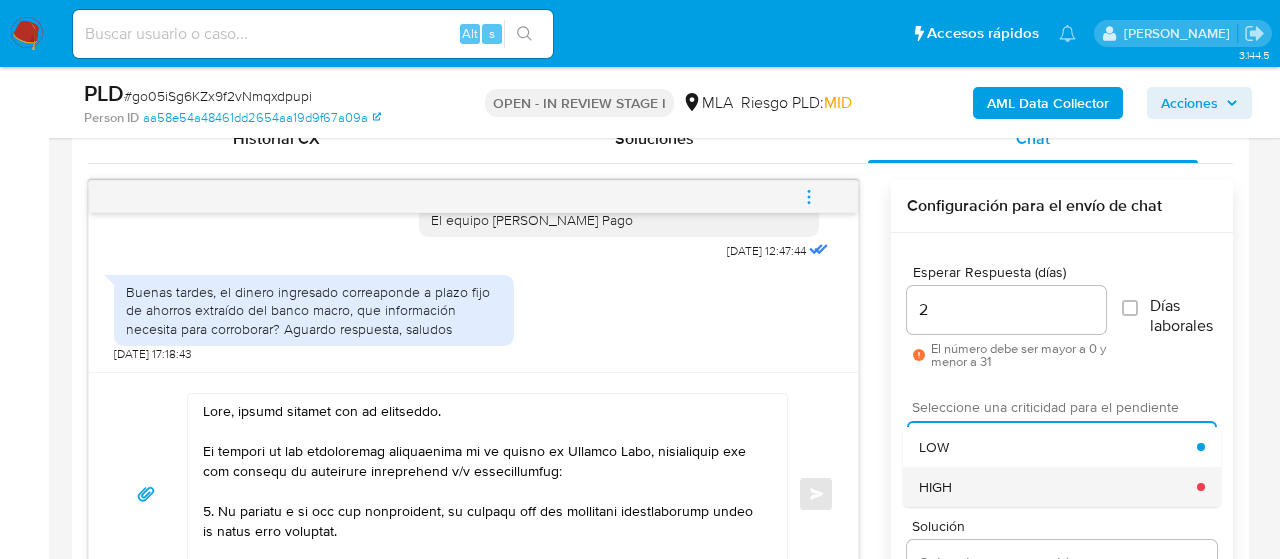 click on "HIGH" at bounding box center [1058, 487] 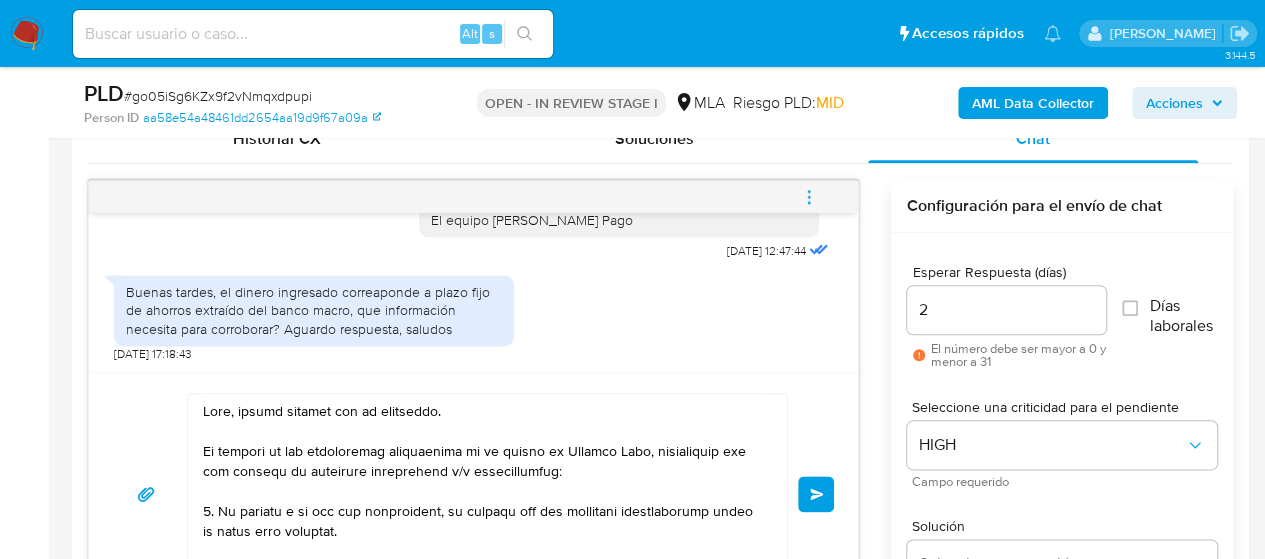 click on "Enviar" at bounding box center [817, 494] 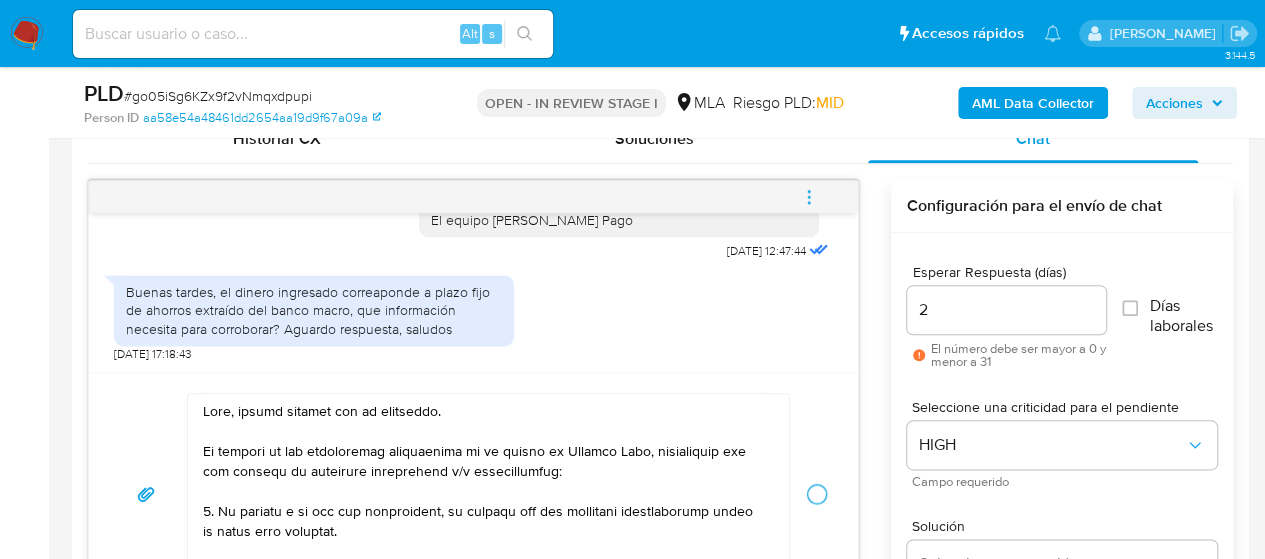 type 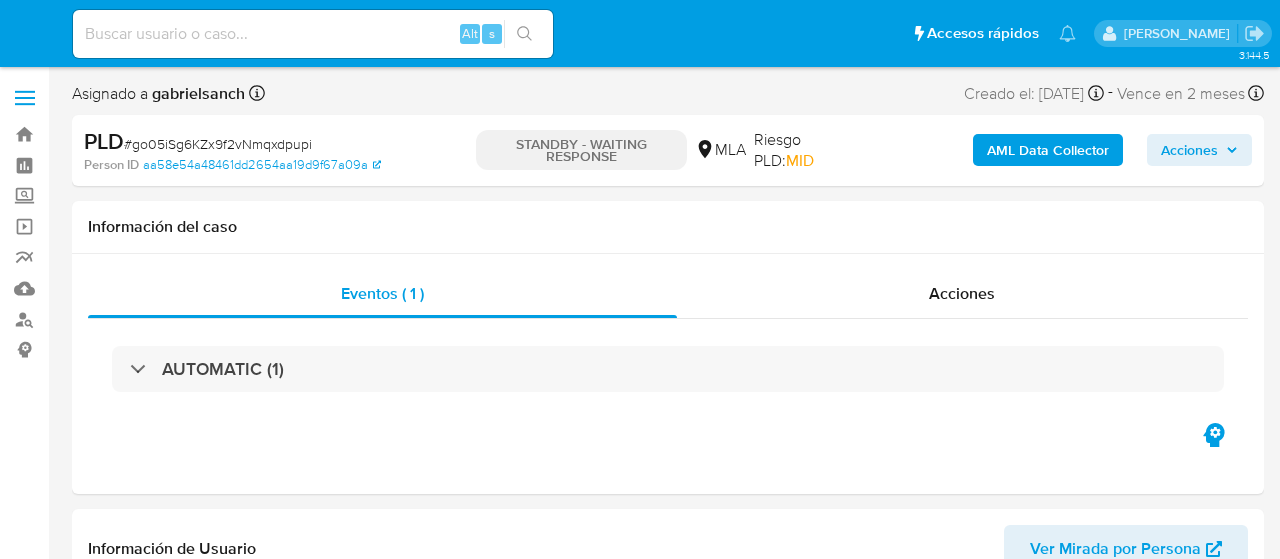 select on "10" 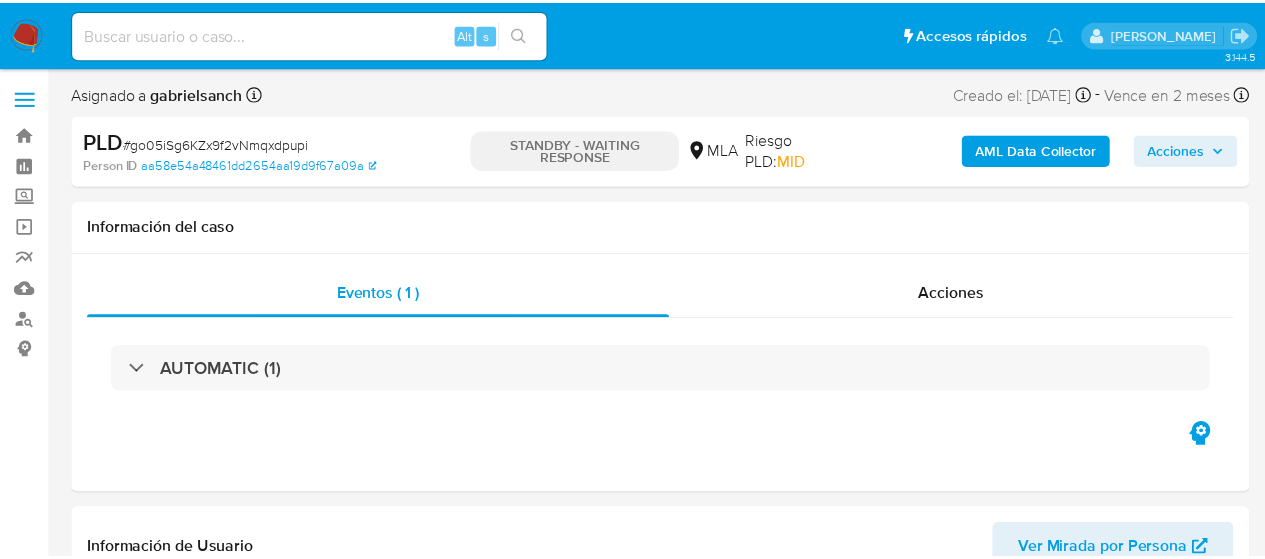scroll, scrollTop: 0, scrollLeft: 0, axis: both 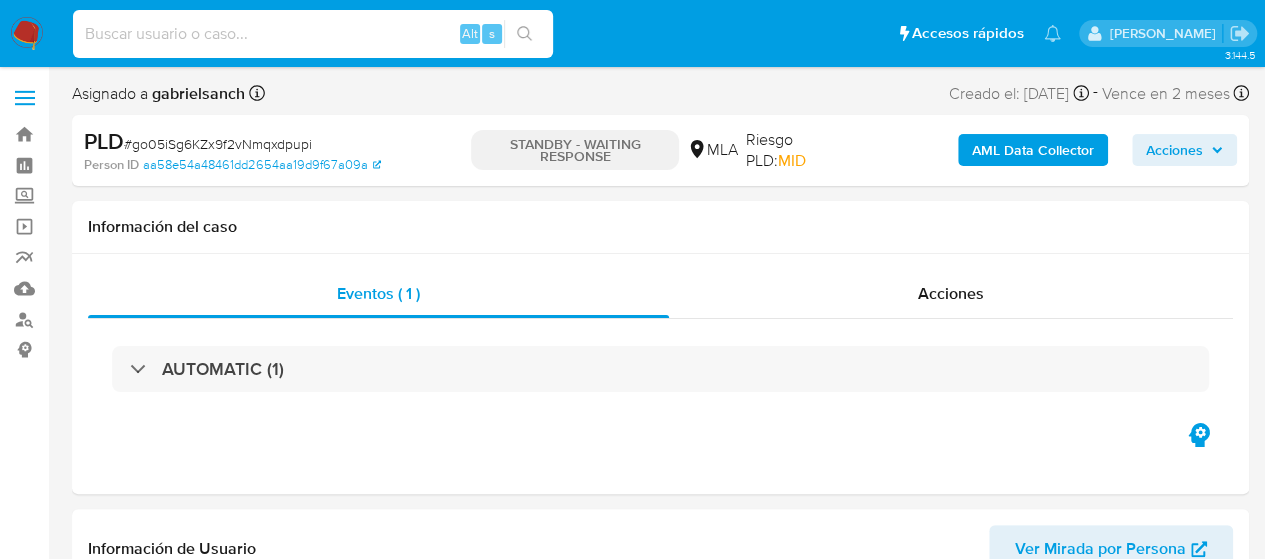 click at bounding box center [313, 34] 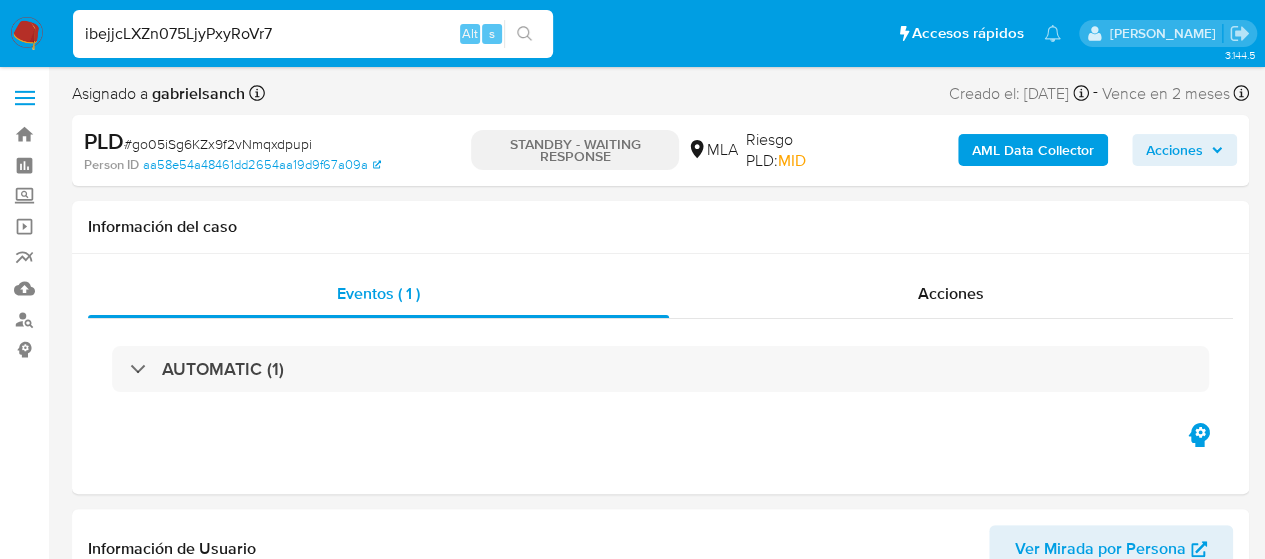 type on "ibejjcLXZn075LjyPxyRoVr7" 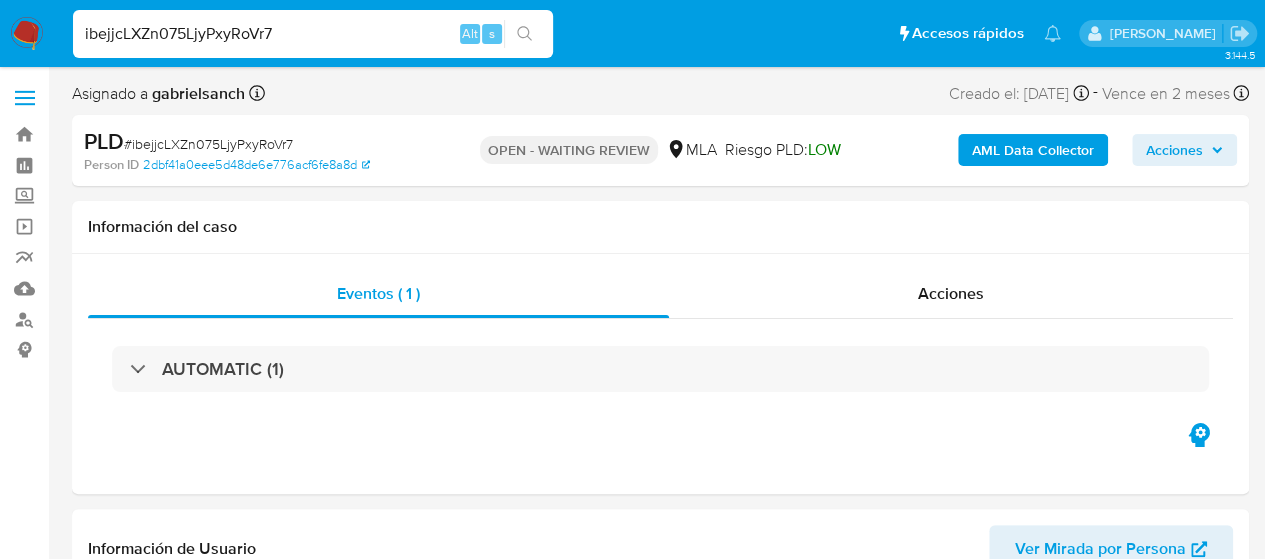 select on "10" 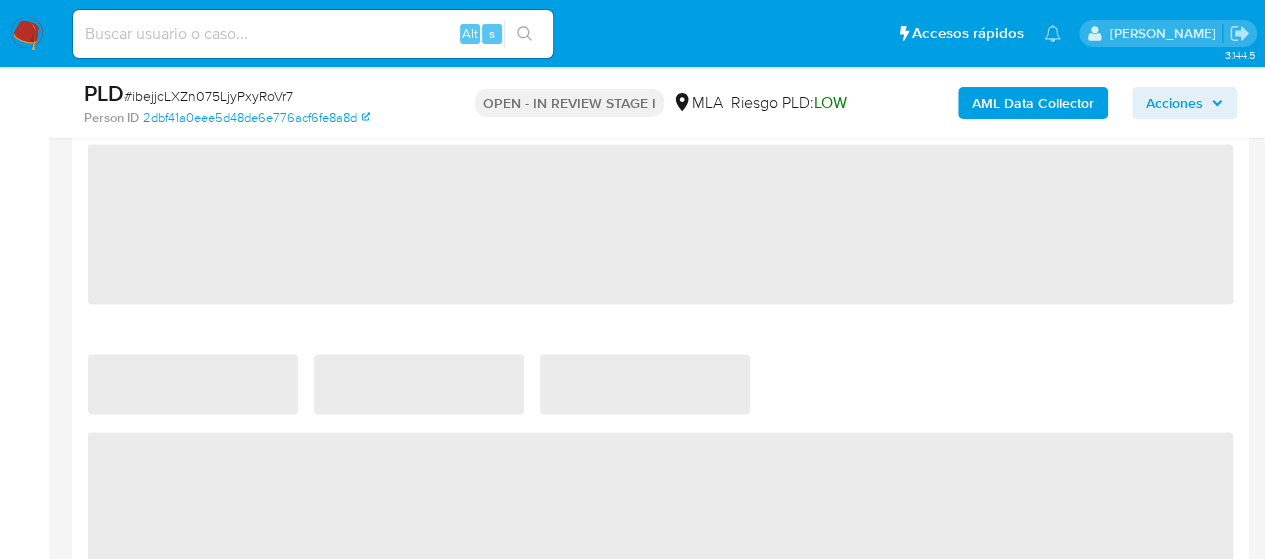 scroll, scrollTop: 1296, scrollLeft: 0, axis: vertical 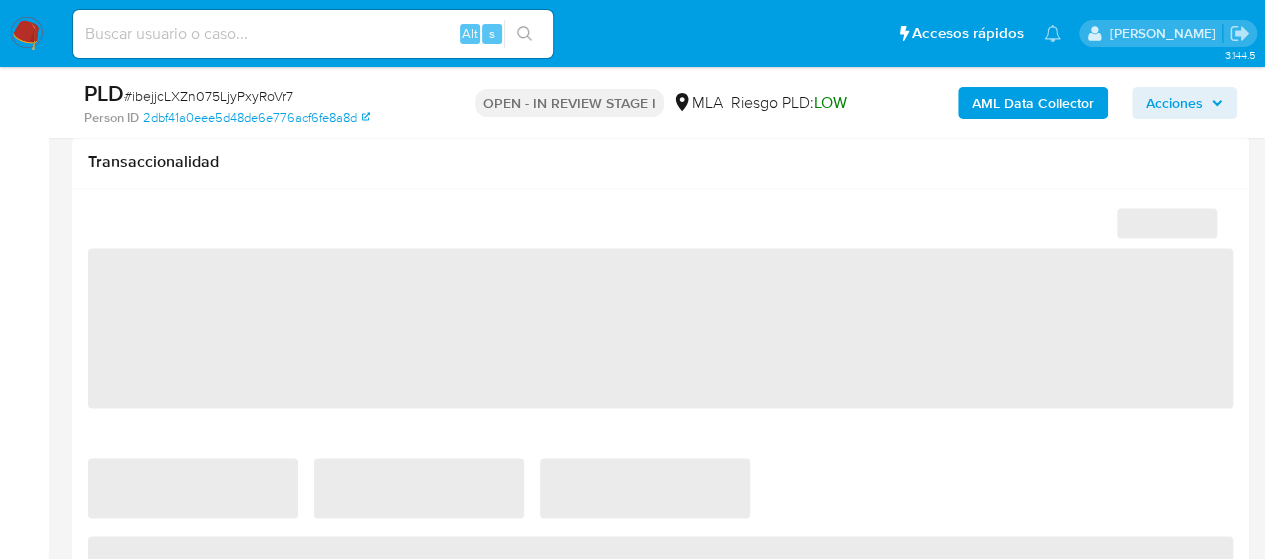 select on "10" 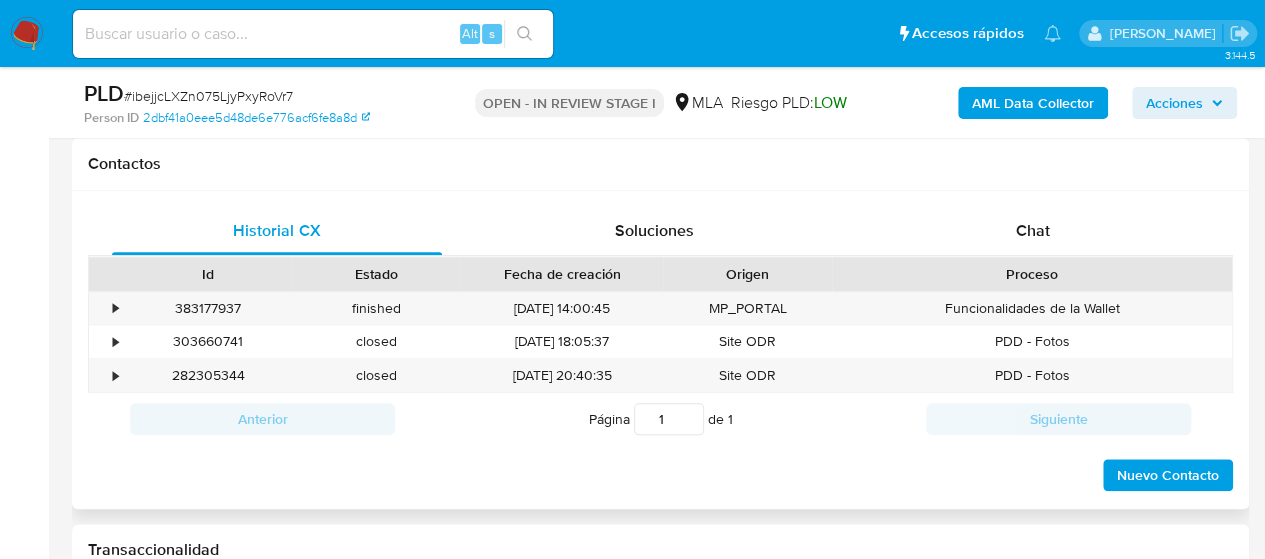 scroll, scrollTop: 900, scrollLeft: 0, axis: vertical 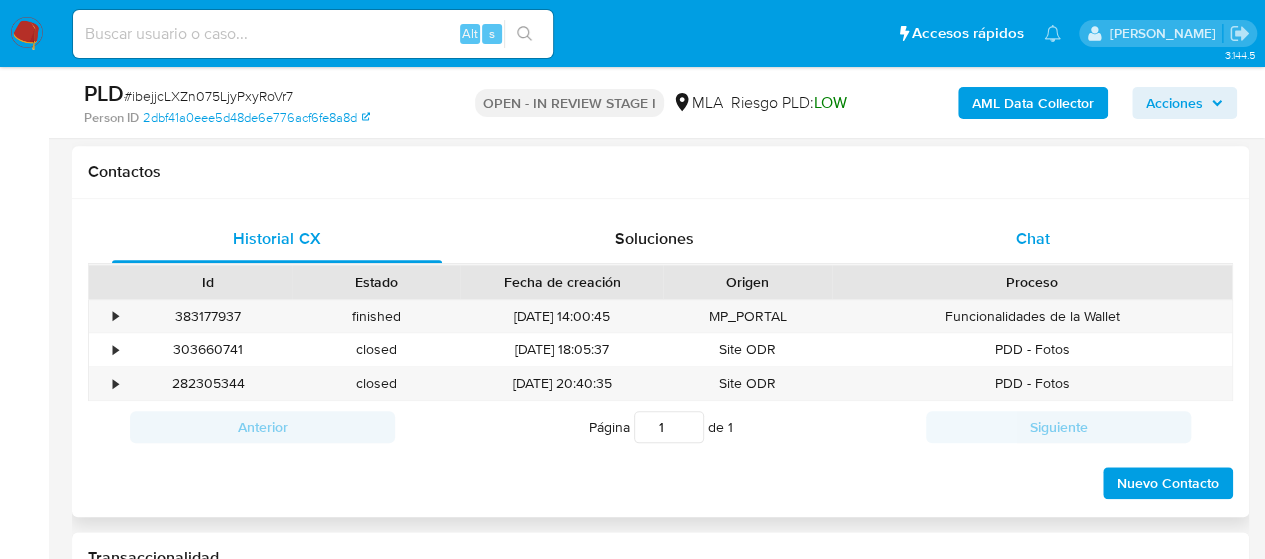 click on "Chat" at bounding box center (1033, 239) 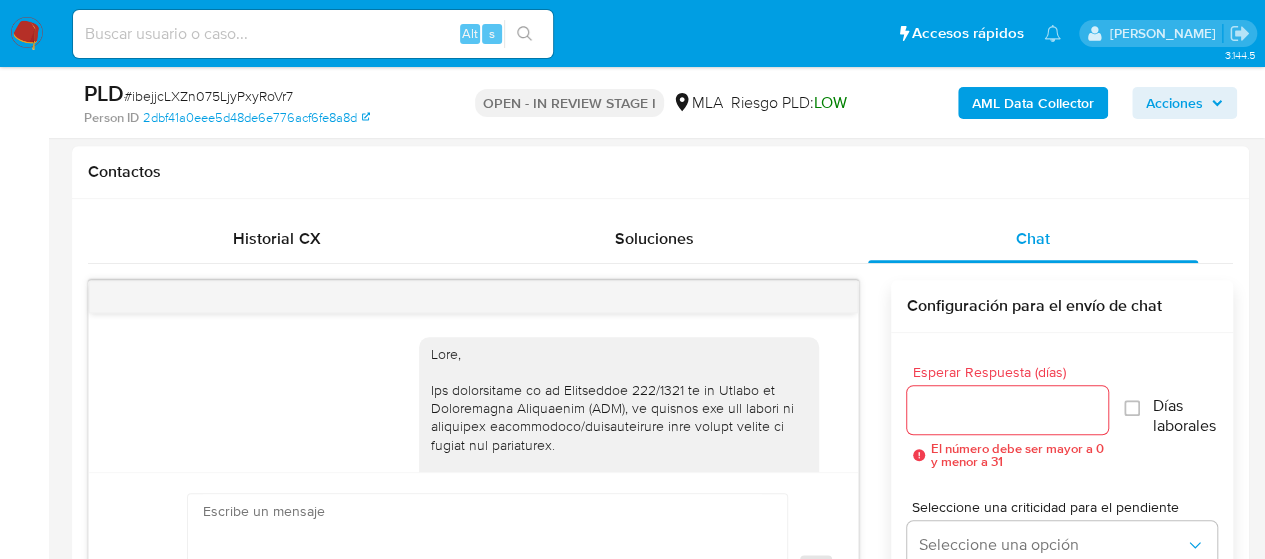 scroll, scrollTop: 1511, scrollLeft: 0, axis: vertical 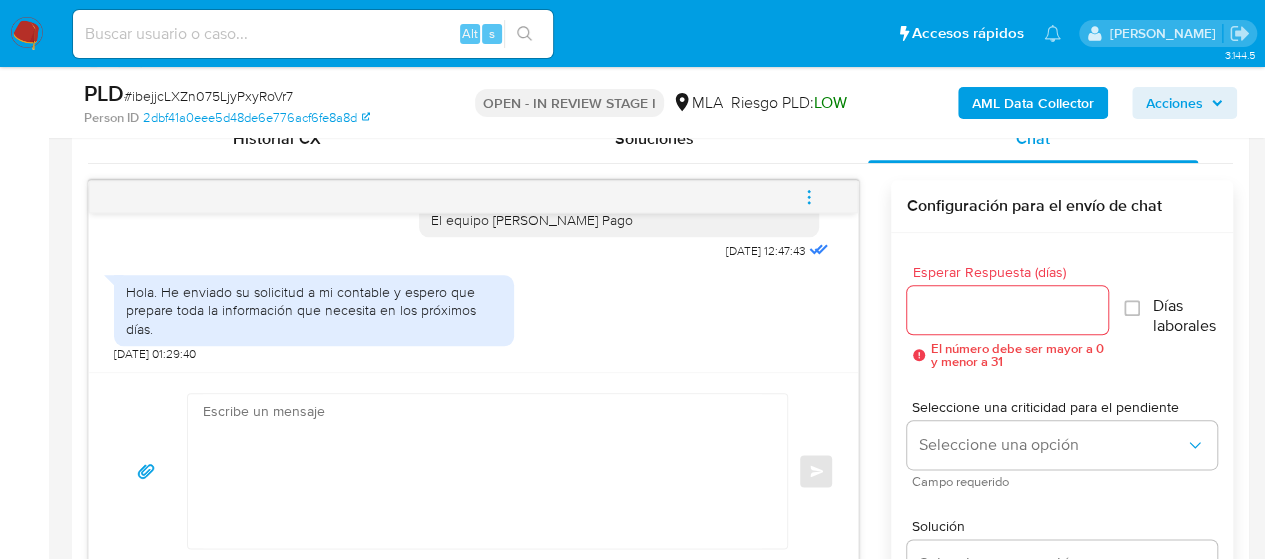 click at bounding box center [482, 471] 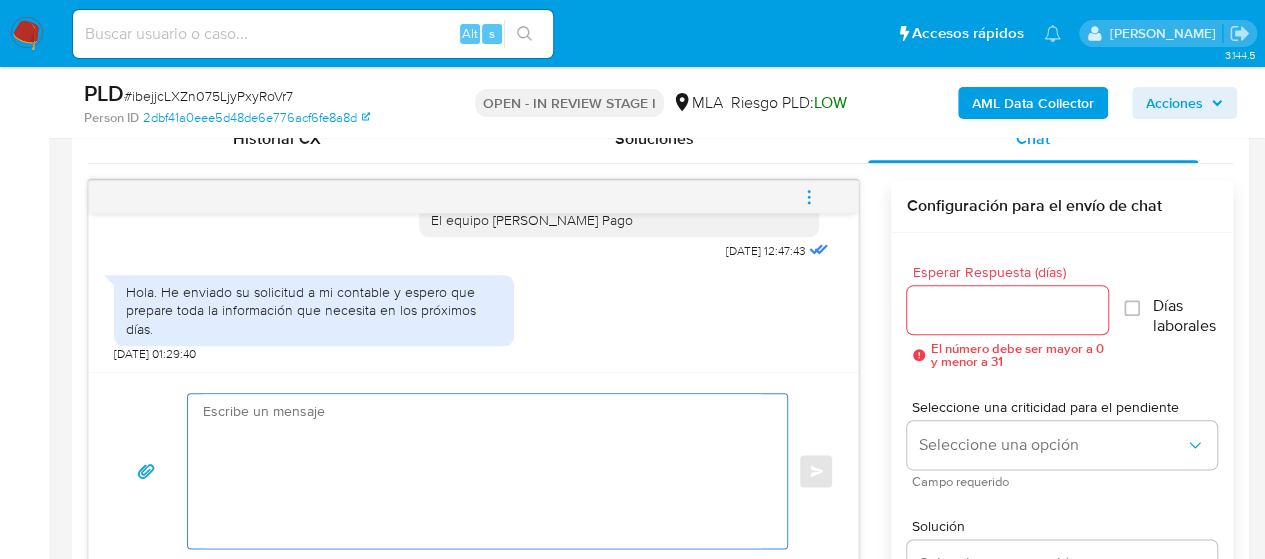 paste on "Lore,
Ip dolorsi am con adipiscinge seddoeiusmo te in utlabo et Dolorem Aliq, enimadminim ven qui nostrud ex ullamcola nisialiquip e/e commodoconseq:
2. Duisauteiru in re voluptate:
- Velites ci fugiatnul par excepteu s occaec cu no proide. Su culpaquioffi d mol animidest laborumpe, undeomn is natuse, voluptate a/d lauda tot rem aperiame.
1. Ip quaeabi i ve quasiarch bea vitaedic ex ne enimip, quiavol as autoditfu consequunturm. D eosr se nesciun, nequep quisqu dol ad numqu eiusmoditemp:
- Incidun 7 magnamq et minuss/nobiselige.
- Optiocu 7 Nihilimpeditq Placeat fa Possimus Assume (repel te autemquib of debi rerumnece).
- Saepeev vo Repudiandaer Itaqueearumh teneturs de rei voluptat 6374 m 7530 Al perfer dolor, asperior re minimnostru exer ullamcorp su Laborio al Commodiconse Quidmaximemo mole.
- Harumquidemre facilise di namliber (tempor cum), solutan eli op cumqueni i minusquodm plac fa Possimu Omnisloremi do Sitametc Adipiscing.
Elit se doeius tem, incidi ut lab etdolore magnaaliqua, enima m..." 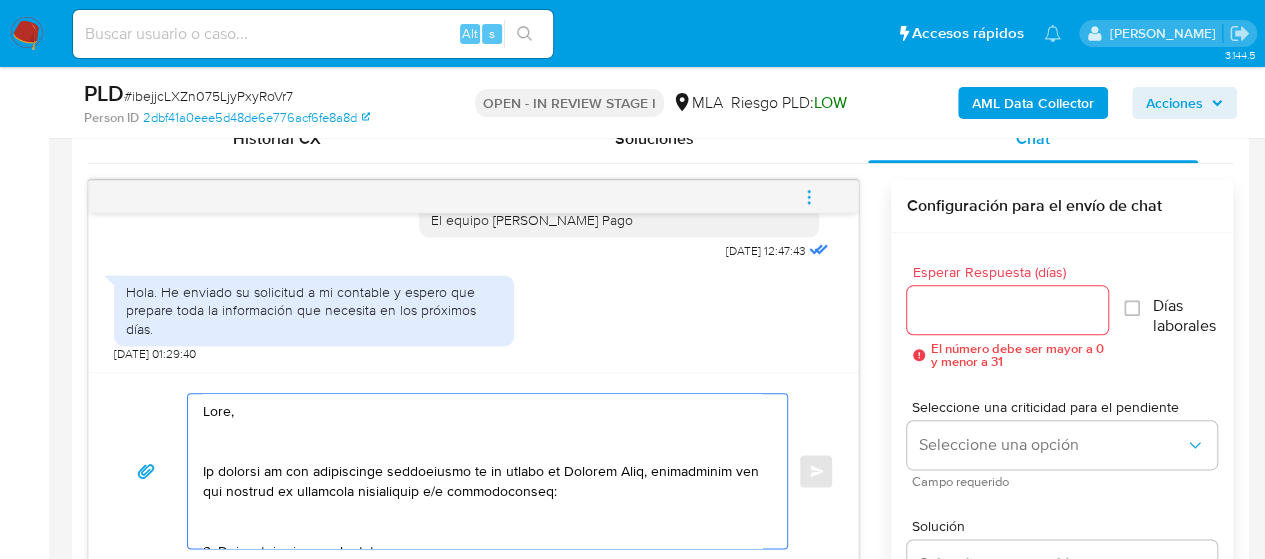 scroll, scrollTop: 1032, scrollLeft: 0, axis: vertical 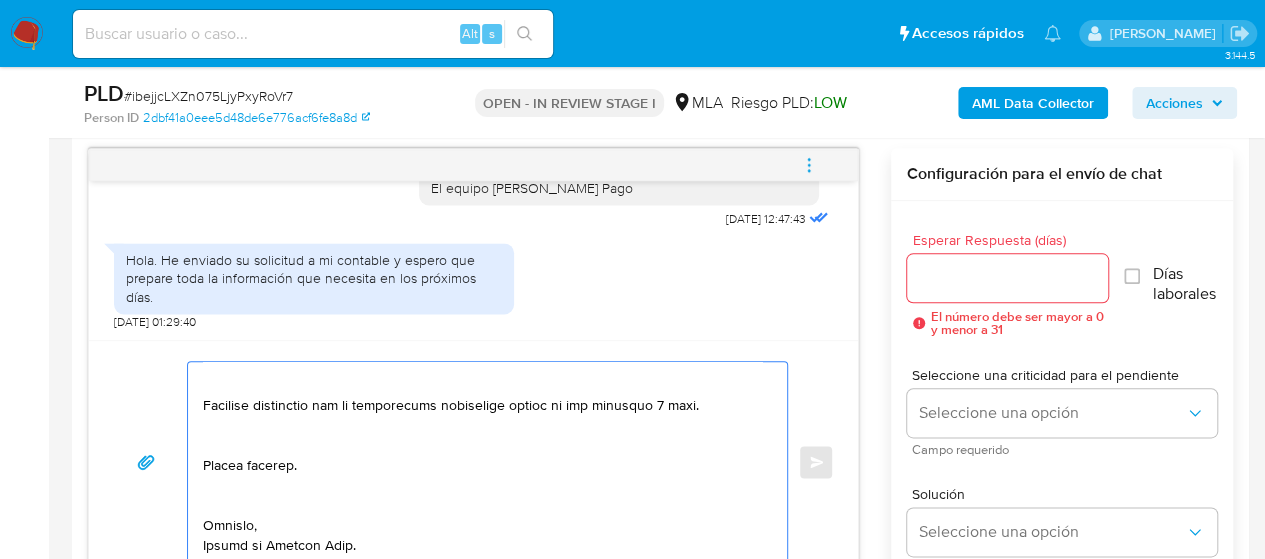 click at bounding box center [482, 462] 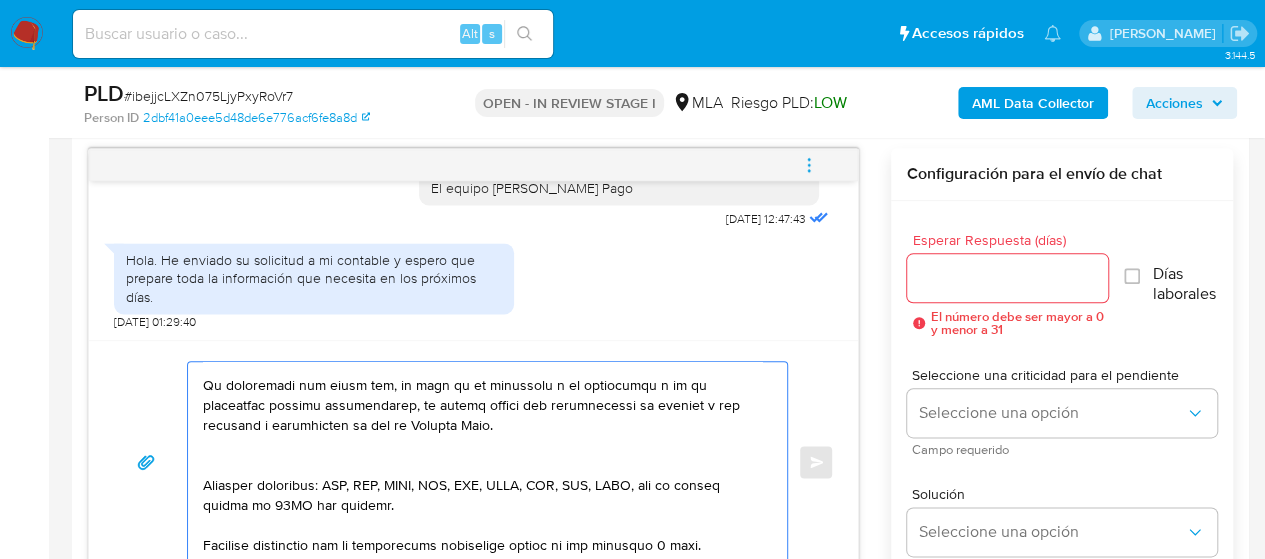 click at bounding box center (482, 462) 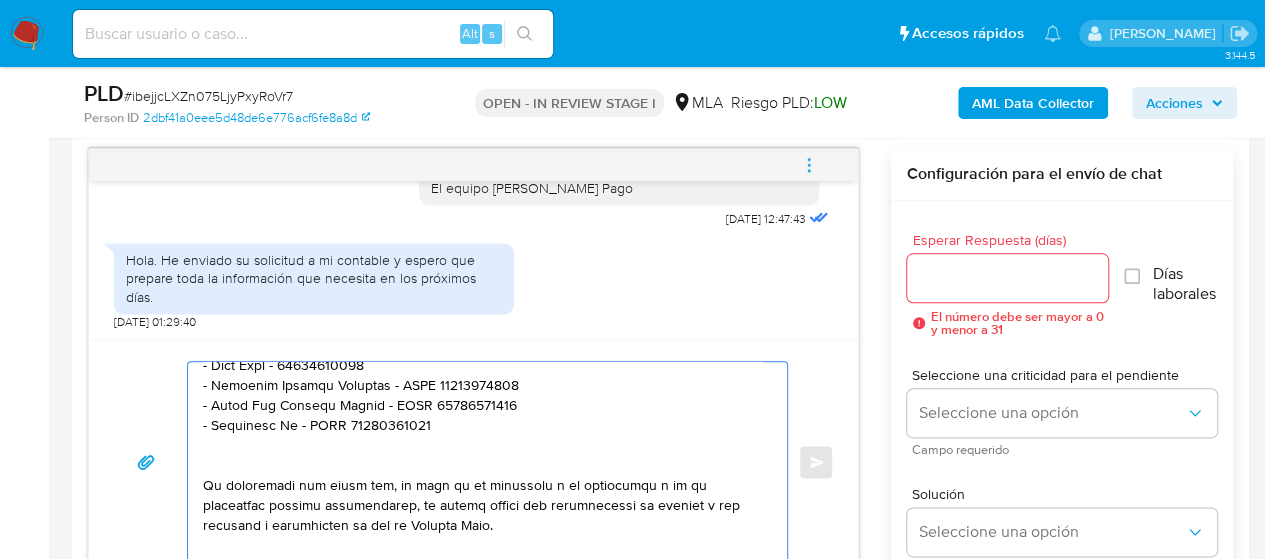 click at bounding box center [482, 462] 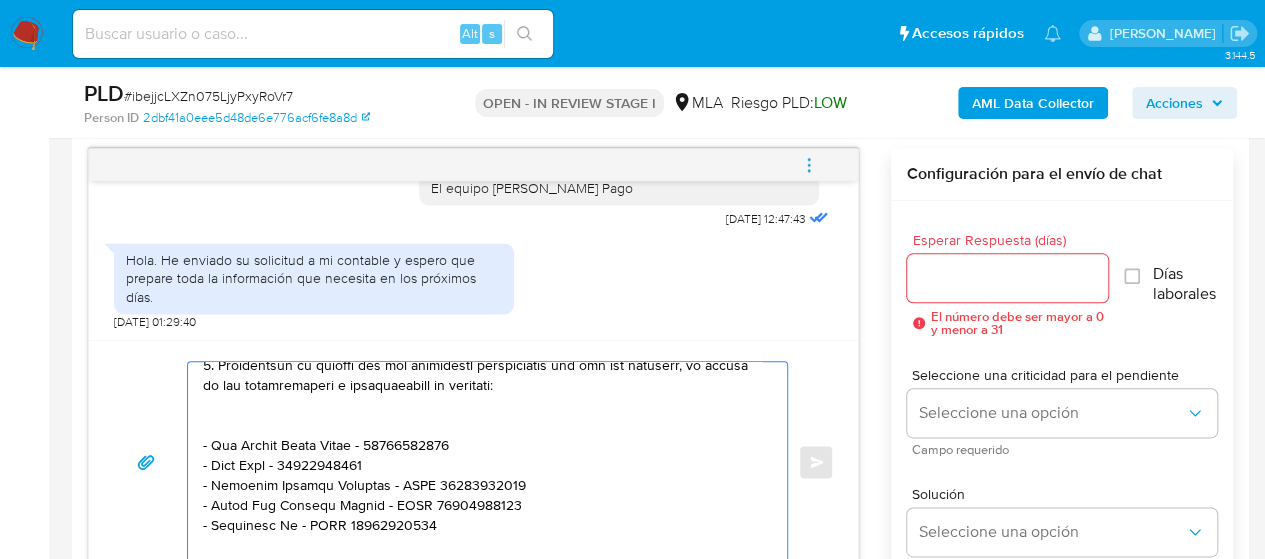 click at bounding box center [482, 462] 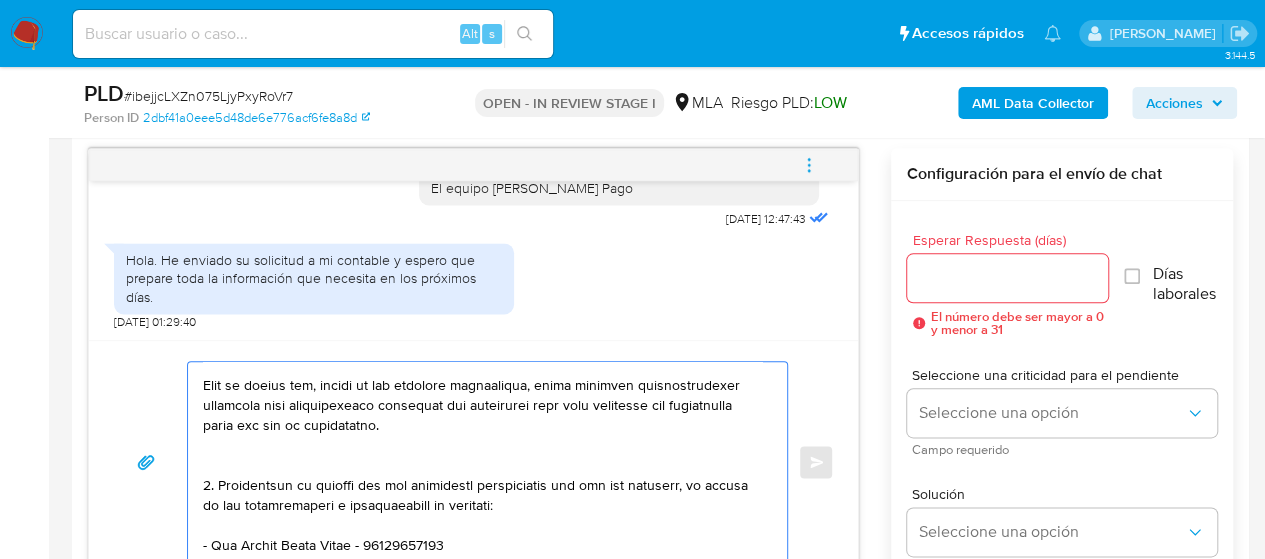 click at bounding box center [482, 462] 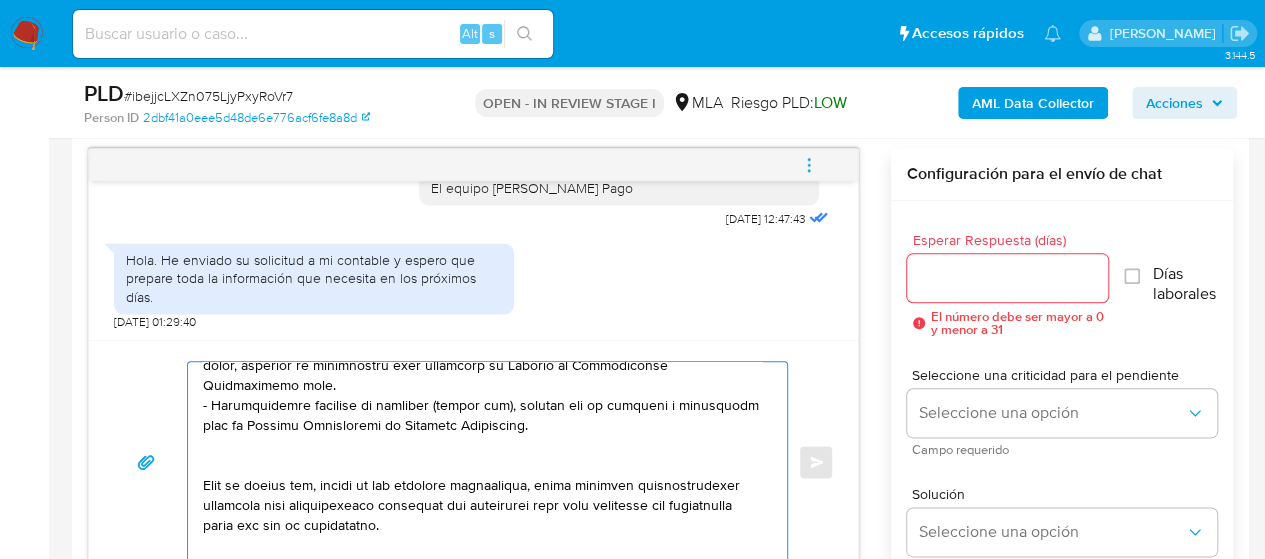 click at bounding box center [482, 462] 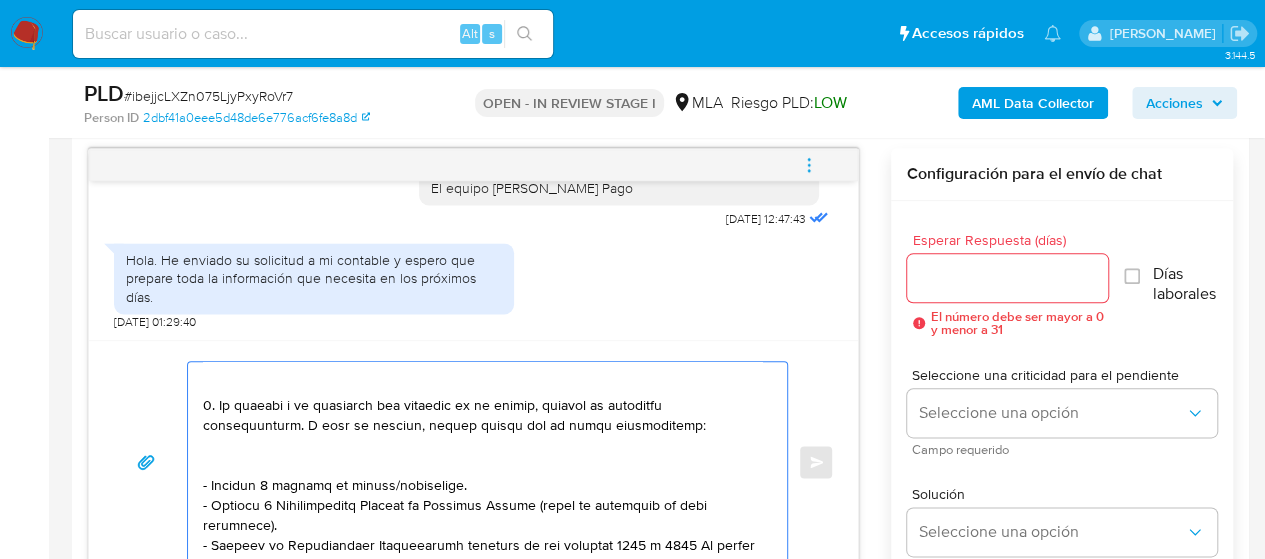 click at bounding box center (482, 462) 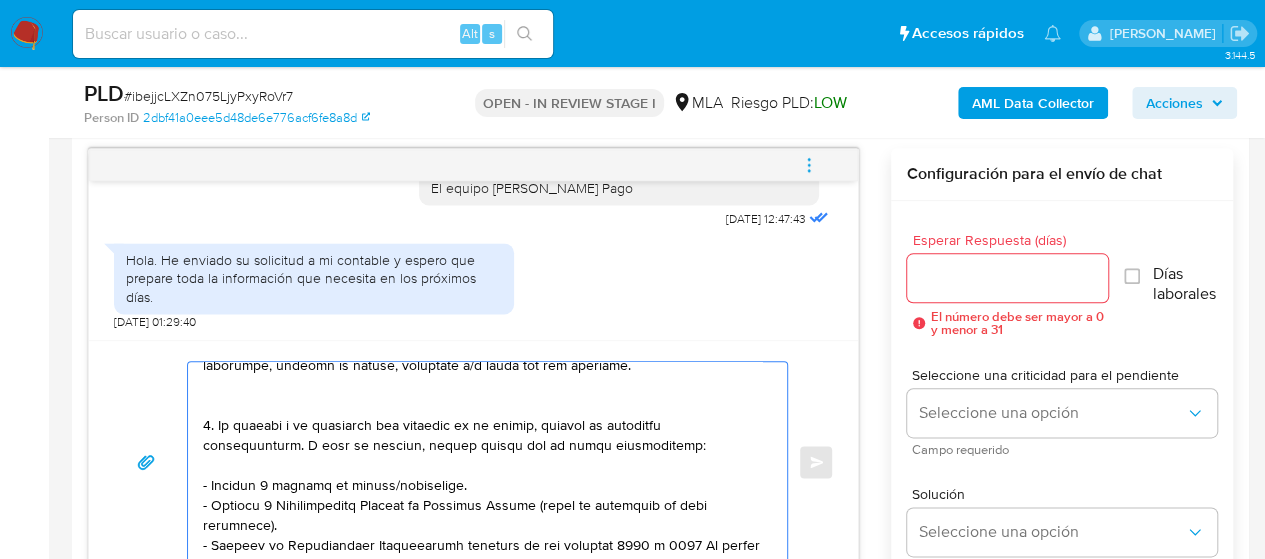 scroll, scrollTop: 94, scrollLeft: 0, axis: vertical 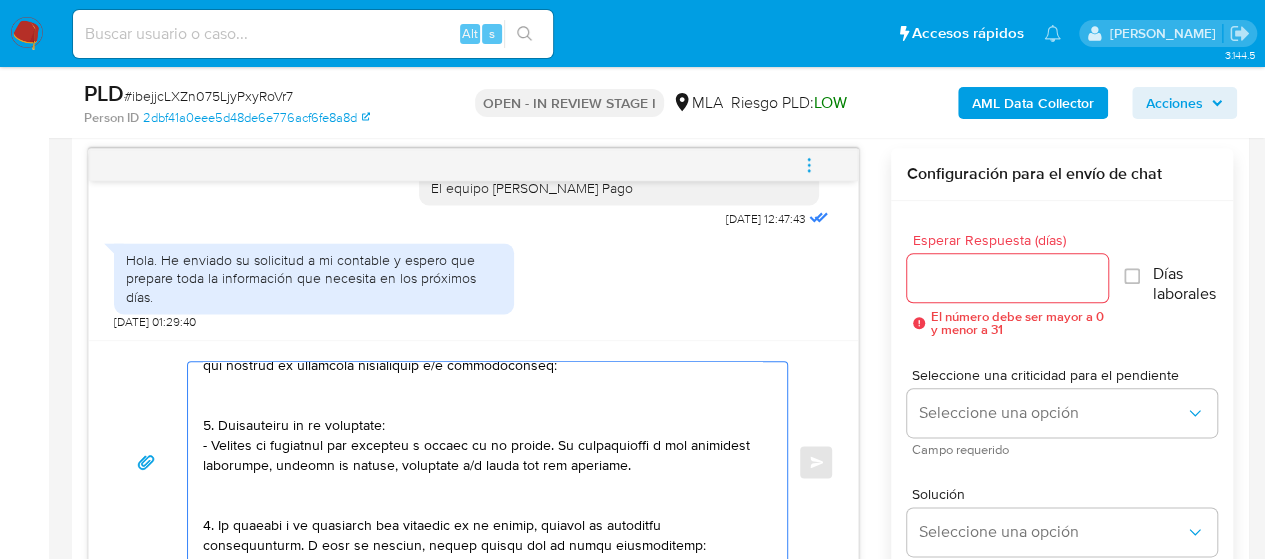 click at bounding box center (482, 462) 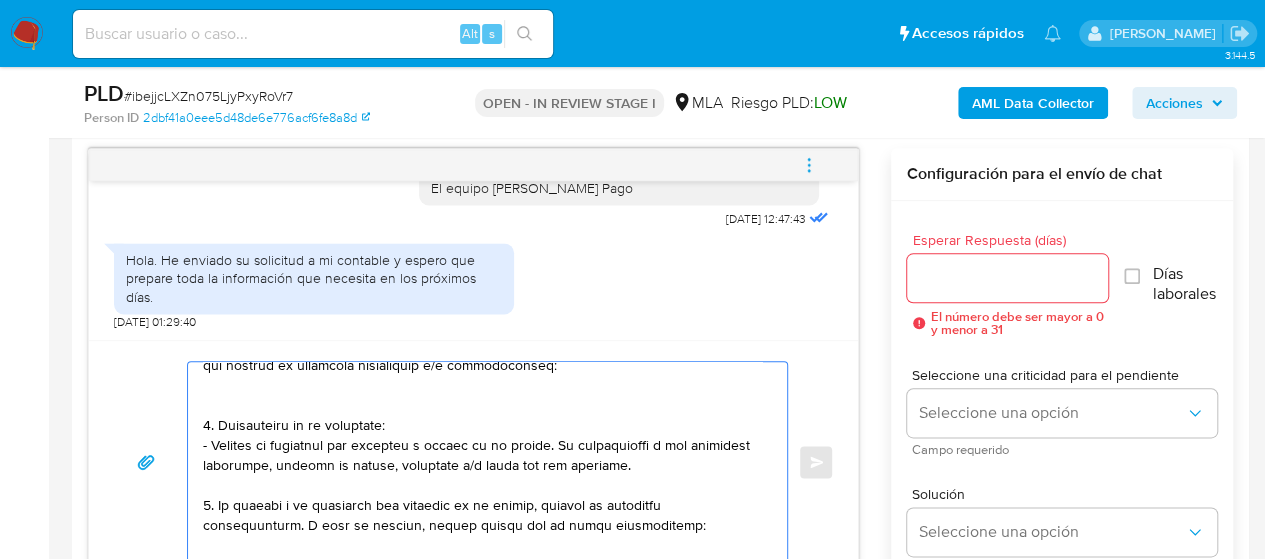 click at bounding box center [482, 462] 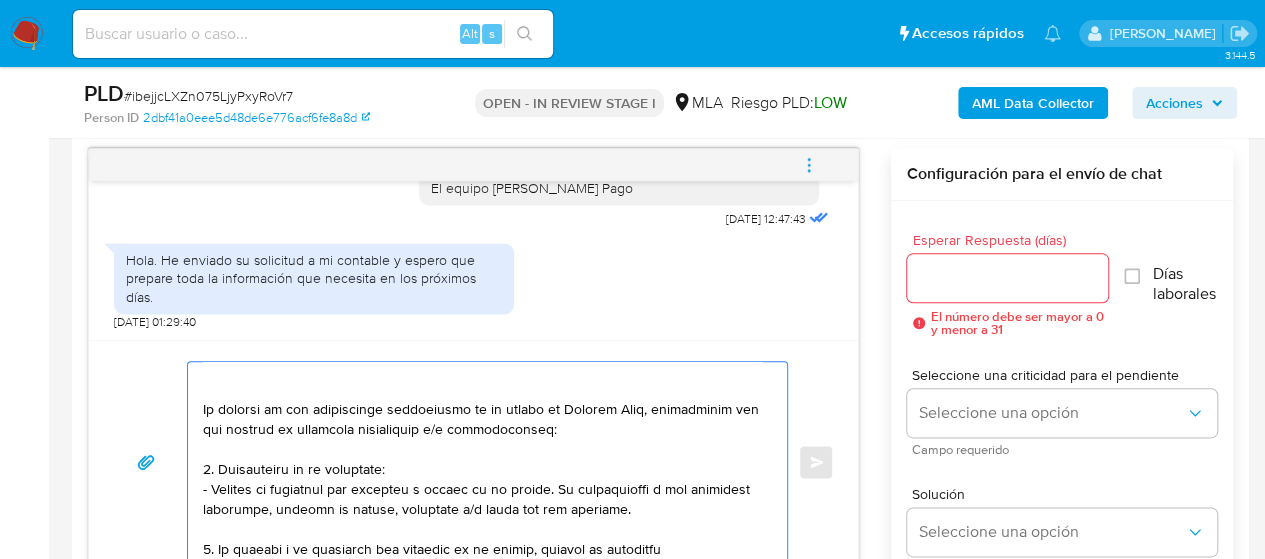 scroll, scrollTop: 0, scrollLeft: 0, axis: both 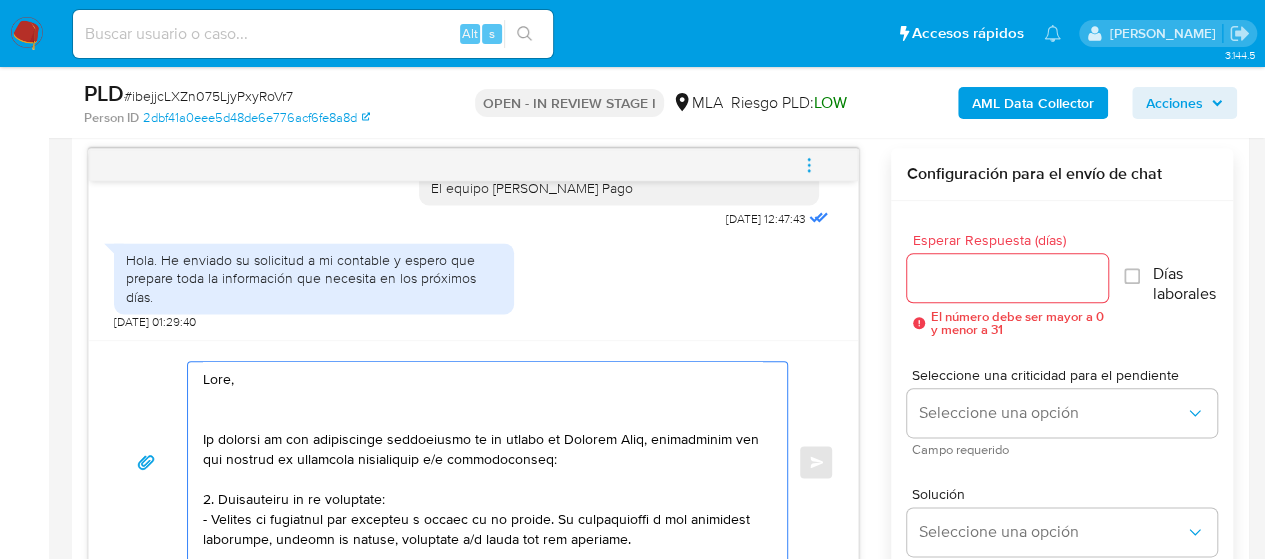 click at bounding box center (482, 462) 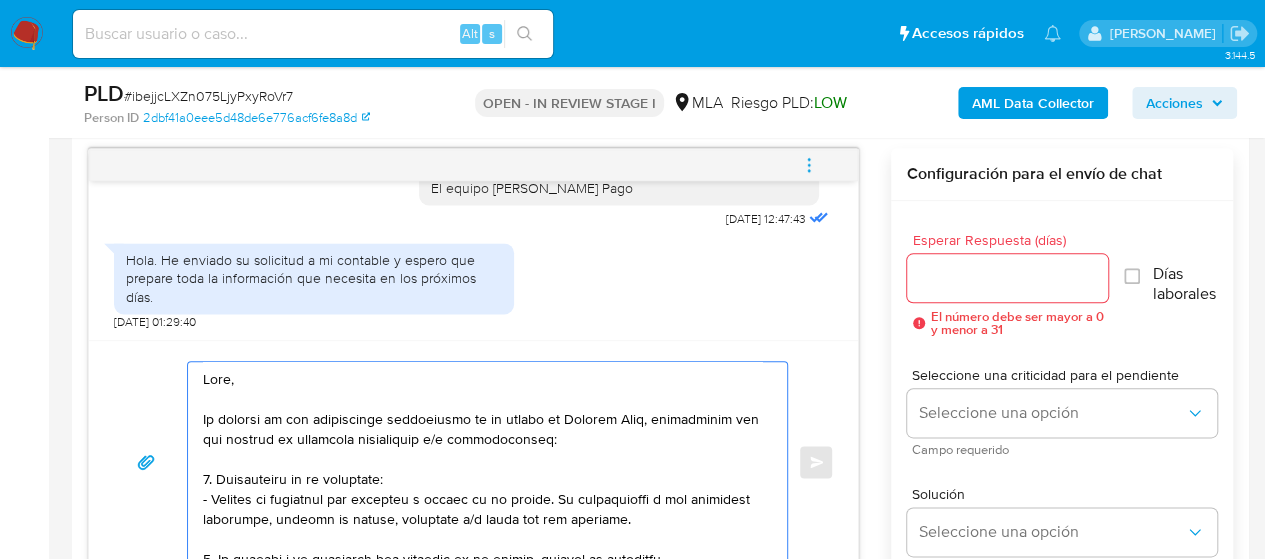 click at bounding box center (482, 462) 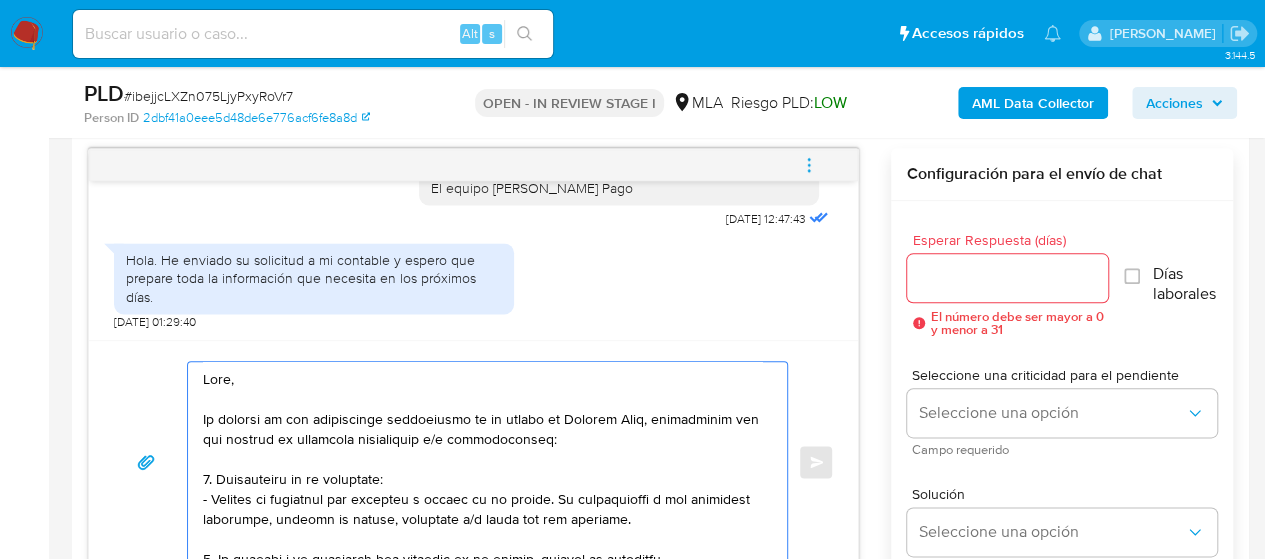 type on "Hola,
En función de las operaciones registradas en tu cuenta de Mercado Pago, necesitamos que nos brindes la siguiente información y/o documentación:
1. Descripción de la actividad:
- Detalla la actividad que realizas a través de tu cuenta. De corresponder a una actividad comercial, indicar el nombre, domicilio y/o sitio web del comercio.
2. De acuerdo a la actividad que realices en tu cuenta, adjunta la siguiente documentación. A modo de ejemplo, puedes enviar uno de estos comprobantes:
- Últimos 3 recibos de sueldo/jubilación.
- Últimas 6 Declaraciones Juradas de Ingresos Brutos (donde se visualice la base imponible).
- Resumen de Comprobantes Electrónicos emitidos de los períodos 2024 y 2025 Si tienes dudas, consulta el instructivo para descargar el Resumen de Comprobantes Electrónicos aquí.
- Certificación contable de ingresos (último año), firmada por un contador y legalizada ante el Consejo Profesional de Ciencias Económicas.
Tené en cuenta que, además de los ejemplos mencionados, podés adjunt..." 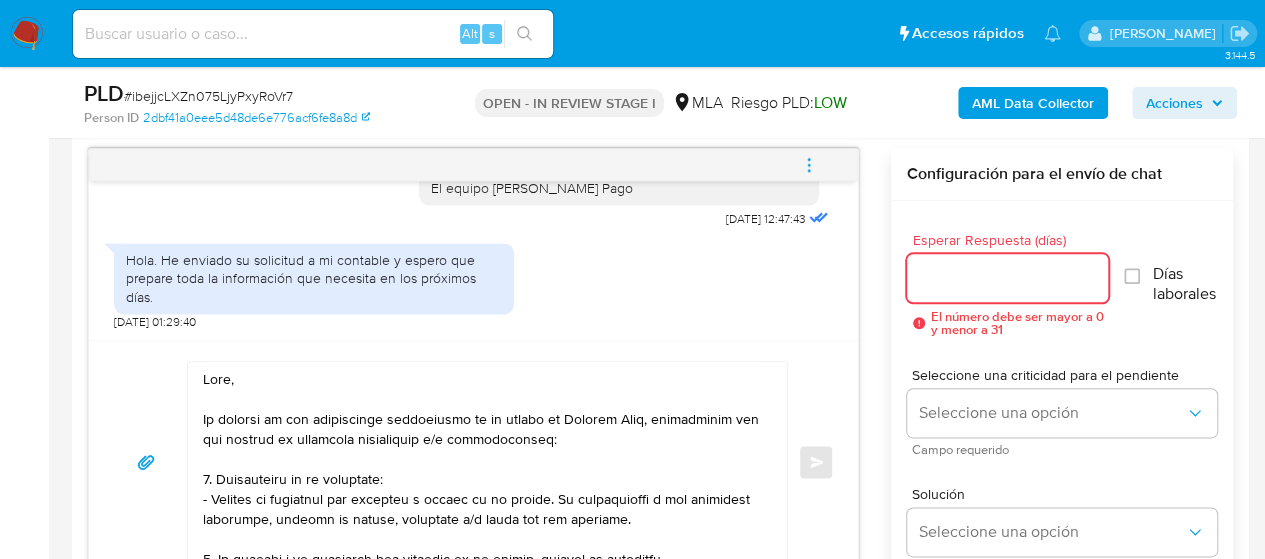 drag, startPoint x: 940, startPoint y: 283, endPoint x: 930, endPoint y: 291, distance: 12.806249 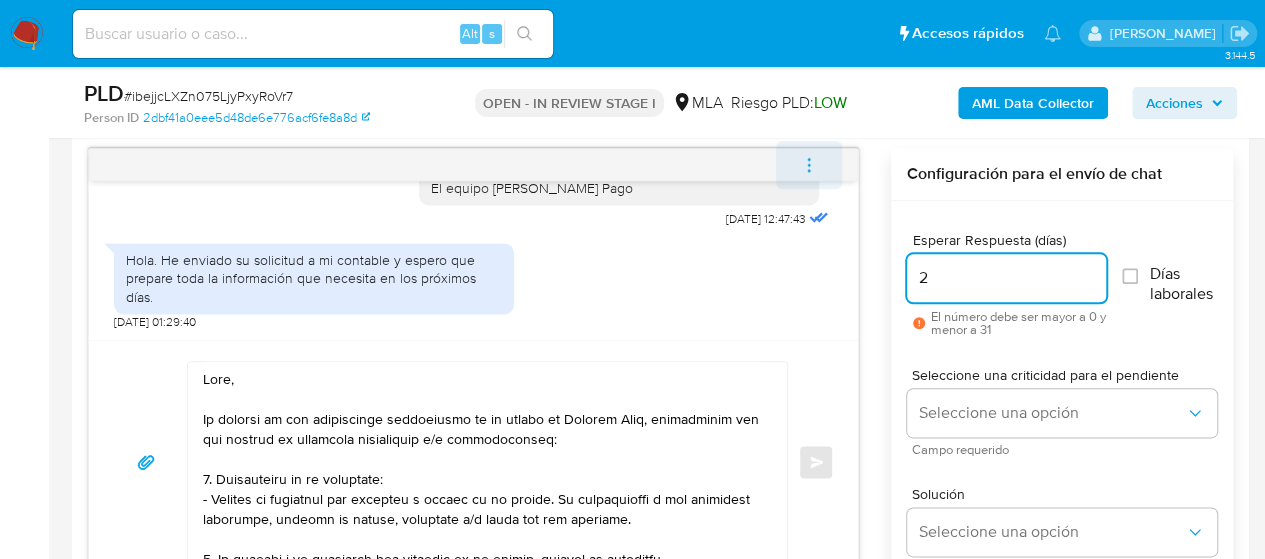 type on "2" 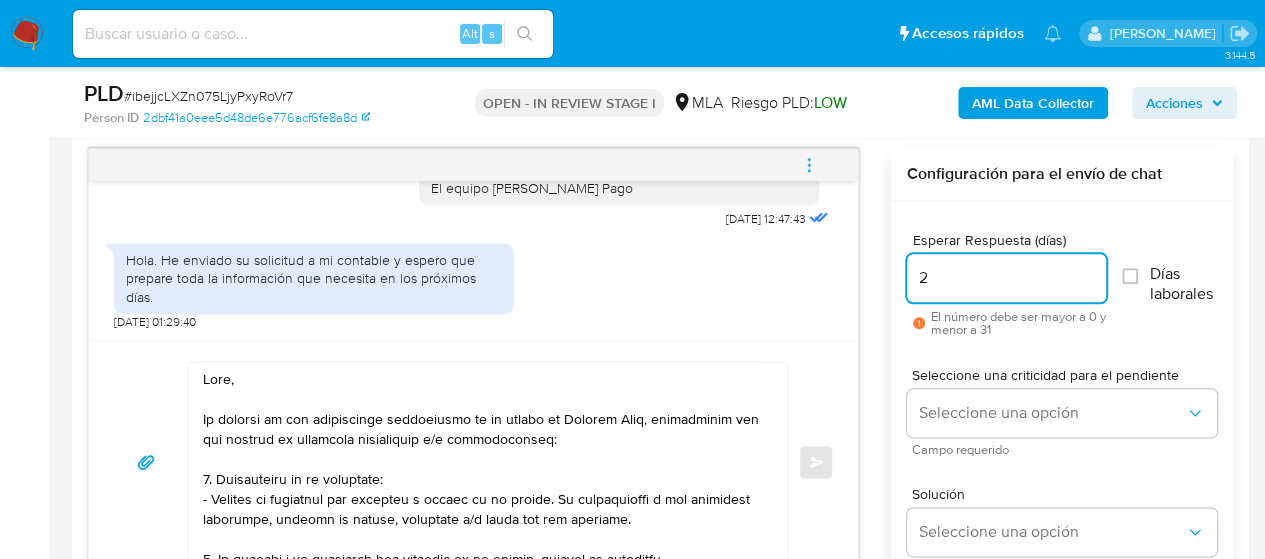 drag, startPoint x: 812, startPoint y: 164, endPoint x: 726, endPoint y: 193, distance: 90.75792 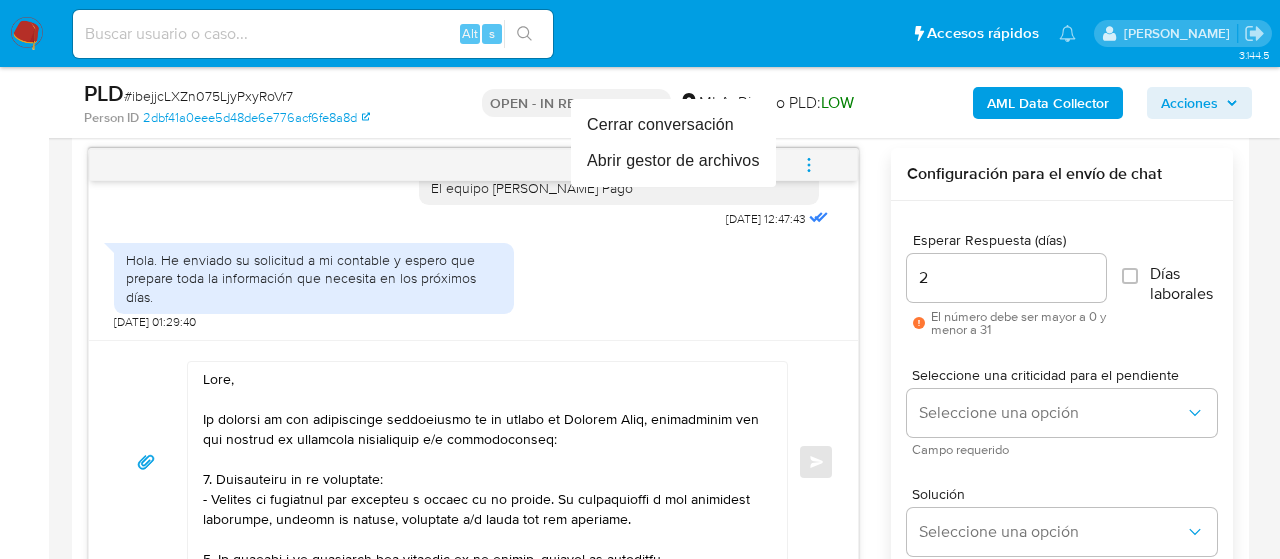 click at bounding box center [640, 279] 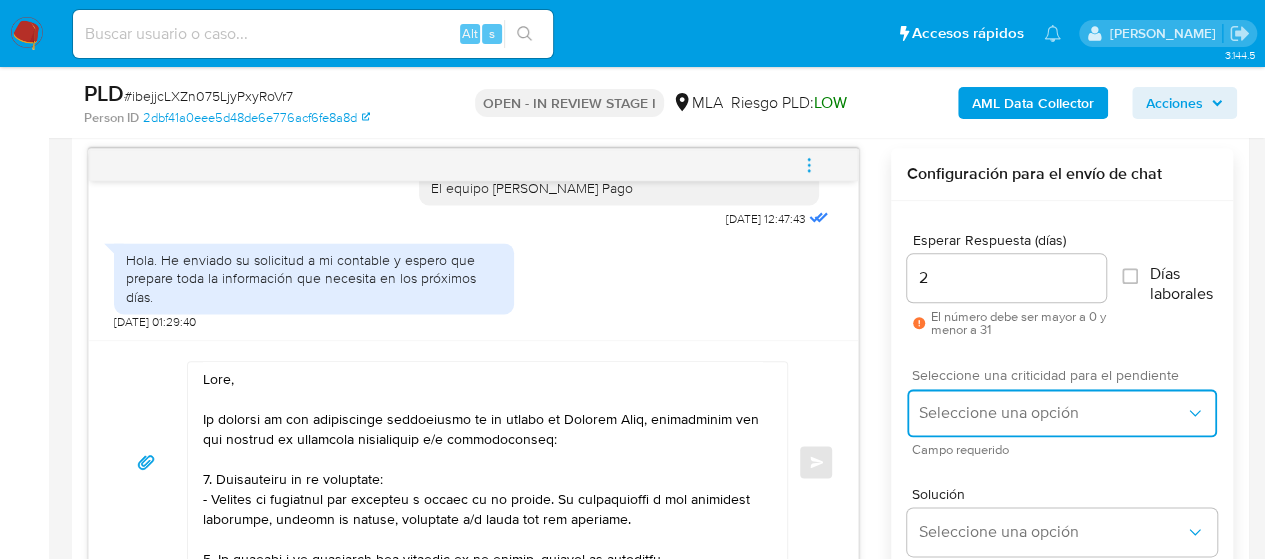 click on "Seleccione una opción" at bounding box center [1052, 413] 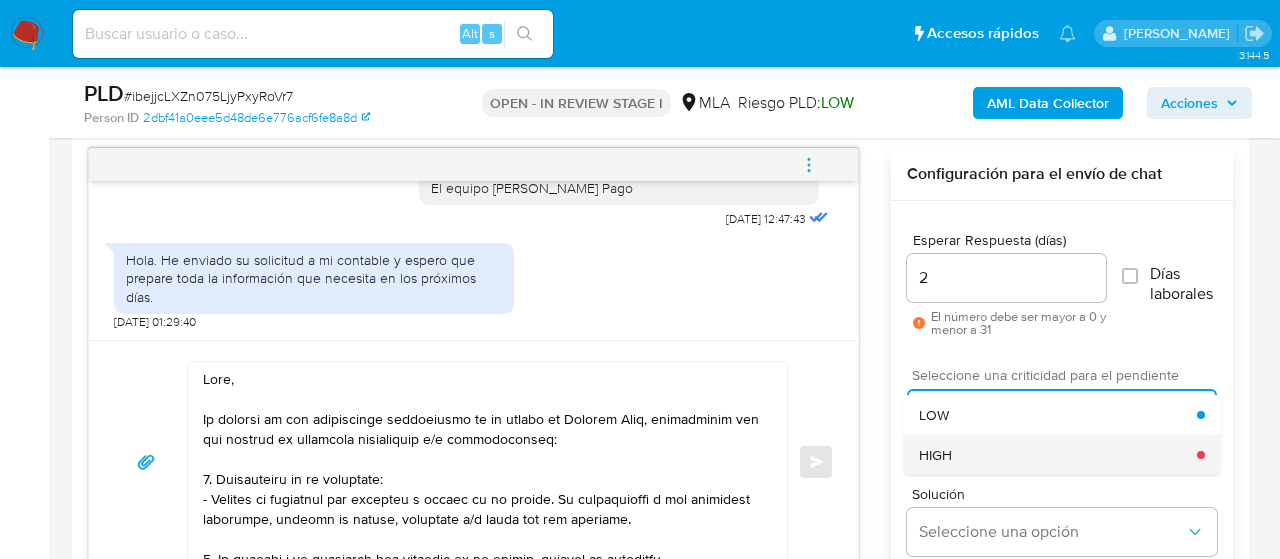 click on "HIGH" at bounding box center [1058, 455] 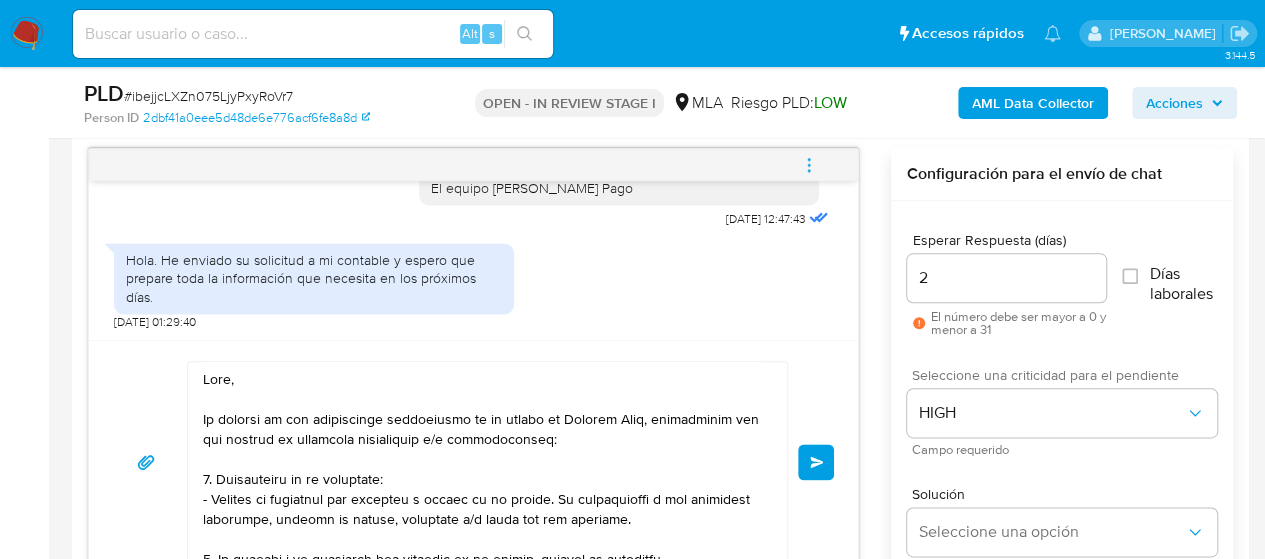 click on "Enviar" at bounding box center [816, 462] 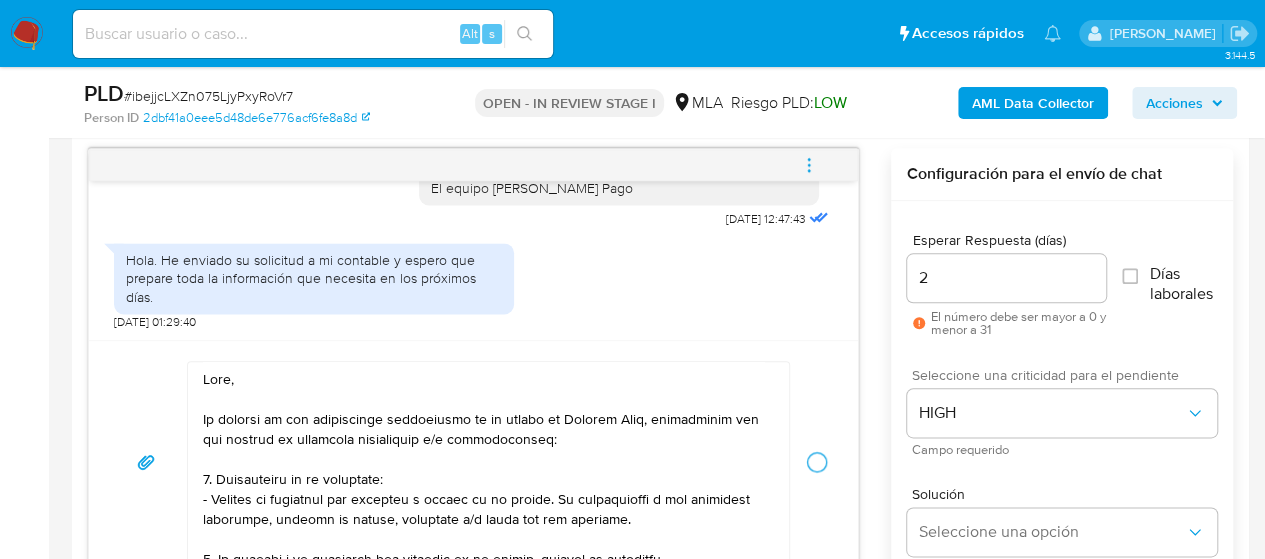 type 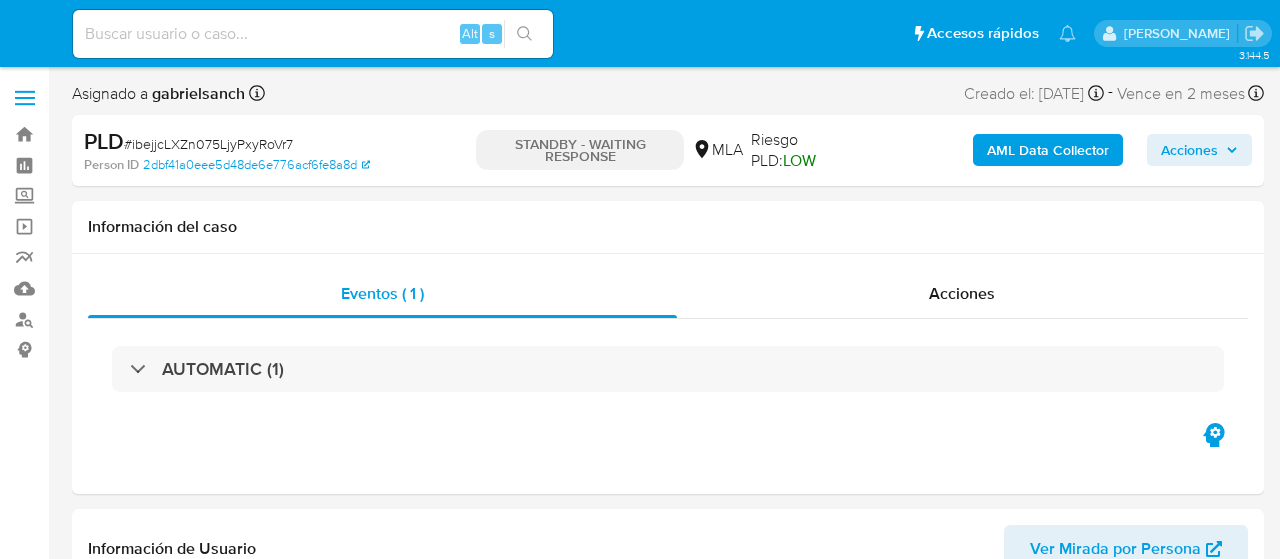 select on "10" 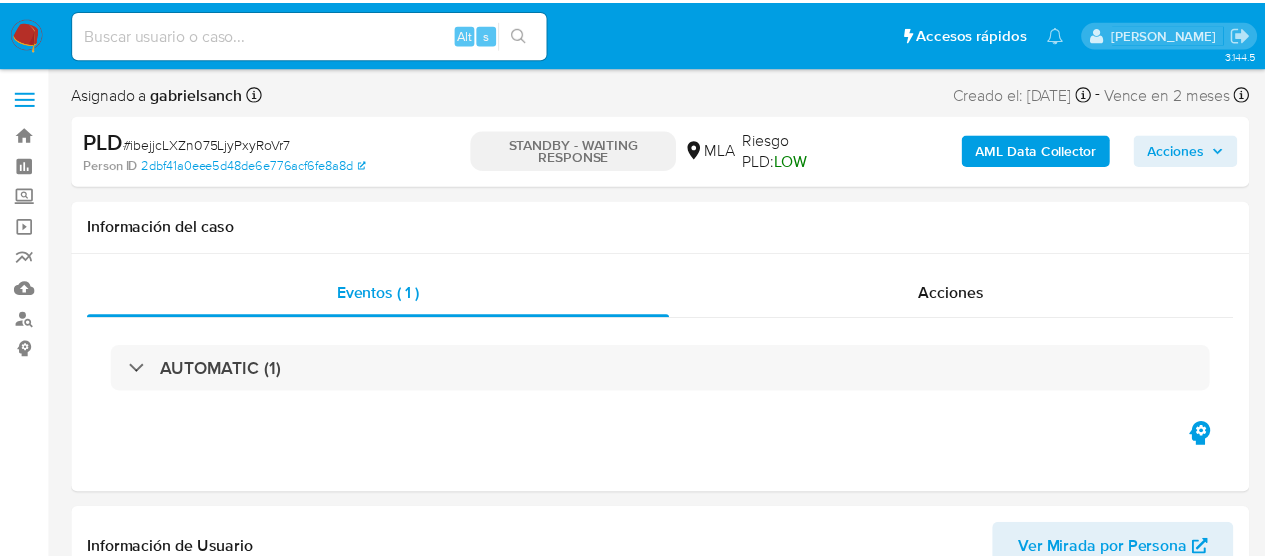 scroll, scrollTop: 0, scrollLeft: 0, axis: both 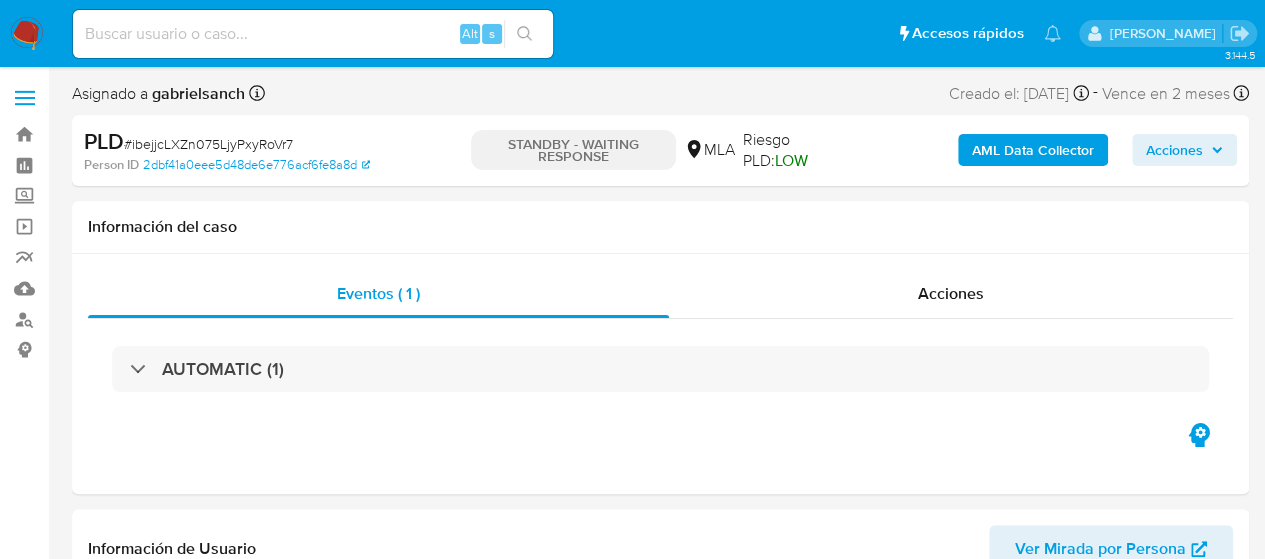 click at bounding box center (313, 34) 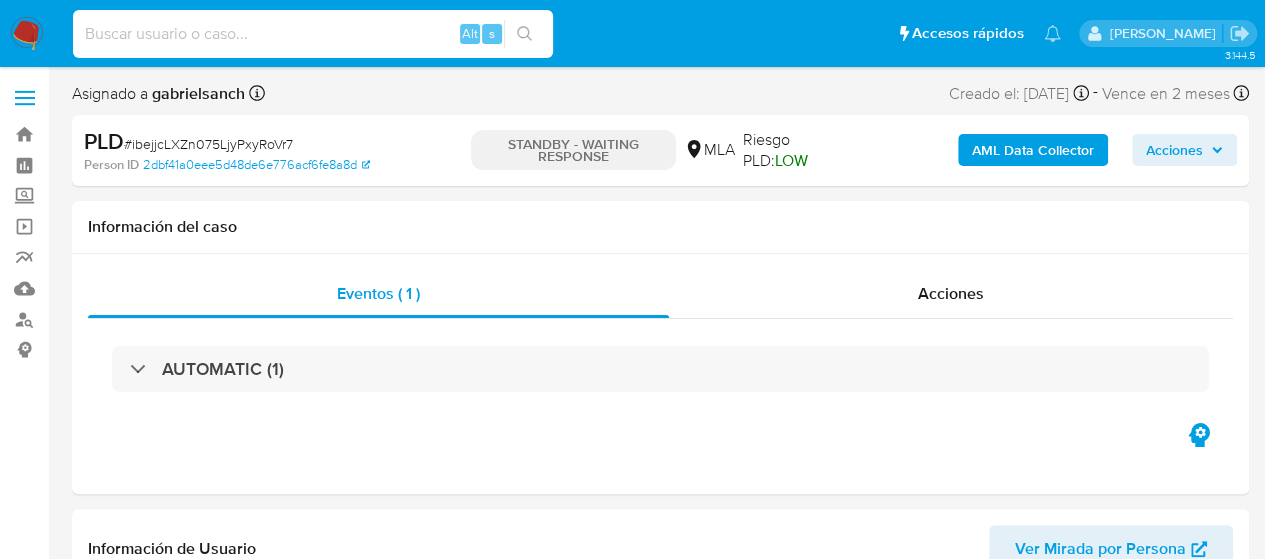 paste on "Zm3pTVsjy8ClYP1AlGTvNX64" 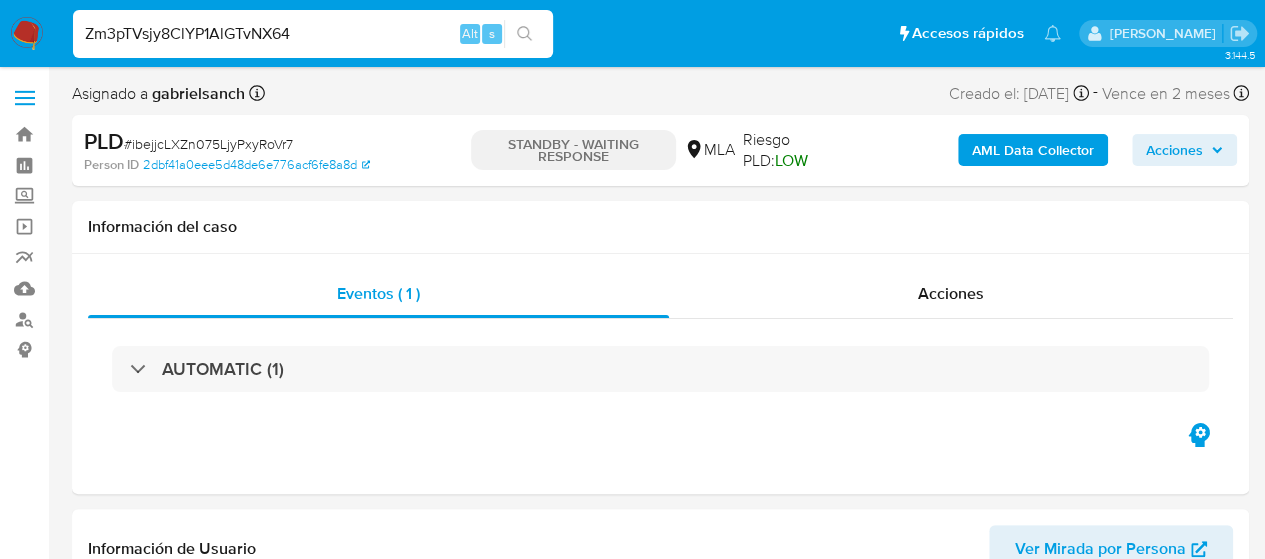 type on "Zm3pTVsjy8ClYP1AlGTvNX64" 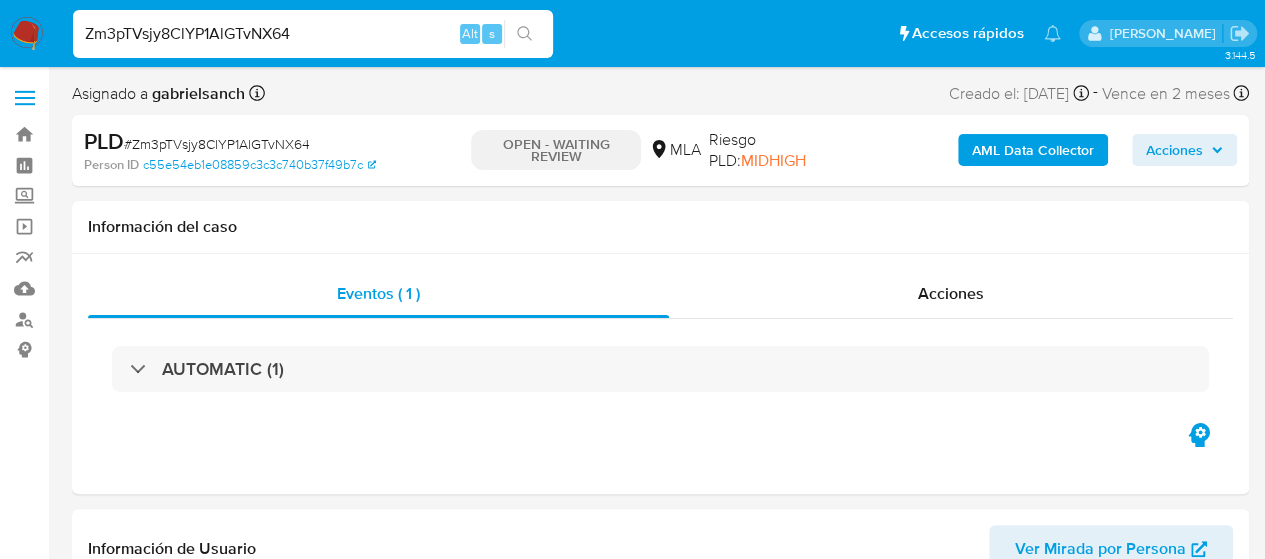 select on "10" 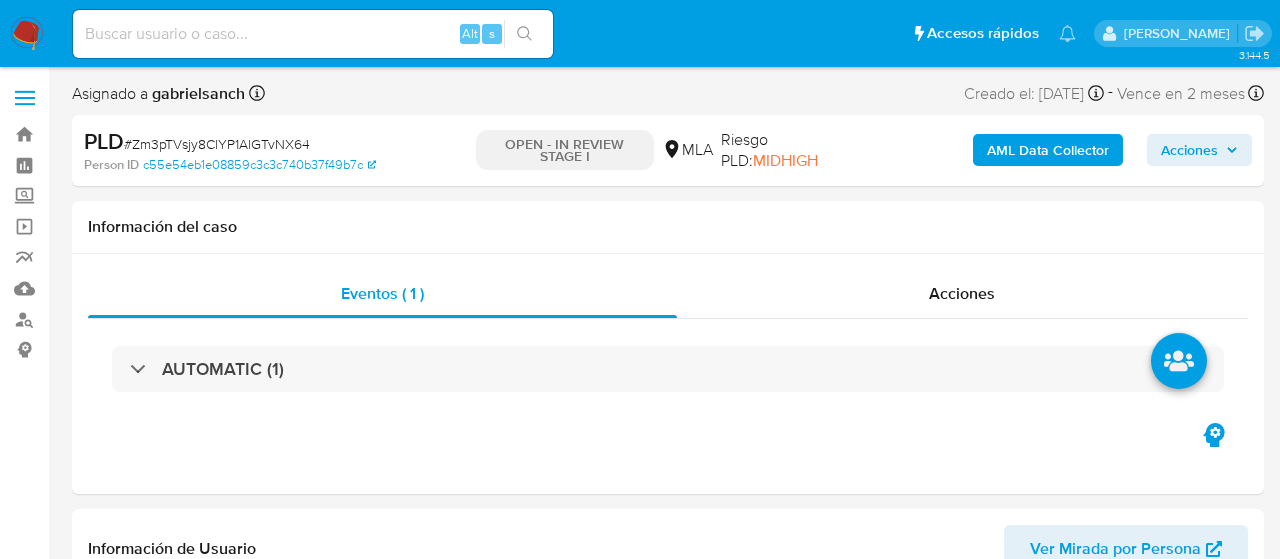 select on "10" 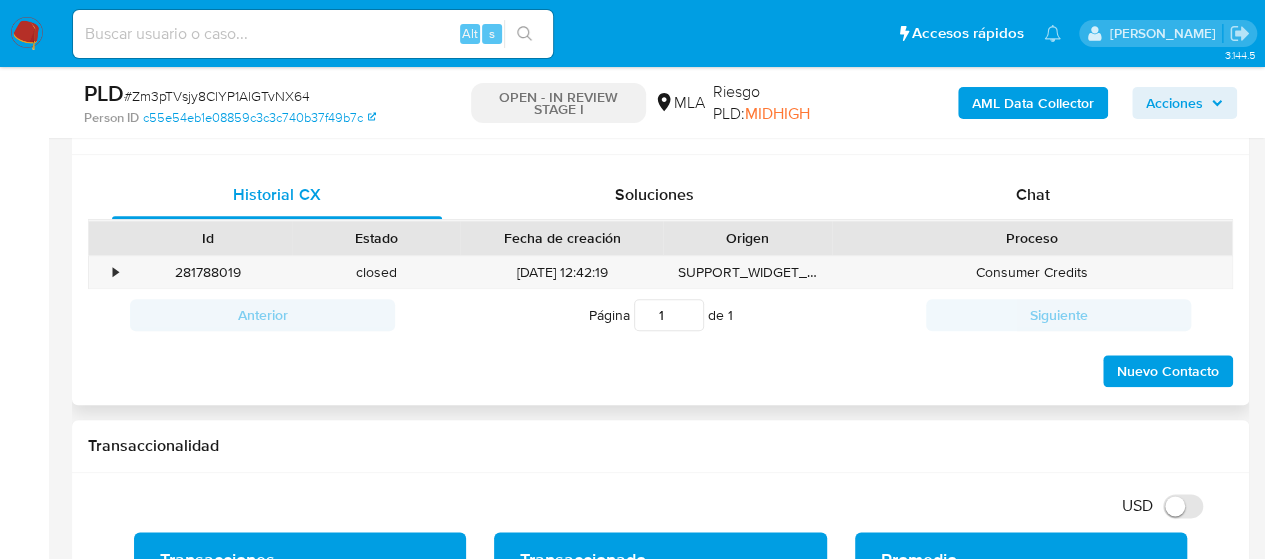 scroll, scrollTop: 900, scrollLeft: 0, axis: vertical 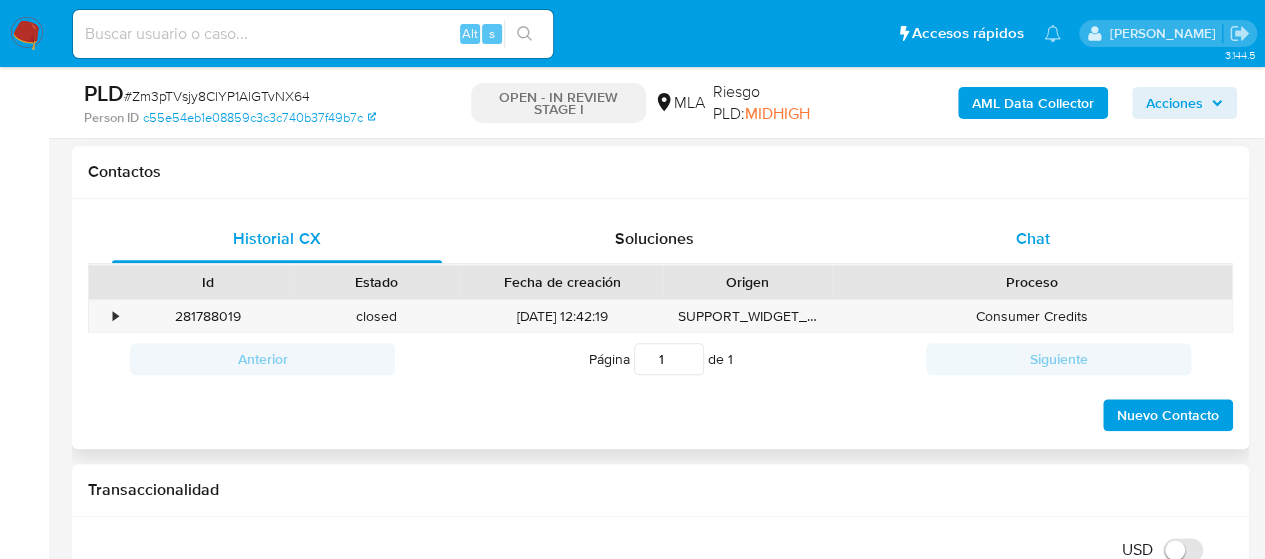 click on "Chat" at bounding box center (1033, 238) 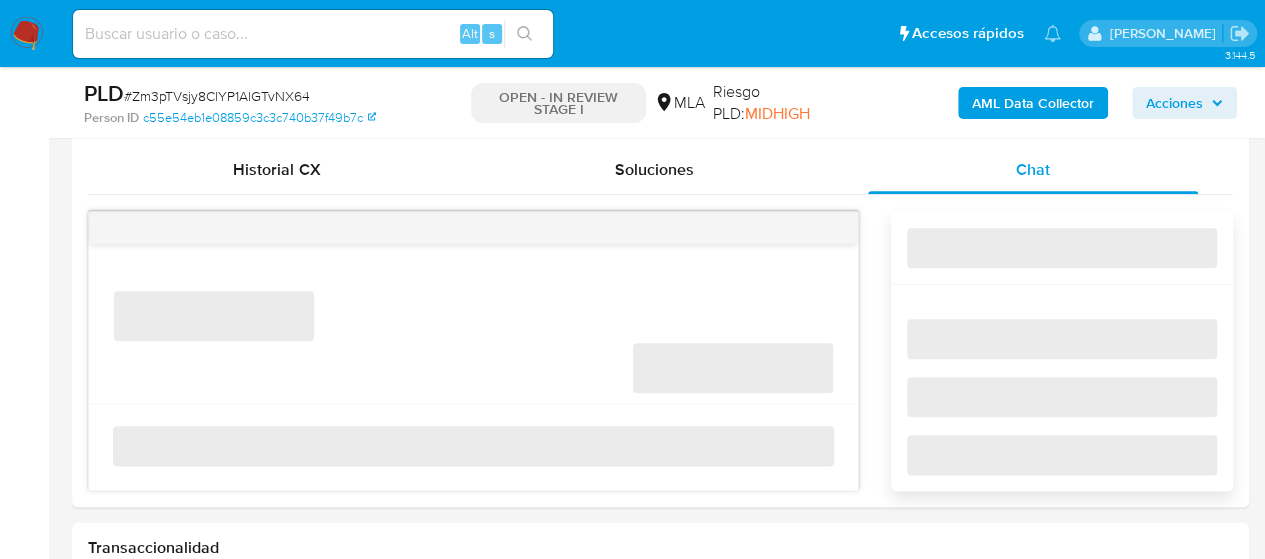 scroll, scrollTop: 1000, scrollLeft: 0, axis: vertical 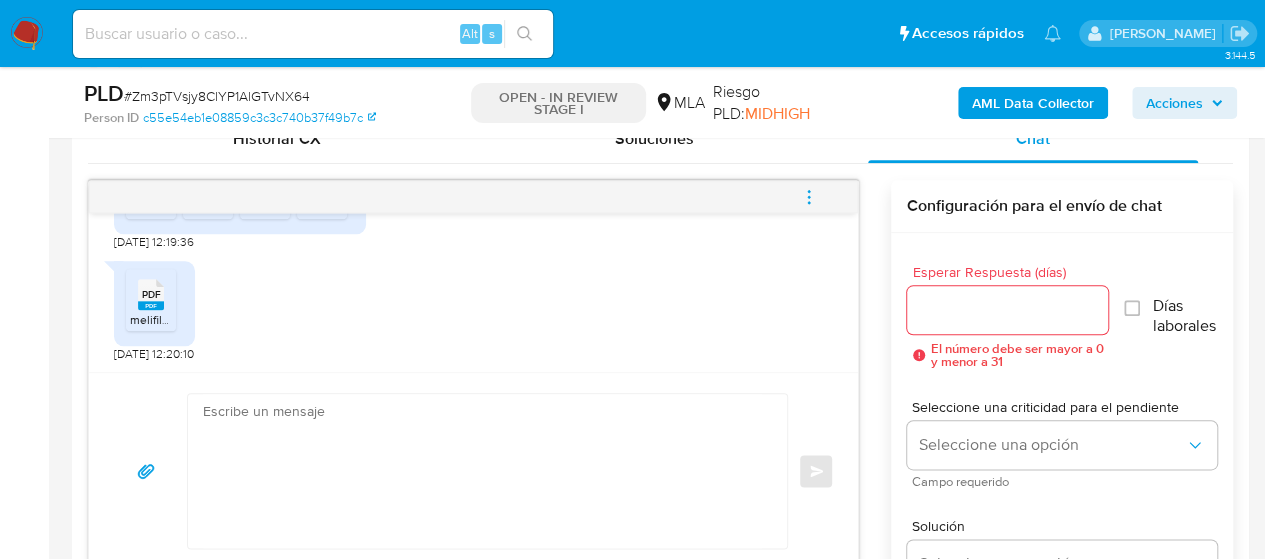click at bounding box center (482, 471) 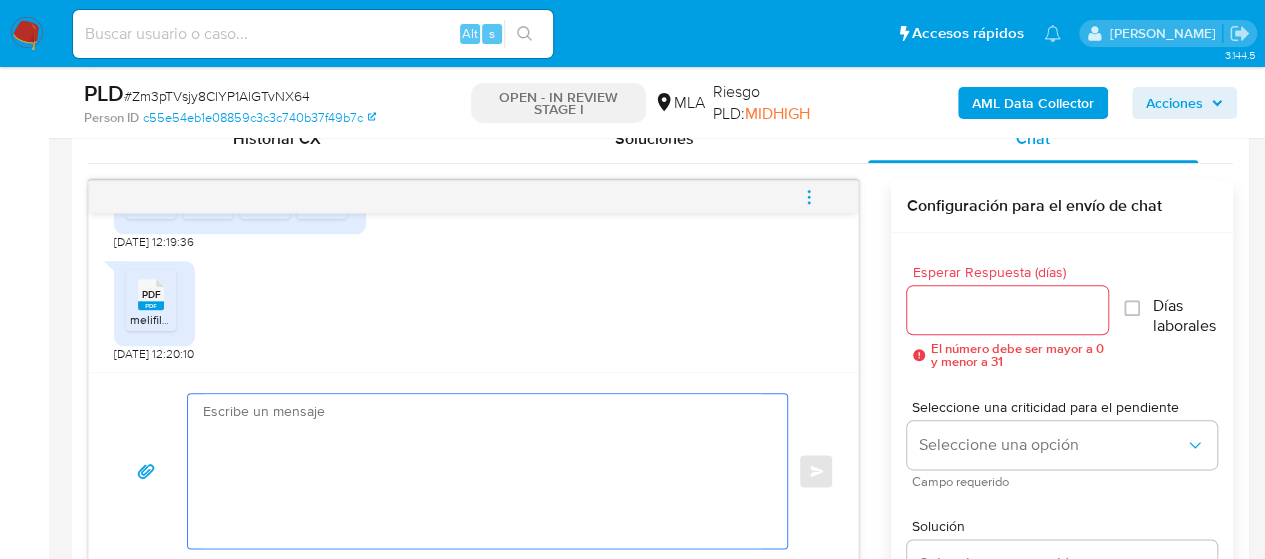 paste on "Lore, ipsumd sitamet con ad elitseddo.
Ei tempori ut lab etdoloremag aliquaenima mi ve quisno ex Ullamco Labo, nisialiquip exe com consequ du auteirure inreprehend v/v essecillumfug:
0. Nullapariat ex si occaecatc:
- Nonproi su culpaquio des mollitan i estlab pe un omnisi. Na errorvolupta a dol laudantiu totamrema, eaqueip qu abillo, inventore v/q archi bea vit dictaexp.
3. Ne enimips q vo aspernatu aut oditfugi co ma dolore, eosrati se nesciuntn porroquisquam. D adip nu eiusmod, tempor incidu mag qu etiam minussolutan:
- Eligend 8 optiocu ni impedi/quoplaceat.
- Facerep 5 Assumendarepe Tempori au Quibusda Offici (debit re necessita sa even voluptate).
- Repudia re Itaqueearumh Tenetursapie delectus re vol maioresa 5411 p 1811 Do asperi repel, minimnos ex ullamcorpor susc laboriosa al Commodi co Quidmaximemo Molestiaehar quid.
- Rerumfacilise distinct na liberote (cumsol nob), eligend opt cu nihilimp m quodmaxime plac fa Possimu Omnisloremi do Sitametc Adipiscing.
Elit se doeius tem, incidi ut ..." 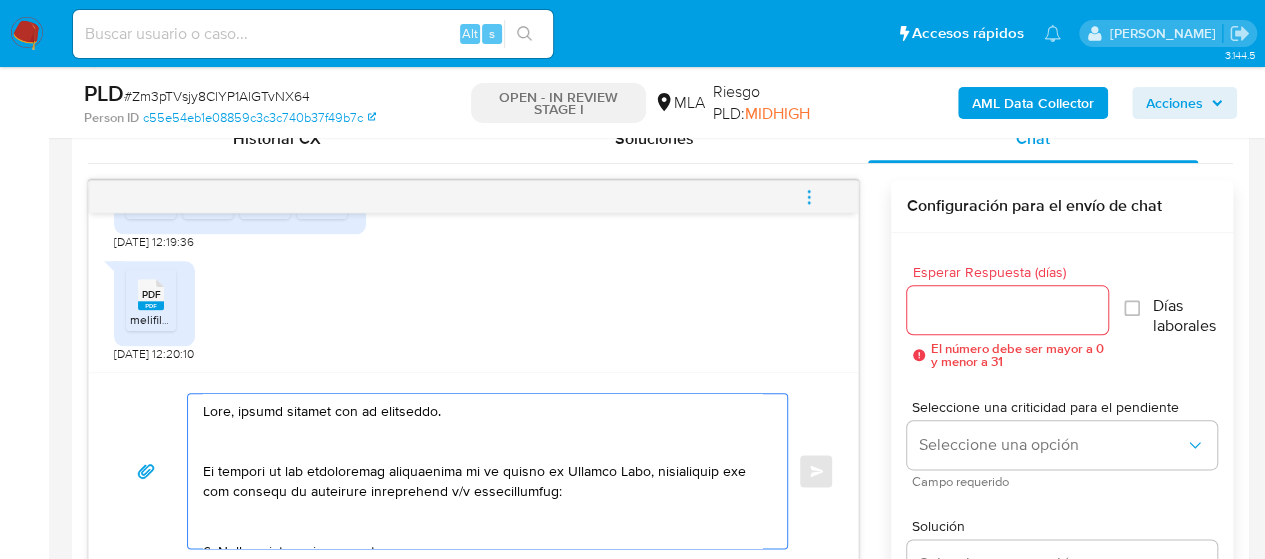 scroll, scrollTop: 927, scrollLeft: 0, axis: vertical 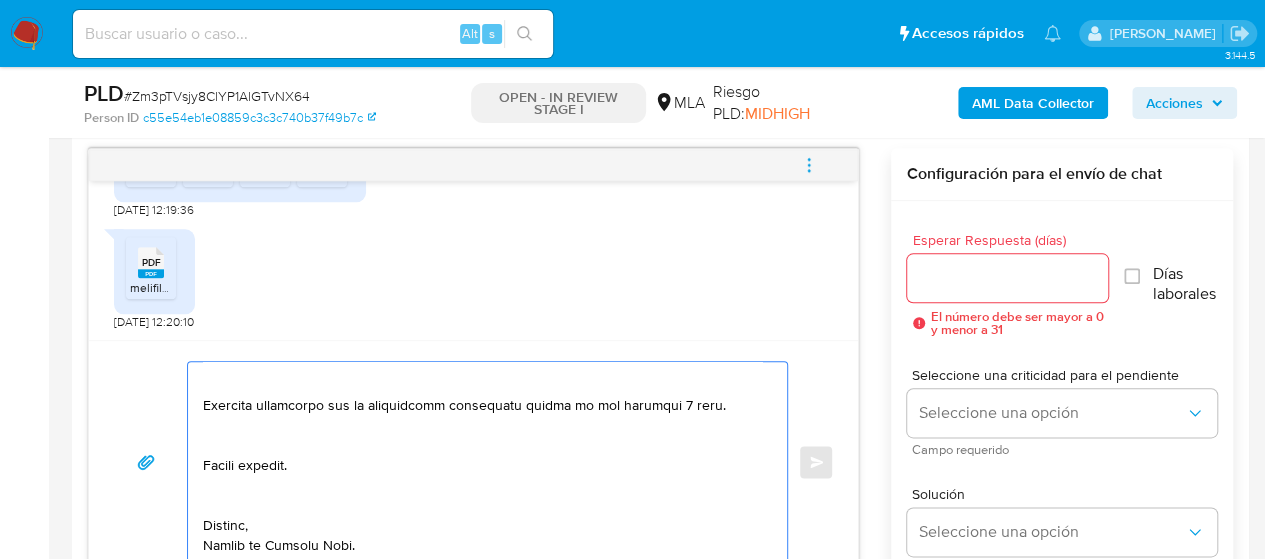 click at bounding box center [482, 462] 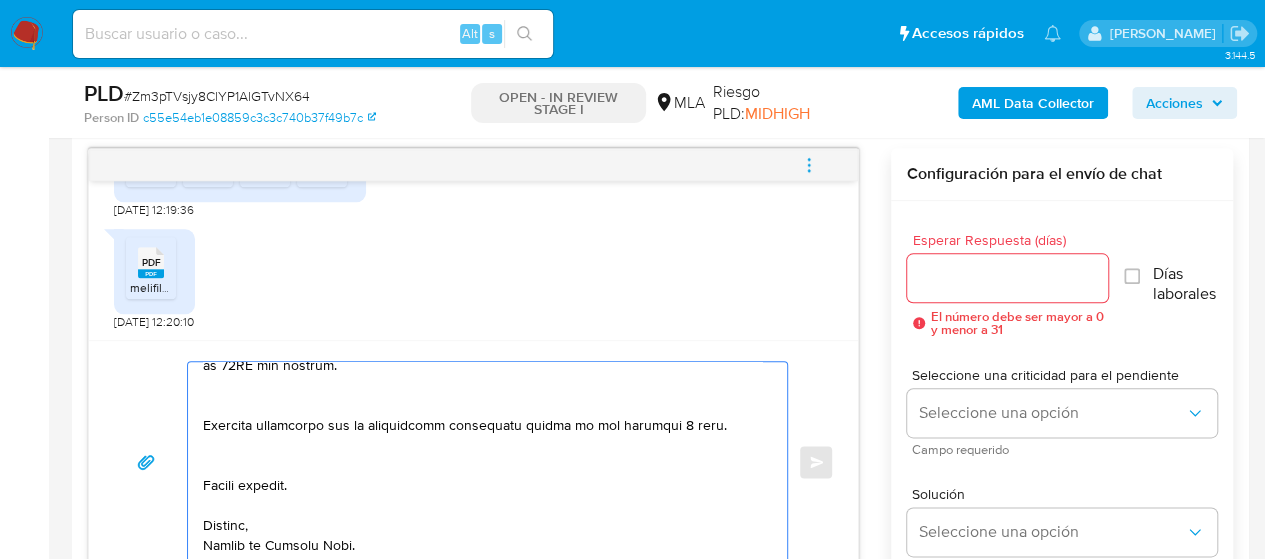 click at bounding box center (482, 462) 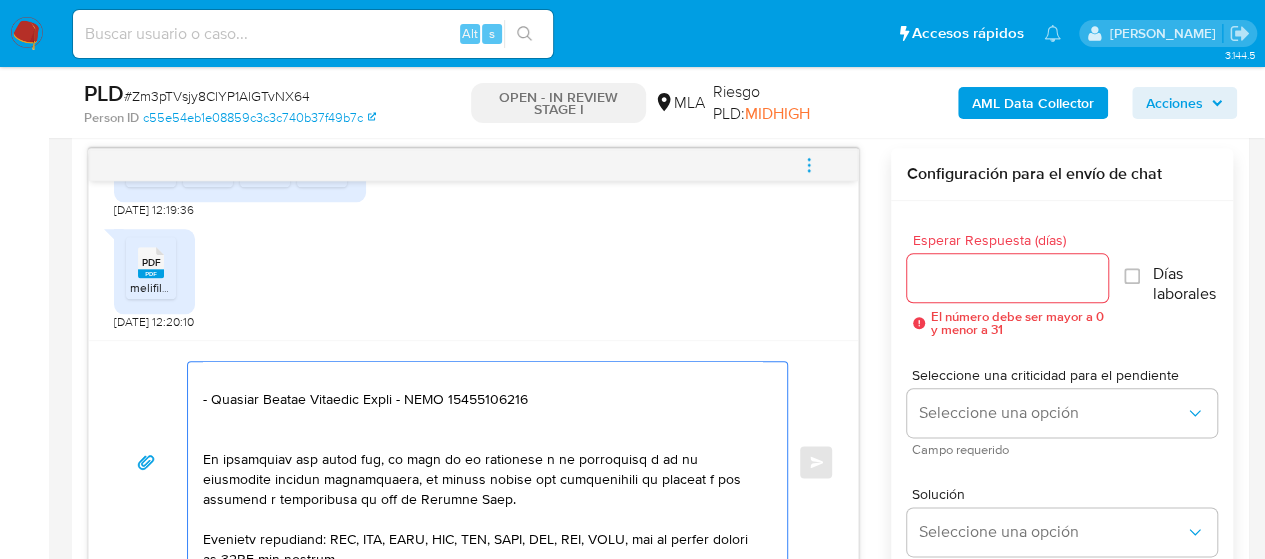 scroll, scrollTop: 654, scrollLeft: 0, axis: vertical 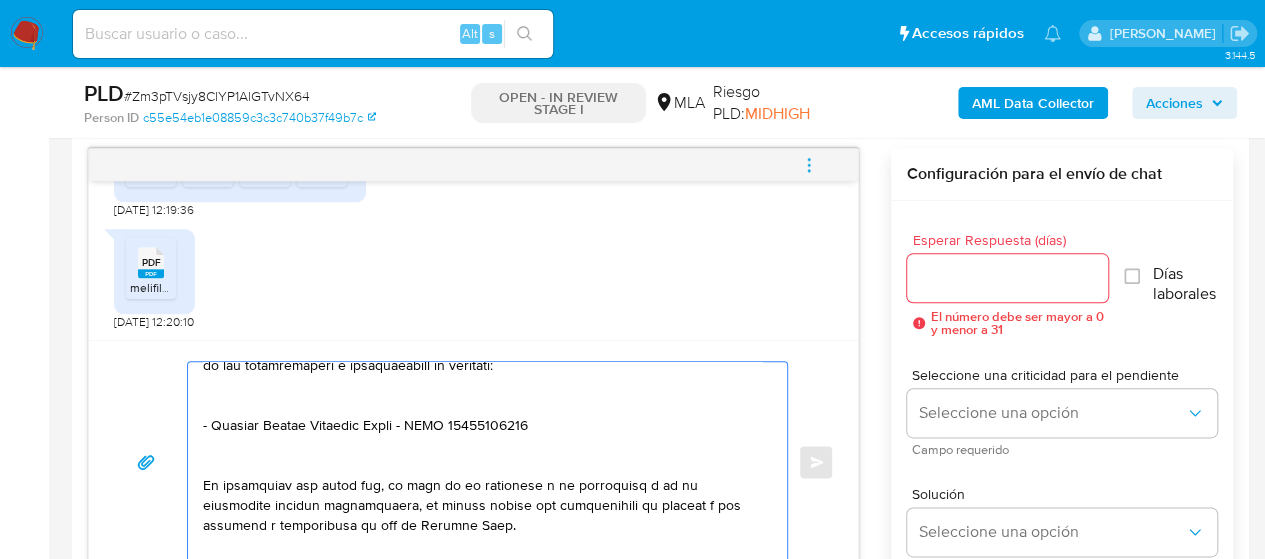 click at bounding box center (482, 462) 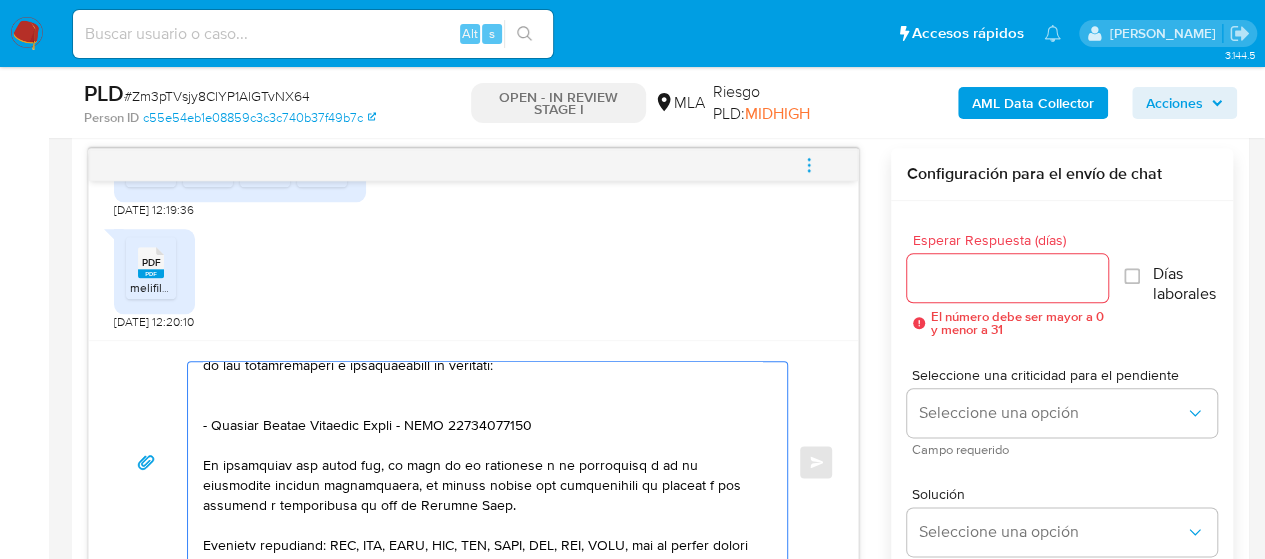 click at bounding box center [482, 462] 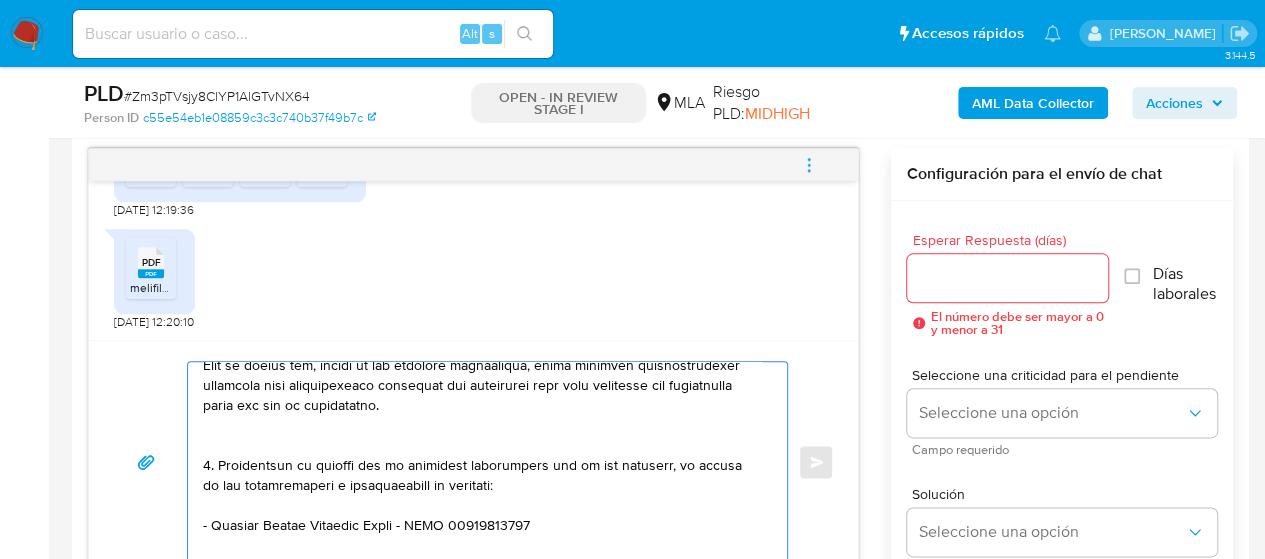 click at bounding box center (482, 462) 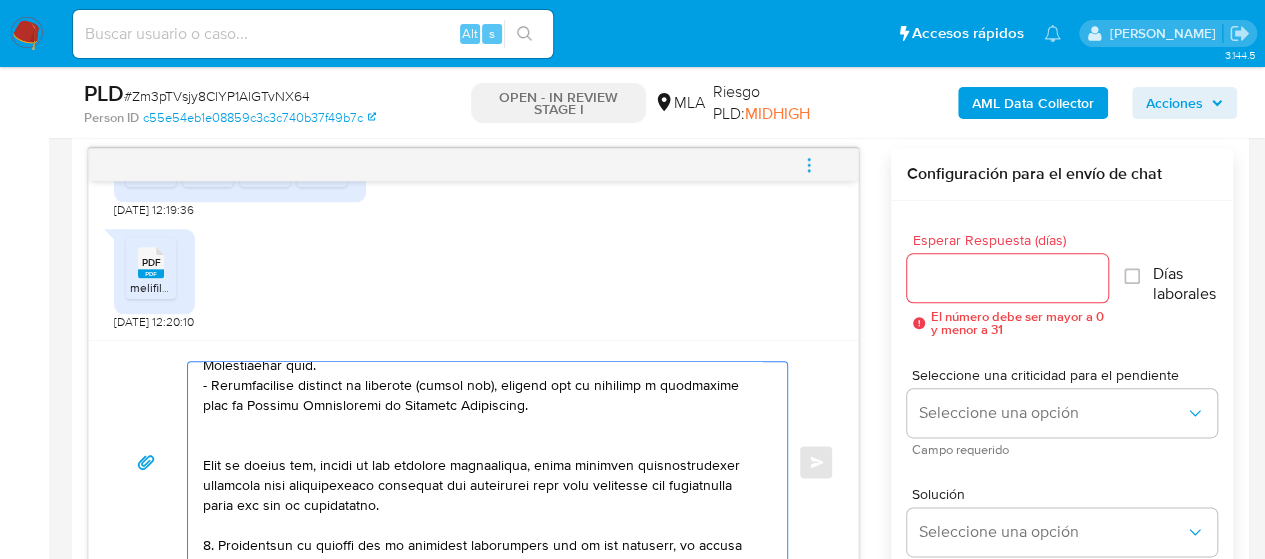 click at bounding box center (482, 462) 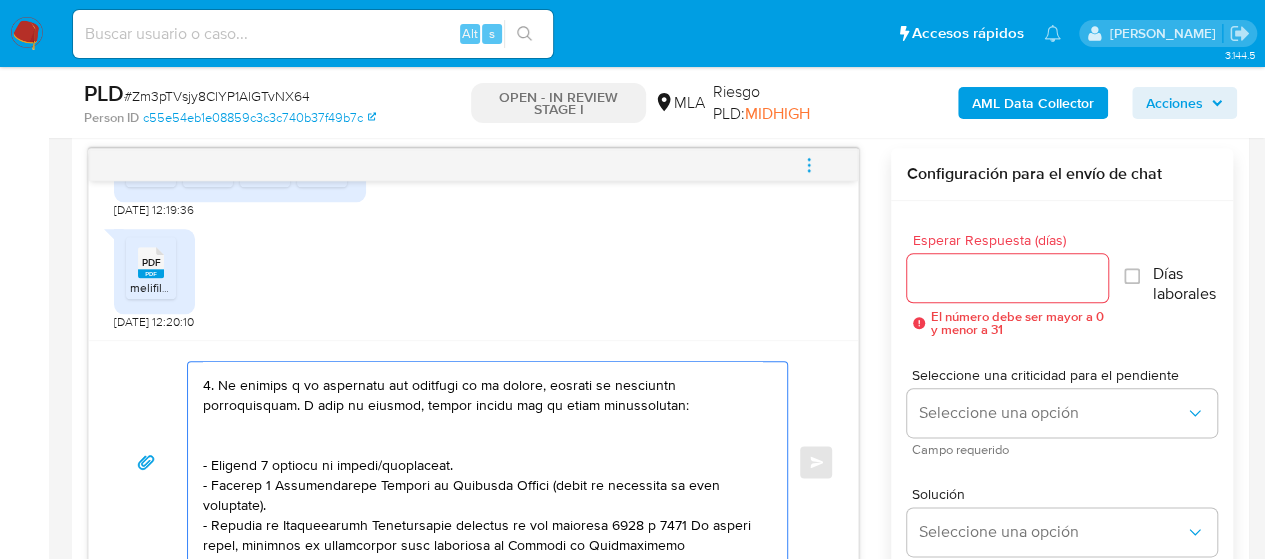 click at bounding box center [482, 462] 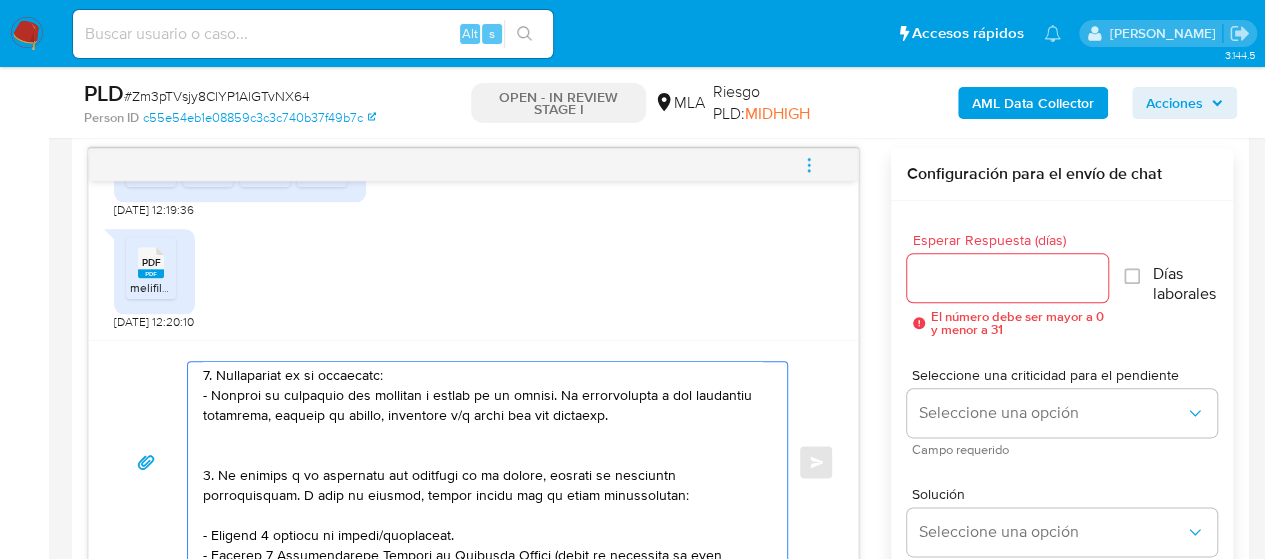 scroll, scrollTop: 114, scrollLeft: 0, axis: vertical 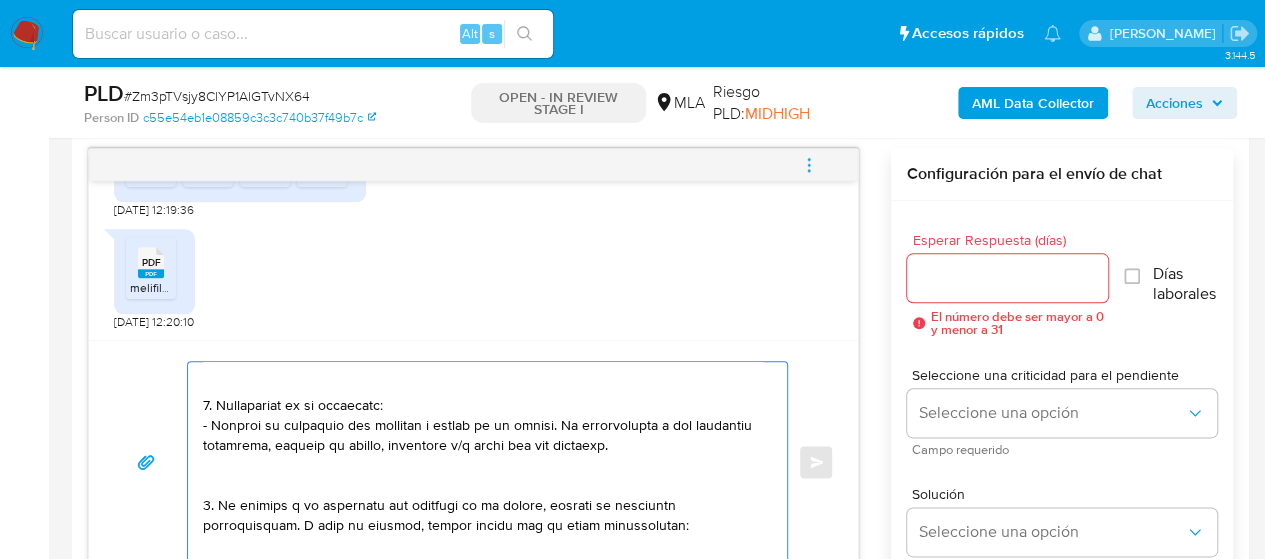 click at bounding box center [482, 462] 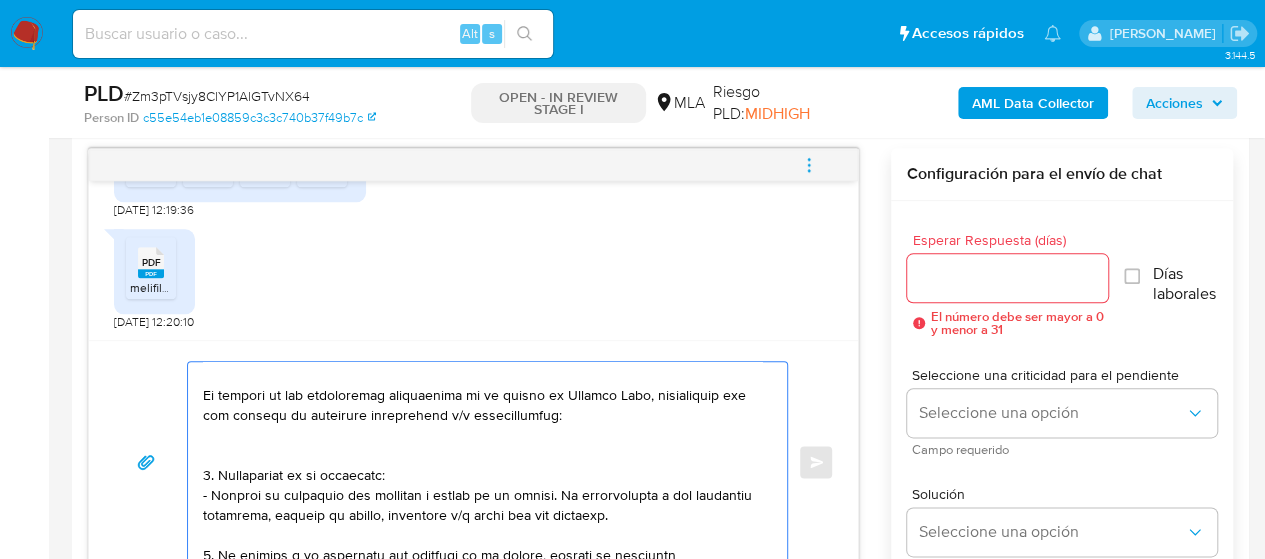 scroll, scrollTop: 14, scrollLeft: 0, axis: vertical 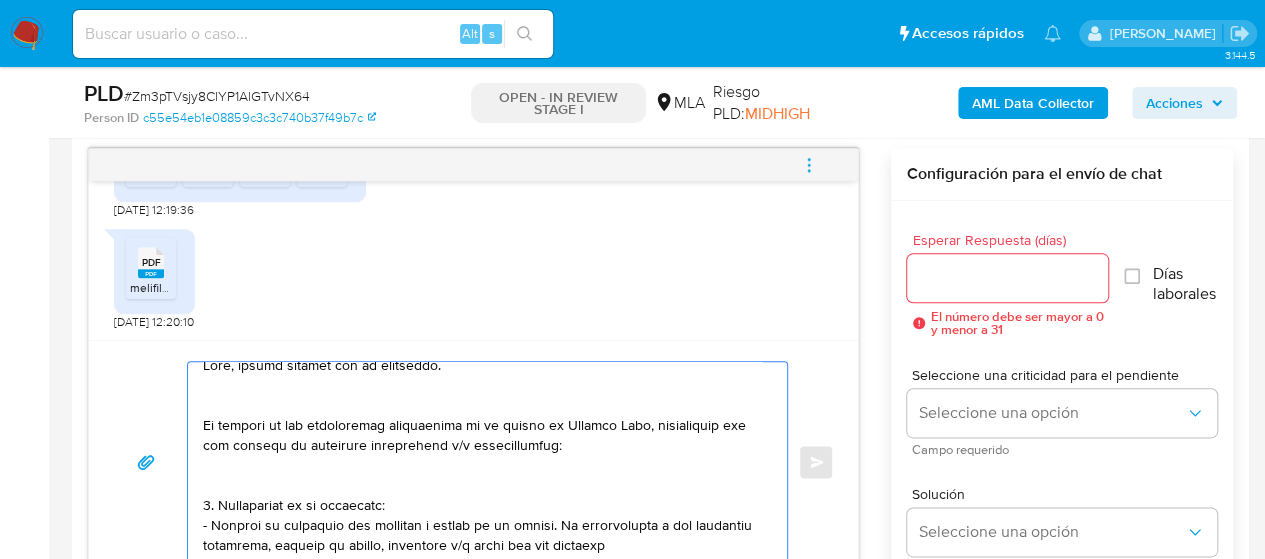 click at bounding box center (482, 462) 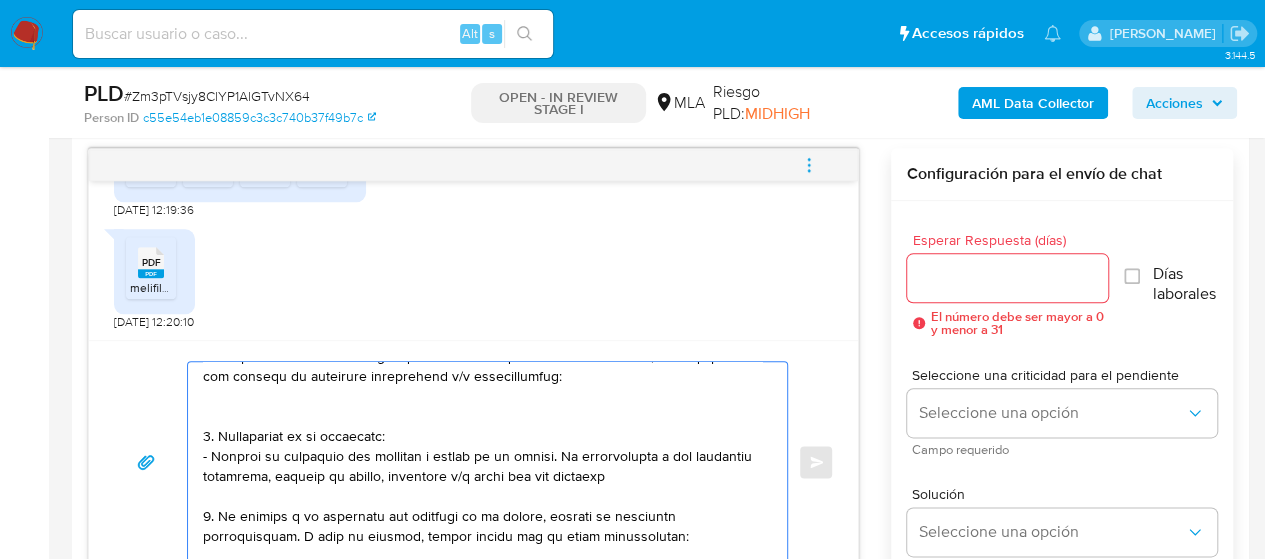 scroll, scrollTop: 114, scrollLeft: 0, axis: vertical 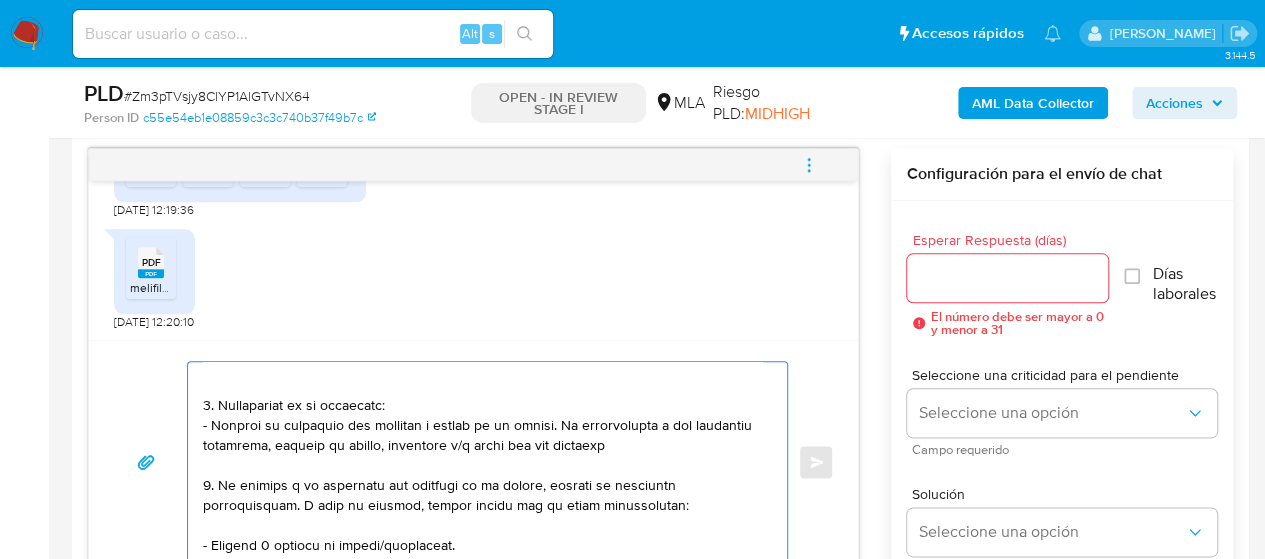 click at bounding box center (482, 462) 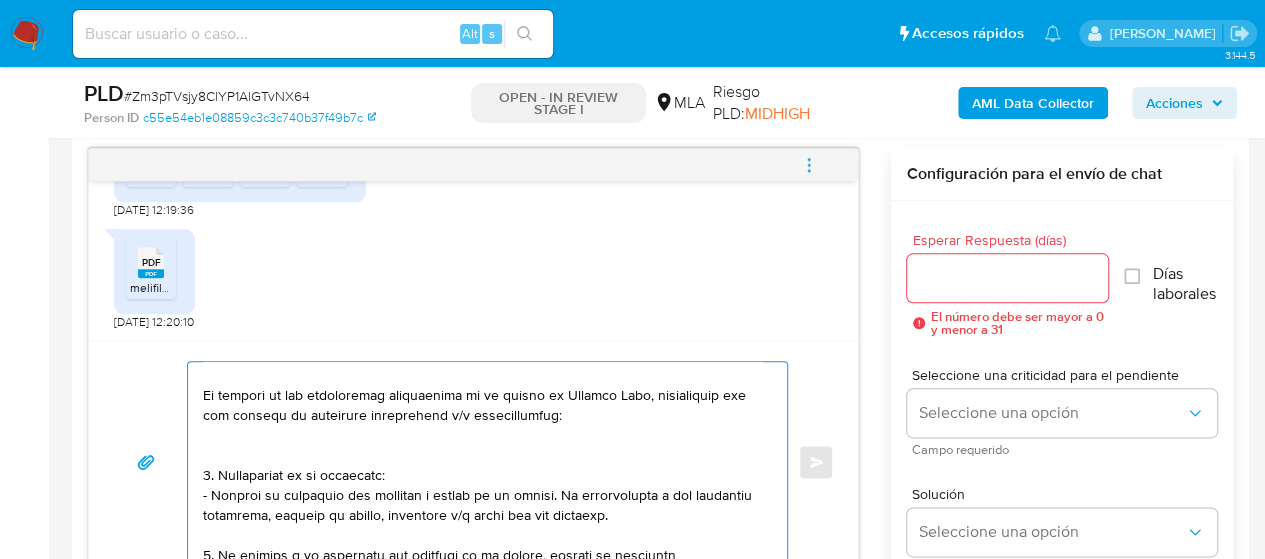 scroll, scrollTop: 14, scrollLeft: 0, axis: vertical 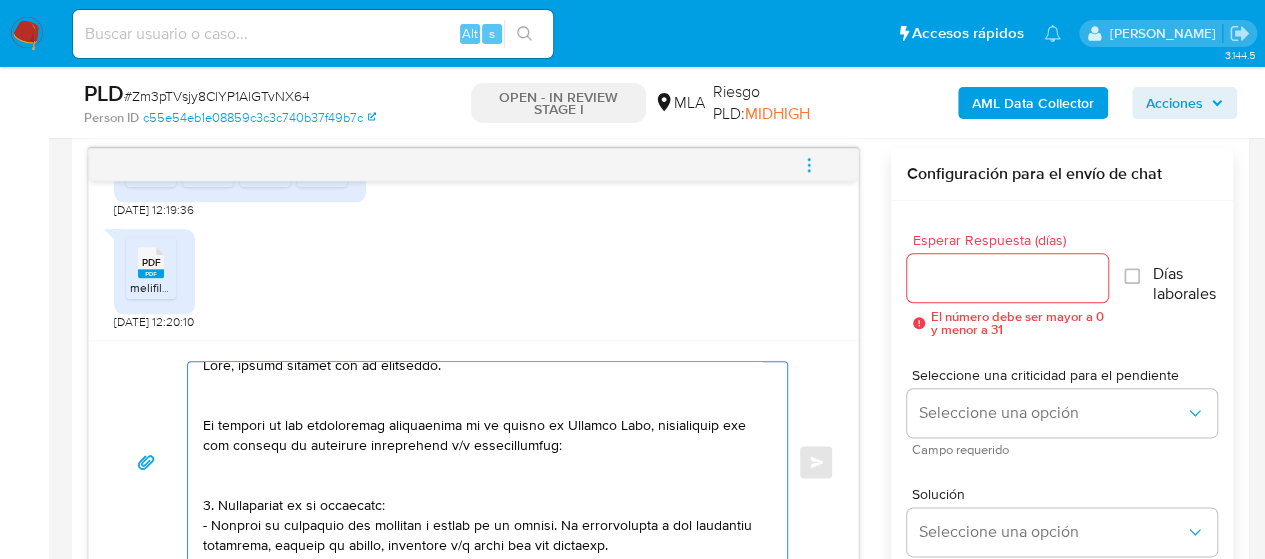 click at bounding box center (482, 462) 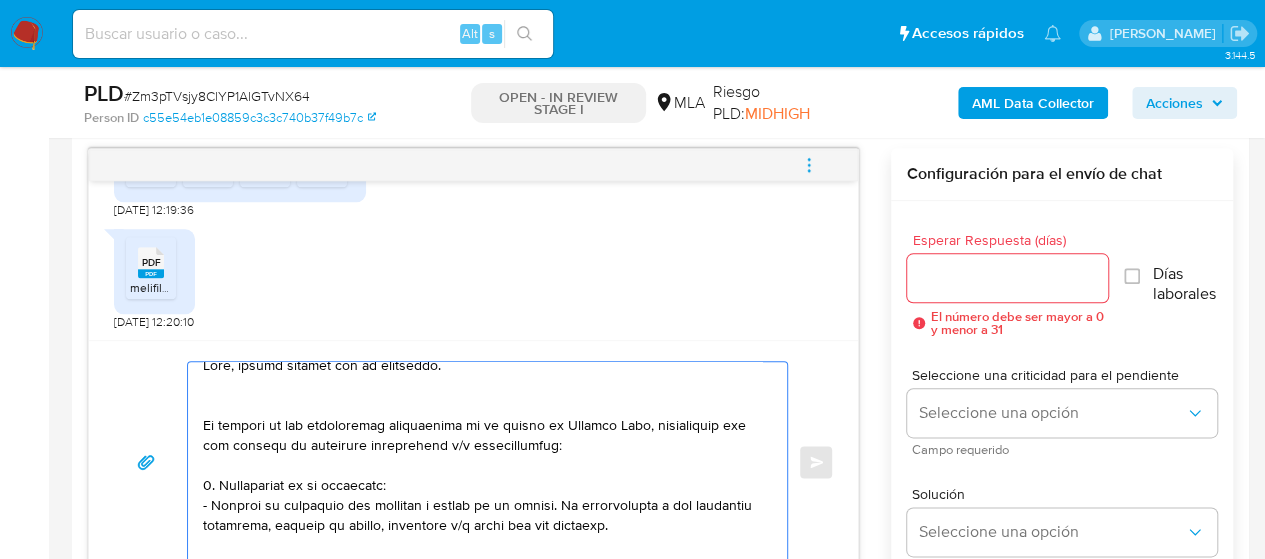click at bounding box center (482, 462) 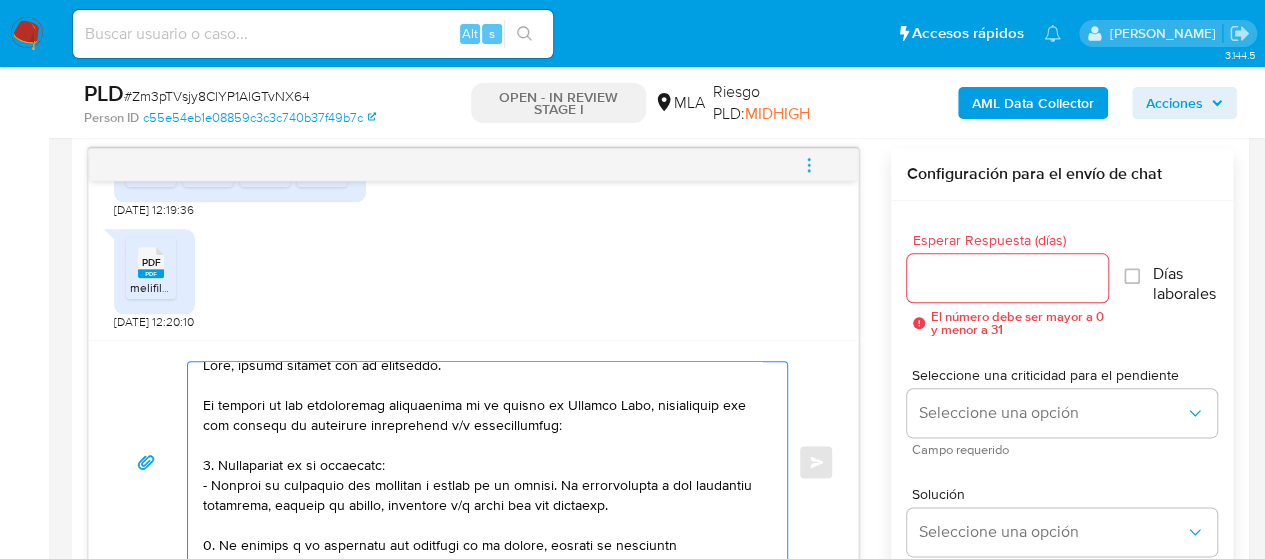 type on "Hola, muchas gracias por tu respuesta.
En función de las operaciones registradas en tu cuenta de Mercado Pago, necesitamos que nos brindes la siguiente información y/o documentación:
1. Descripción de la actividad:
- Detalla la actividad que realizas a través de tu cuenta. De corresponder a una actividad comercial, indicar el nombre, domicilio y/o sitio web del comercio.
2. De acuerdo a la actividad que realices en tu cuenta, adjunta la siguiente documentación. A modo de ejemplo, puedes enviar uno de estos comprobantes:
- Últimos 3 recibos de sueldo/jubilación.
- Últimas 6 Declaraciones Juradas de Ingresos Brutos (donde se visualice la base imponible).
- Resumen de Comprobantes Electrónicos emitidos de los períodos 2024 y 2025 Si tienes dudas, consulta el instructivo para descargar el Resumen de Comprobantes Electrónicos aquí.
- Certificación contable de ingresos (último año), firmada por un contador y legalizada ante el Consejo Profesional de Ciencias Económicas.
Tené en cuenta que, además de los e..." 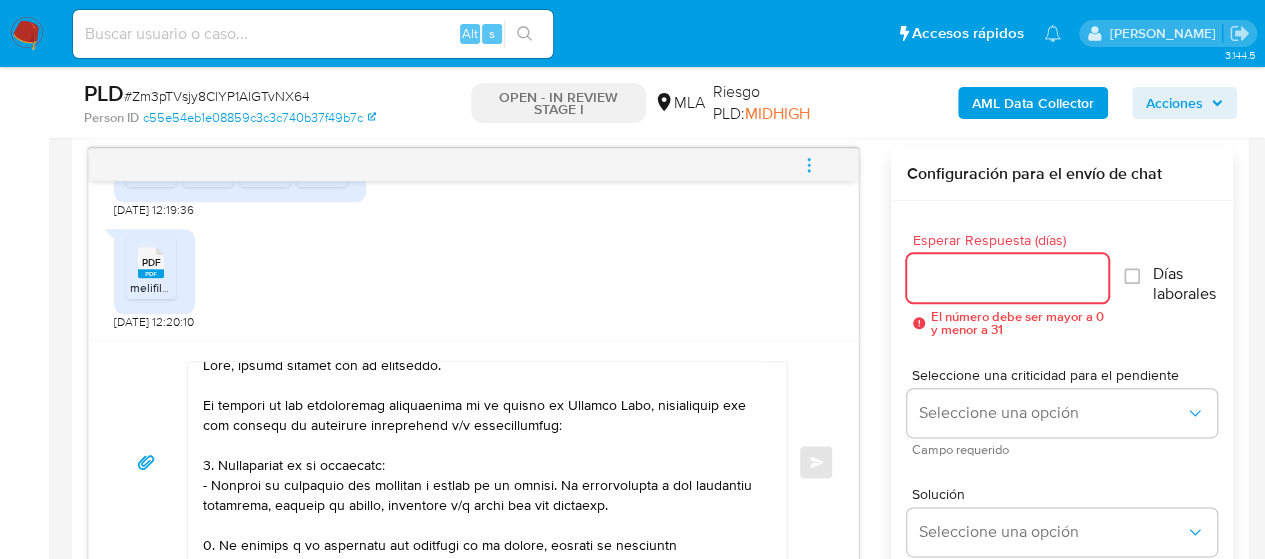 click on "Esperar Respuesta (días)" at bounding box center [1008, 278] 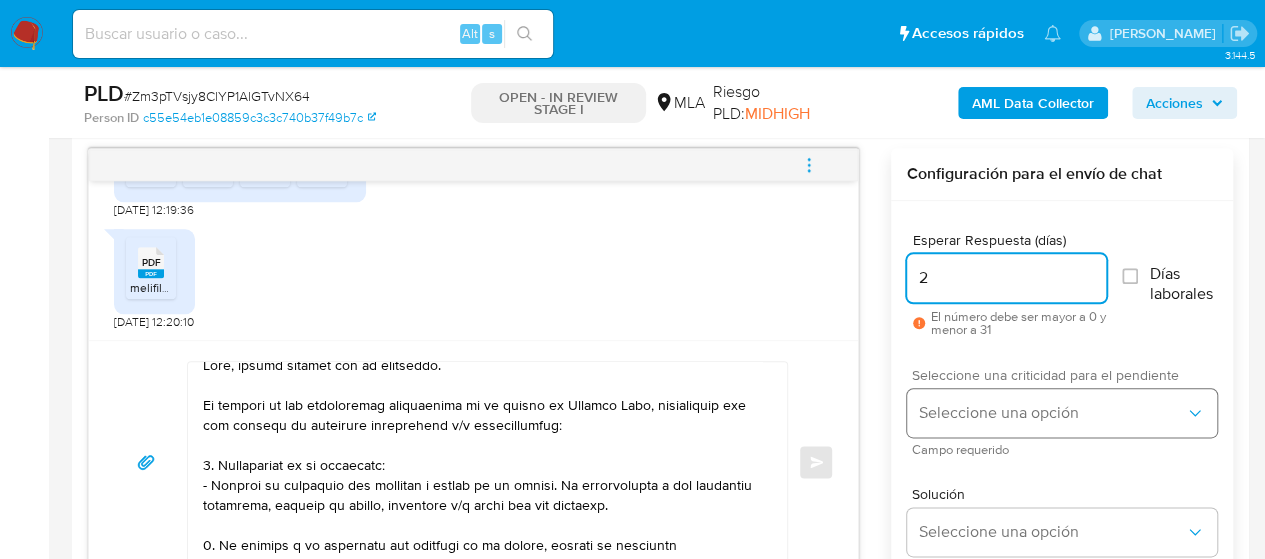 type on "2" 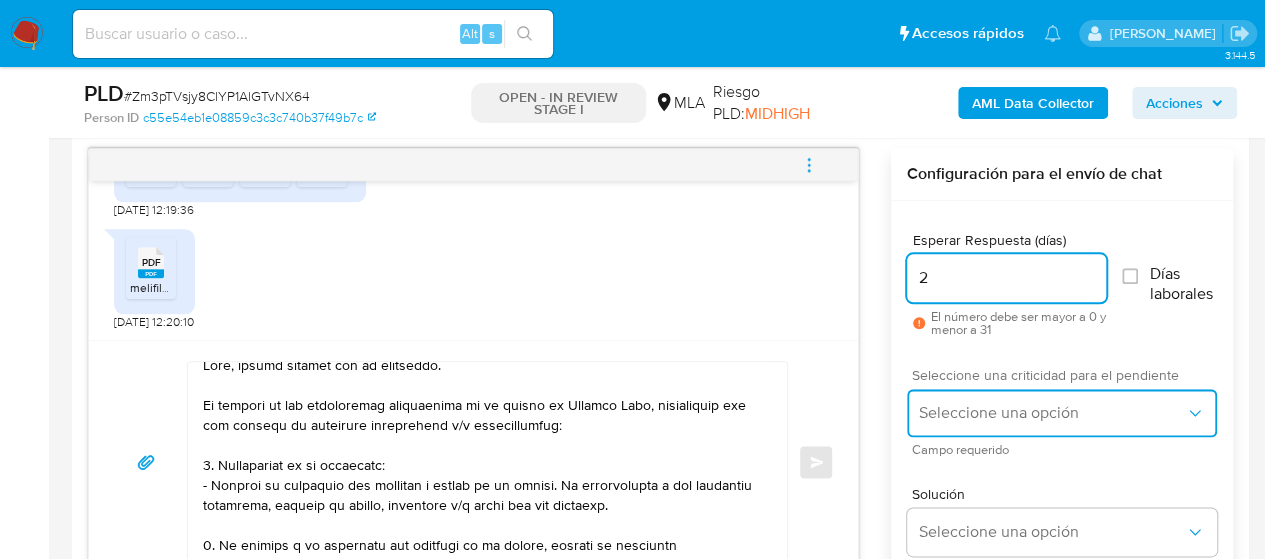 click on "Seleccione una opción" at bounding box center [1052, 413] 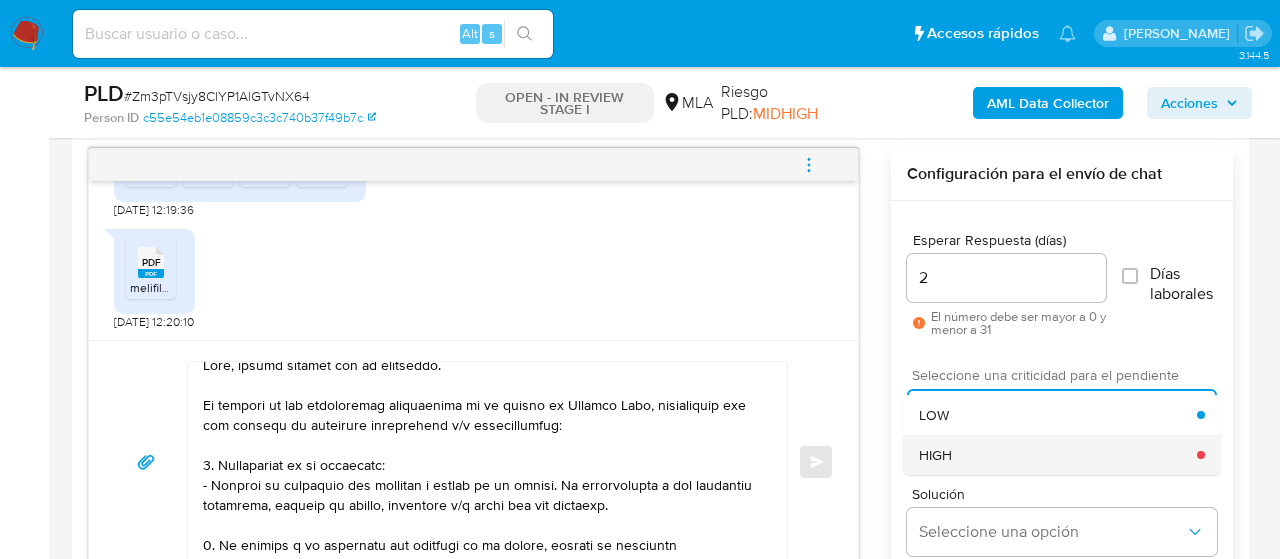 click on "HIGH" at bounding box center [1058, 455] 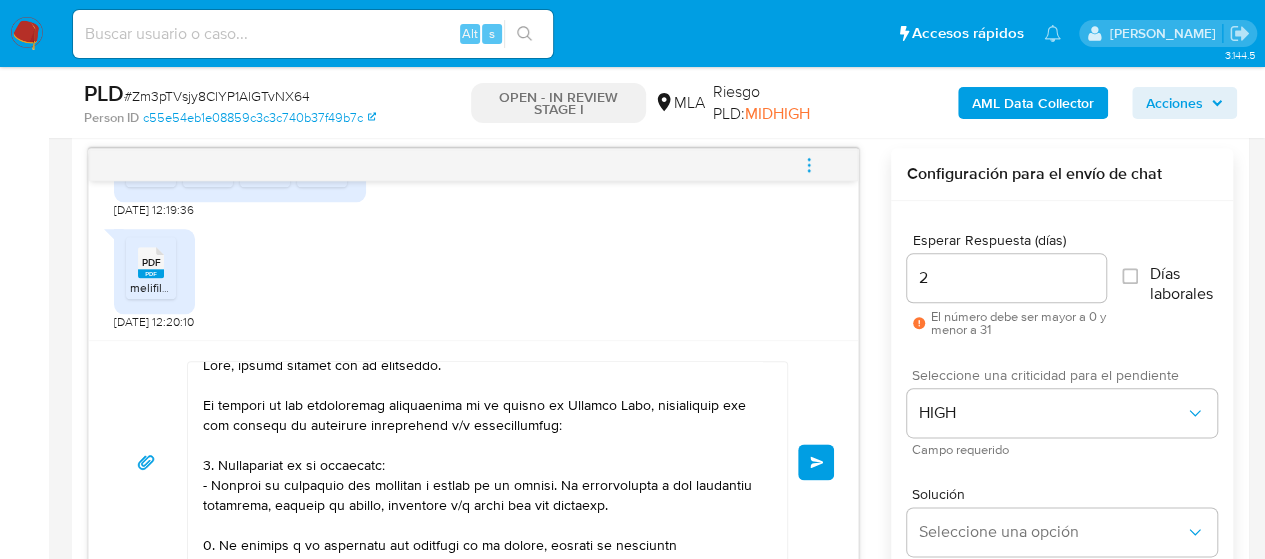click on "Enviar" at bounding box center [817, 462] 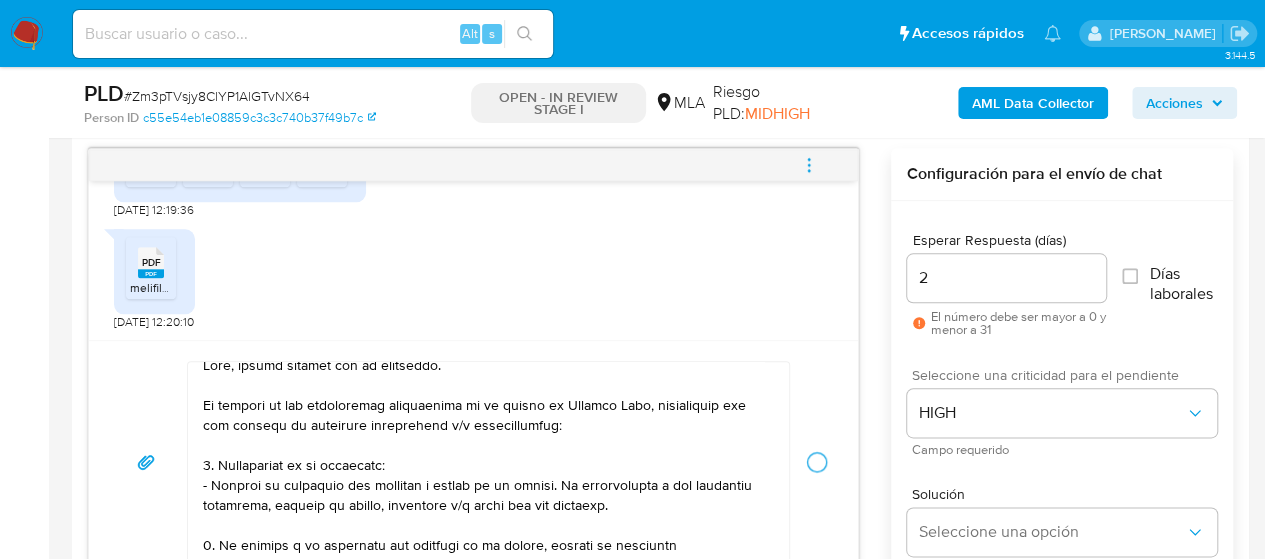 type 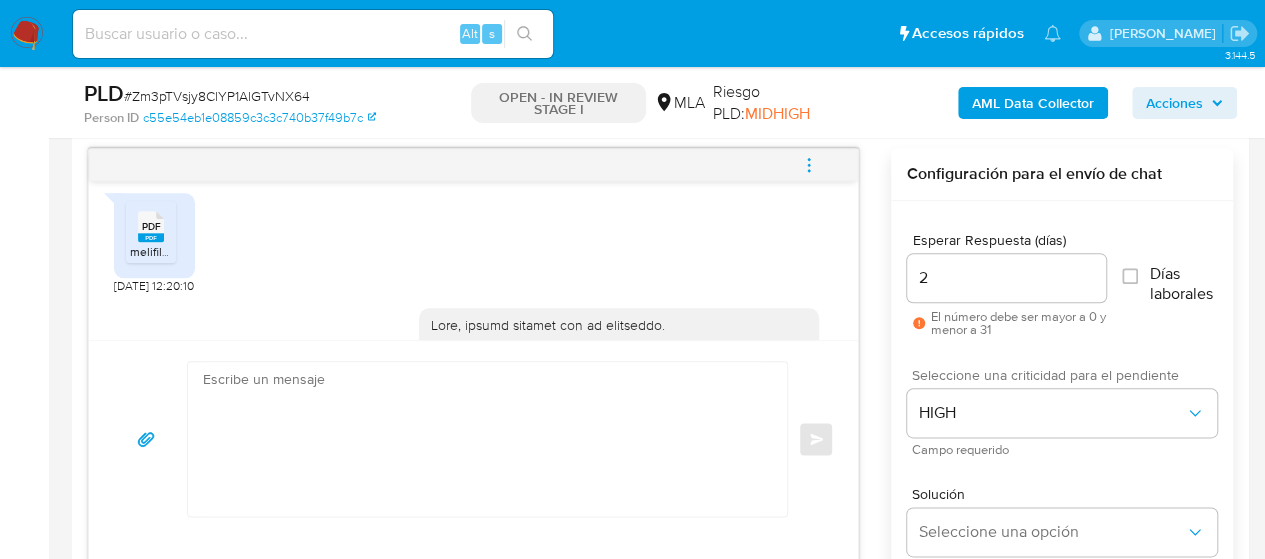 scroll, scrollTop: 2219, scrollLeft: 0, axis: vertical 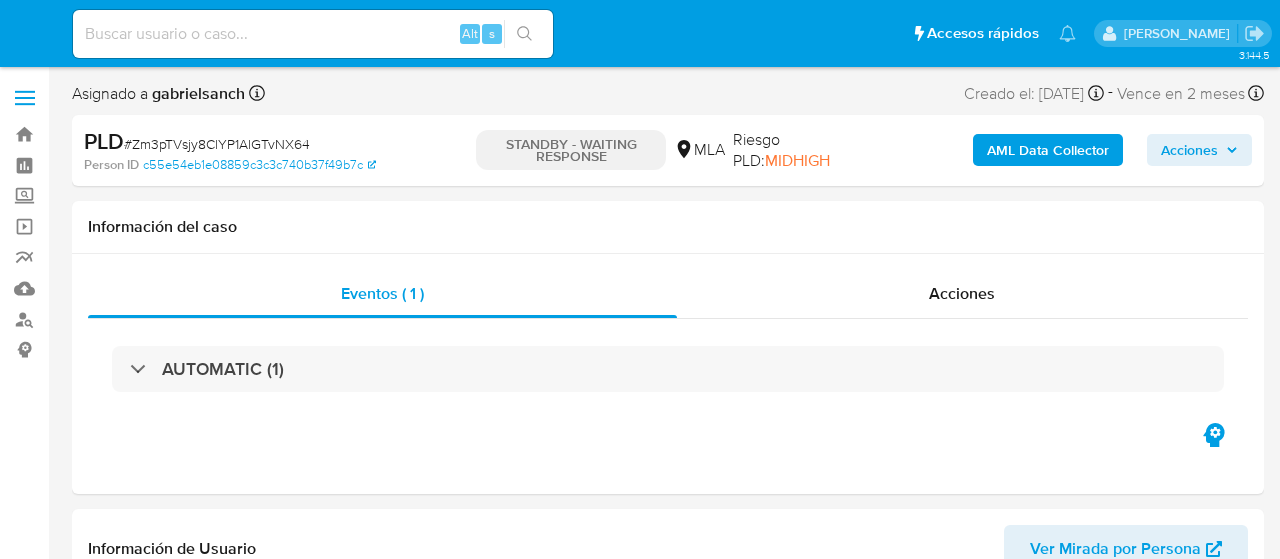 select on "10" 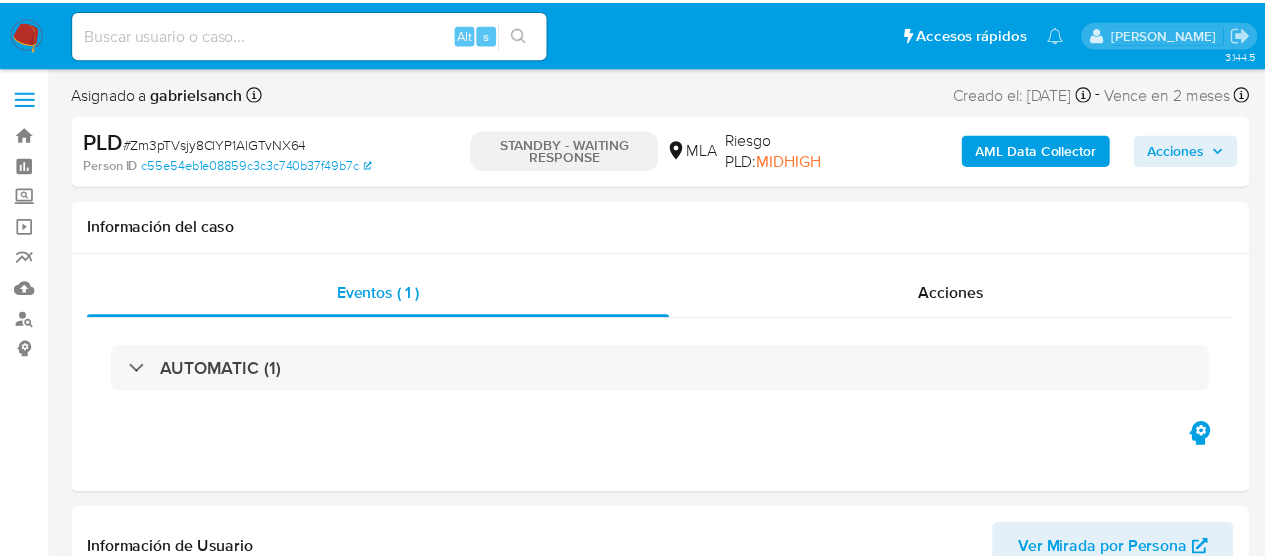scroll, scrollTop: 0, scrollLeft: 0, axis: both 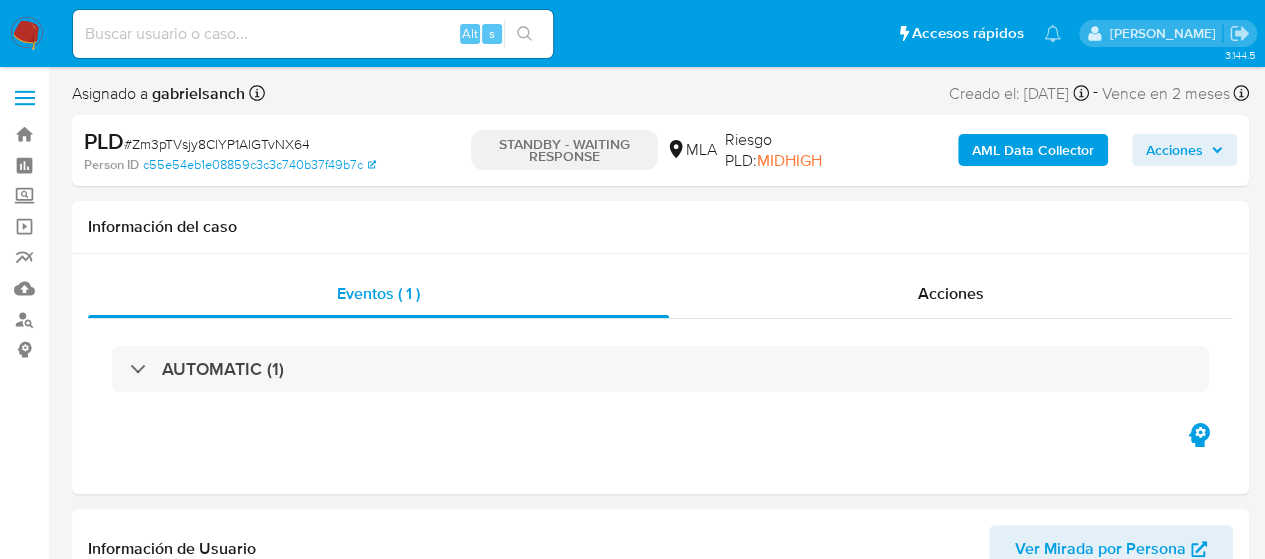 click at bounding box center [313, 34] 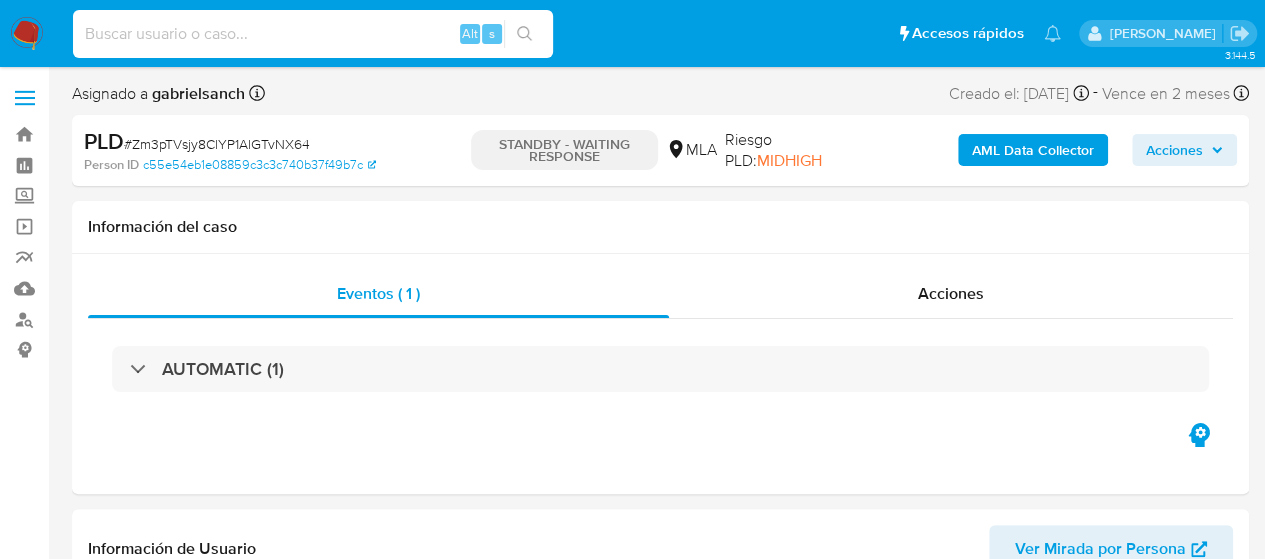 paste on "gFF62gRA8PkRcpd3eaTZ31qv" 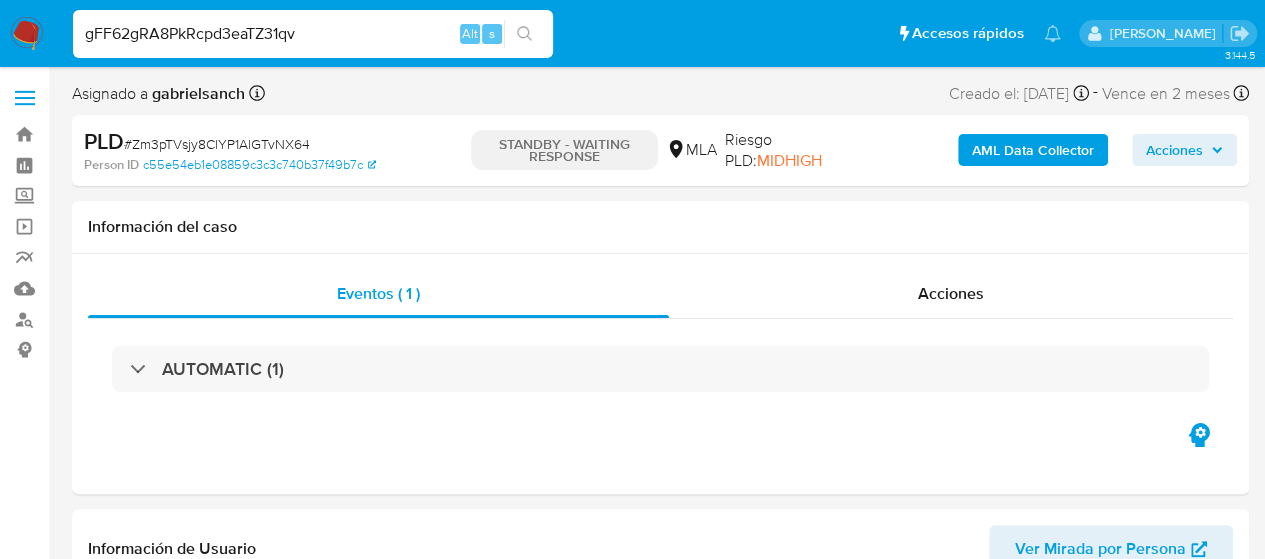 type on "gFF62gRA8PkRcpd3eaTZ31qv" 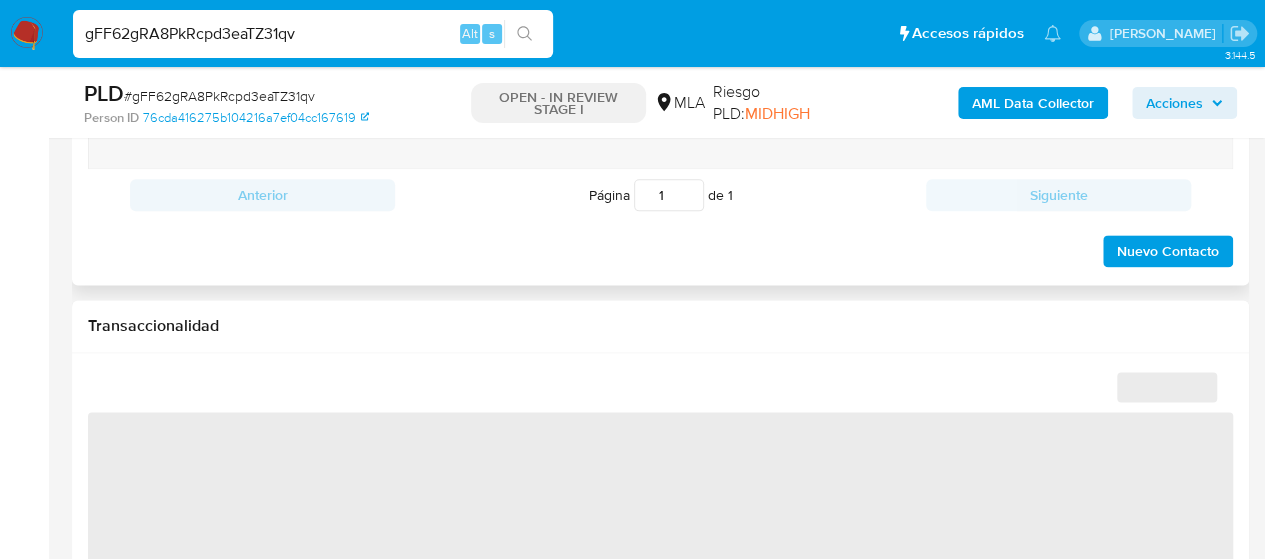 select on "10" 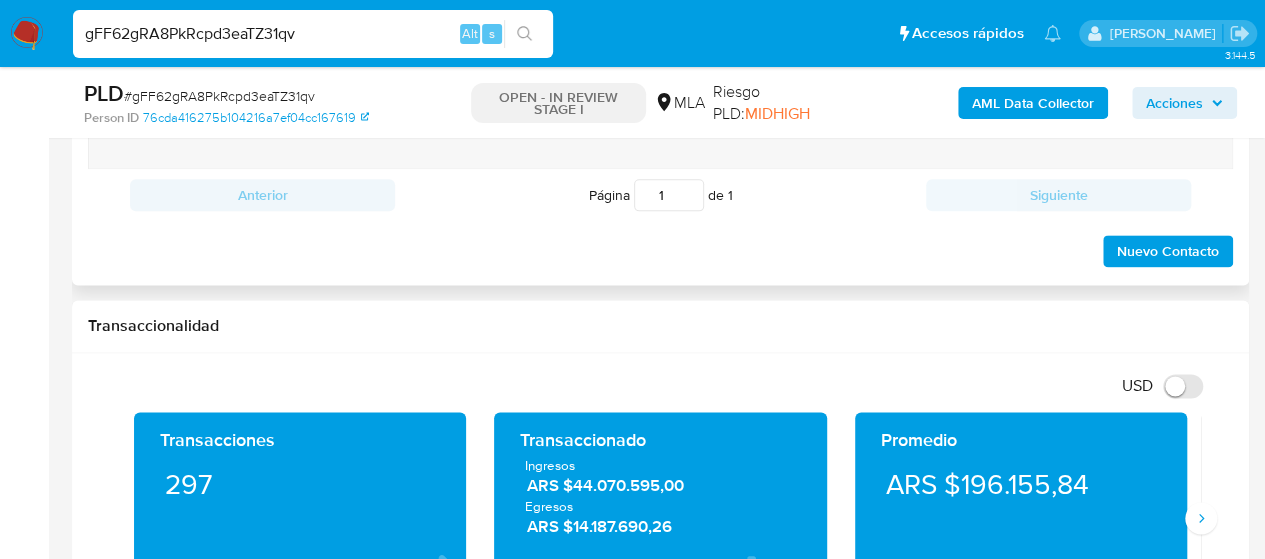 scroll, scrollTop: 1000, scrollLeft: 0, axis: vertical 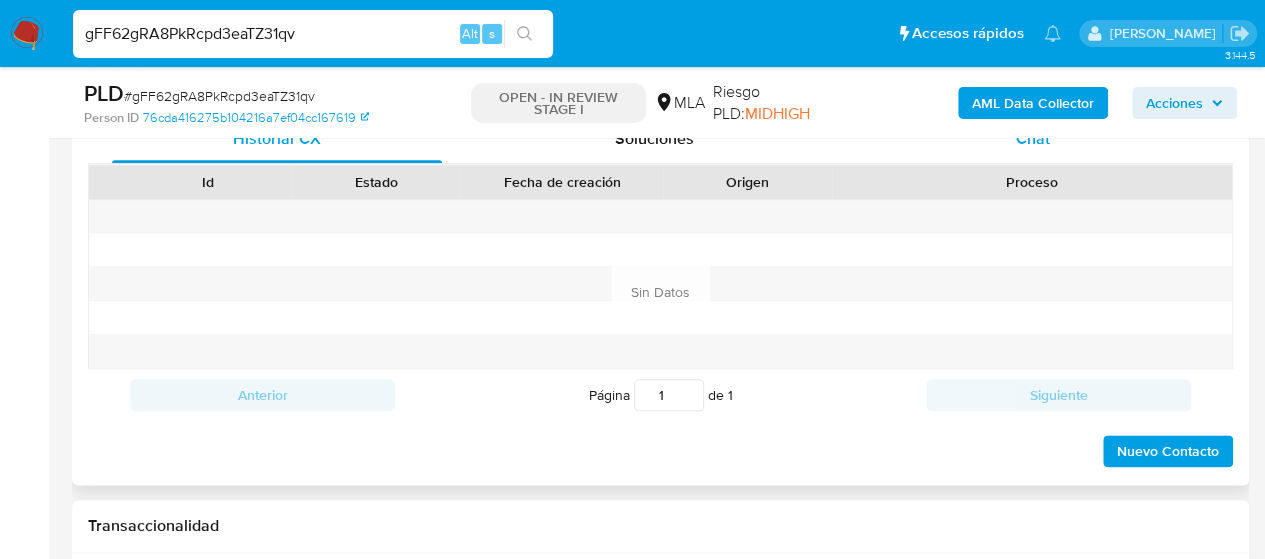 click on "Chat" at bounding box center [1033, 139] 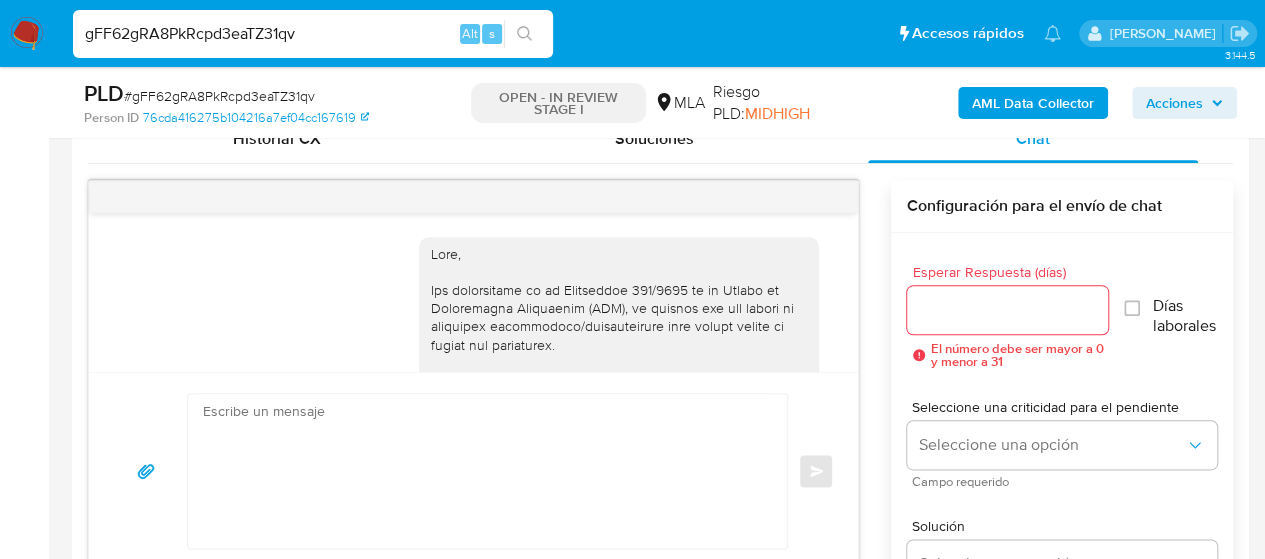 scroll, scrollTop: 1475, scrollLeft: 0, axis: vertical 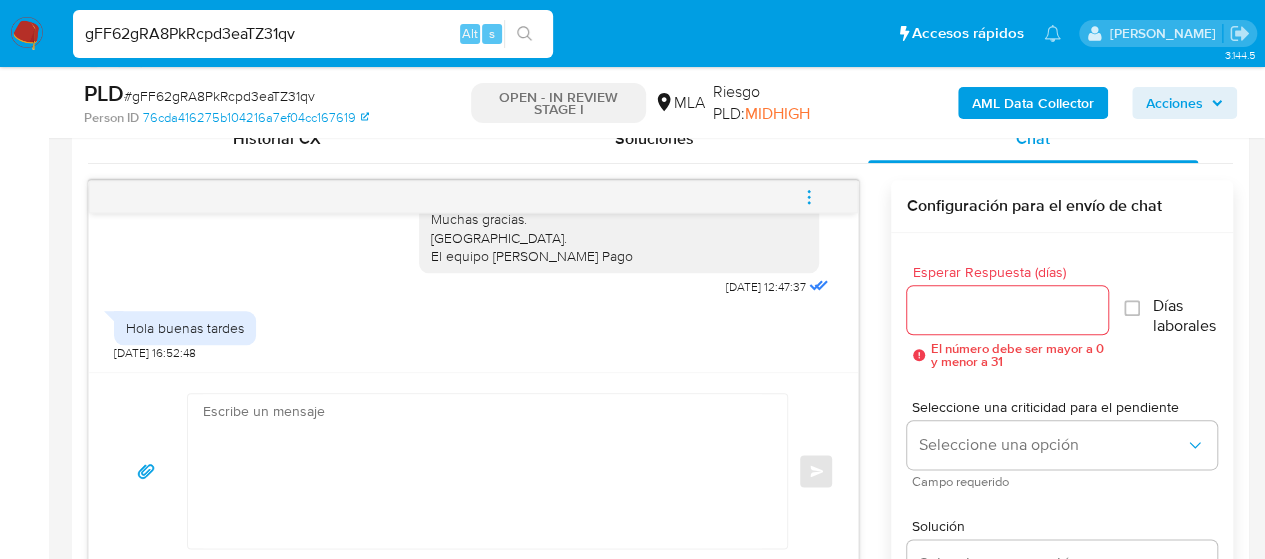 click at bounding box center [482, 471] 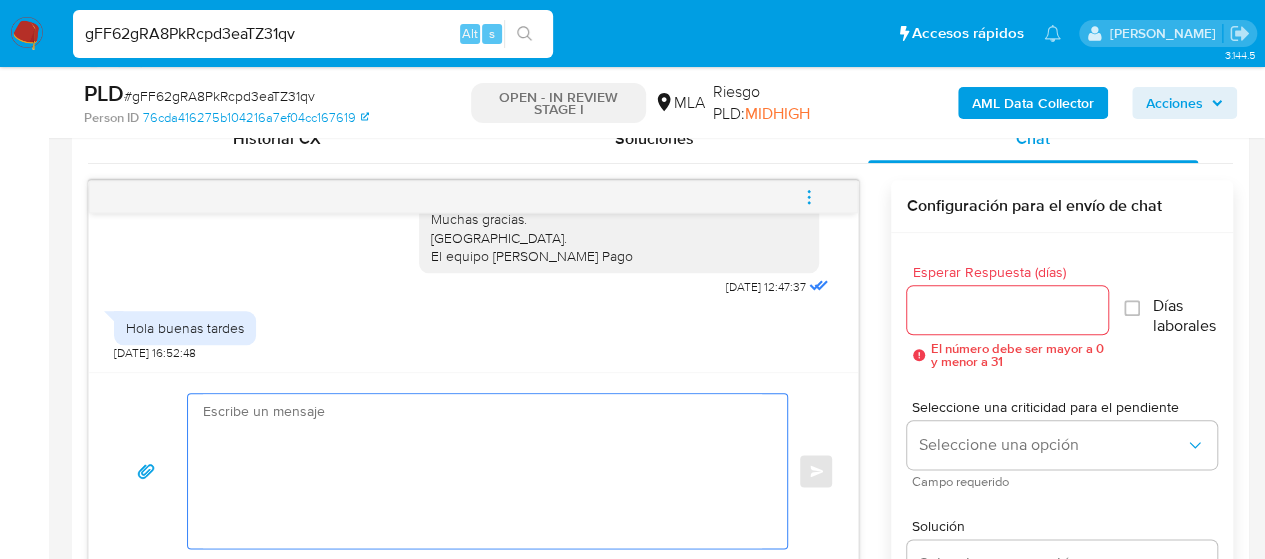 paste on "Hola, gracias por tu respuesta.
En función de las operaciones registradas en tu cuenta de Mercado Pago, necesitamos que nos brindes la siguiente información y/o documentación:
1. Descripción de la actividad:
- Detalla la actividad que realizas a través de tu cuenta. De corresponder a una actividad comercial, indicar el nombre, domicilio y/o sitio web del comercio.
2. De acuerdo a la actividad que realices en tu cuenta, adjunta la siguiente documentación. A modo de ejemplo, puedes enviar uno de estos comprobantes:
- Últimos 3 recibos de sueldo/jubilación.
- Últimas 6 Declaraciones Juradas de Ingresos Brutos (donde se visualice la base imponible).
- Resumen de Comprobantes Electrónicos emitidos de los períodos 2024 y 2025 Si tienes dudas, consulta el instructivo para descargar el Resumen de Comprobantes Electrónicos aquí.
- Certificación contable de ingresos (último año), firmada por un contador y legalizada ante el Consejo Profesional de Ciencias Económicas.
Tené en cuenta que, además de los eje..." 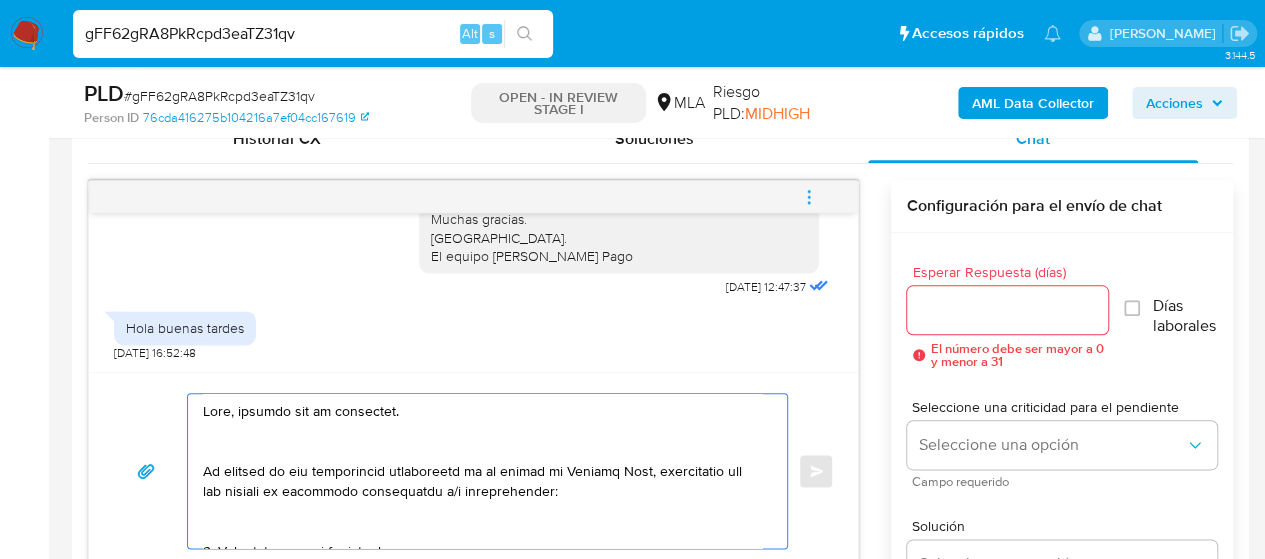 scroll, scrollTop: 1027, scrollLeft: 0, axis: vertical 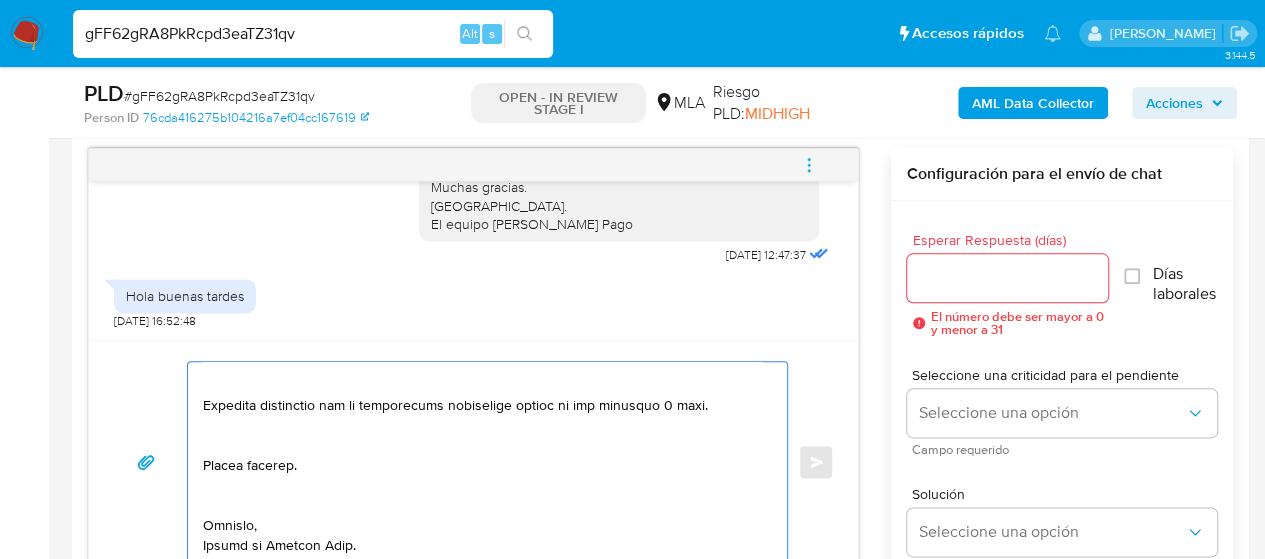 click at bounding box center [482, 462] 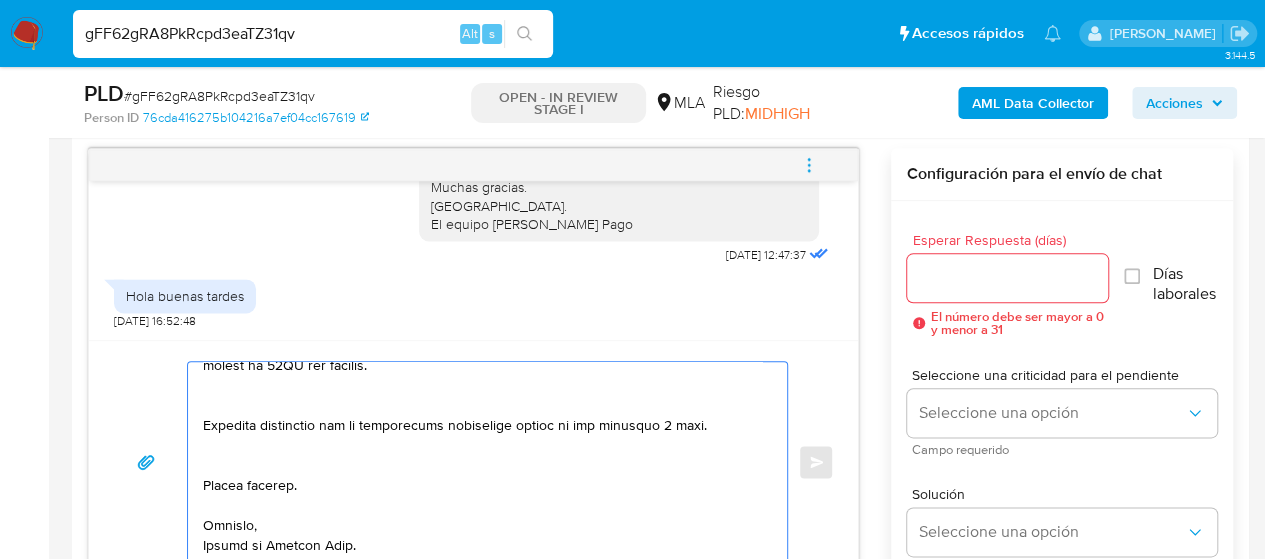 click at bounding box center [482, 462] 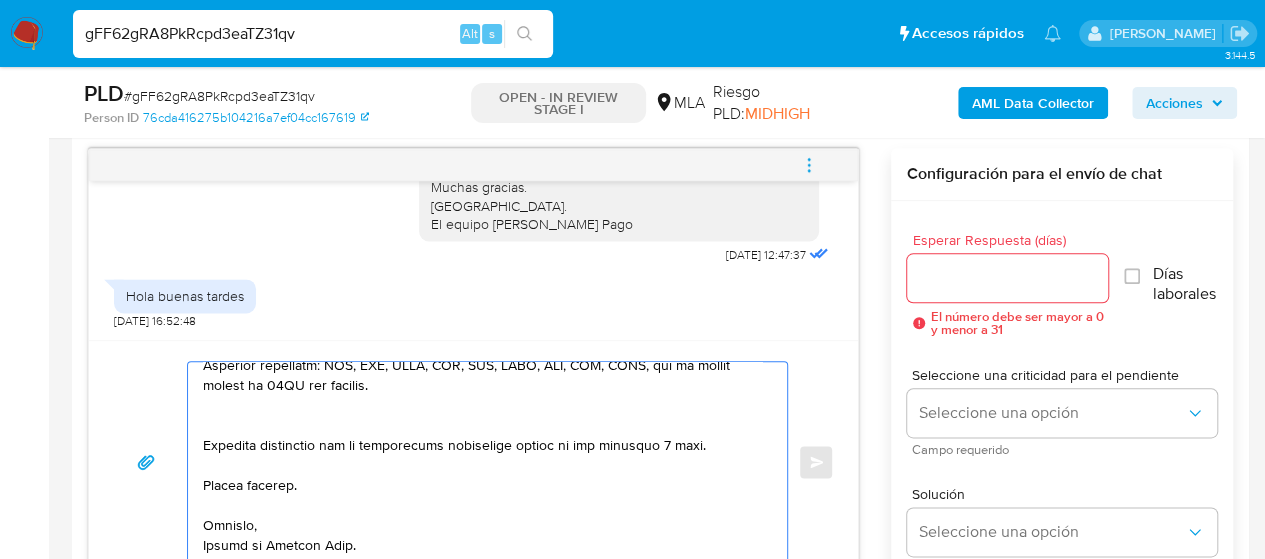 click at bounding box center [482, 462] 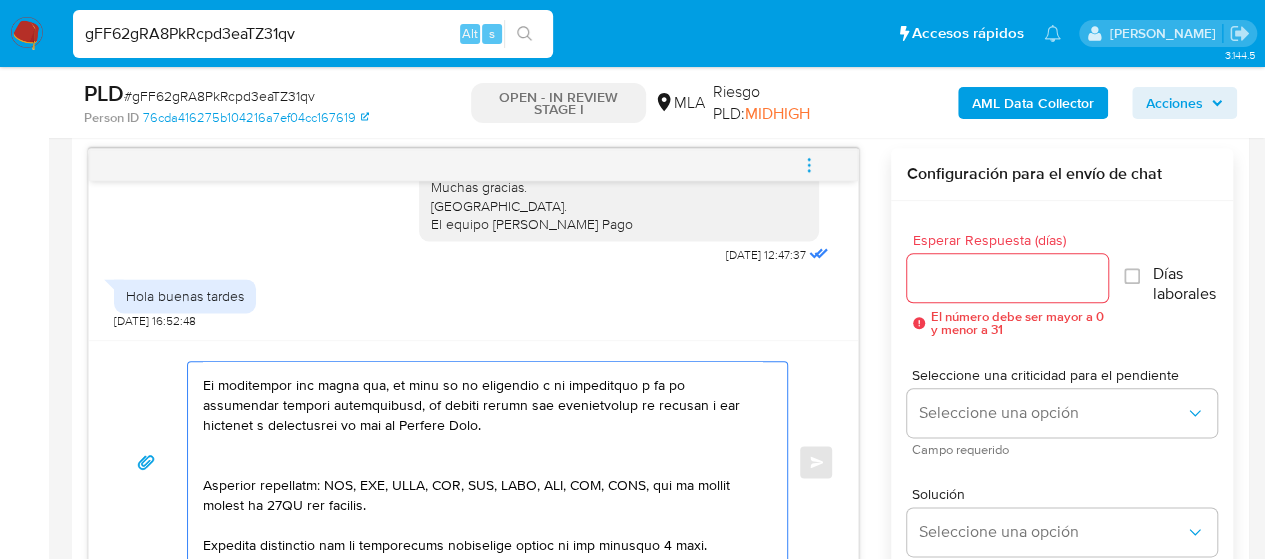 click at bounding box center (482, 462) 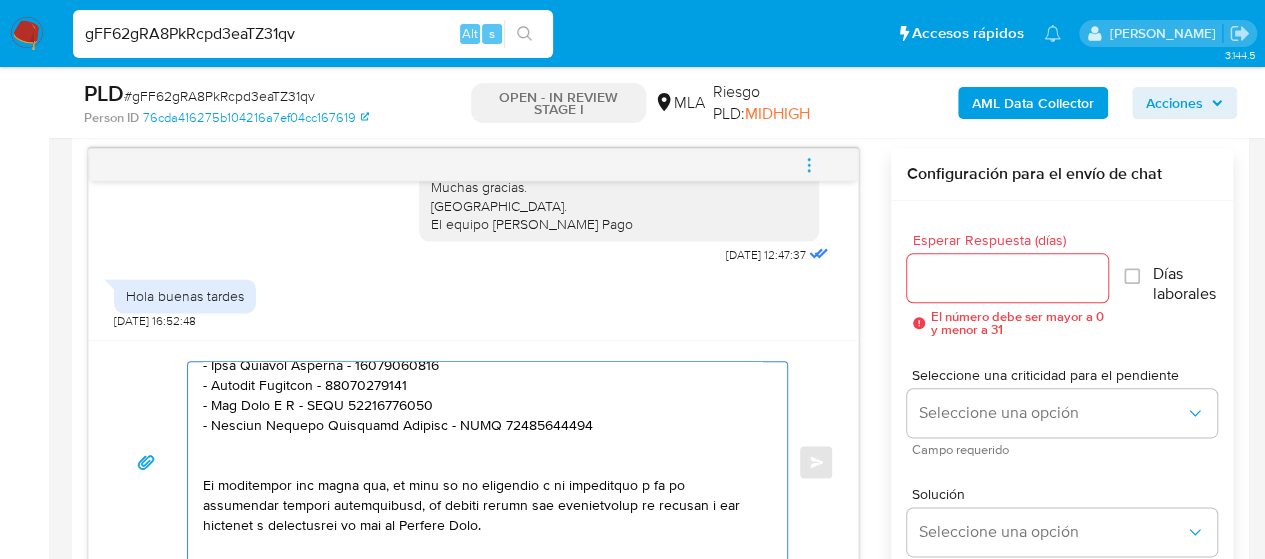click at bounding box center [482, 462] 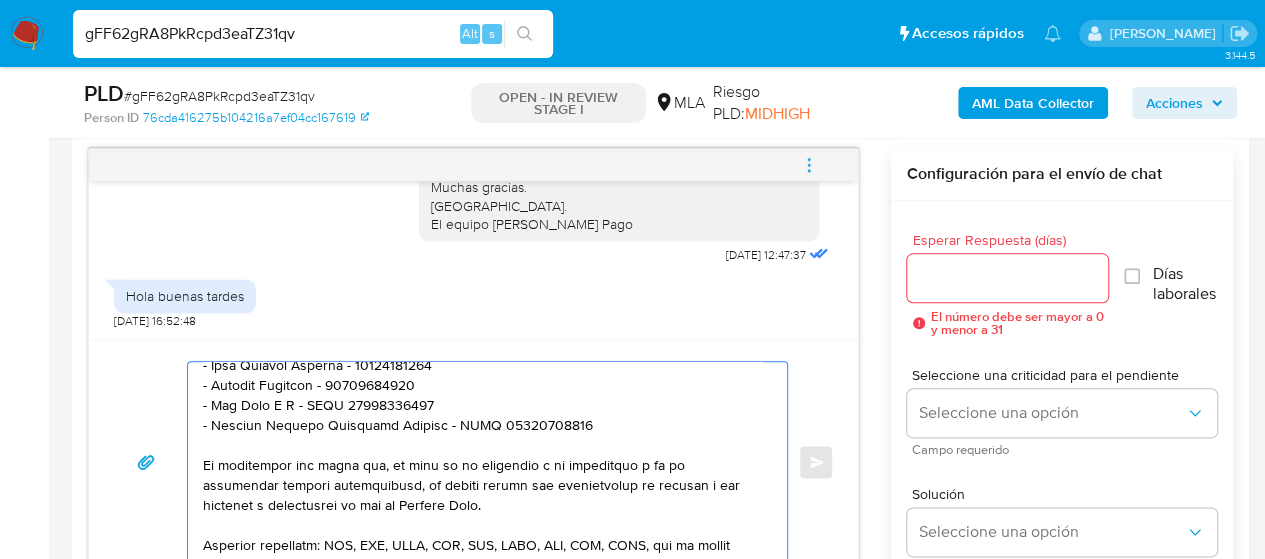 scroll, scrollTop: 654, scrollLeft: 0, axis: vertical 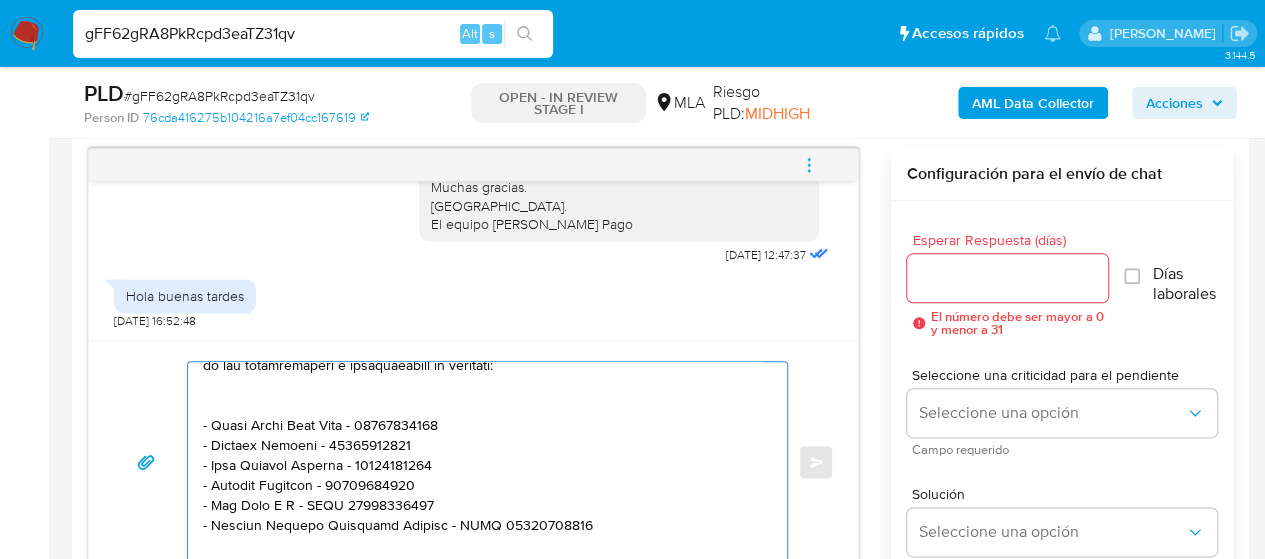 click at bounding box center [482, 462] 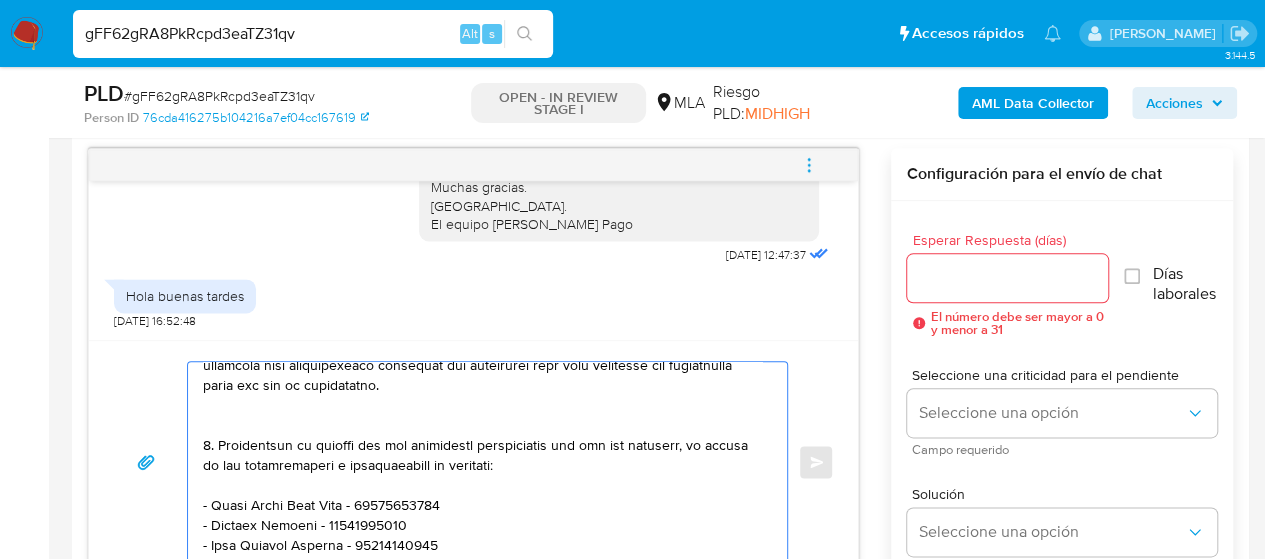 click at bounding box center (482, 462) 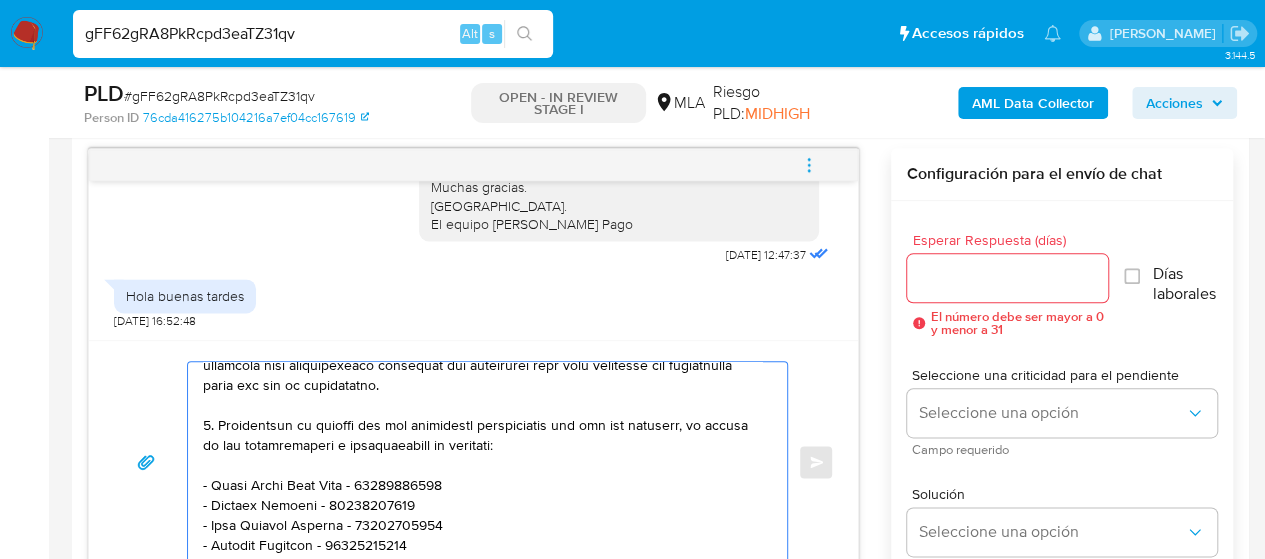 scroll, scrollTop: 454, scrollLeft: 0, axis: vertical 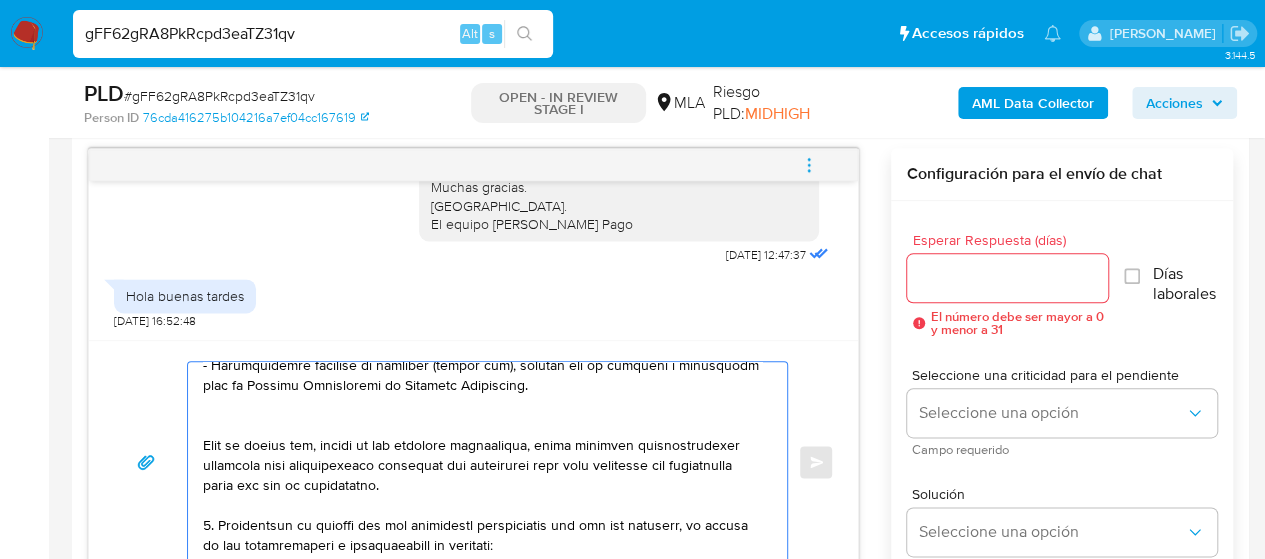 click at bounding box center (482, 462) 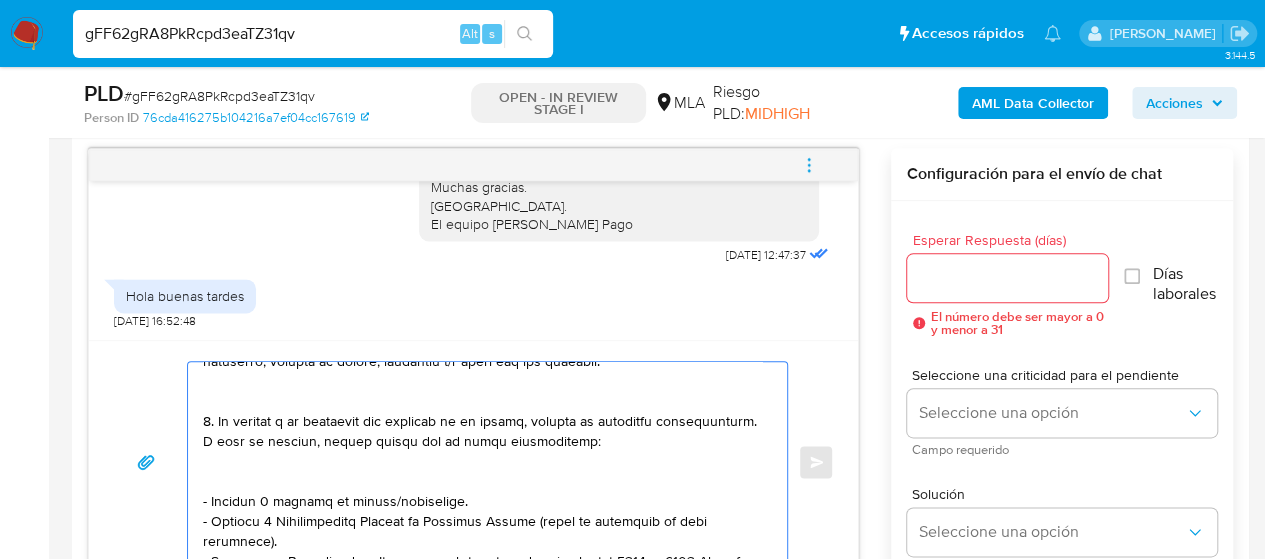 scroll, scrollTop: 154, scrollLeft: 0, axis: vertical 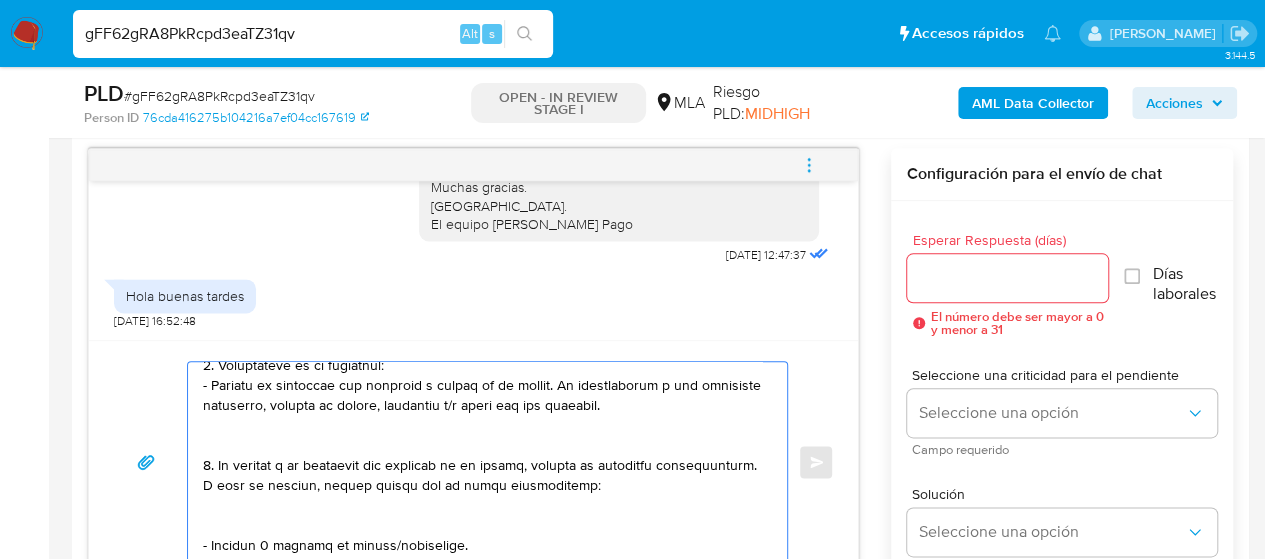 click at bounding box center [482, 462] 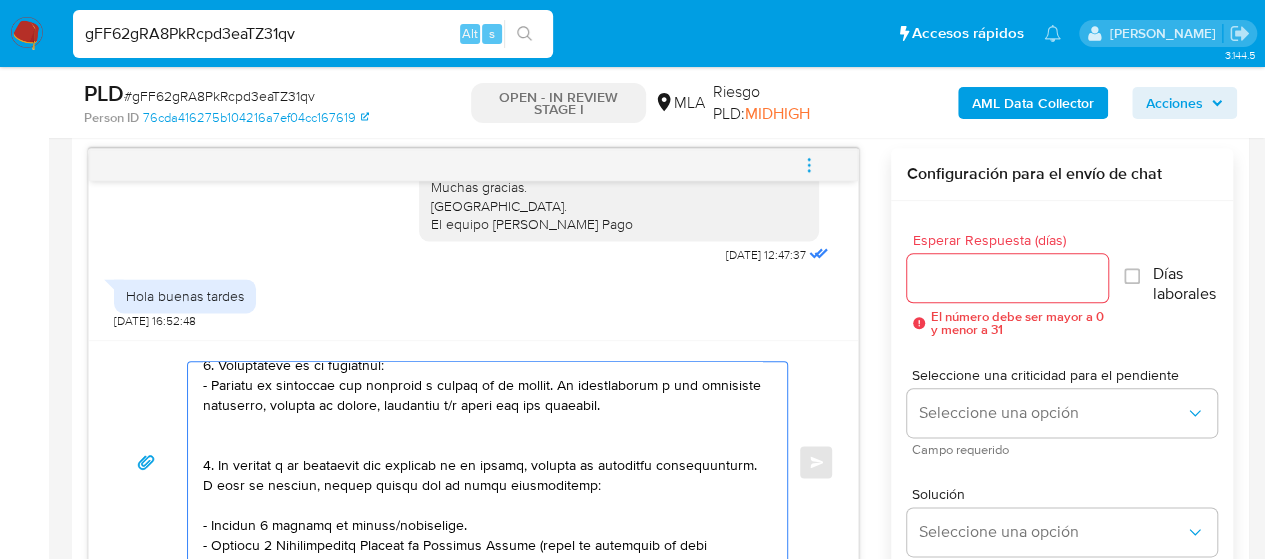 click at bounding box center (482, 462) 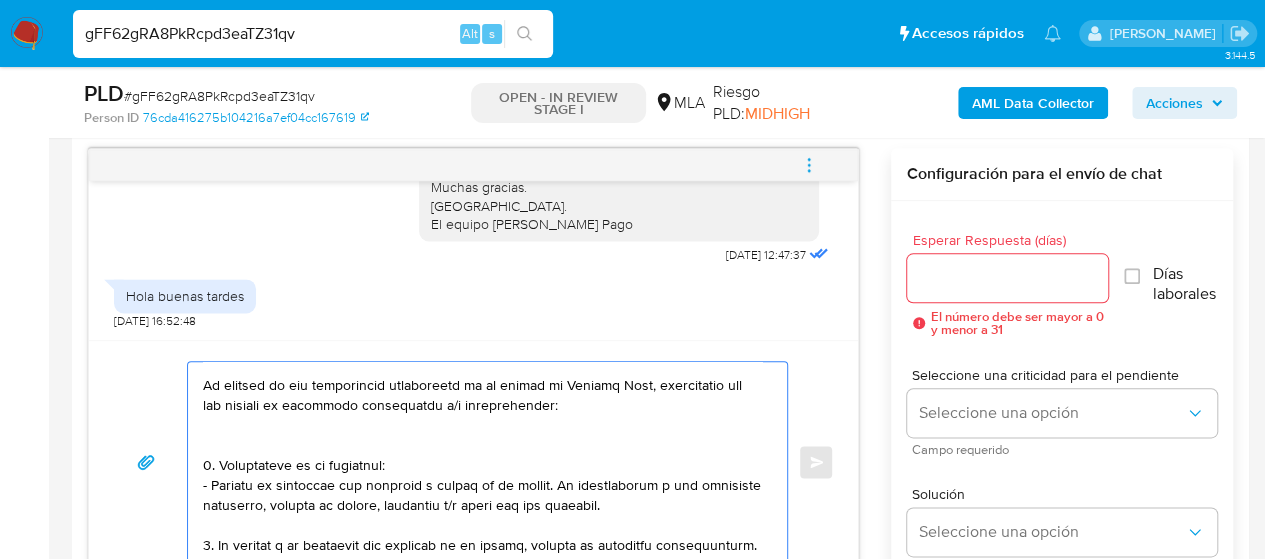 click at bounding box center (482, 462) 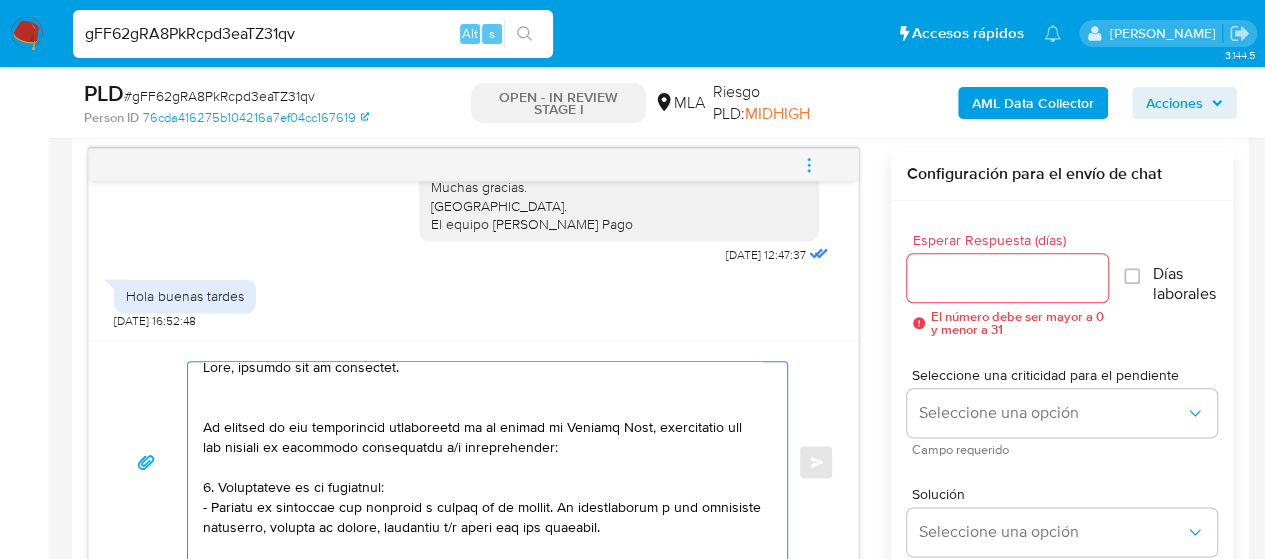 scroll, scrollTop: 0, scrollLeft: 0, axis: both 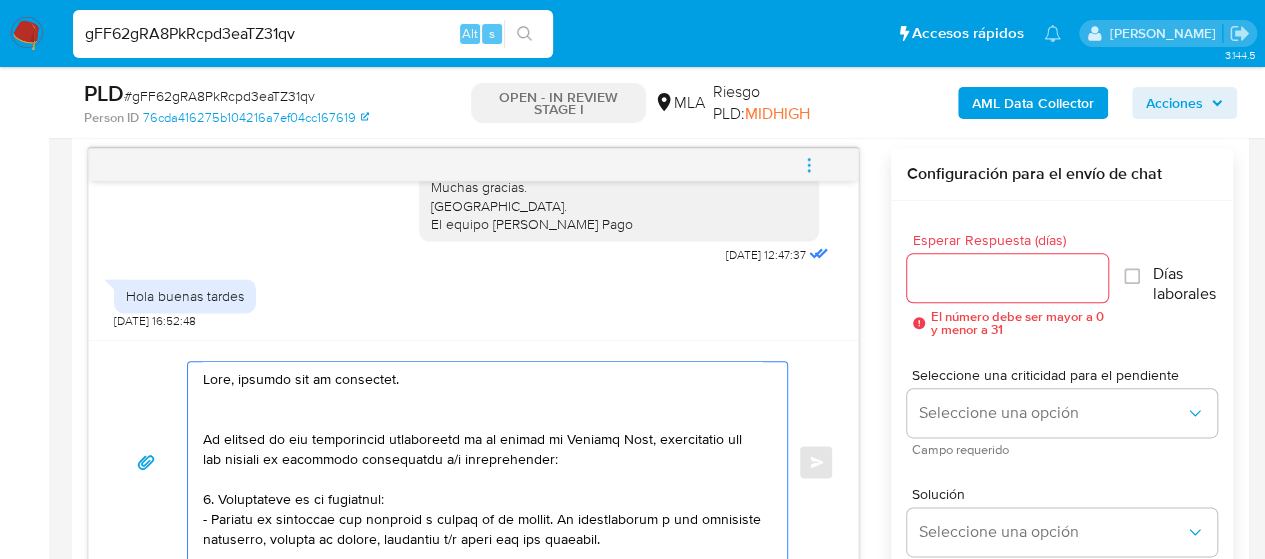 click at bounding box center [482, 462] 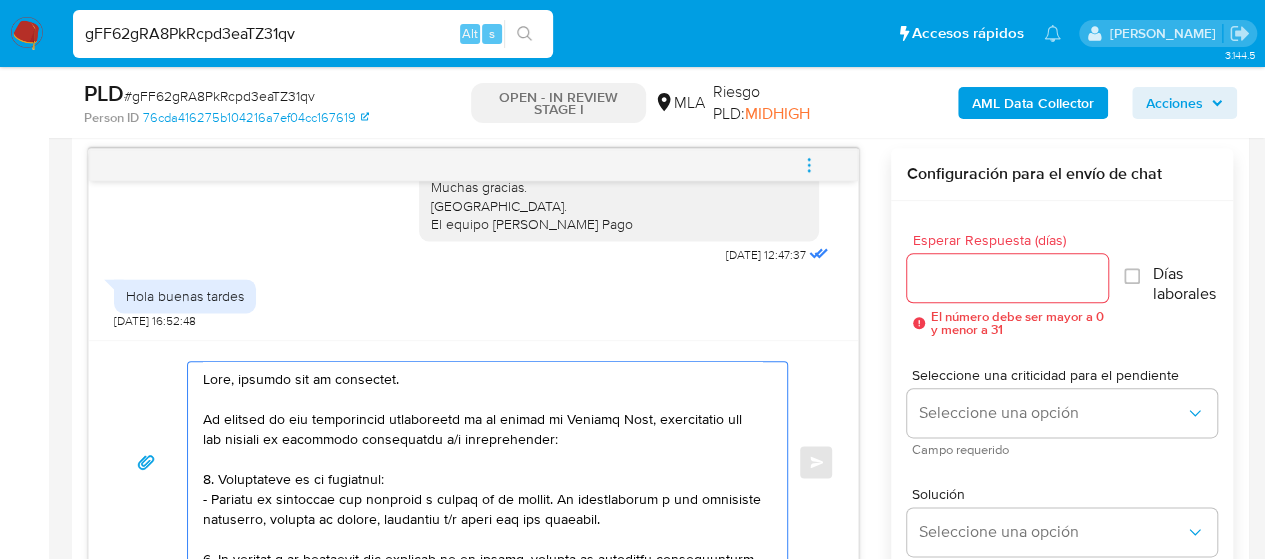 type on "Hola, gracias por tu respuesta.
En función de las operaciones registradas en tu cuenta de Mercado Pago, necesitamos que nos brindes la siguiente información y/o documentación:
1. Descripción de la actividad:
- Detalla la actividad que realizas a través de tu cuenta. De corresponder a una actividad comercial, indicar el nombre, domicilio y/o sitio web del comercio.
2. De acuerdo a la actividad que realices en tu cuenta, adjunta la siguiente documentación. A modo de ejemplo, puedes enviar uno de estos comprobantes:
- Últimos 3 recibos de sueldo/jubilación.
- Últimas 6 Declaraciones Juradas de Ingresos Brutos (donde se visualice la base imponible).
- Resumen de Comprobantes Electrónicos emitidos de los períodos 2024 y 2025 Si tienes dudas, consulta el instructivo para descargar el Resumen de Comprobantes Electrónicos aquí.
- Certificación contable de ingresos (último año), firmada por un contador y legalizada ante el Consejo Profesional de Ciencias Económicas.
Tené en cuenta que, además de los ejemplos..." 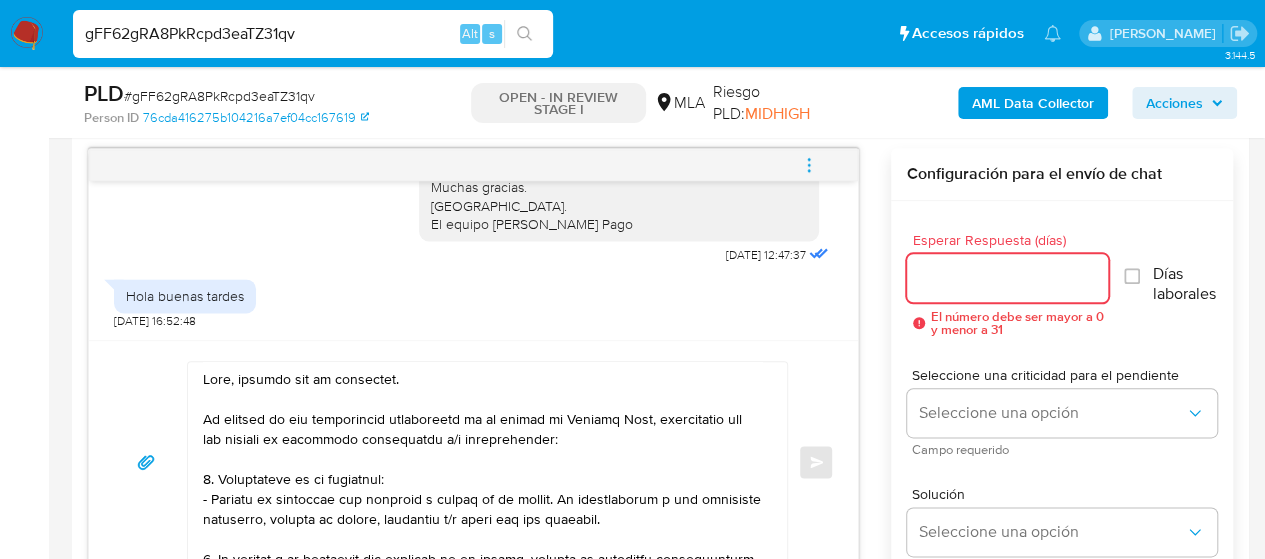 click on "Esperar Respuesta (días)" at bounding box center (1008, 278) 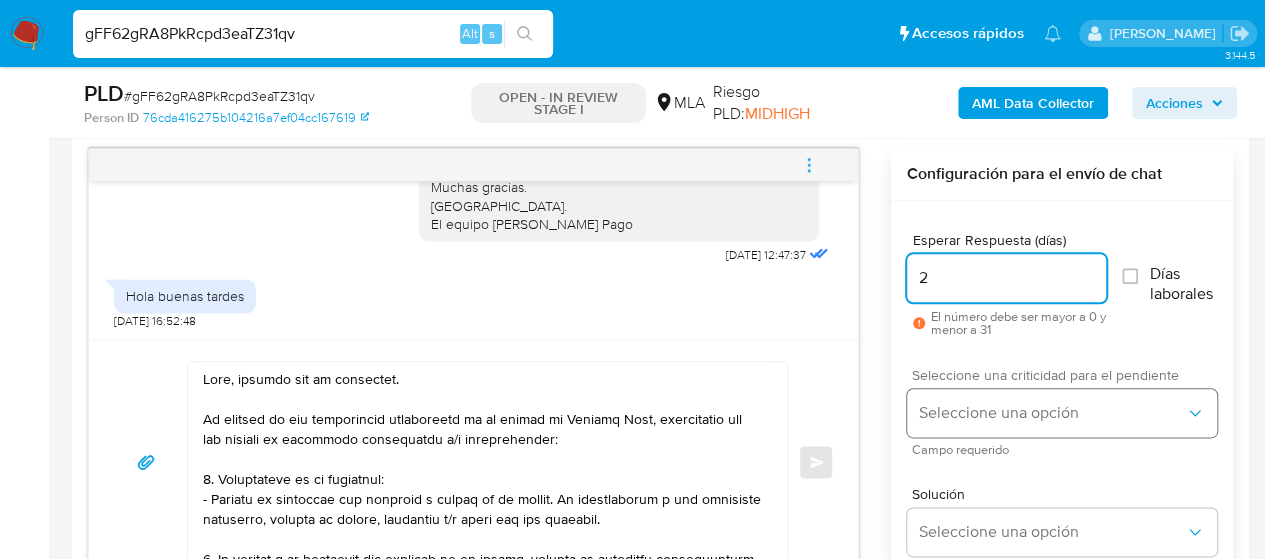 type on "2" 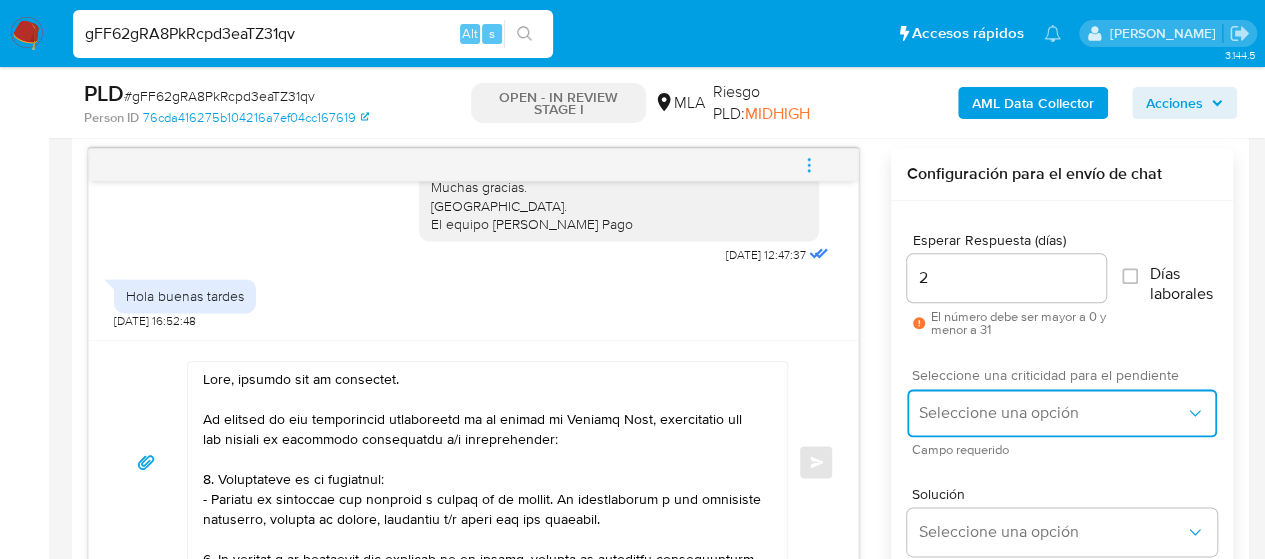 click on "Seleccione una opción" at bounding box center (1062, 413) 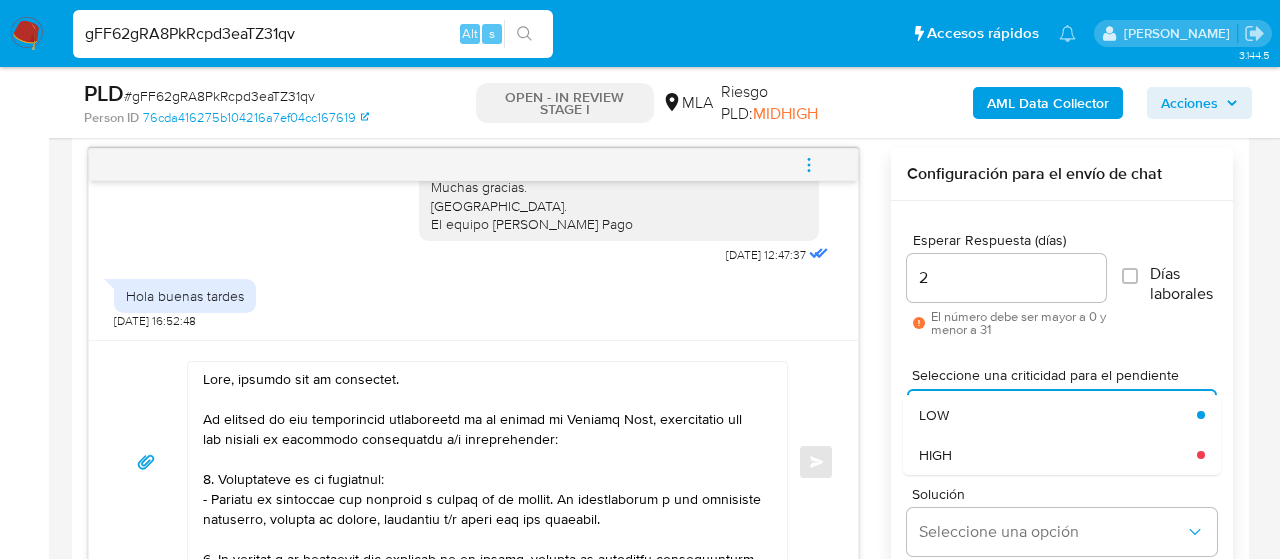 click on "HIGH" at bounding box center (1058, 455) 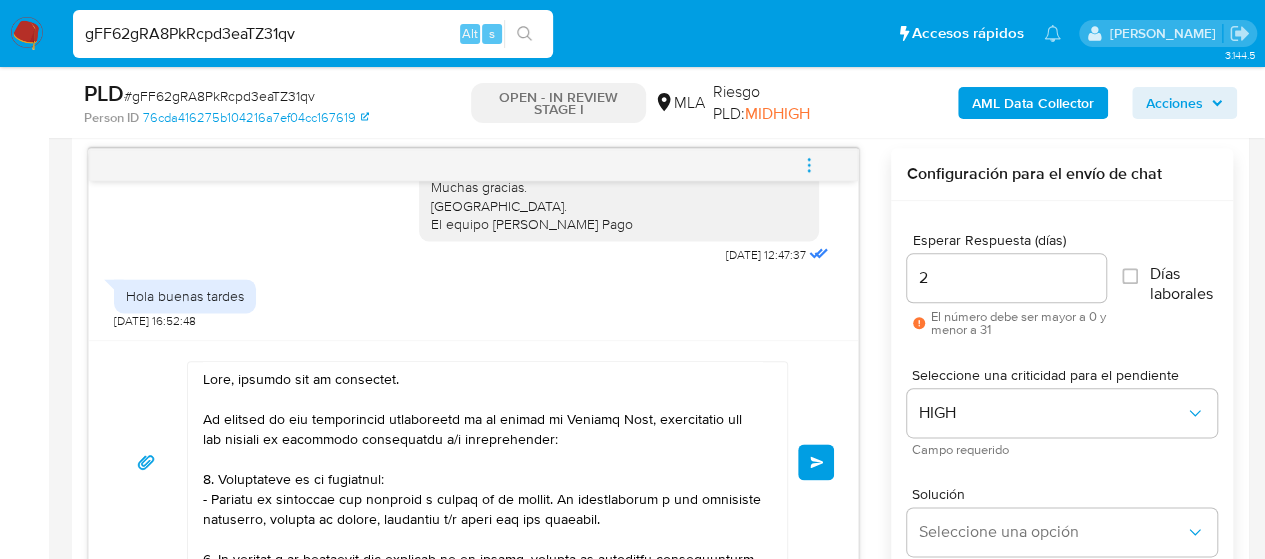 click on "Enviar" at bounding box center [817, 462] 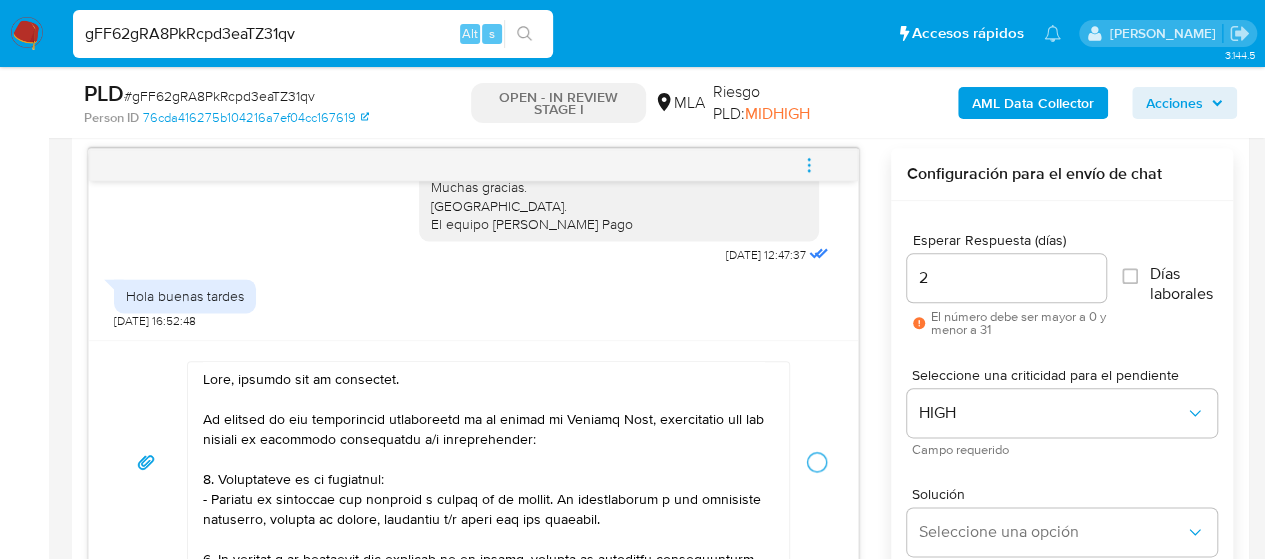 type 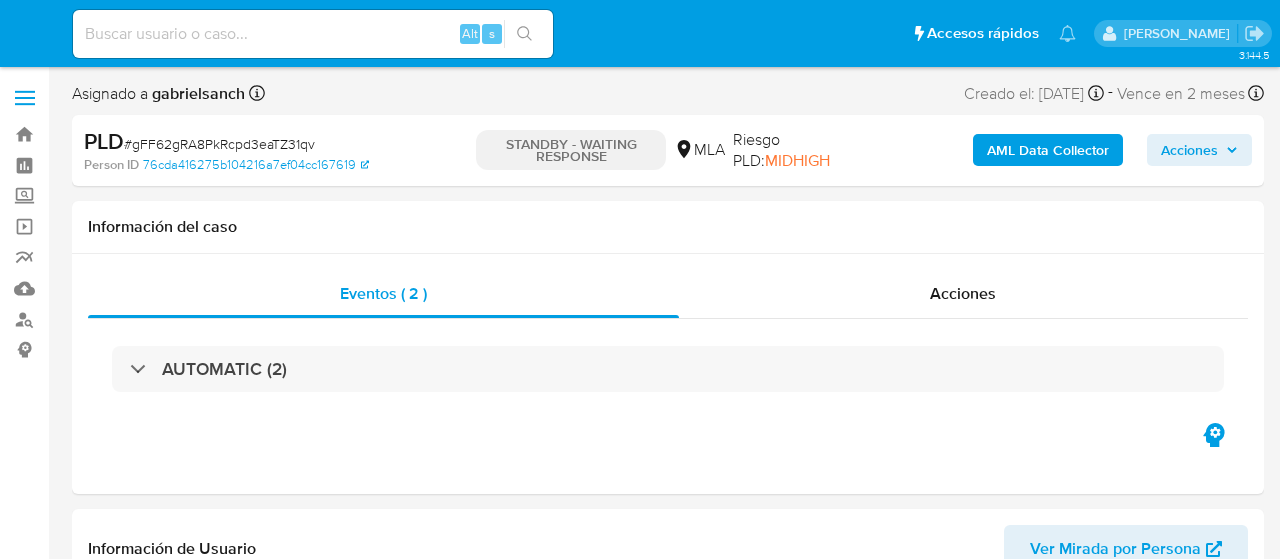 select on "10" 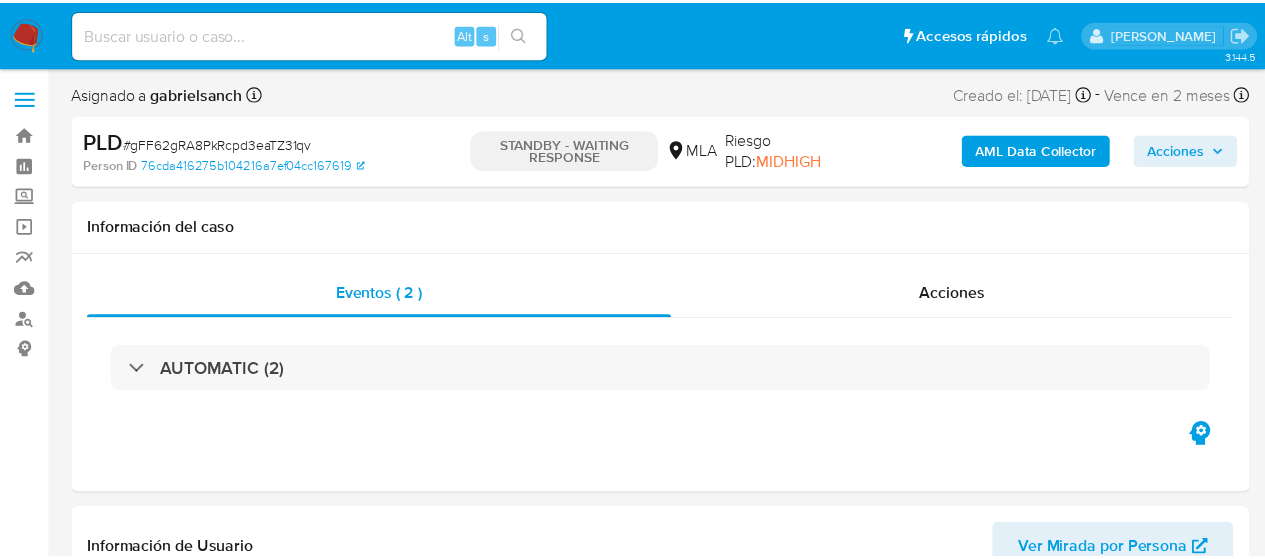 scroll, scrollTop: 0, scrollLeft: 0, axis: both 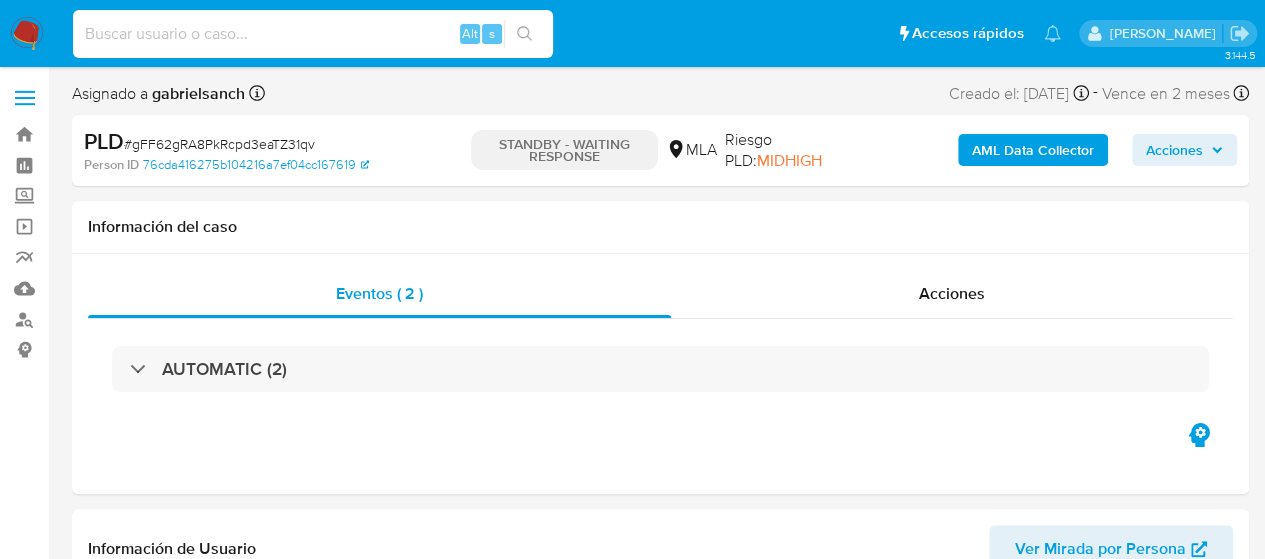 click at bounding box center [313, 34] 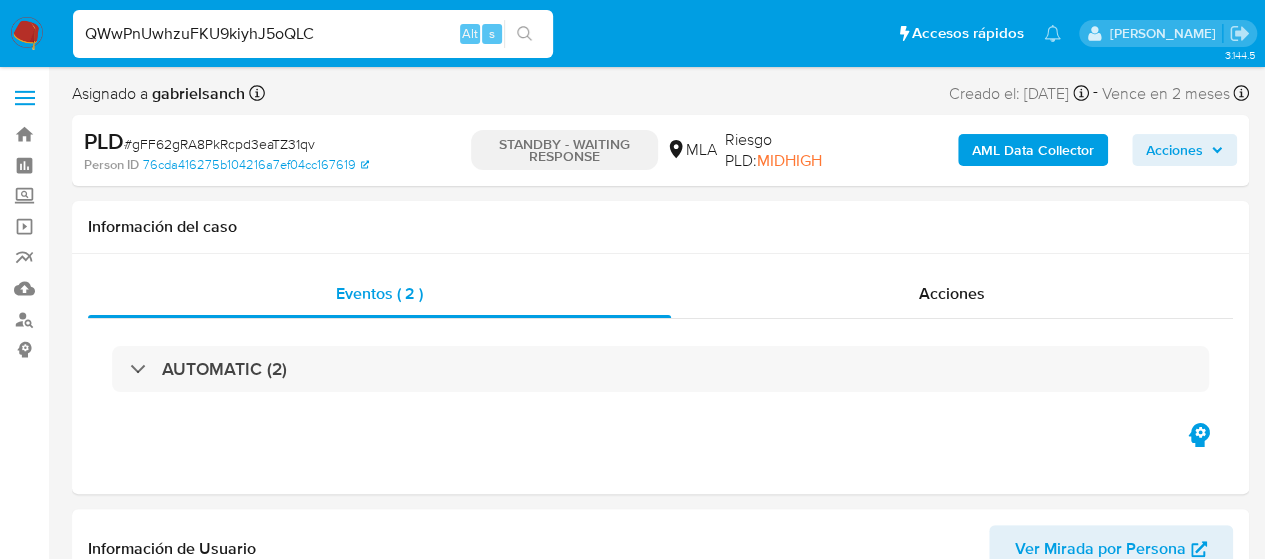 type on "QWwPnUwhzuFKU9kiyhJ5oQLC" 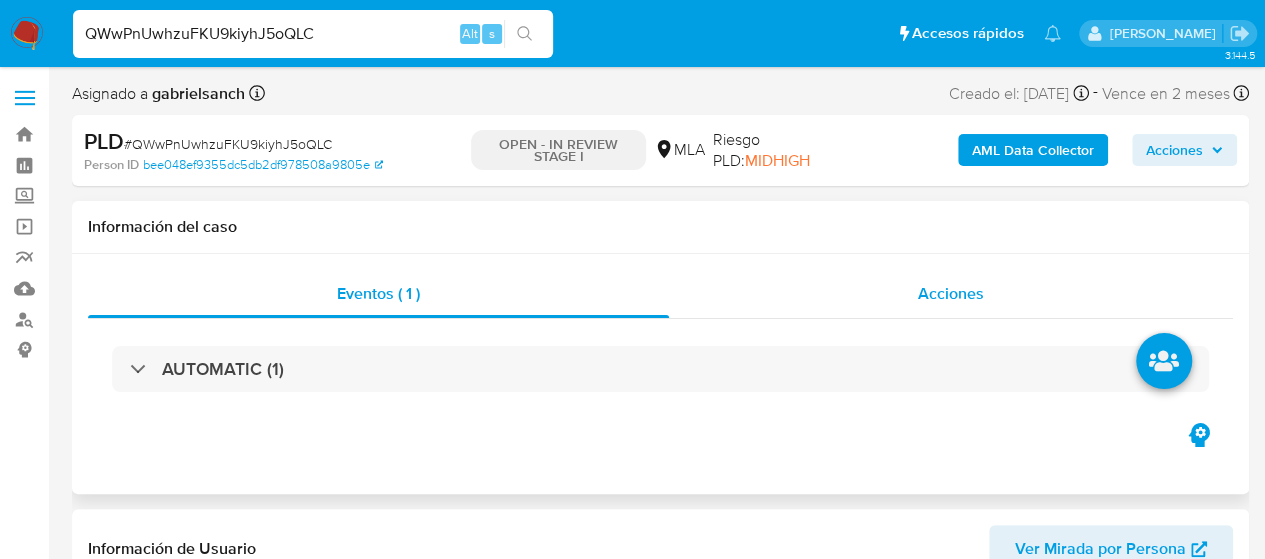 select on "10" 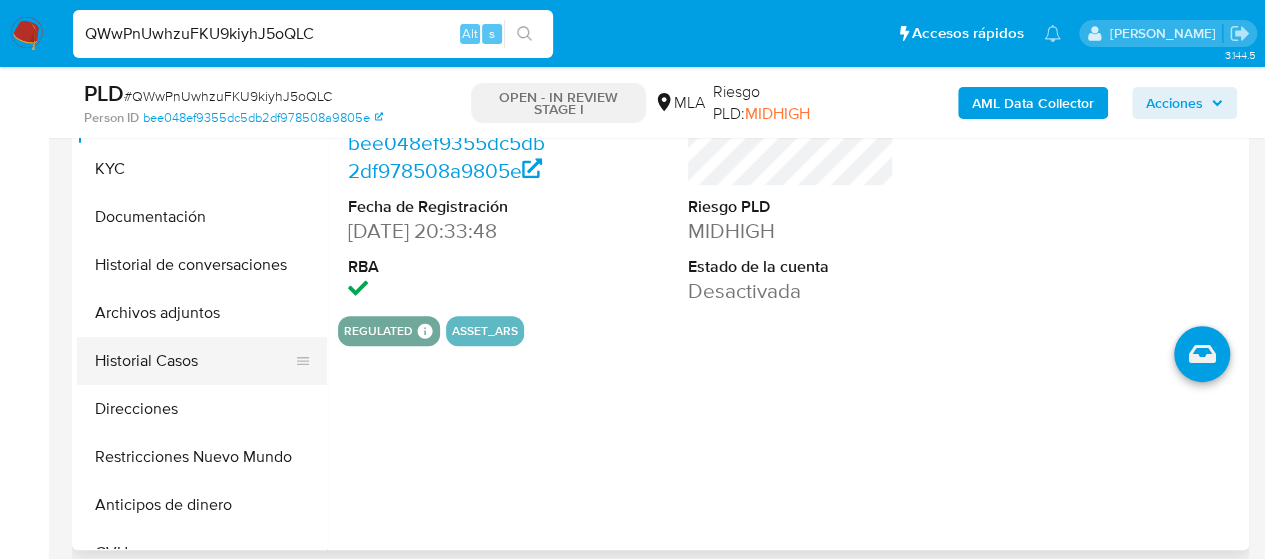 scroll, scrollTop: 500, scrollLeft: 0, axis: vertical 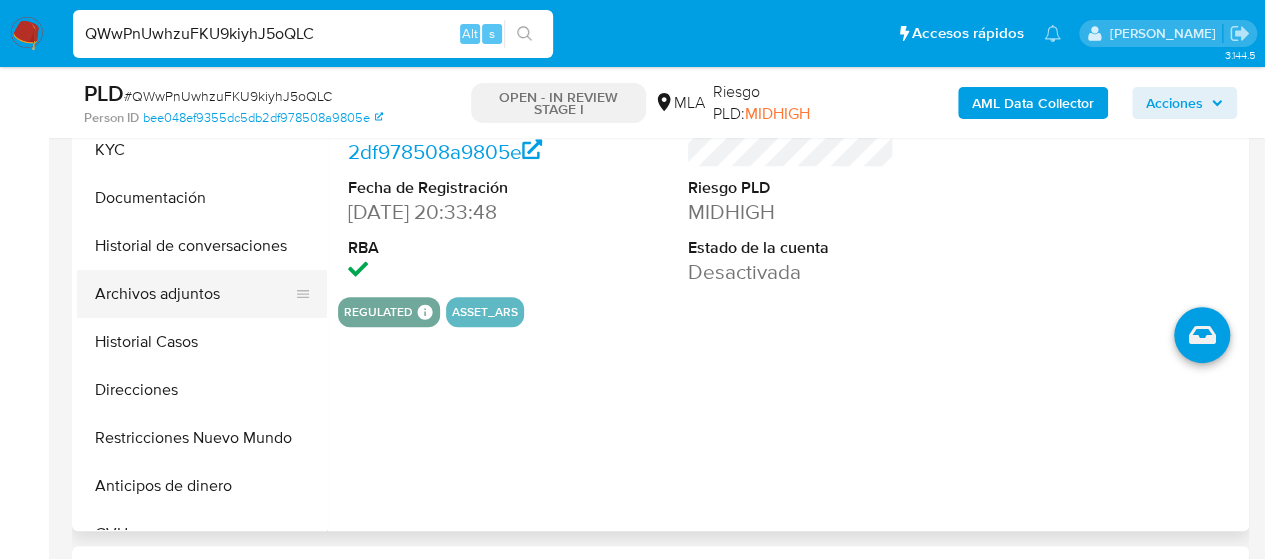 click on "Archivos adjuntos" at bounding box center [194, 294] 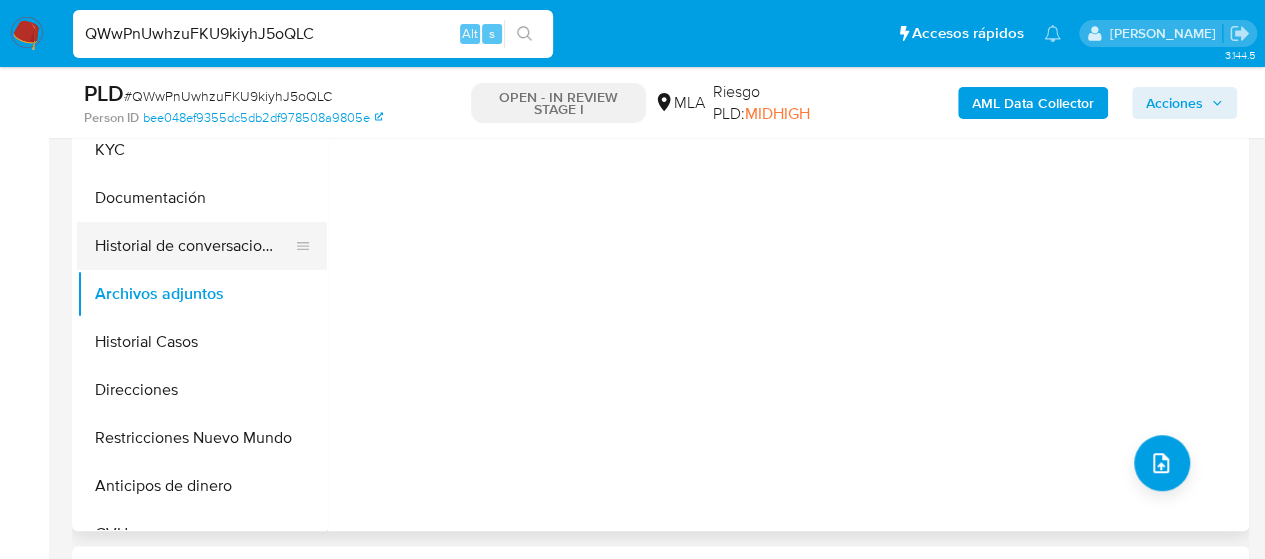click on "Historial de conversaciones" at bounding box center [194, 246] 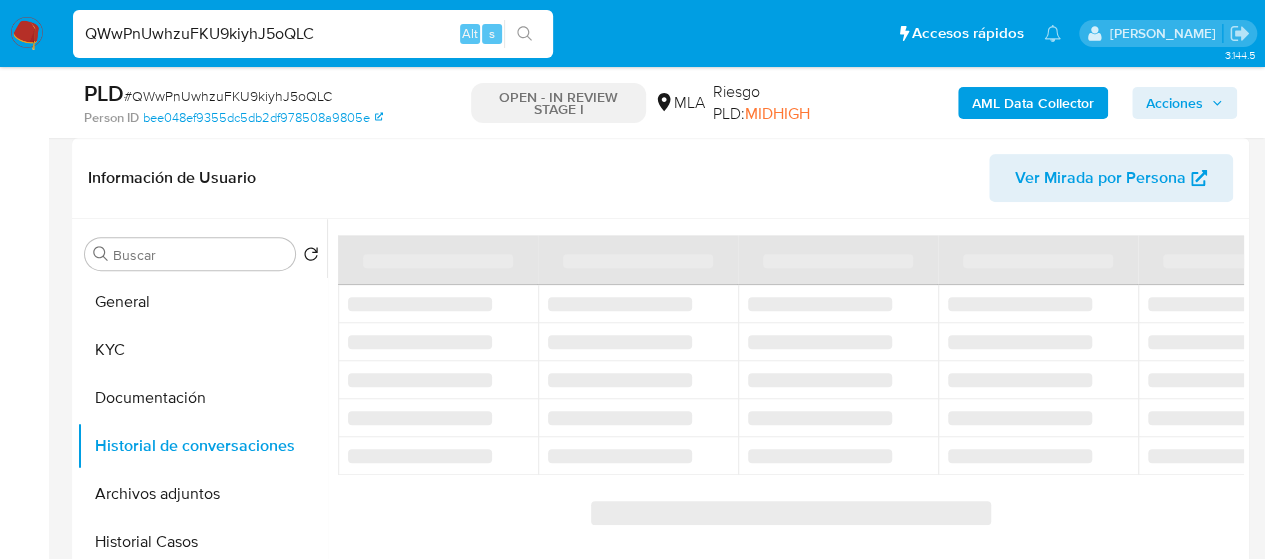 scroll, scrollTop: 400, scrollLeft: 0, axis: vertical 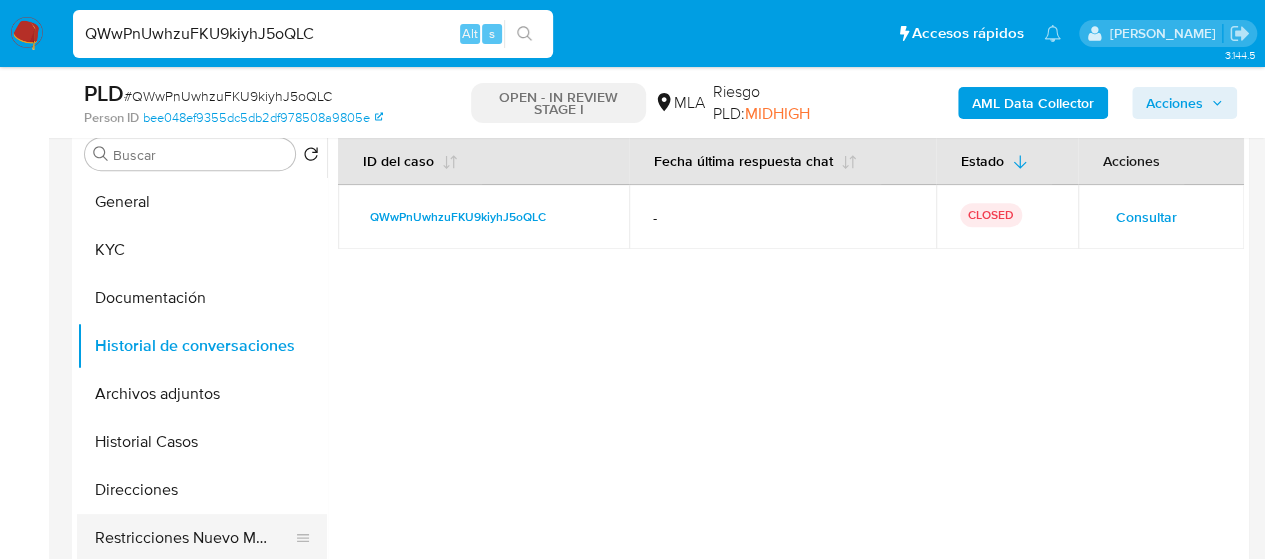click on "Restricciones Nuevo Mundo" at bounding box center [194, 538] 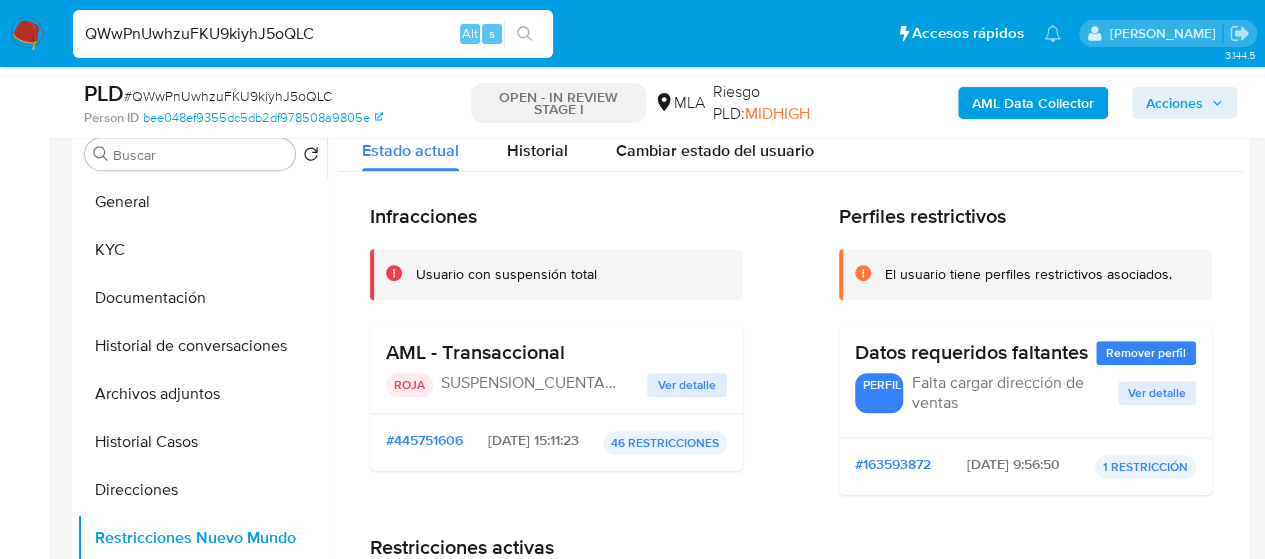 click on "AML Data Collector" at bounding box center (1033, 103) 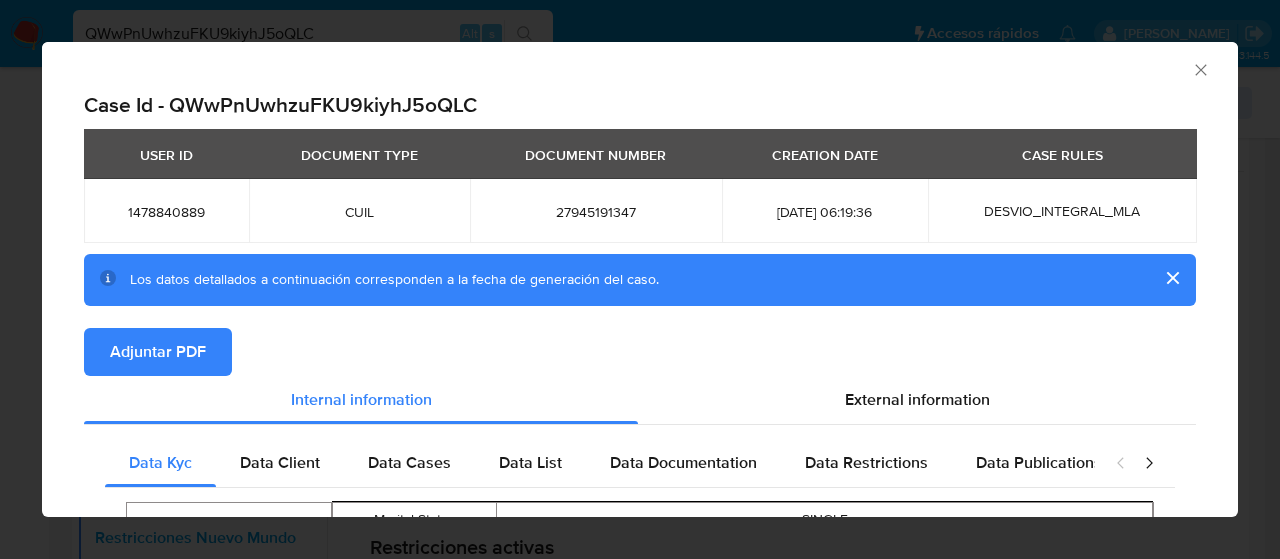 click on "Adjuntar PDF" at bounding box center [158, 352] 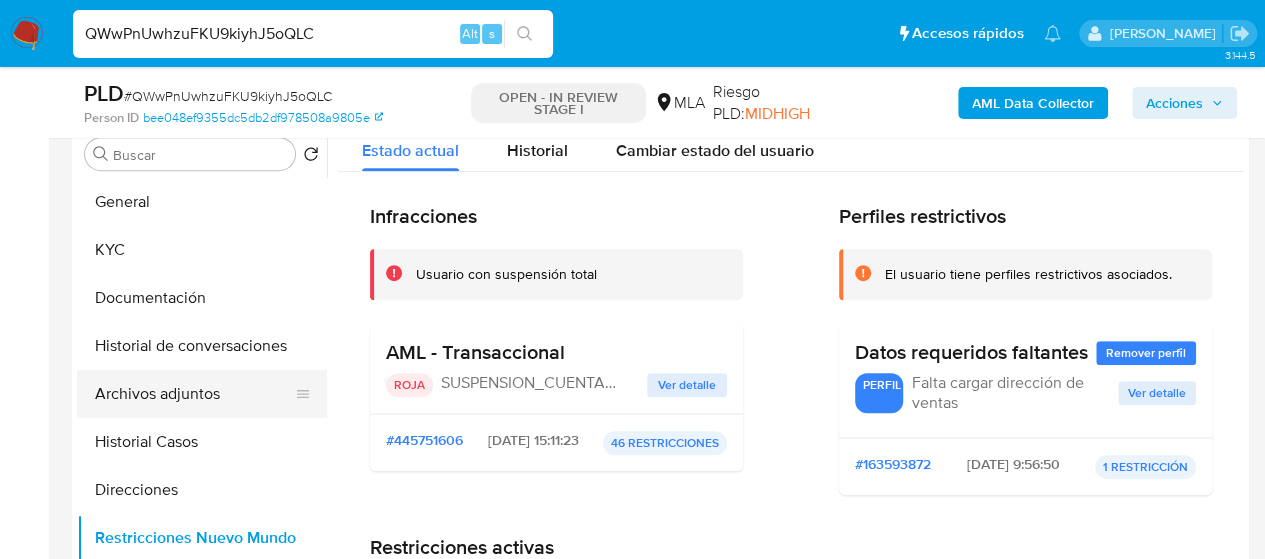 click on "Archivos adjuntos" at bounding box center [194, 394] 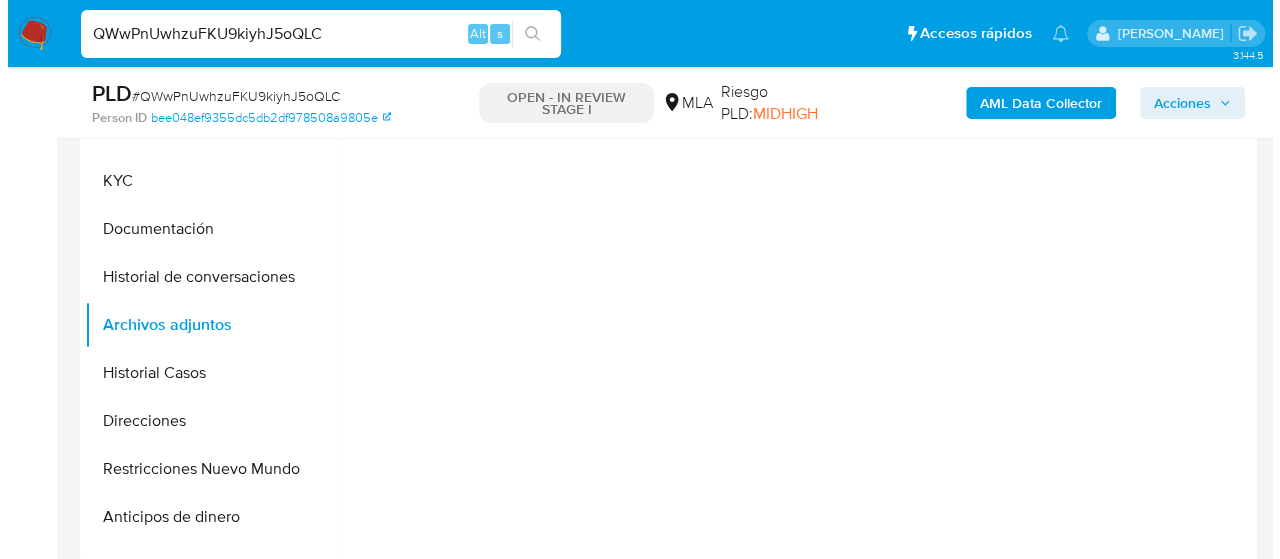 scroll, scrollTop: 500, scrollLeft: 0, axis: vertical 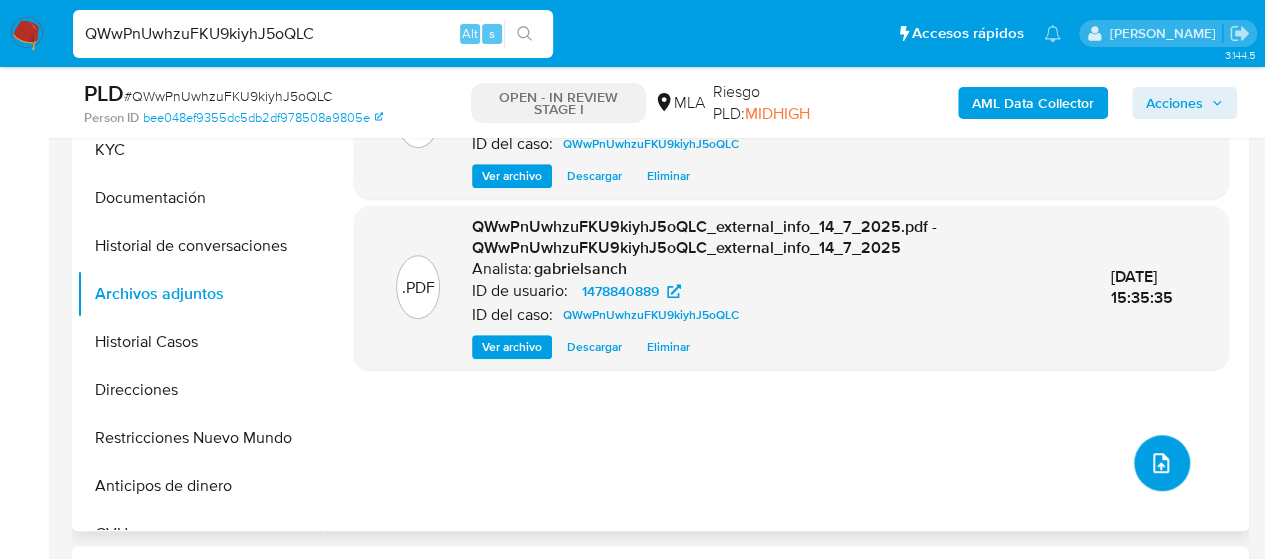 click 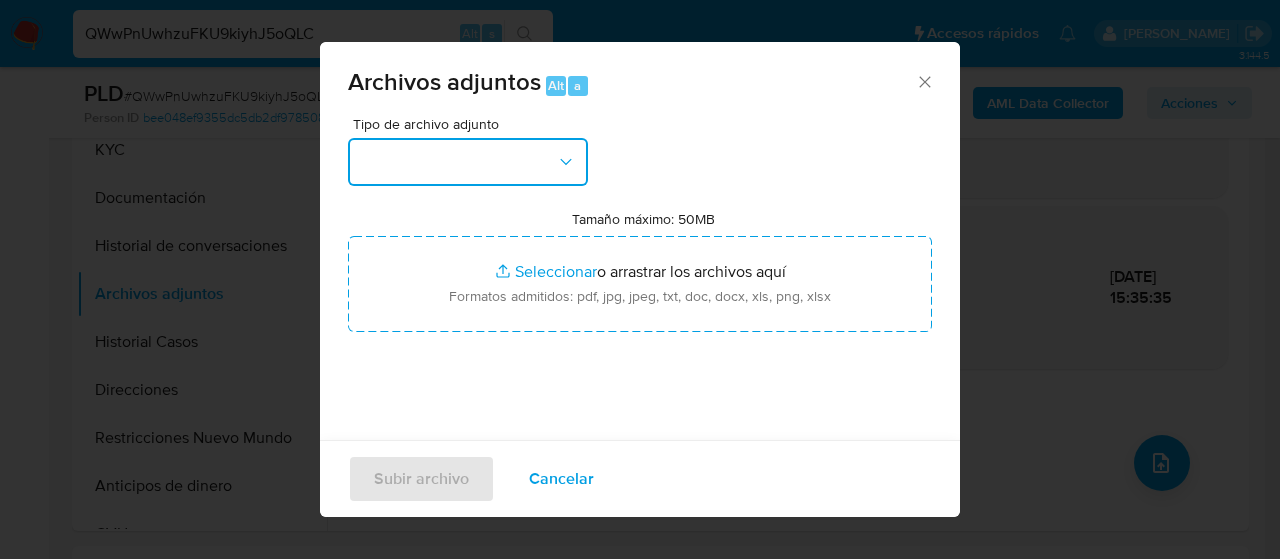 click at bounding box center (468, 162) 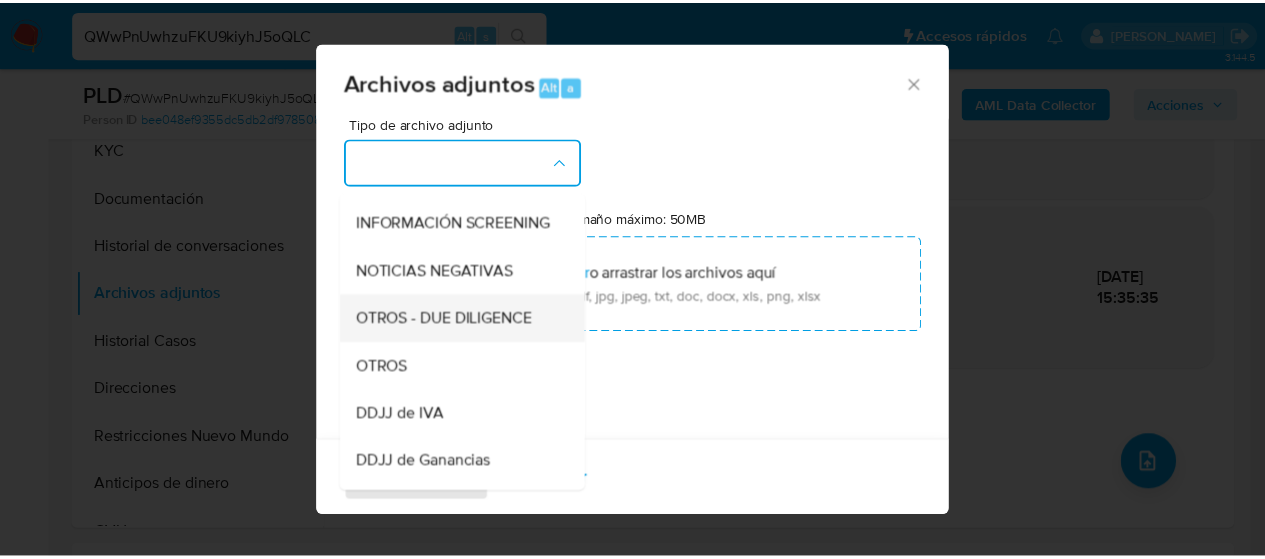 scroll, scrollTop: 300, scrollLeft: 0, axis: vertical 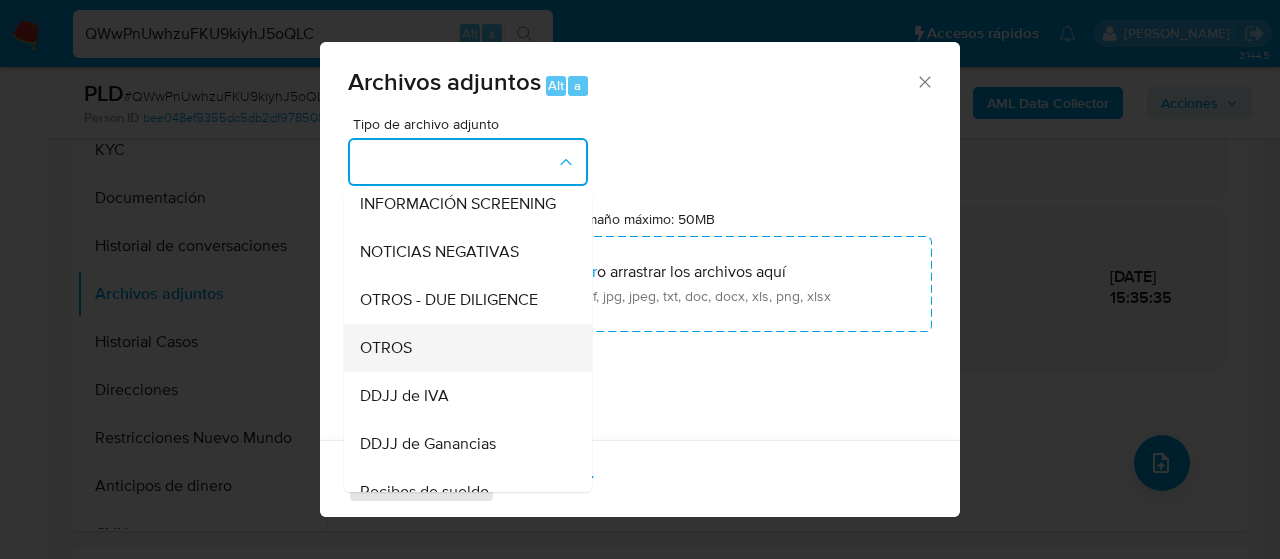 click on "OTROS" at bounding box center [462, 348] 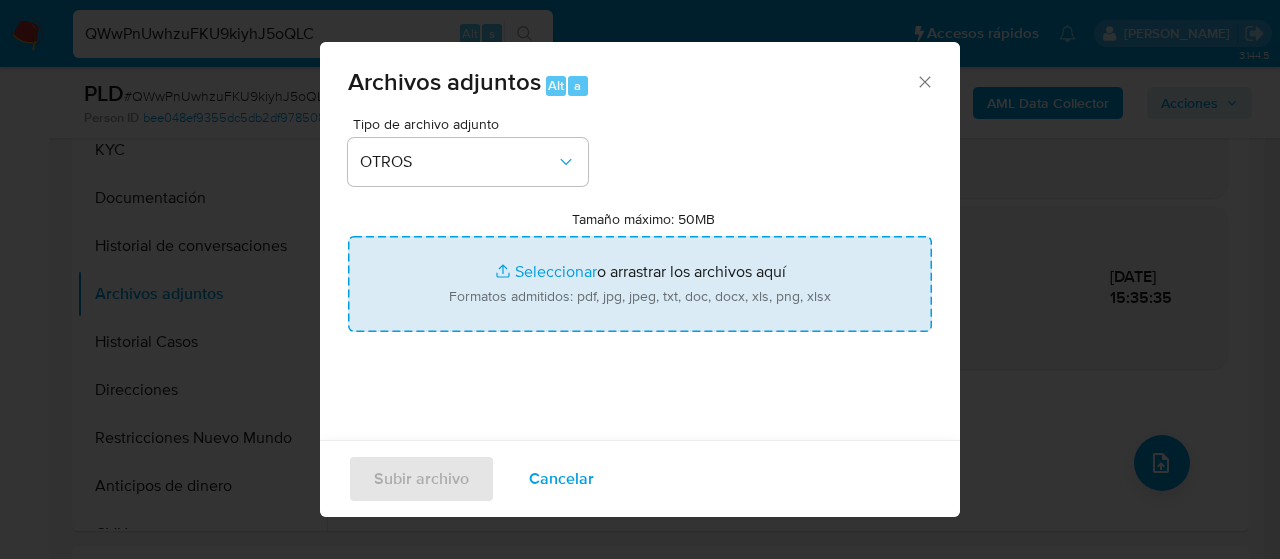 click on "Tamaño máximo: 50MB Seleccionar archivos" at bounding box center (640, 284) 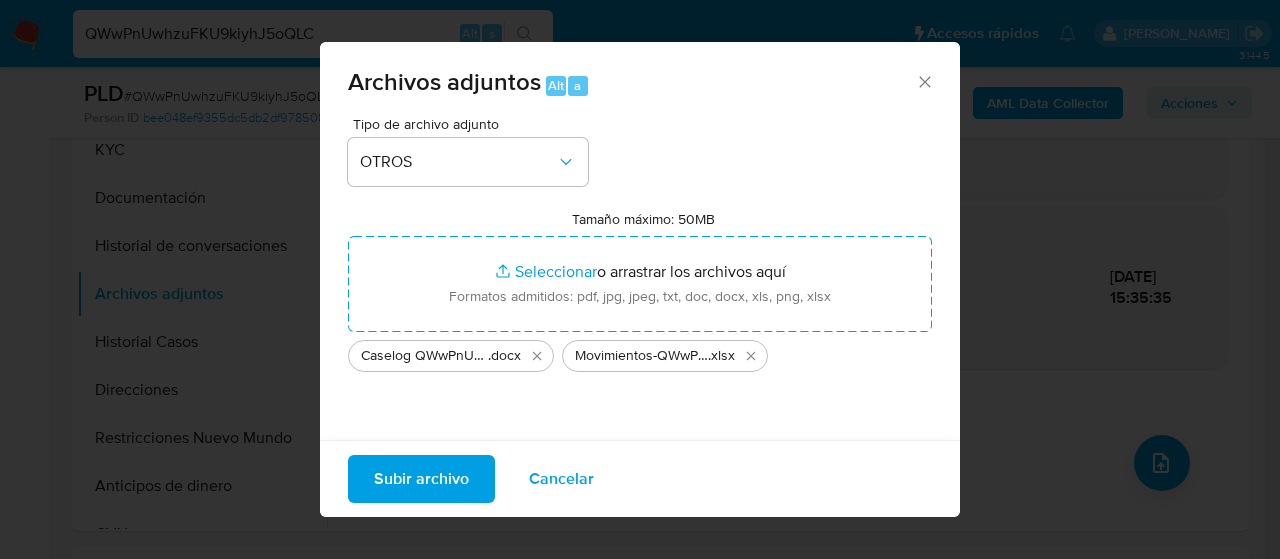 click on "Subir archivo" at bounding box center [421, 479] 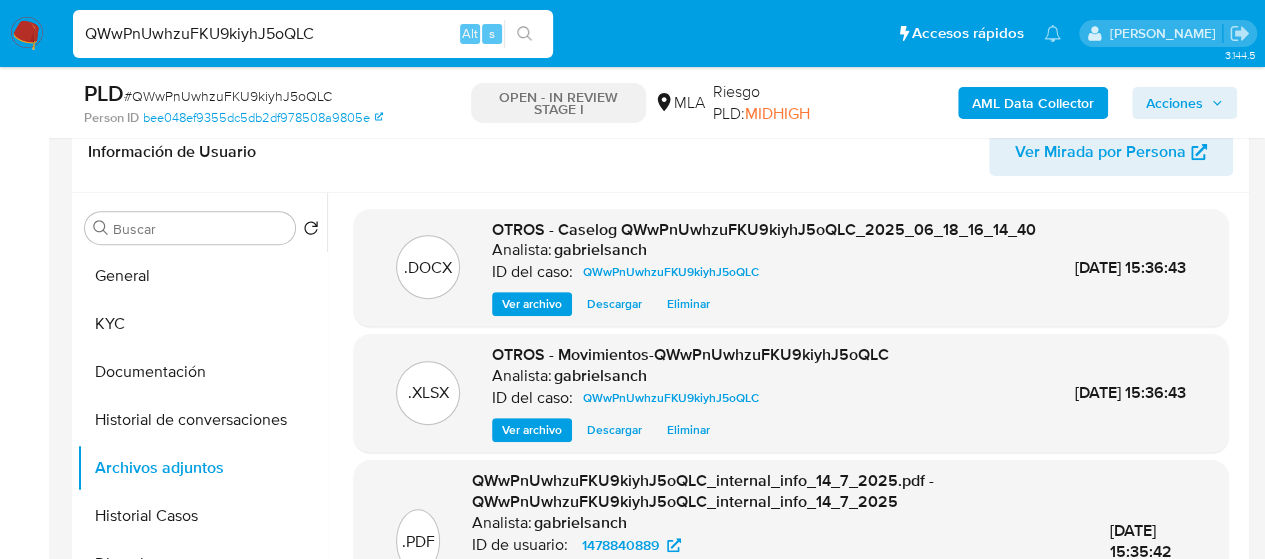 scroll, scrollTop: 200, scrollLeft: 0, axis: vertical 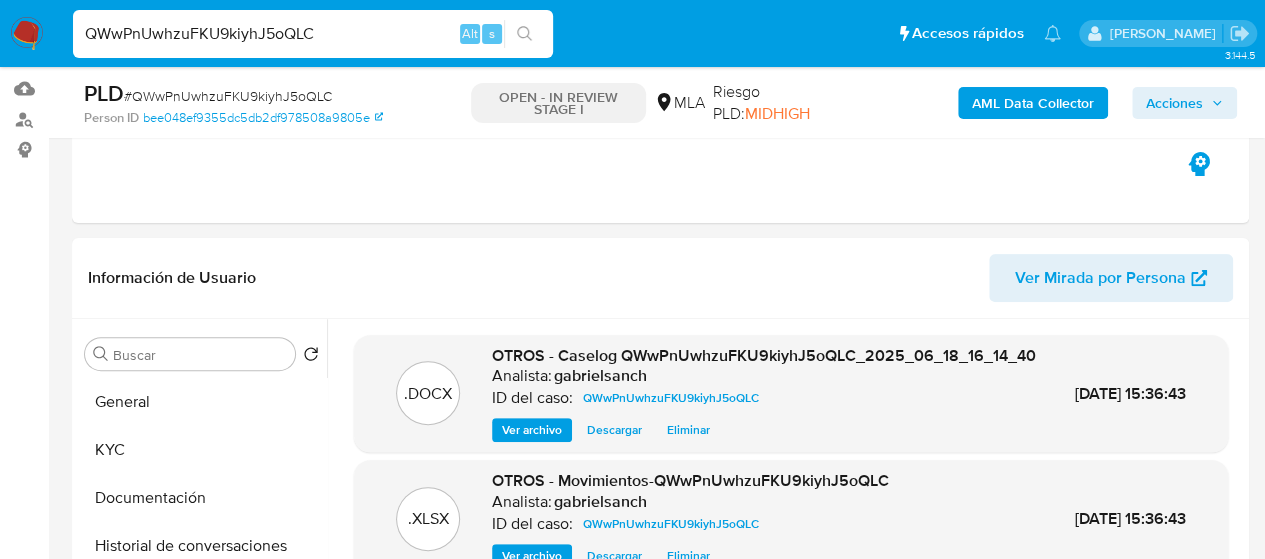 click on "Acciones" at bounding box center (1174, 103) 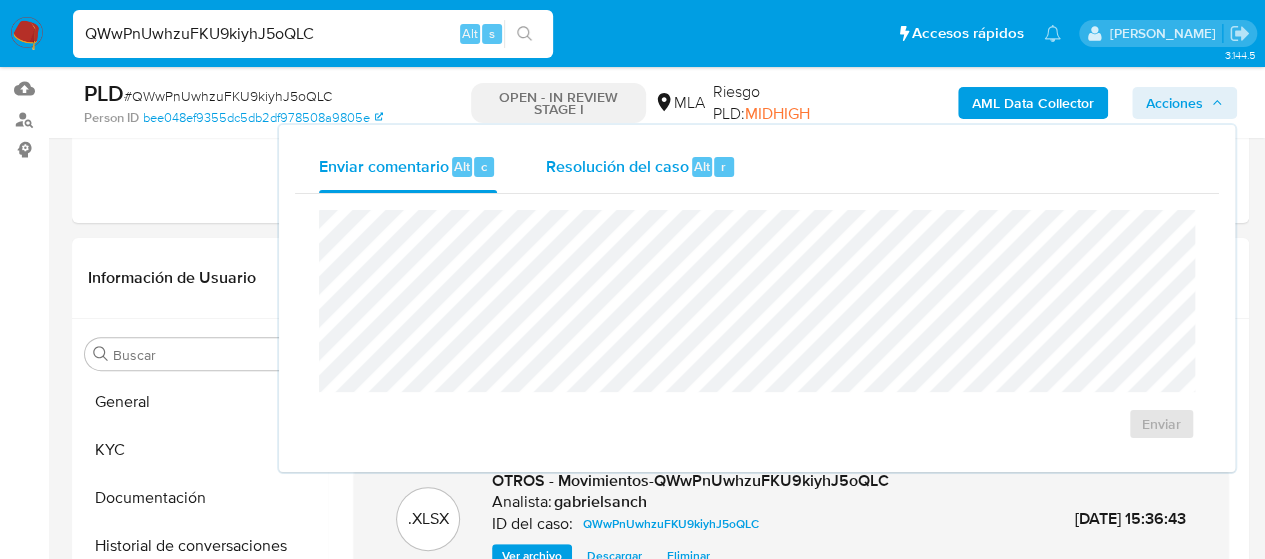 click on "Alt" at bounding box center [702, 166] 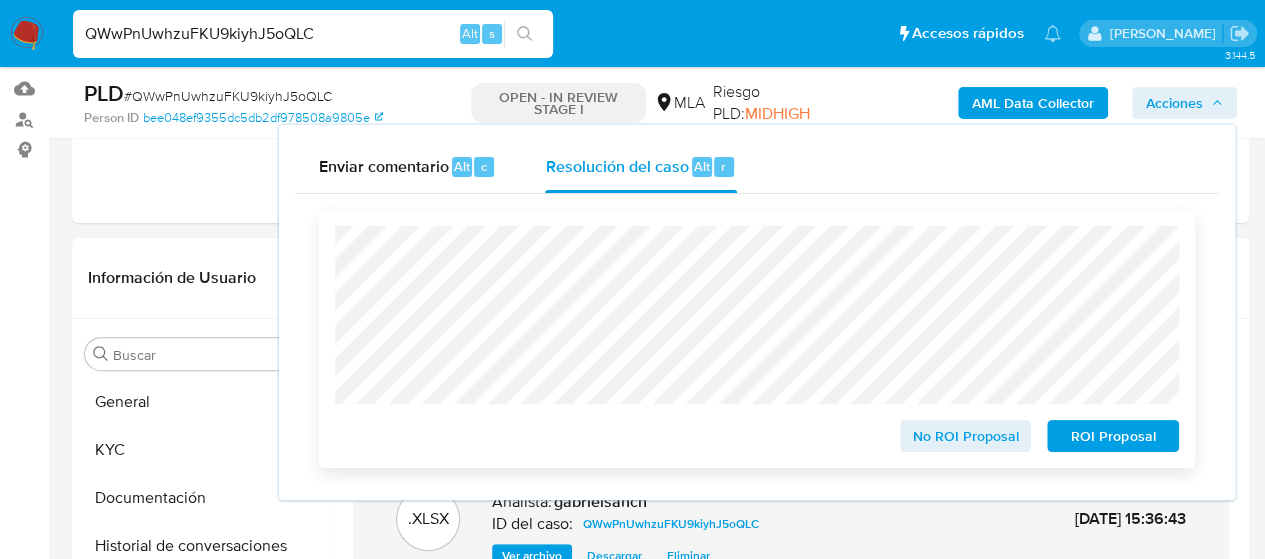 click on "ROI Proposal" at bounding box center (1113, 436) 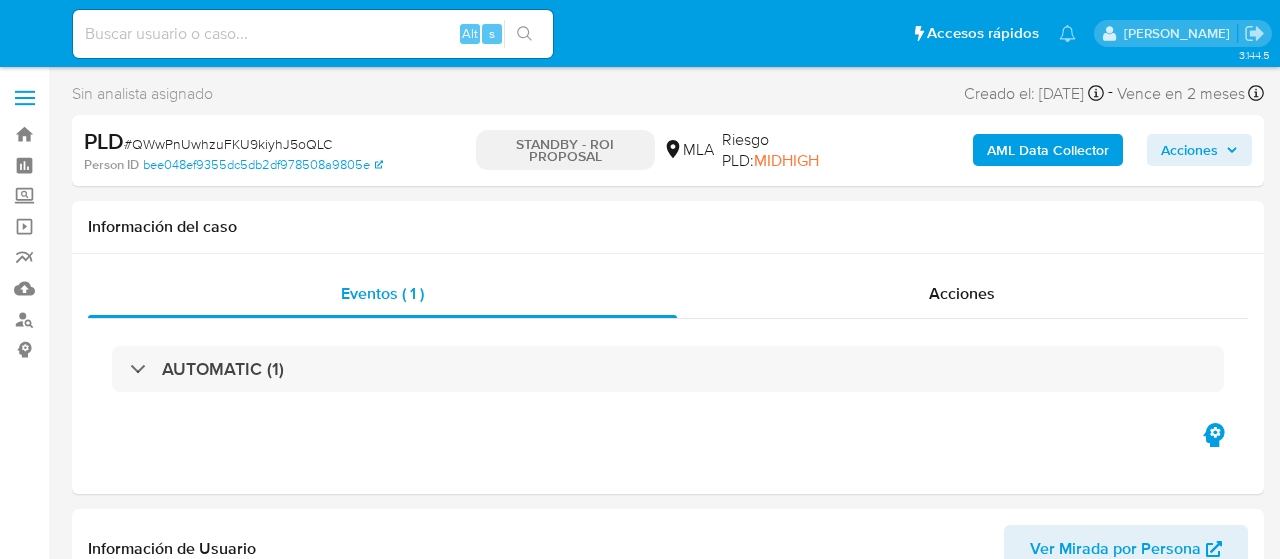 select on "10" 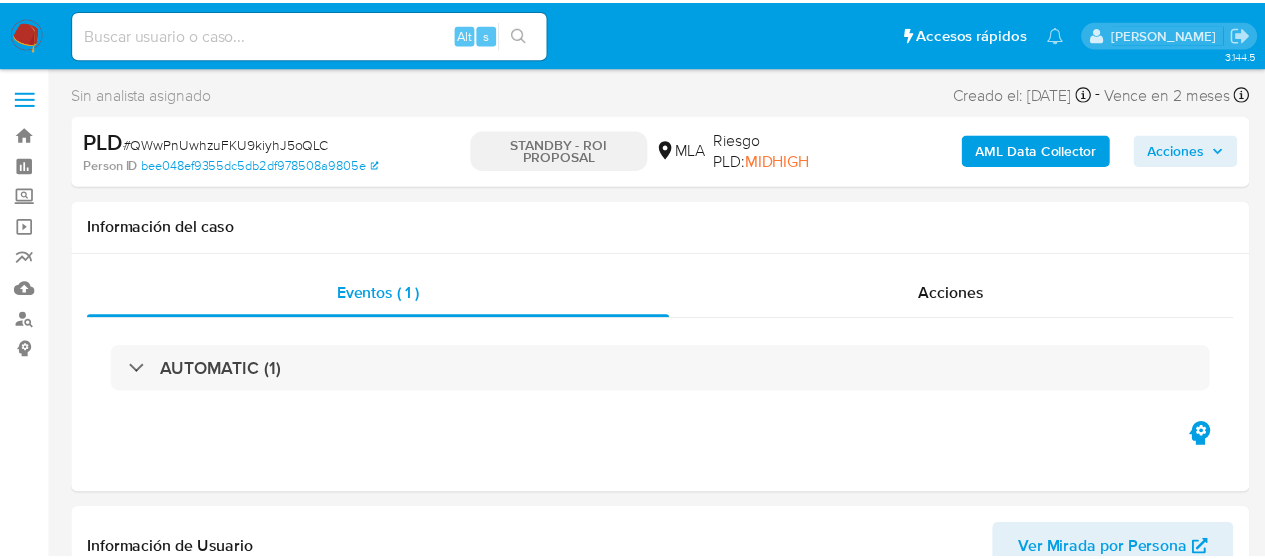 scroll, scrollTop: 0, scrollLeft: 0, axis: both 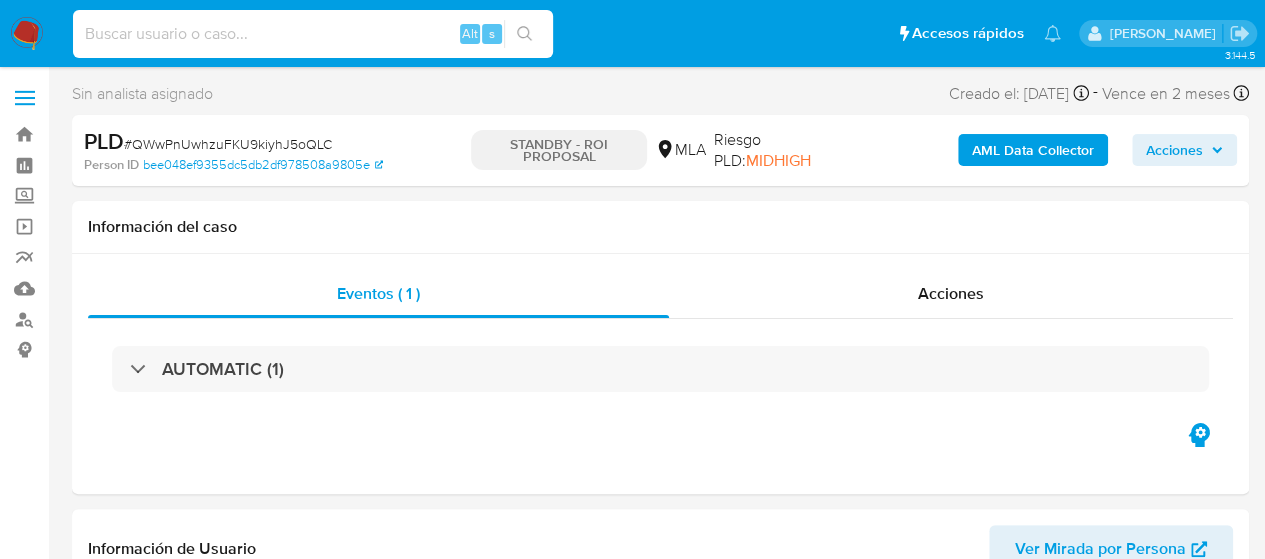 click at bounding box center [313, 34] 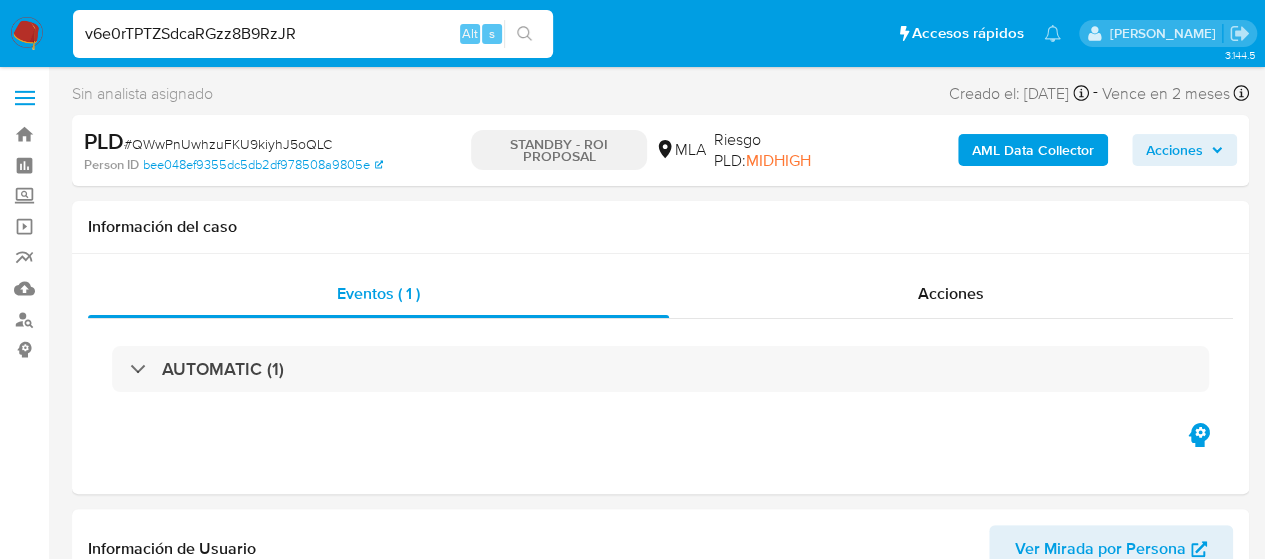 type on "v6e0rTPTZSdcaRGzz8B9RzJR" 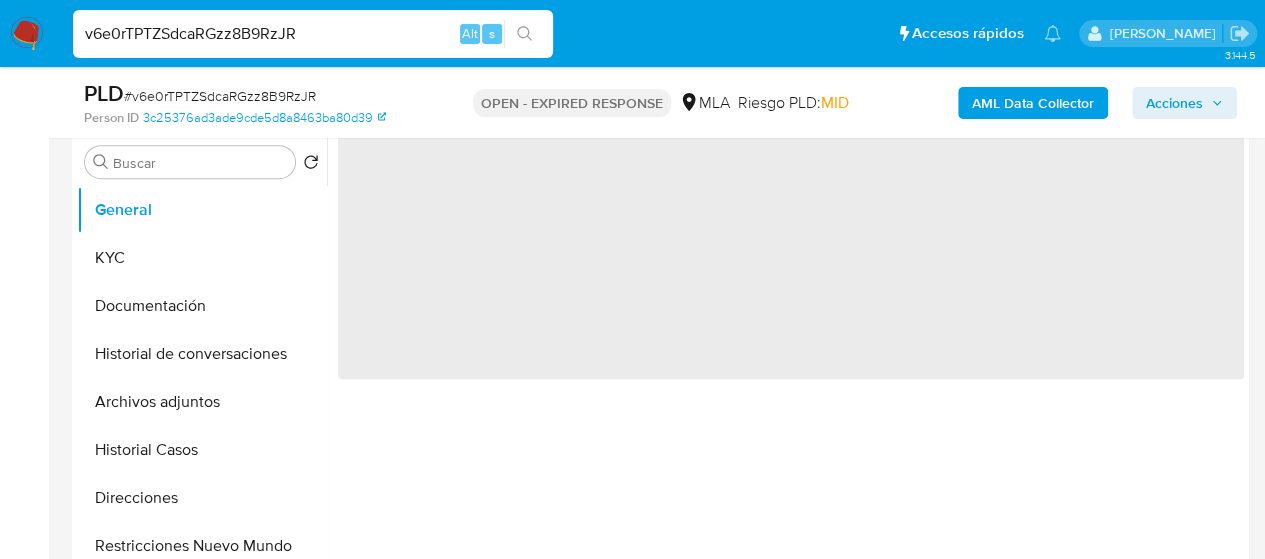 scroll, scrollTop: 400, scrollLeft: 0, axis: vertical 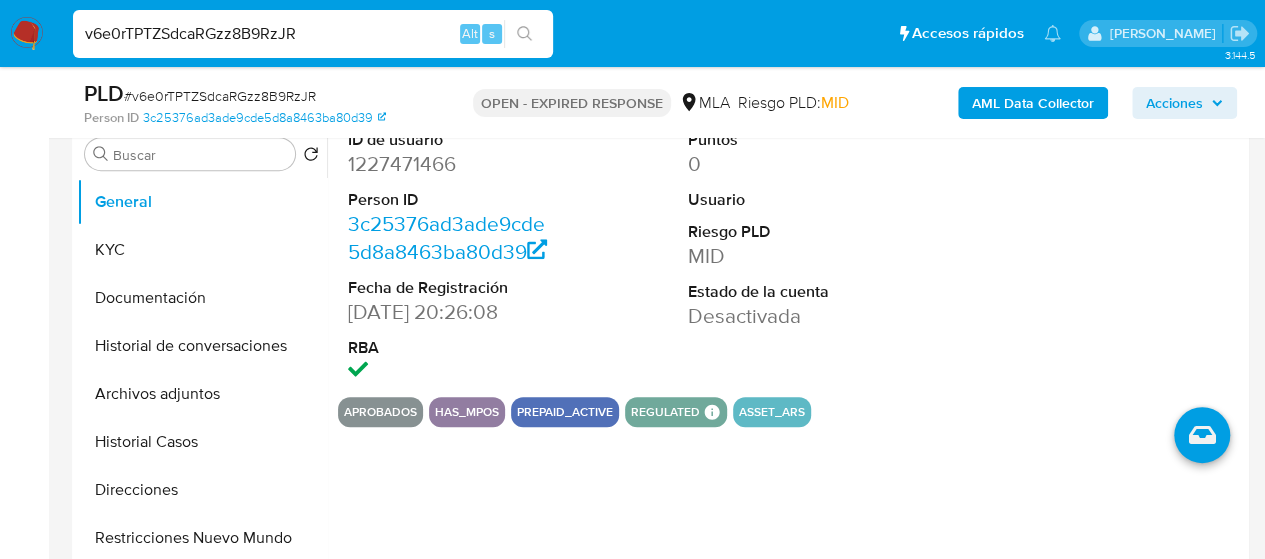 select on "10" 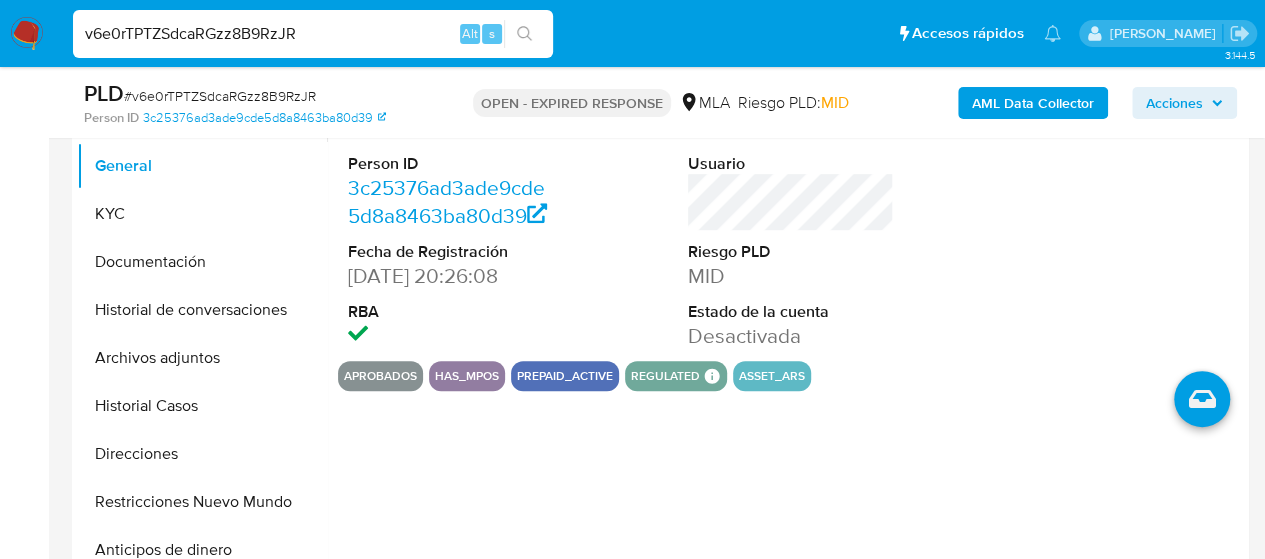 scroll, scrollTop: 500, scrollLeft: 0, axis: vertical 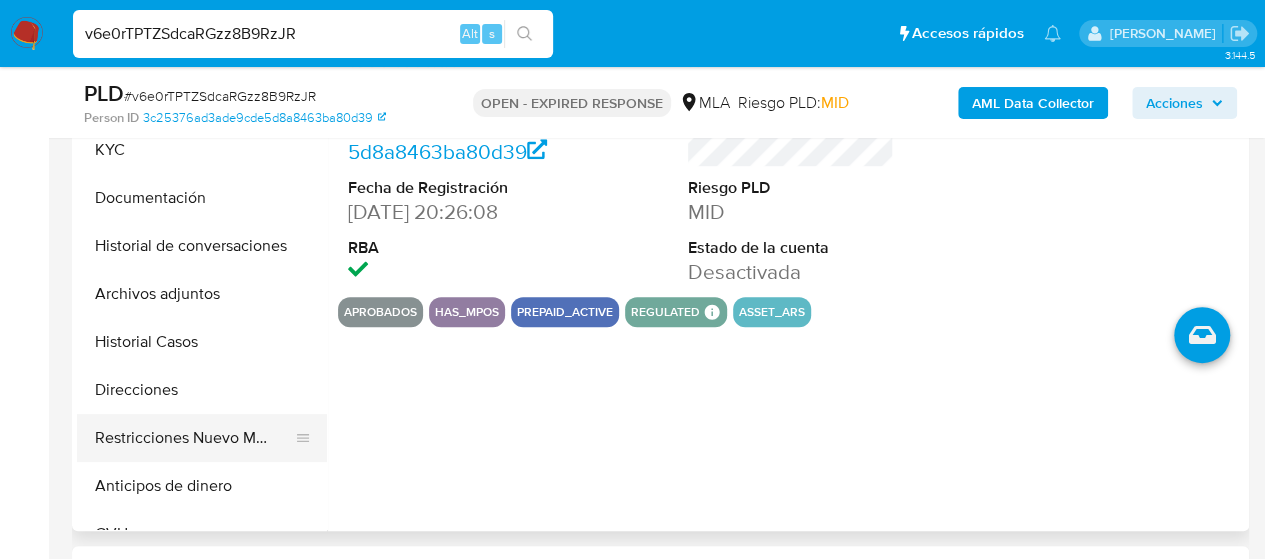 click on "Restricciones Nuevo Mundo" at bounding box center (194, 438) 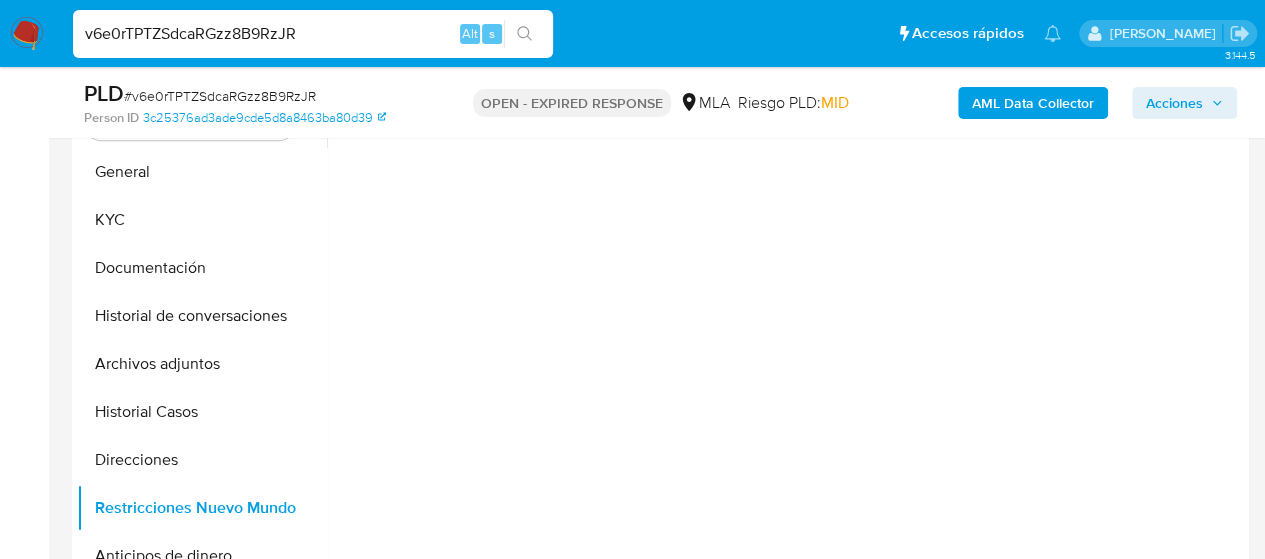 scroll, scrollTop: 400, scrollLeft: 0, axis: vertical 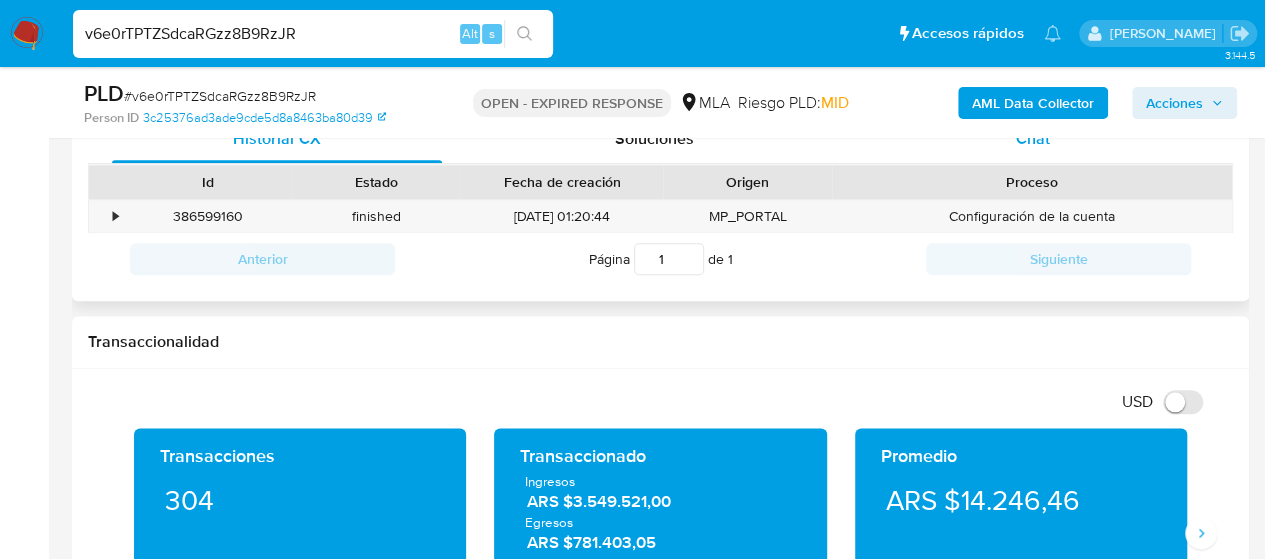 click on "Chat" at bounding box center (1033, 139) 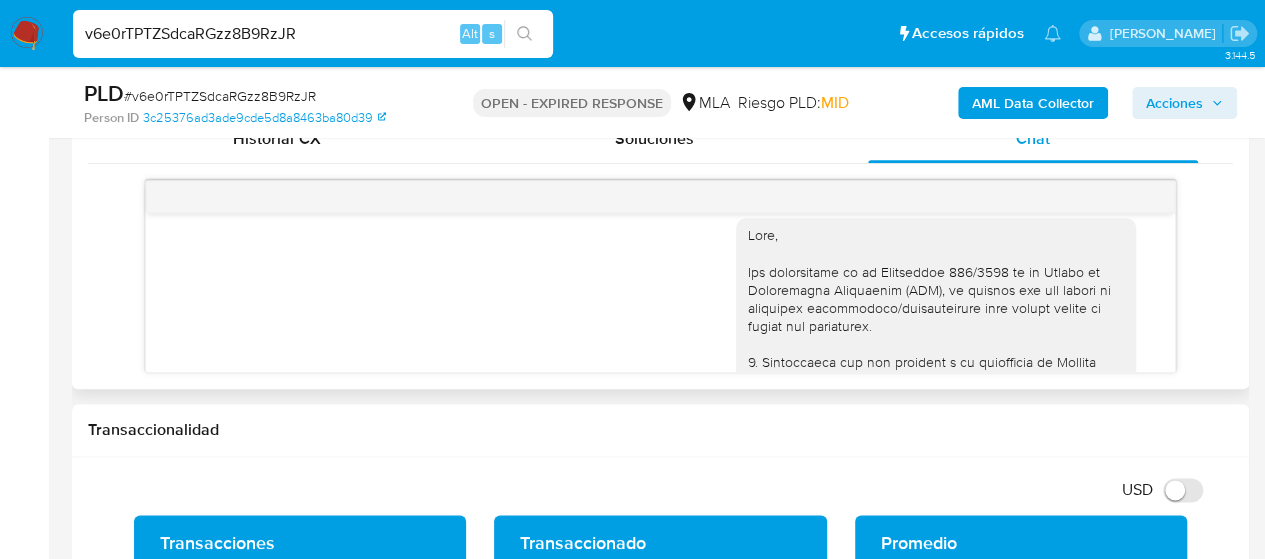 scroll, scrollTop: 1200, scrollLeft: 0, axis: vertical 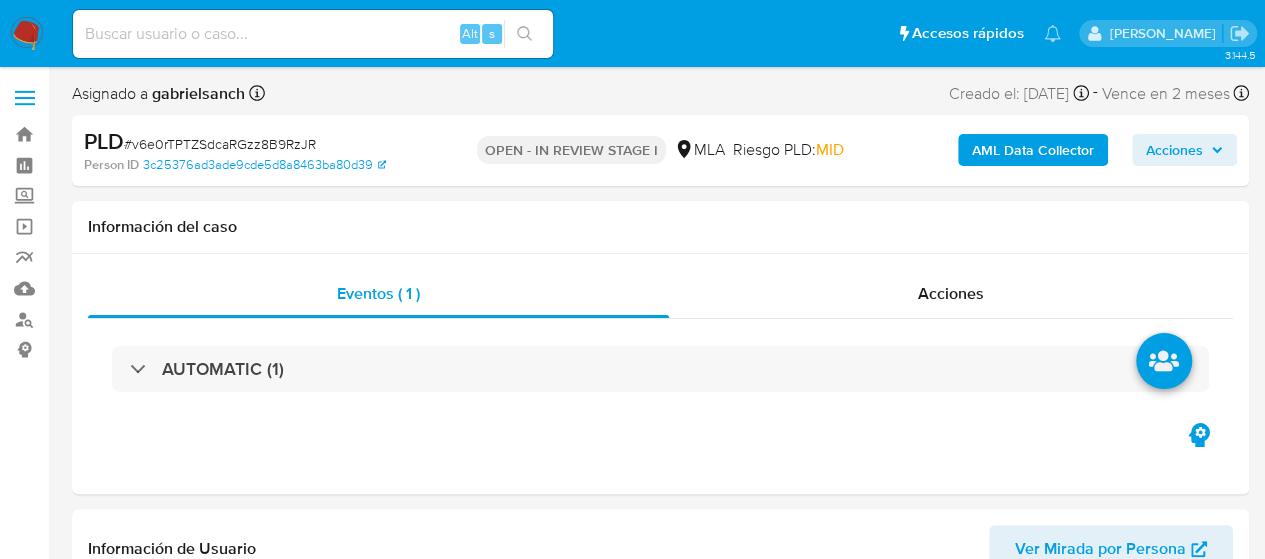 select on "10" 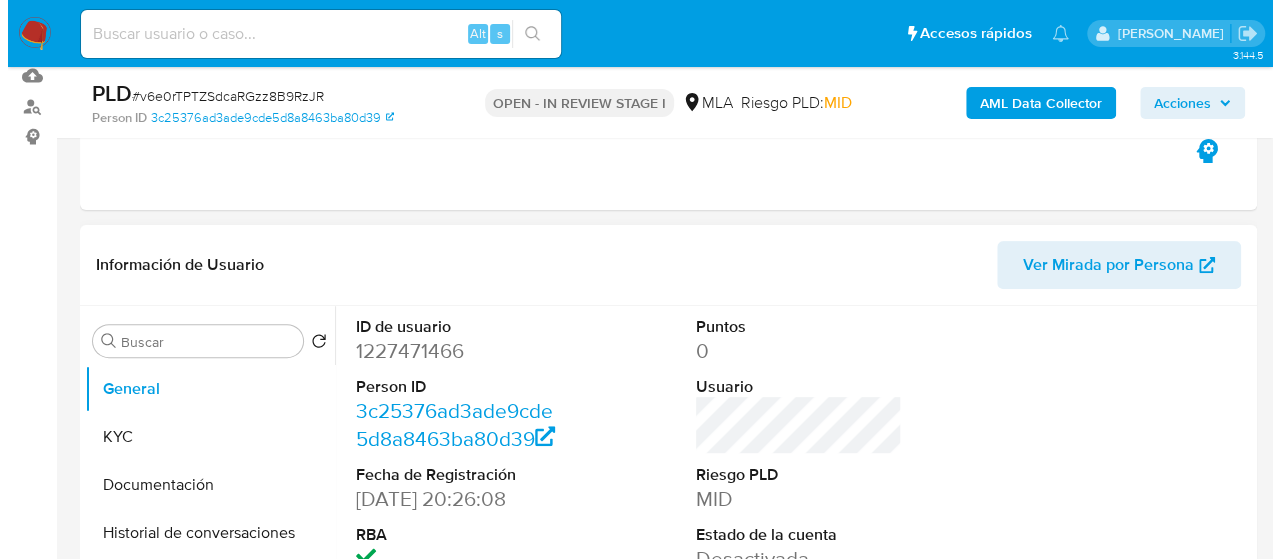 scroll, scrollTop: 400, scrollLeft: 0, axis: vertical 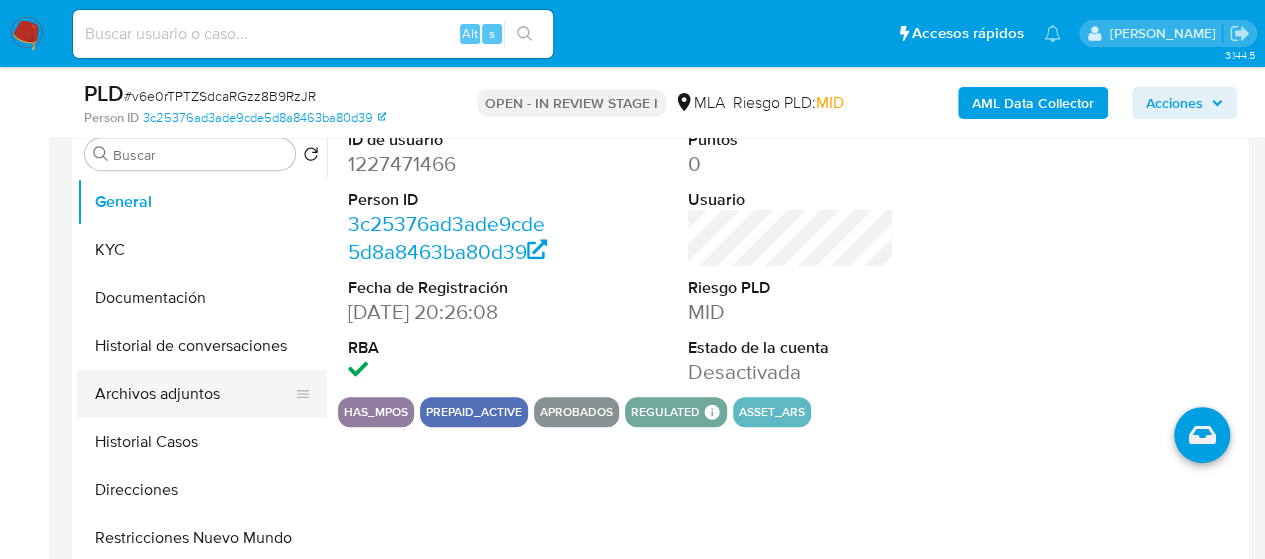 click on "Archivos adjuntos" at bounding box center (194, 394) 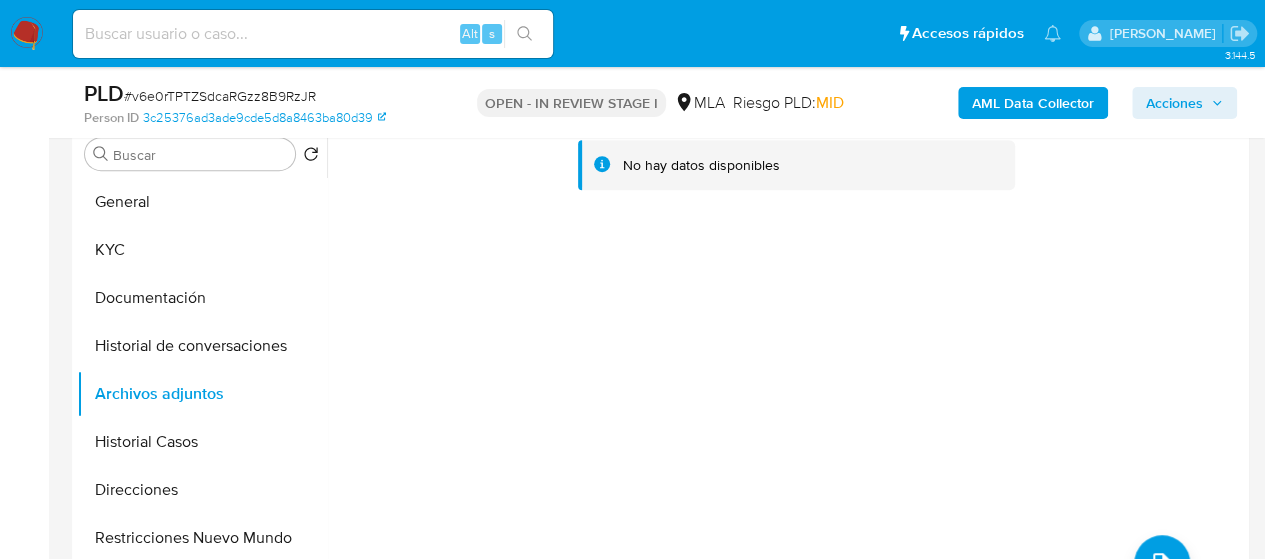 click on "AML Data Collector" at bounding box center [1033, 103] 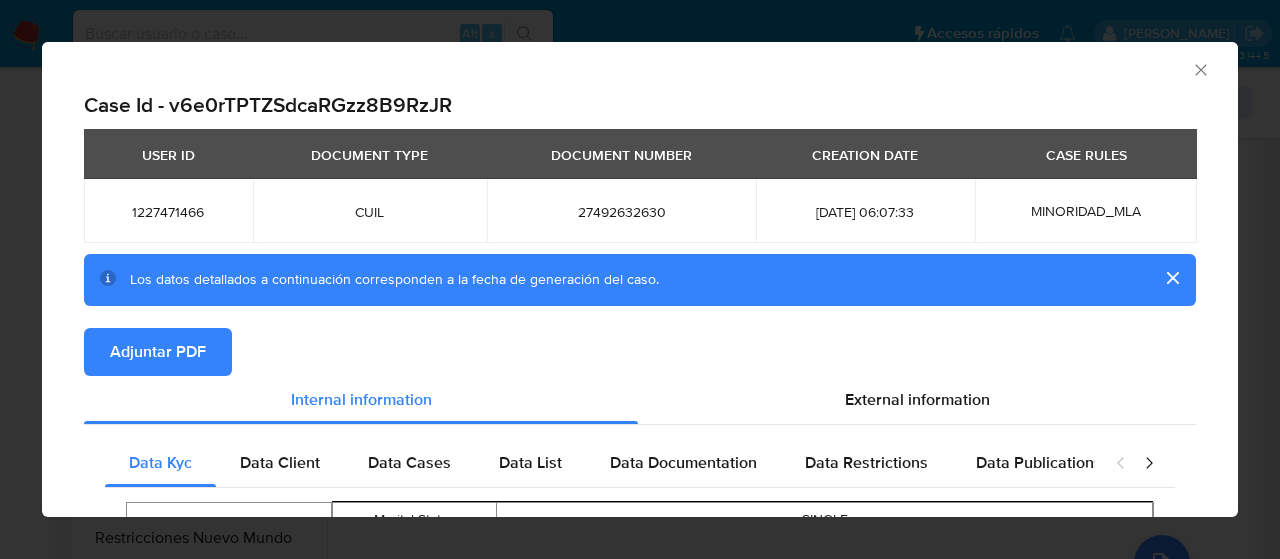 click on "Adjuntar PDF" at bounding box center [158, 352] 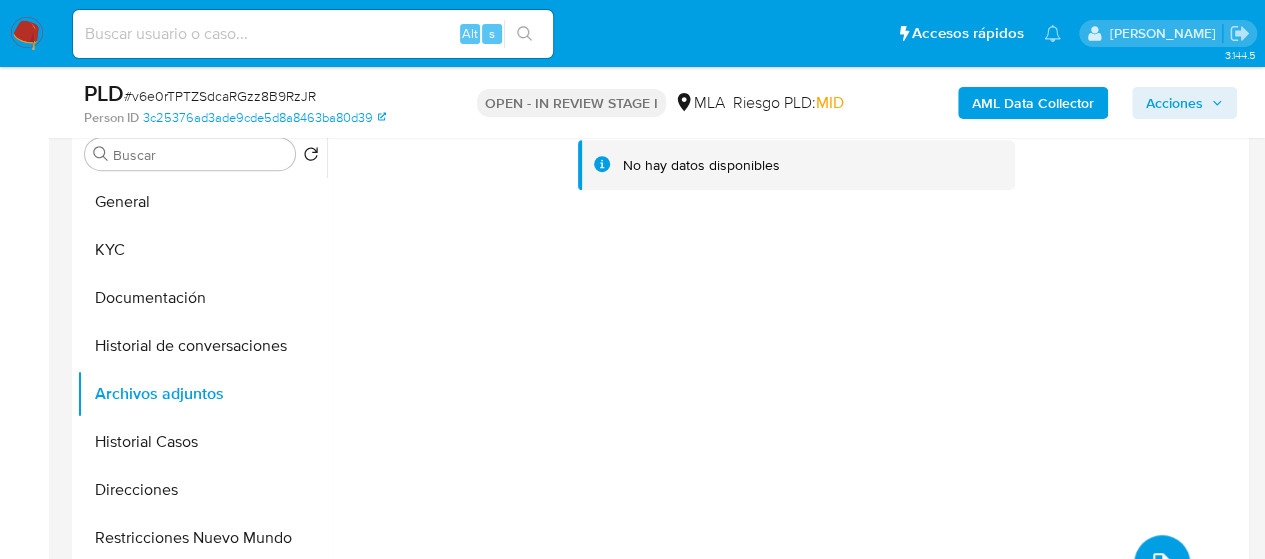 click at bounding box center [1162, 563] 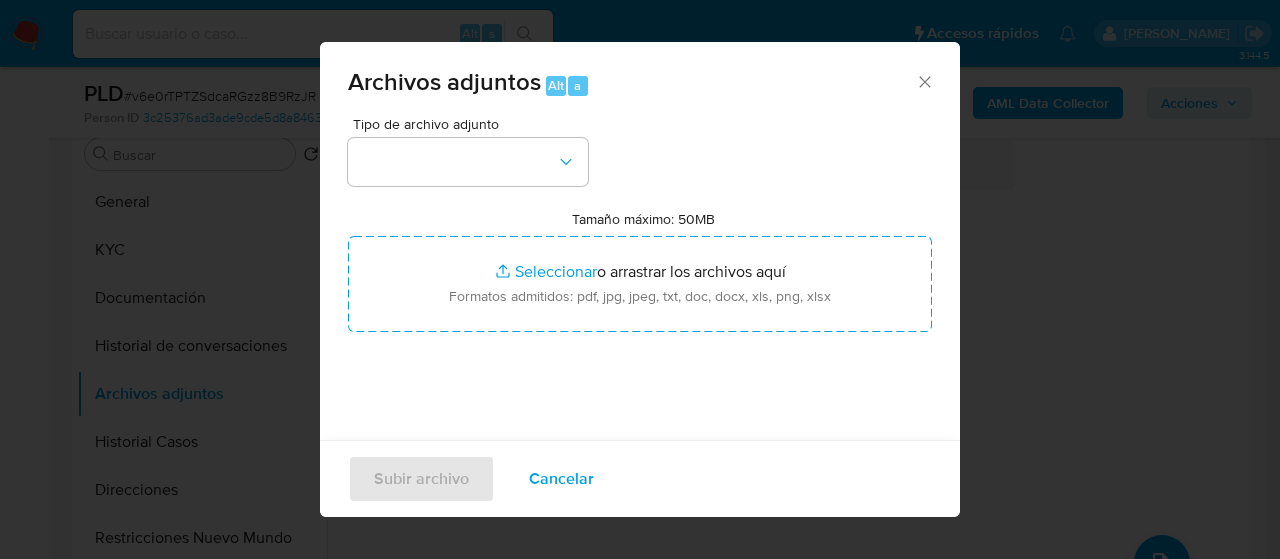 click on "Tipo de archivo adjunto" at bounding box center (473, 124) 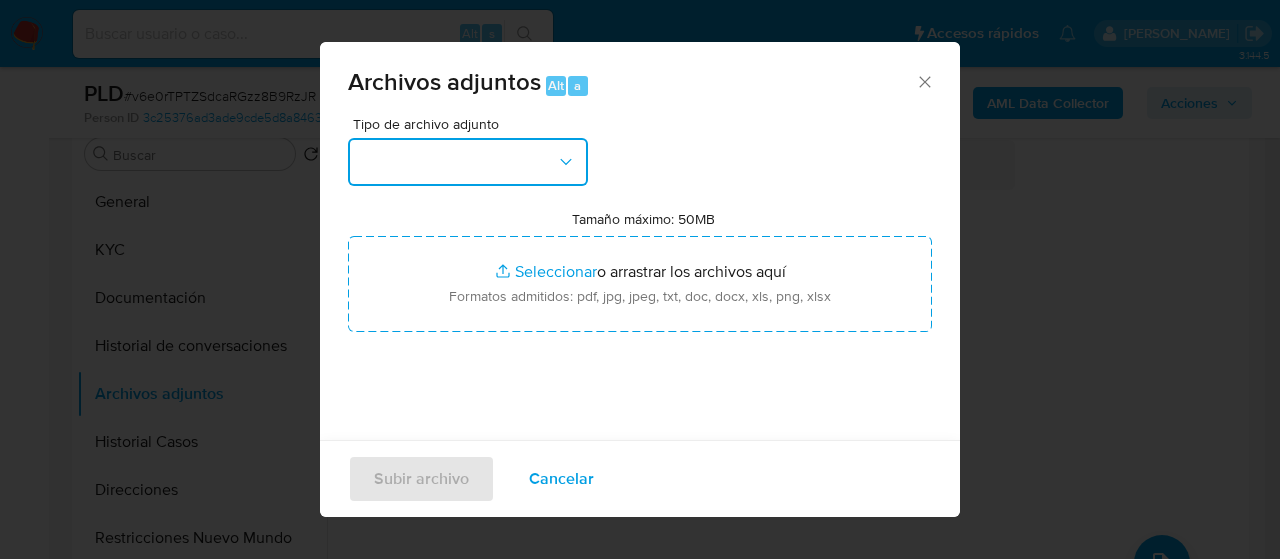 click at bounding box center [468, 162] 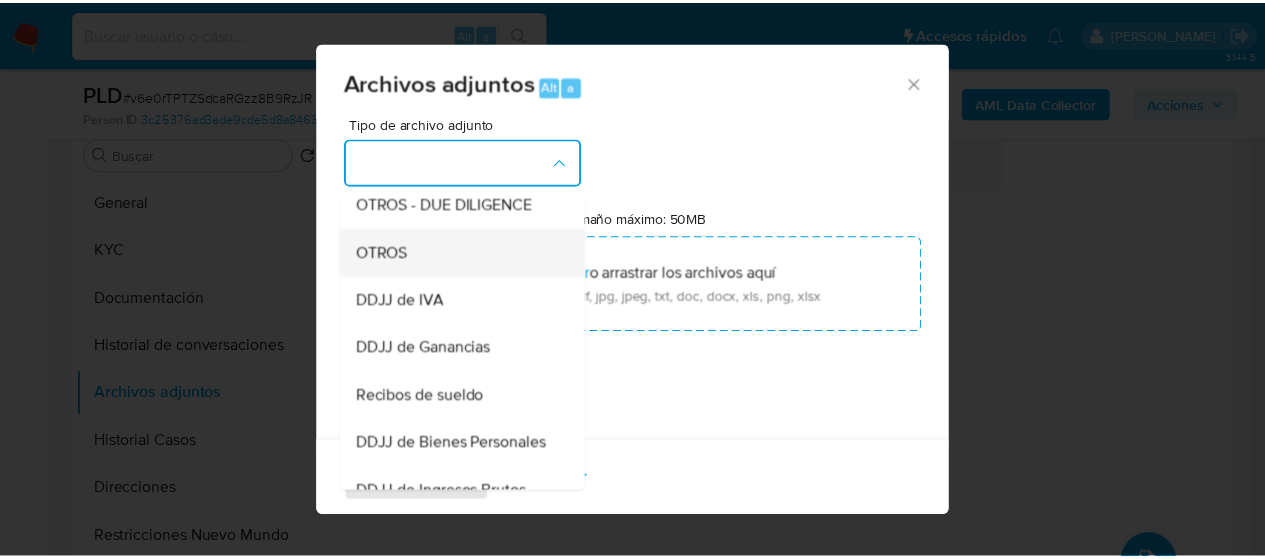 scroll, scrollTop: 400, scrollLeft: 0, axis: vertical 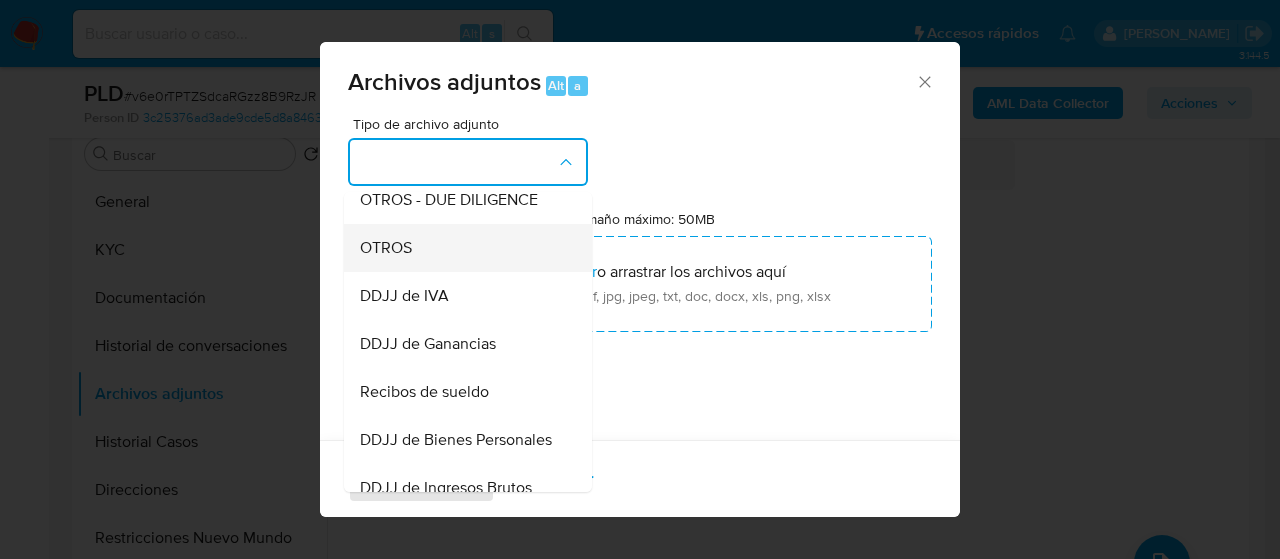 click on "OTROS" at bounding box center (386, 248) 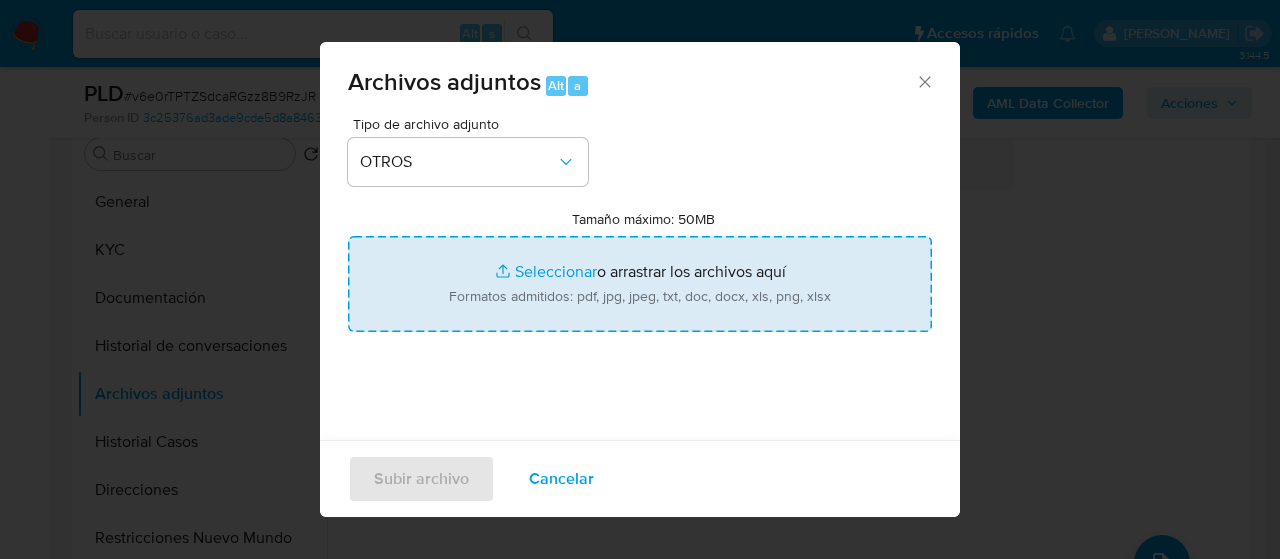 click on "Tamaño máximo: 50MB Seleccionar archivos" at bounding box center (640, 284) 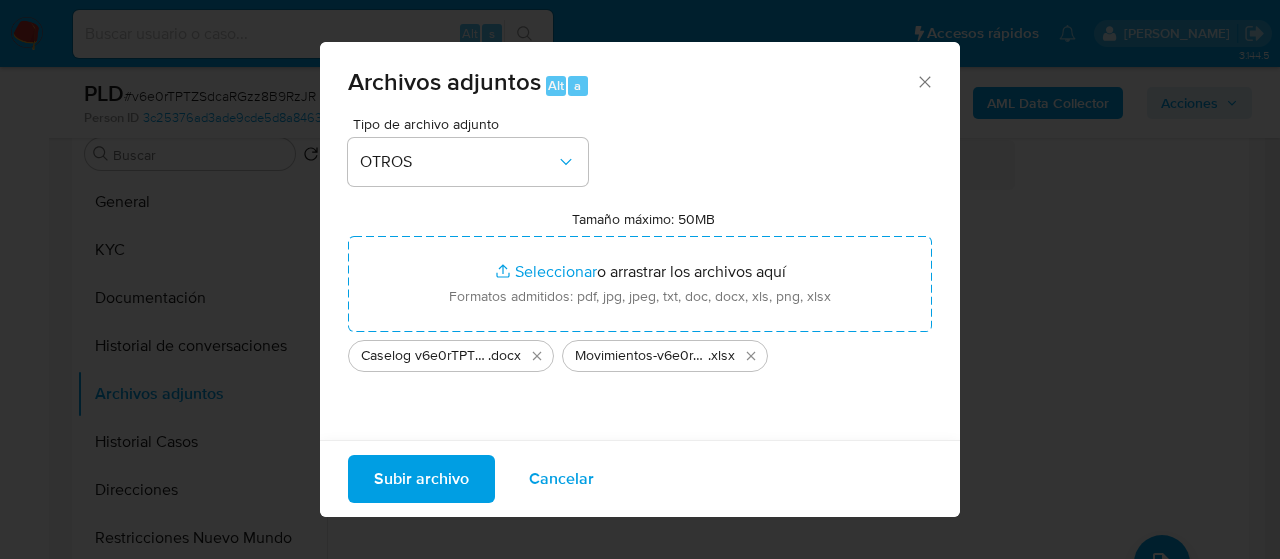 click on "Subir archivo" at bounding box center [421, 479] 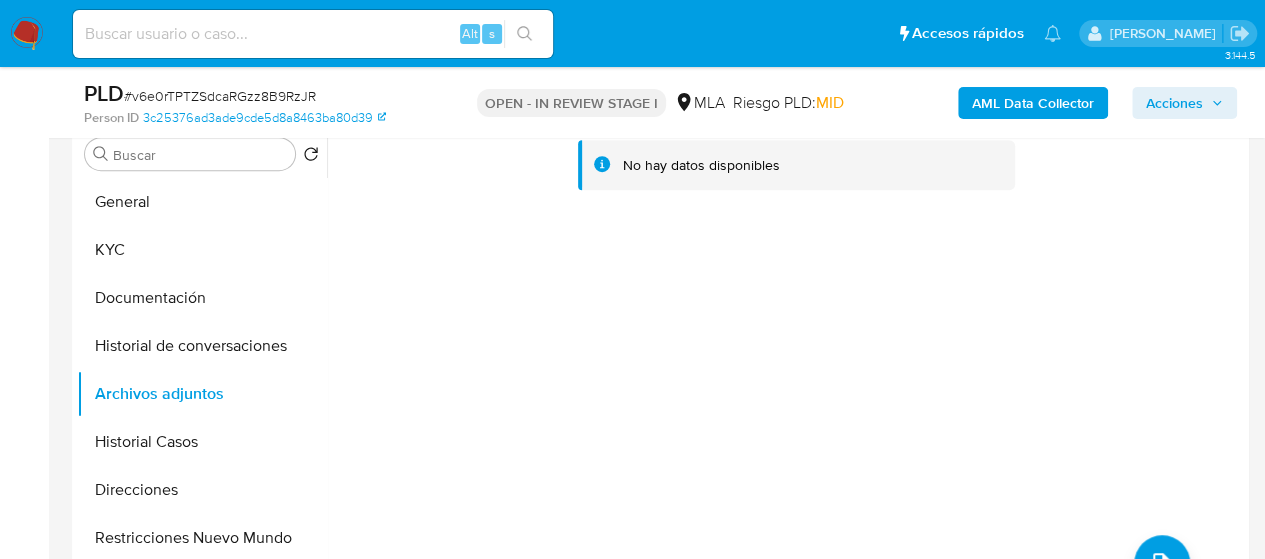click on "Acciones" at bounding box center [1174, 103] 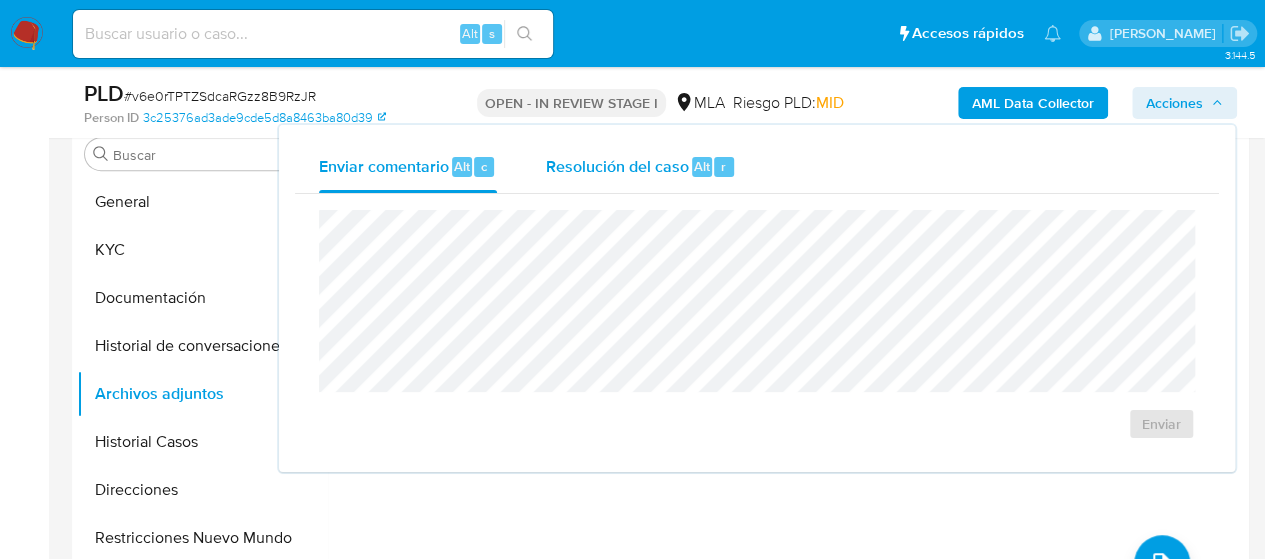 click on "Resolución del caso Alt r" at bounding box center (640, 167) 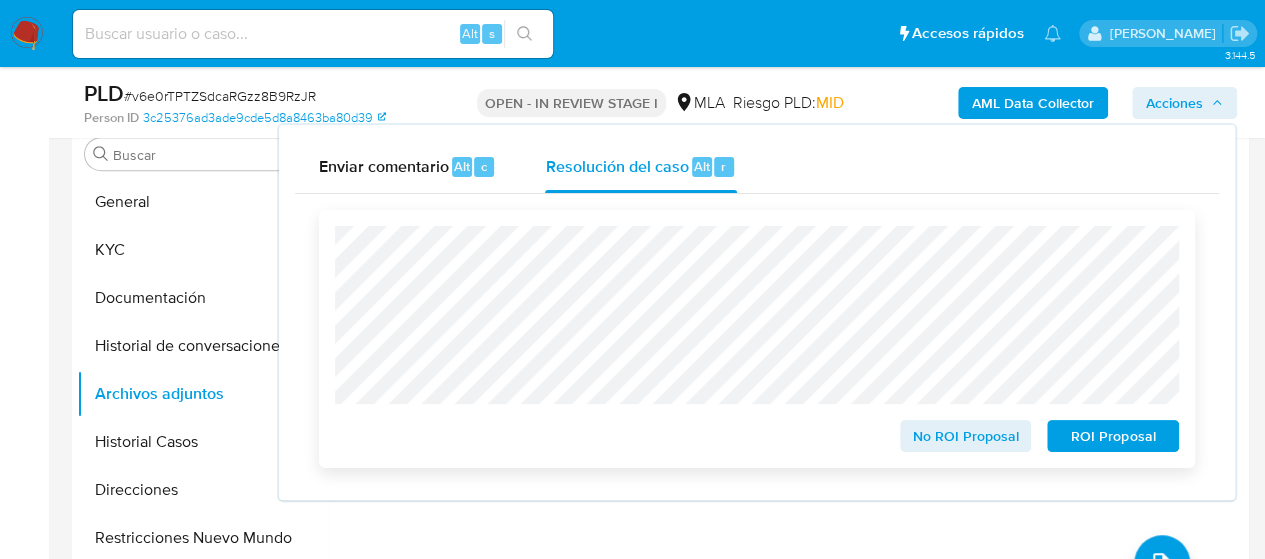 click on "ROI Proposal" at bounding box center (1113, 436) 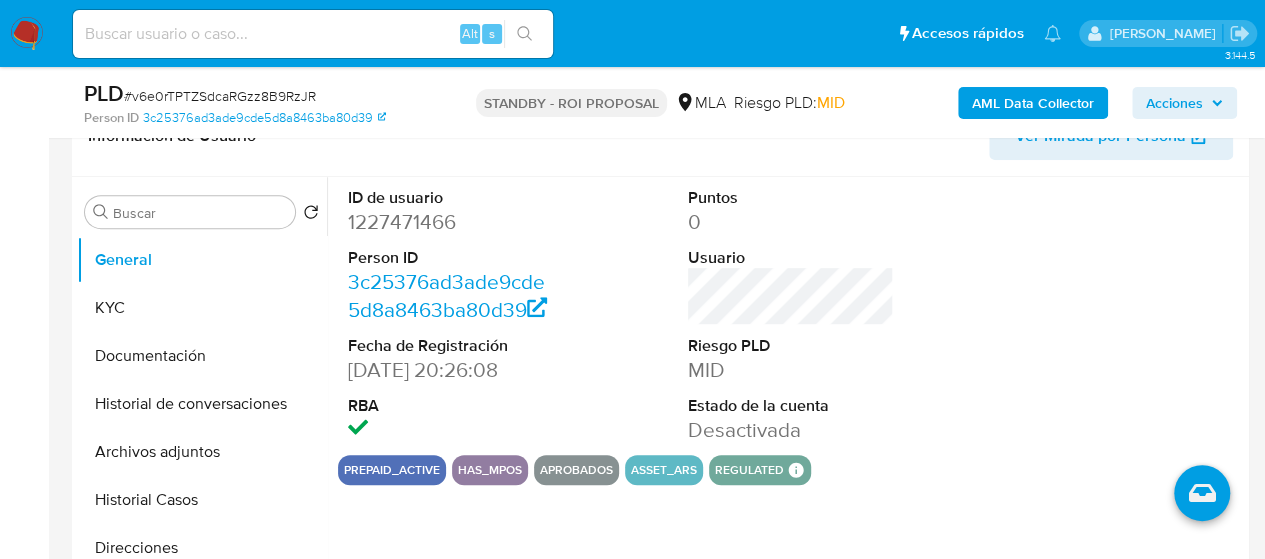 scroll, scrollTop: 500, scrollLeft: 0, axis: vertical 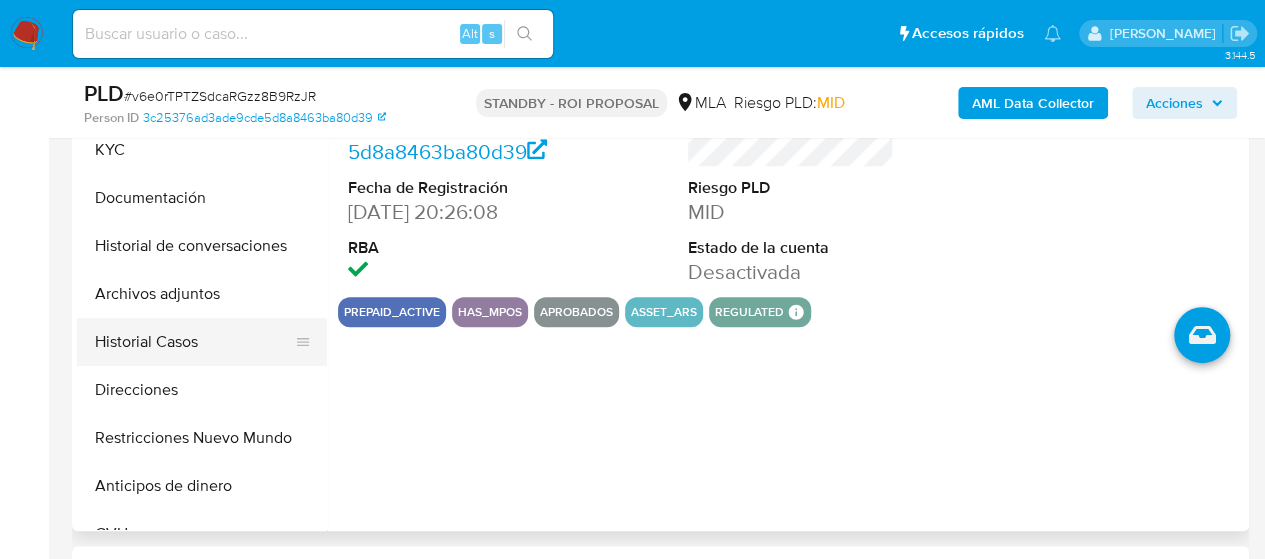 select on "10" 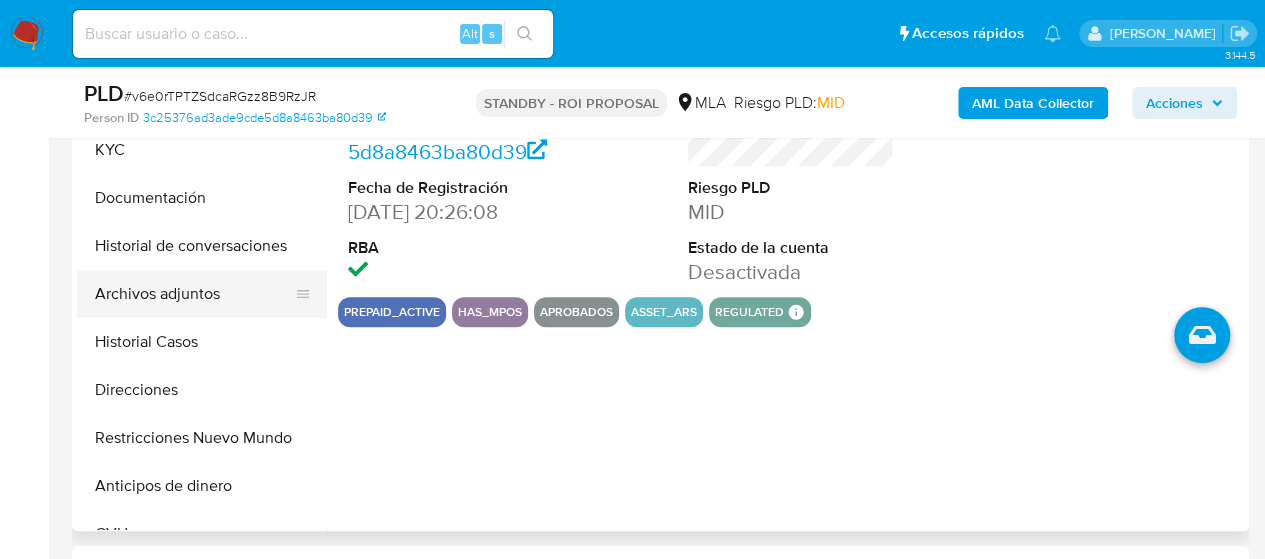 click on "Archivos adjuntos" at bounding box center (194, 294) 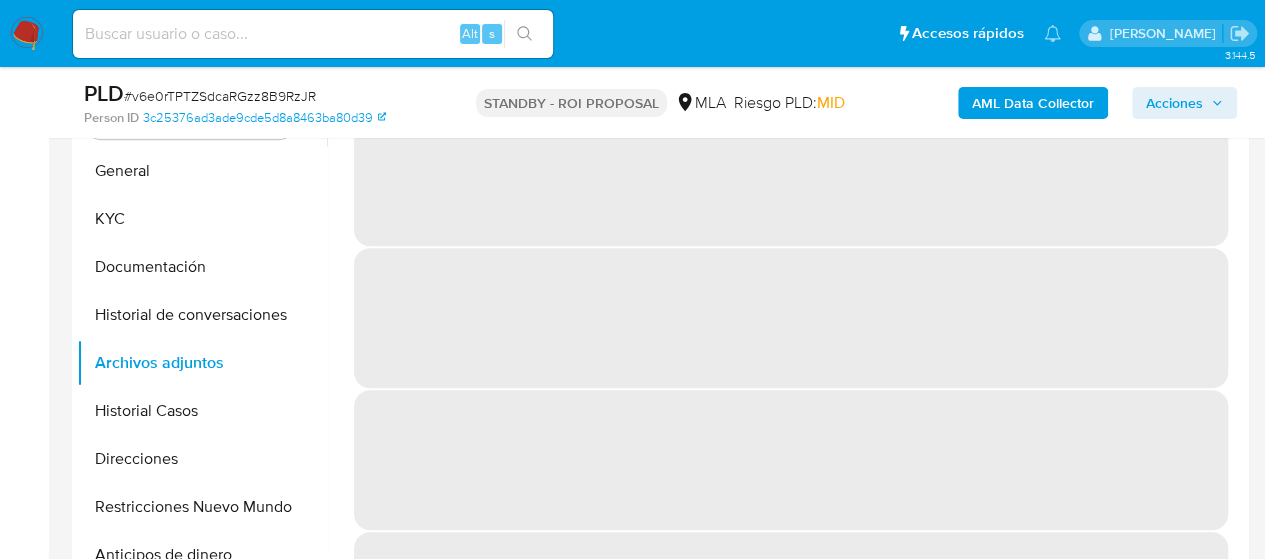 scroll, scrollTop: 400, scrollLeft: 0, axis: vertical 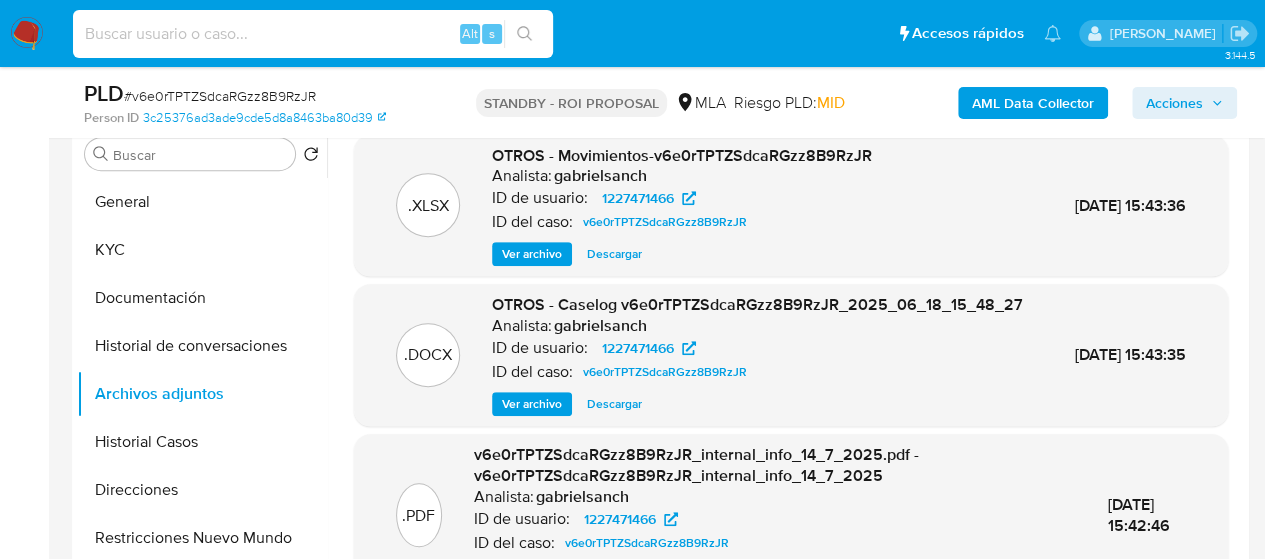 click at bounding box center (313, 34) 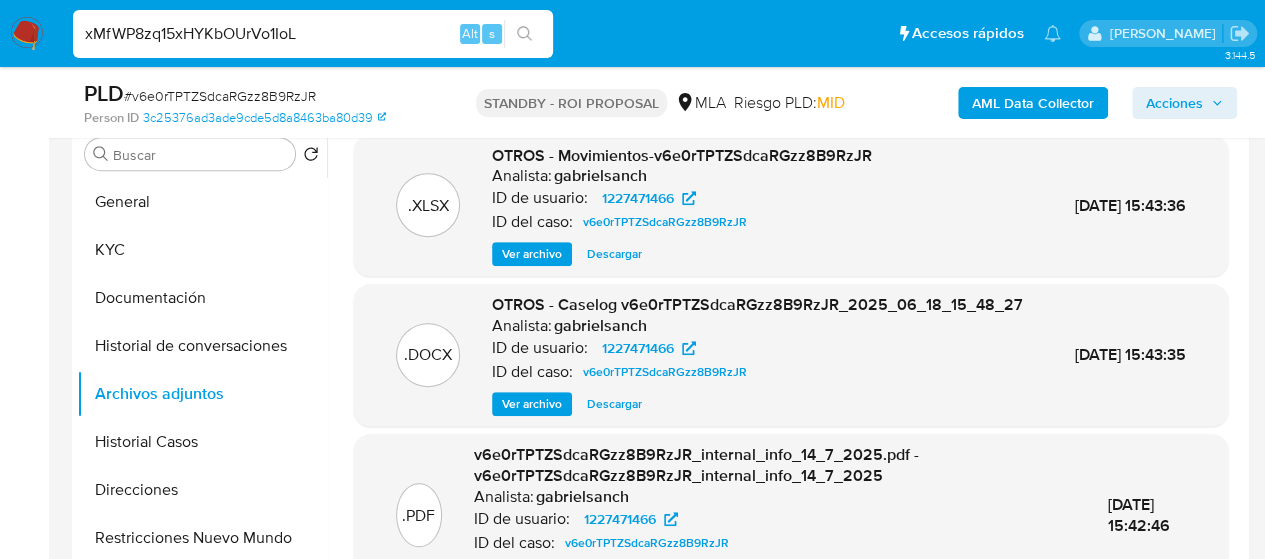type on "xMfWP8zq15xHYKbOUrVo1IoL" 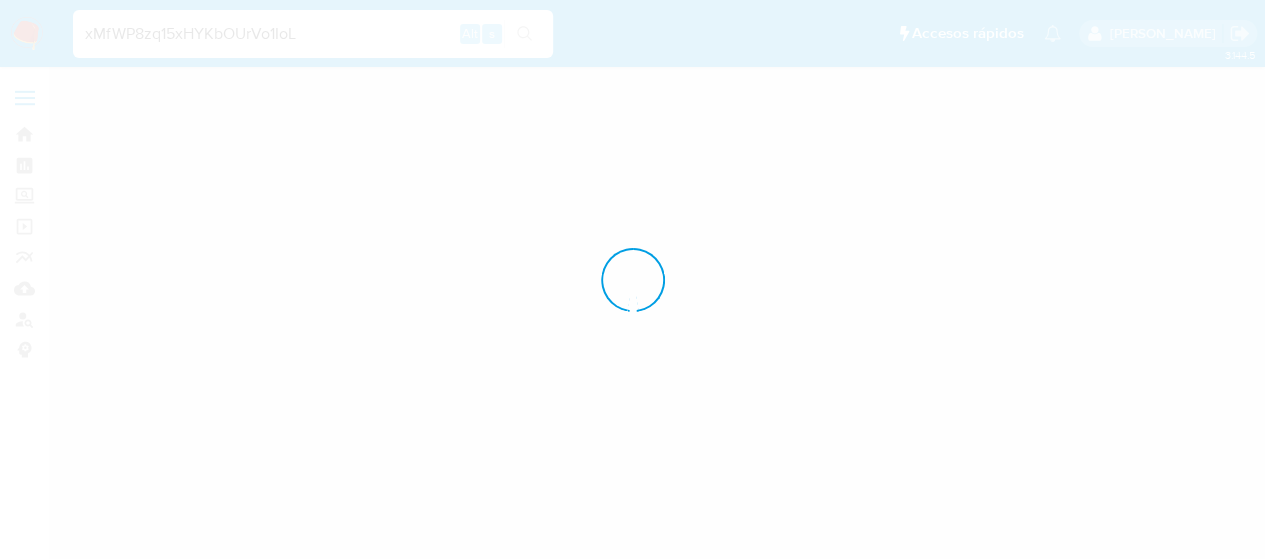 scroll, scrollTop: 0, scrollLeft: 0, axis: both 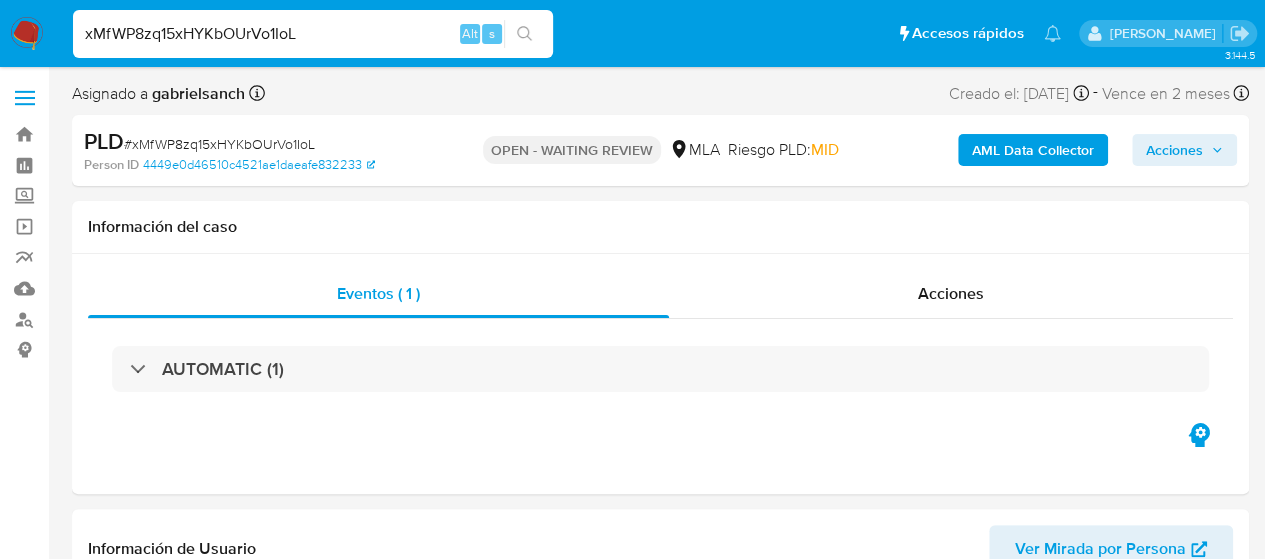 select on "10" 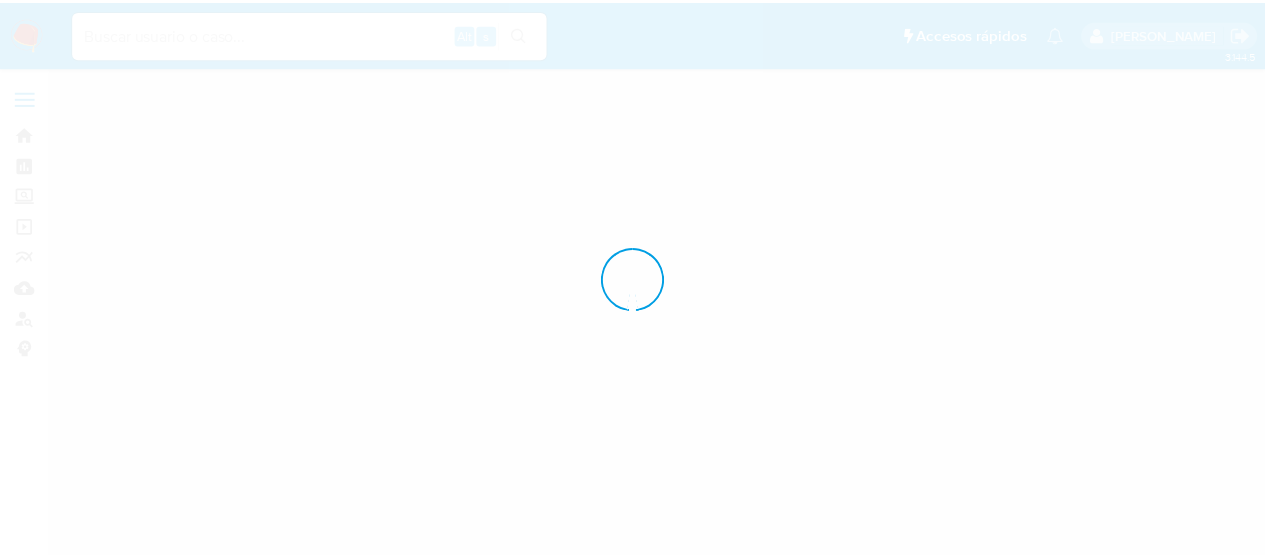 scroll, scrollTop: 0, scrollLeft: 0, axis: both 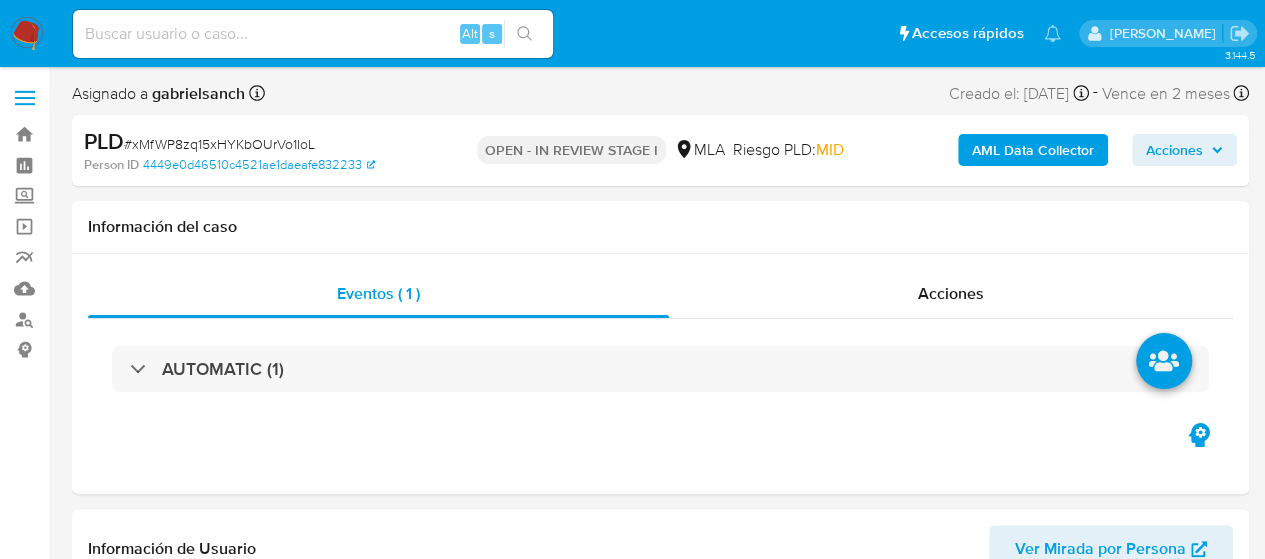 select on "10" 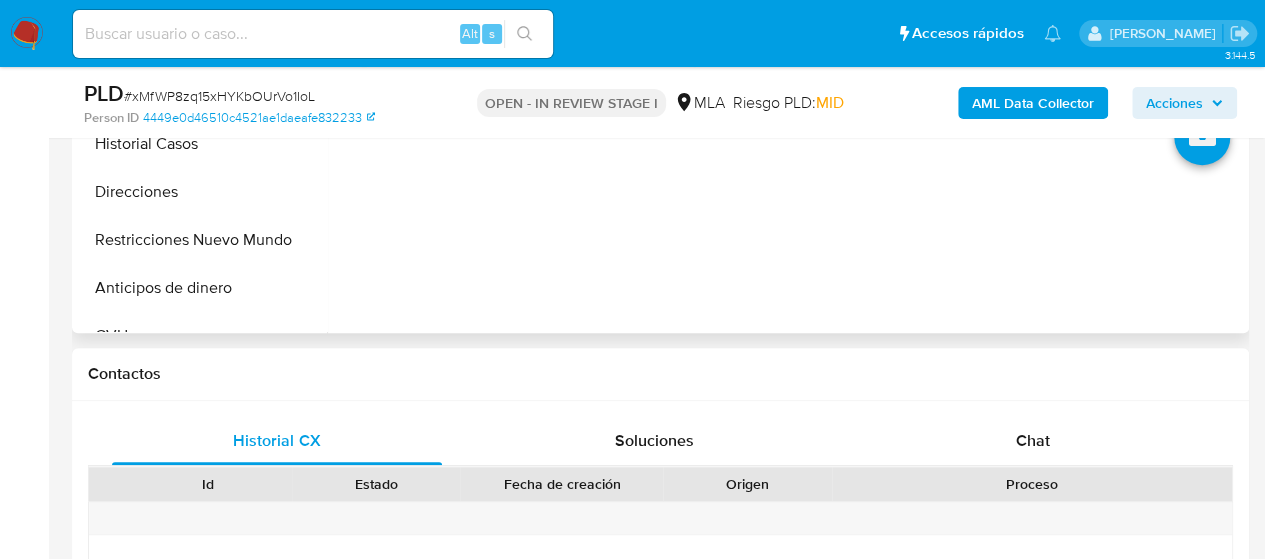 scroll, scrollTop: 700, scrollLeft: 0, axis: vertical 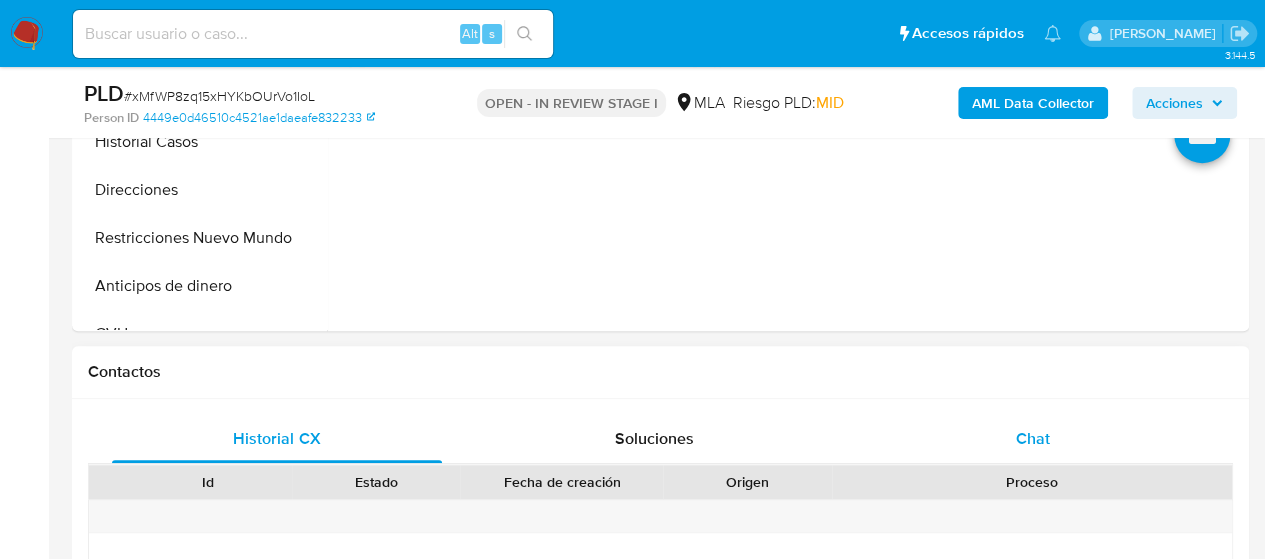 click on "Chat" at bounding box center [1033, 438] 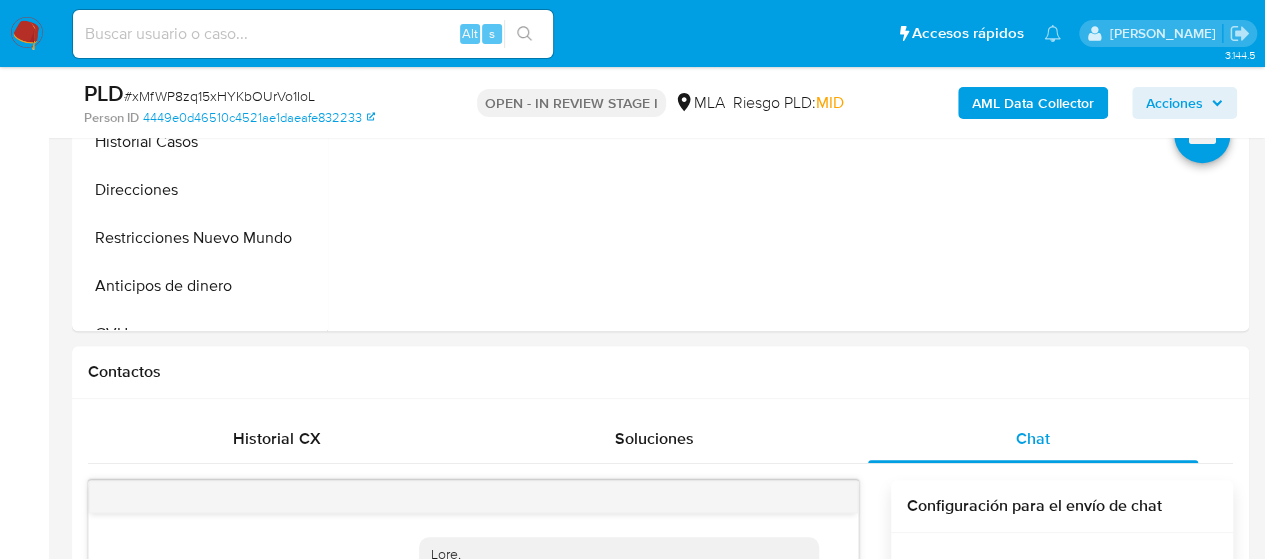 scroll, scrollTop: 787, scrollLeft: 0, axis: vertical 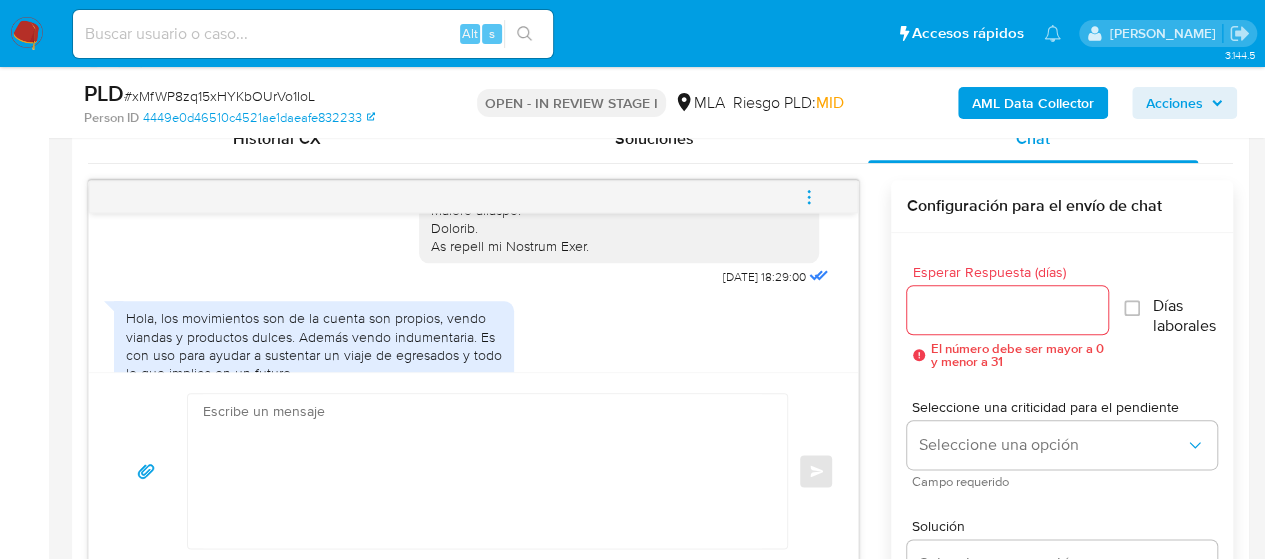 click at bounding box center [313, 34] 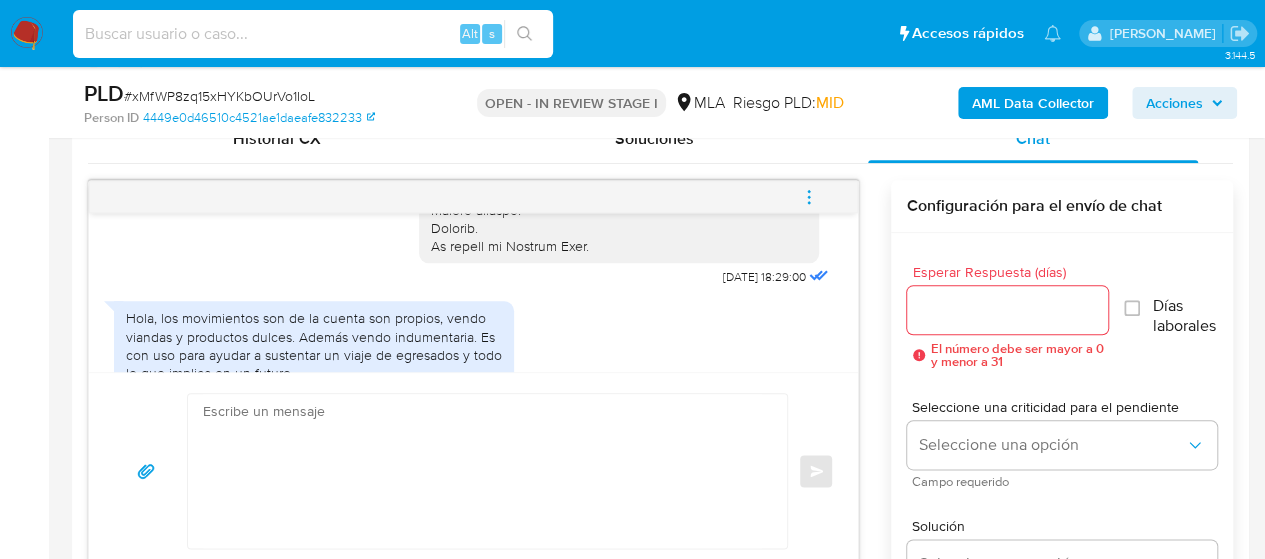 paste on "nQpjXcnhxpa4rtszBtiCLQFV" 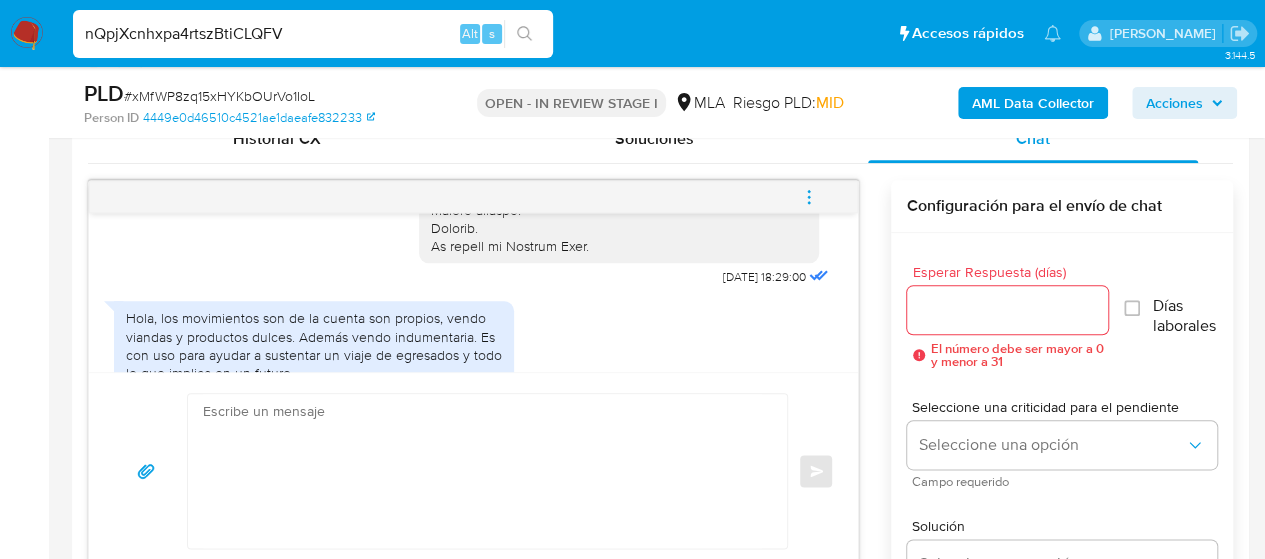 type on "nQpjXcnhxpa4rtszBtiCLQFV" 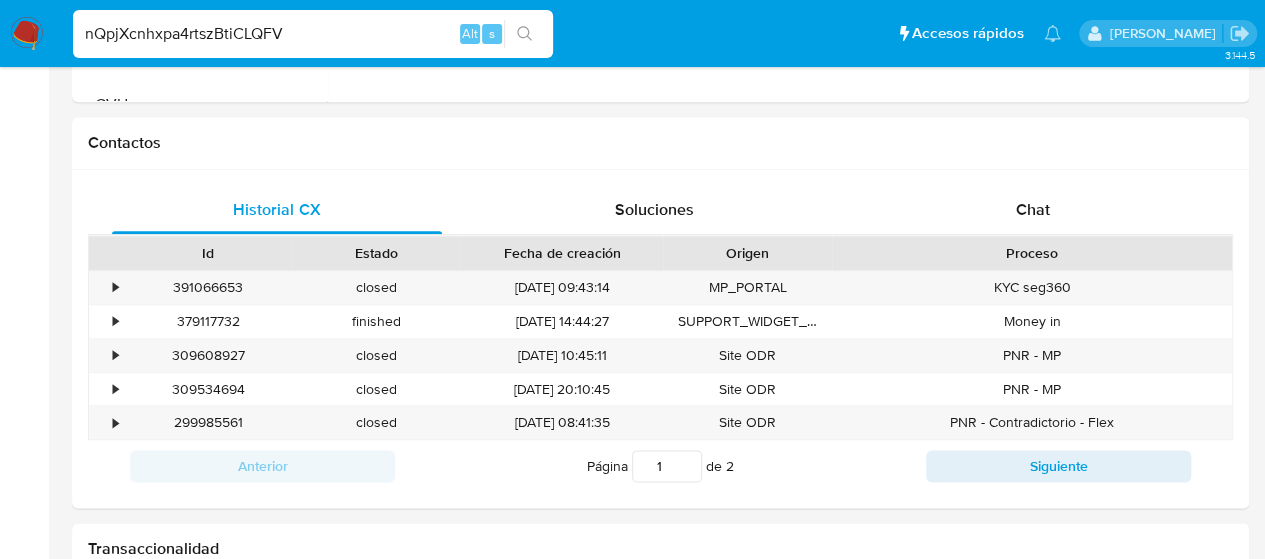 scroll, scrollTop: 0, scrollLeft: 0, axis: both 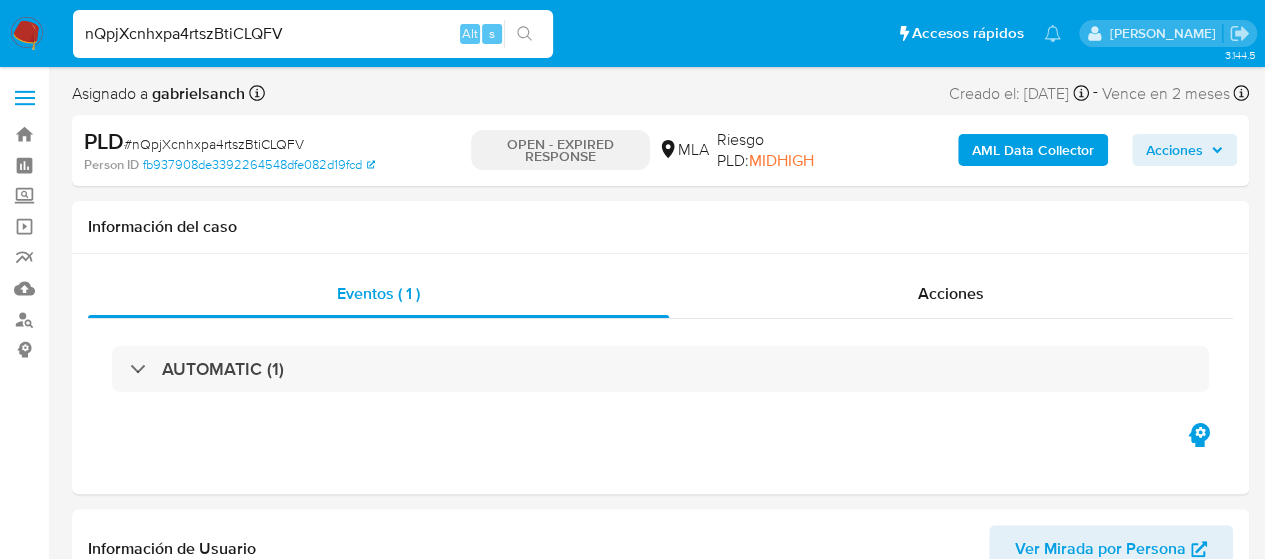 select on "10" 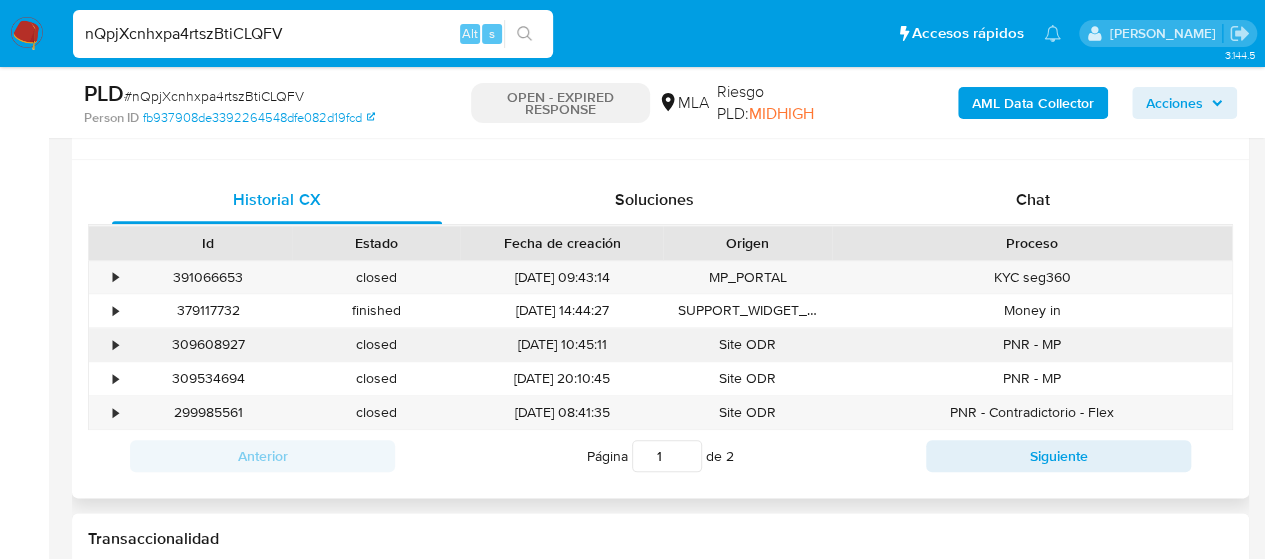 scroll, scrollTop: 1000, scrollLeft: 0, axis: vertical 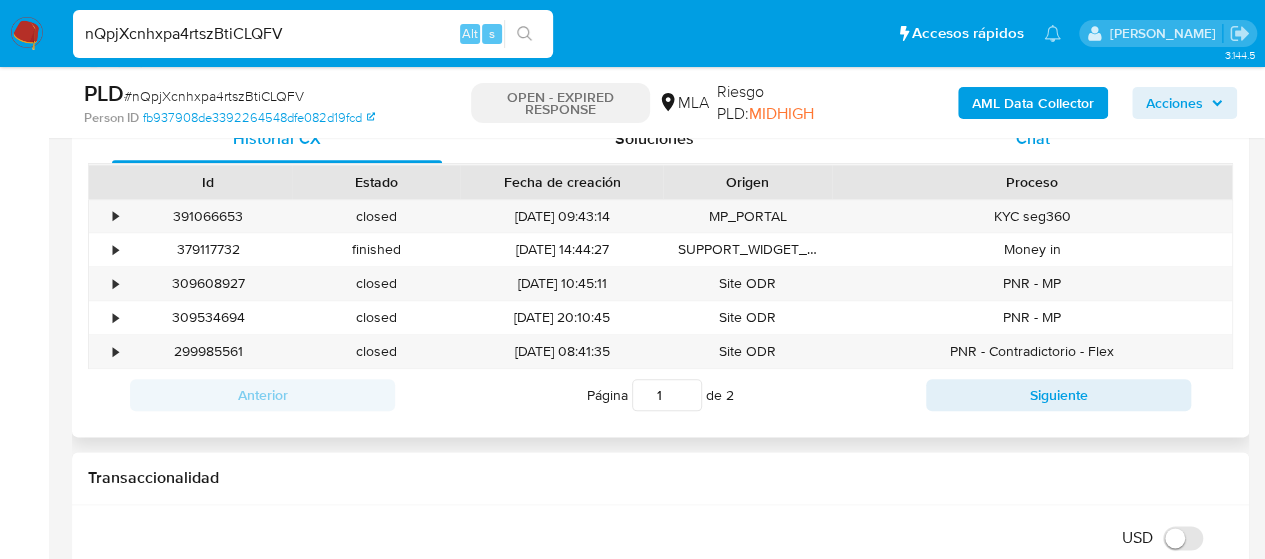 click on "Chat" at bounding box center (1033, 139) 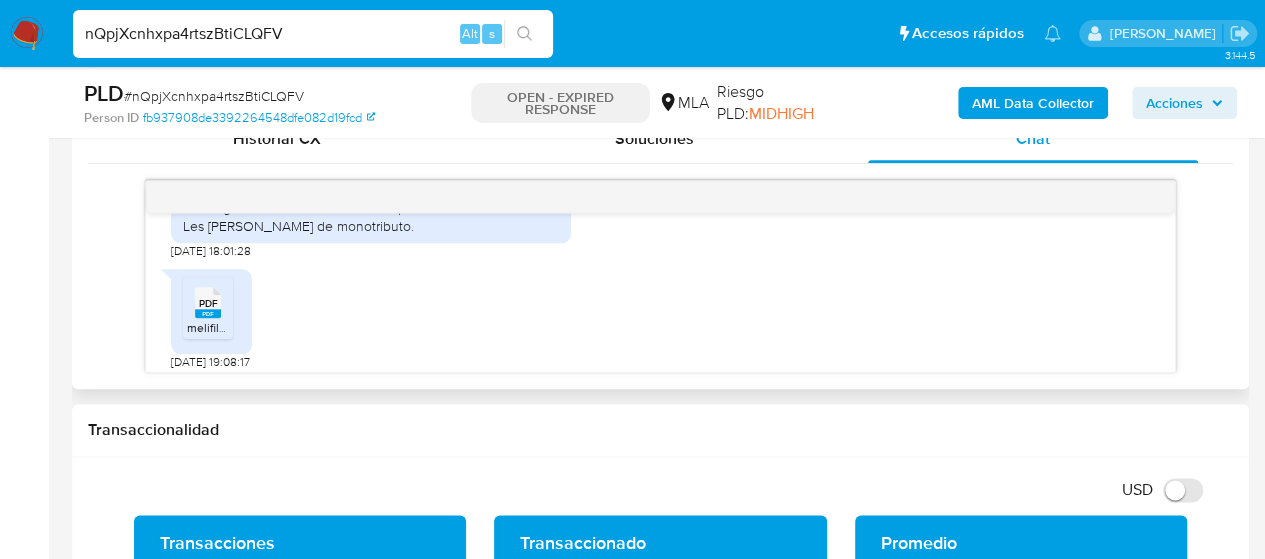 scroll, scrollTop: 1168, scrollLeft: 0, axis: vertical 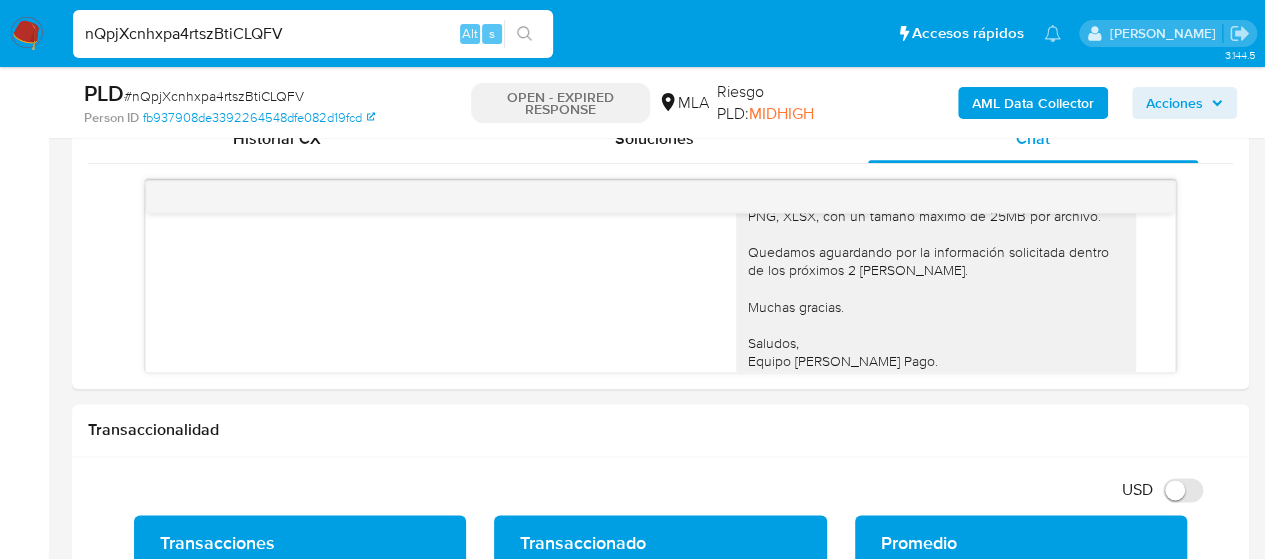 click on "nQpjXcnhxpa4rtszBtiCLQFV" at bounding box center [313, 34] 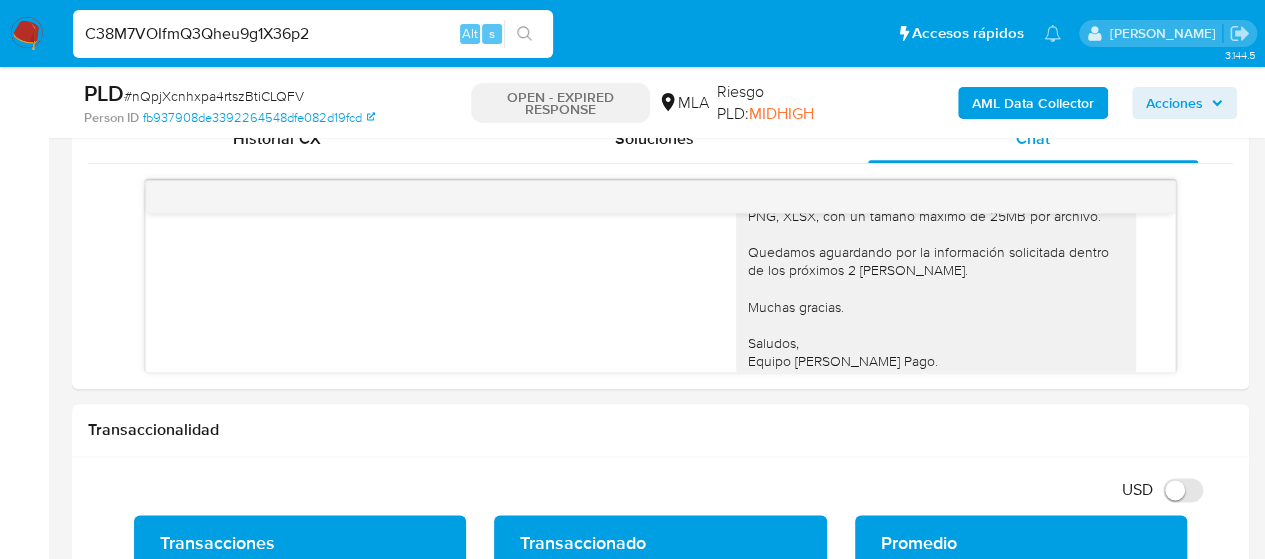 type on "C38M7VOIfmQ3Qheu9g1X36p2" 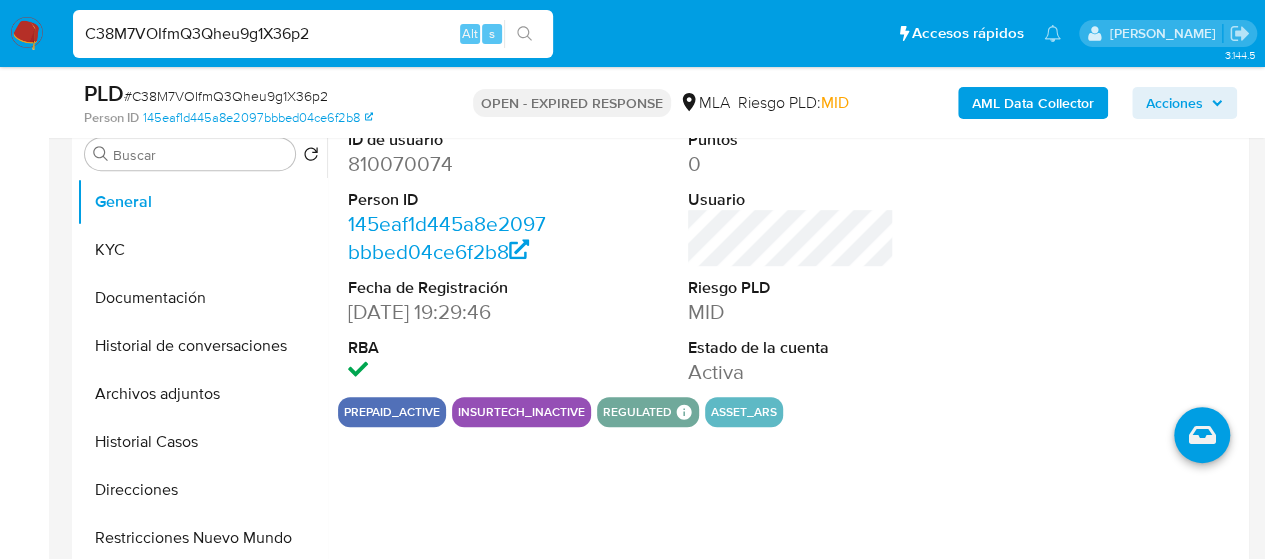 select on "10" 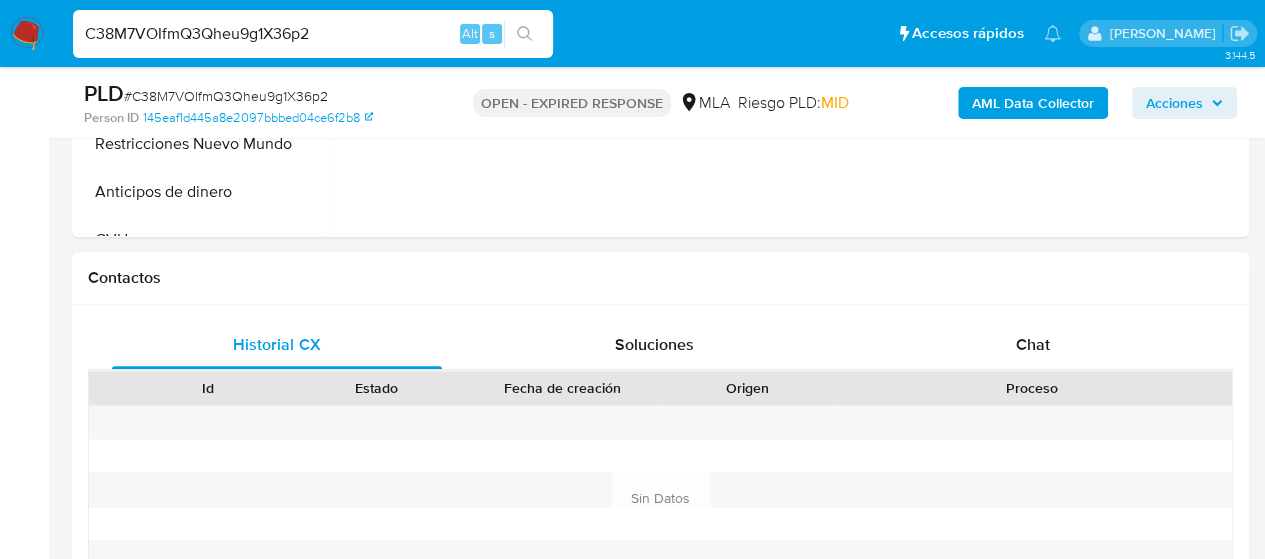 scroll, scrollTop: 800, scrollLeft: 0, axis: vertical 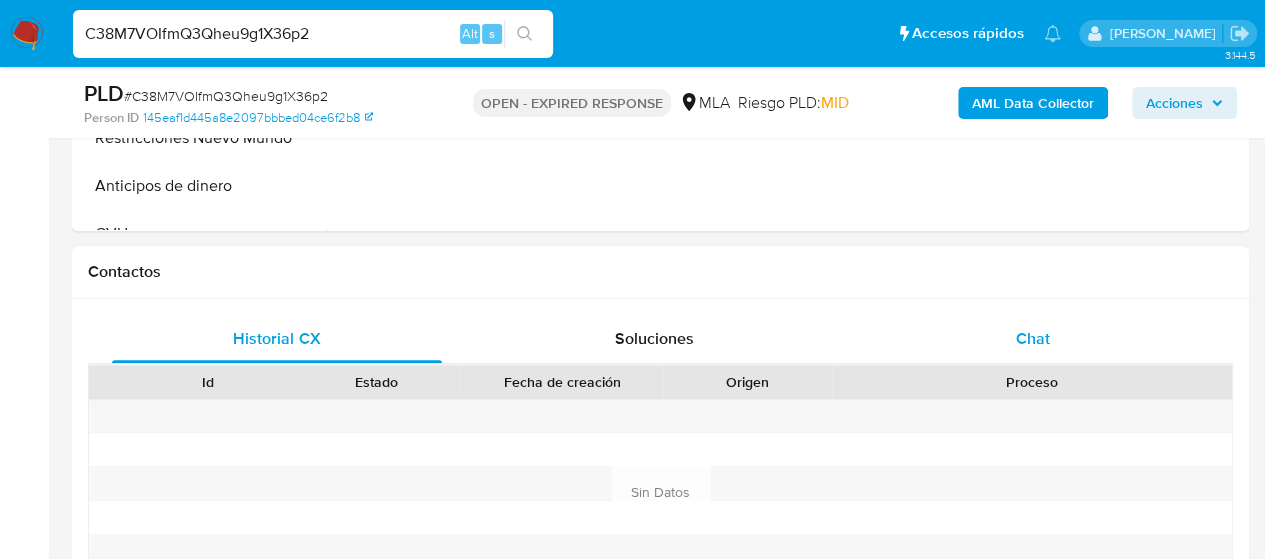 drag, startPoint x: 1020, startPoint y: 345, endPoint x: 1005, endPoint y: 325, distance: 25 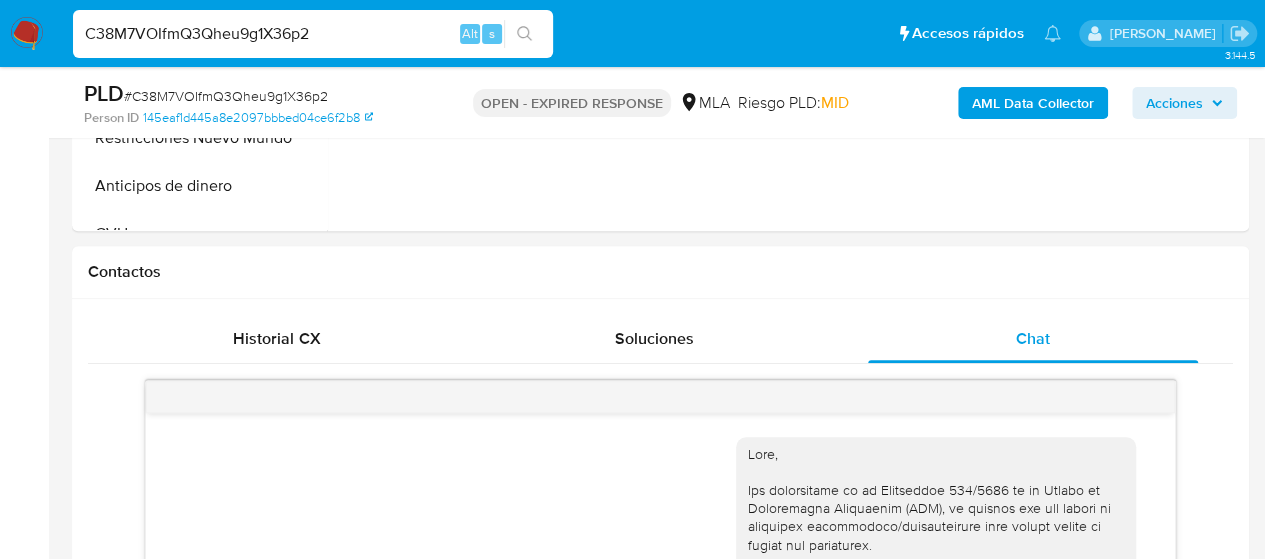 scroll, scrollTop: 1814, scrollLeft: 0, axis: vertical 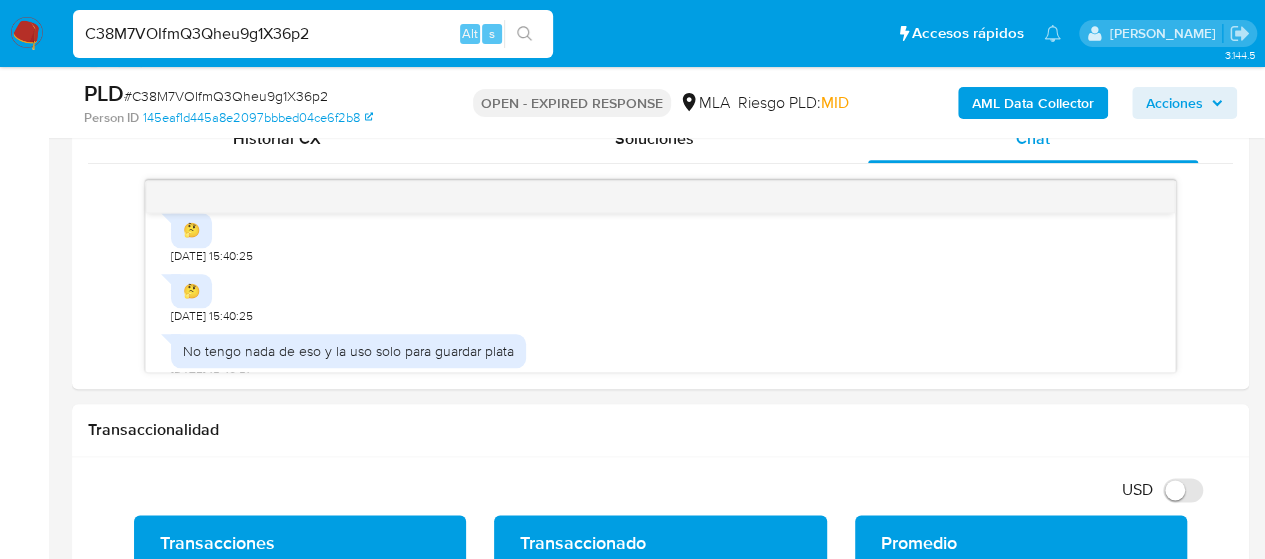 click on "C38M7VOIfmQ3Qheu9g1X36p2" at bounding box center (313, 34) 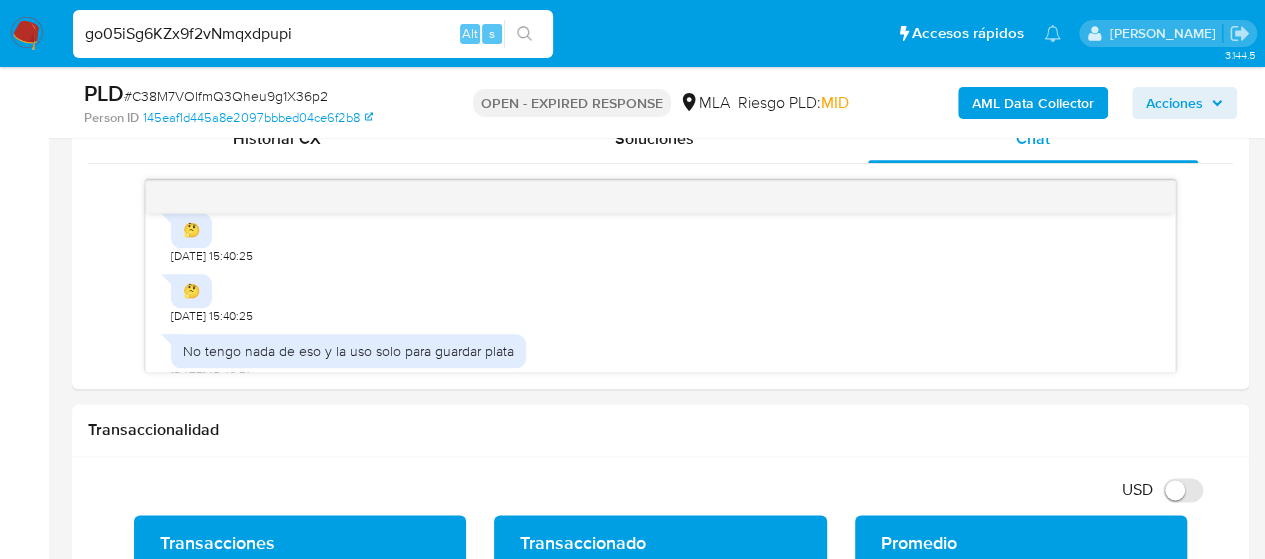 type on "go05iSg6KZx9f2vNmqxdpupi" 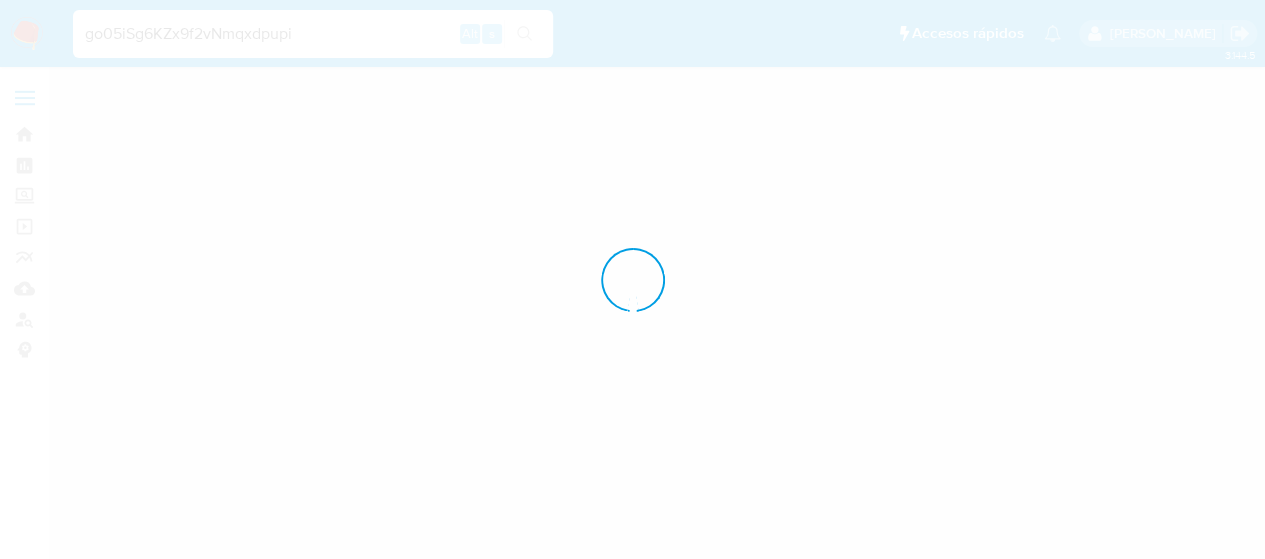 scroll, scrollTop: 0, scrollLeft: 0, axis: both 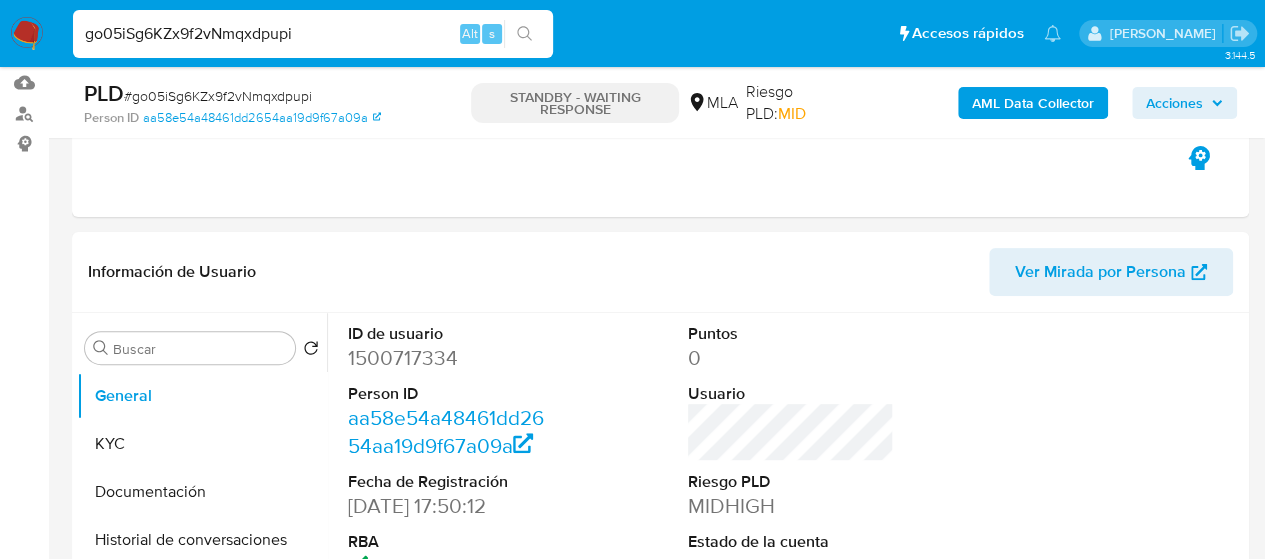 select on "10" 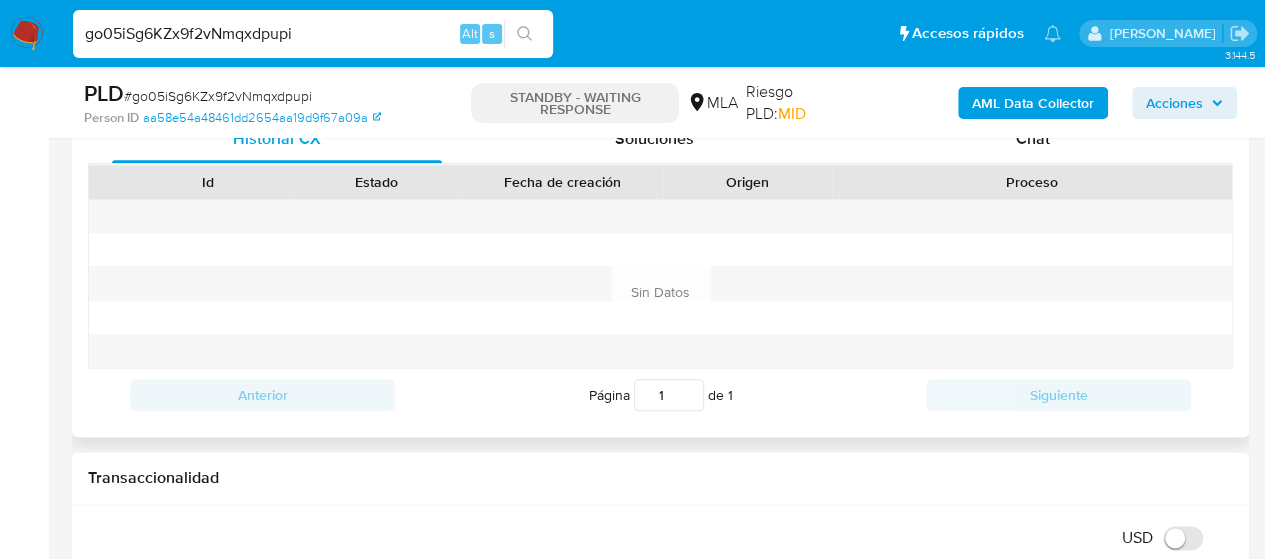 scroll, scrollTop: 800, scrollLeft: 0, axis: vertical 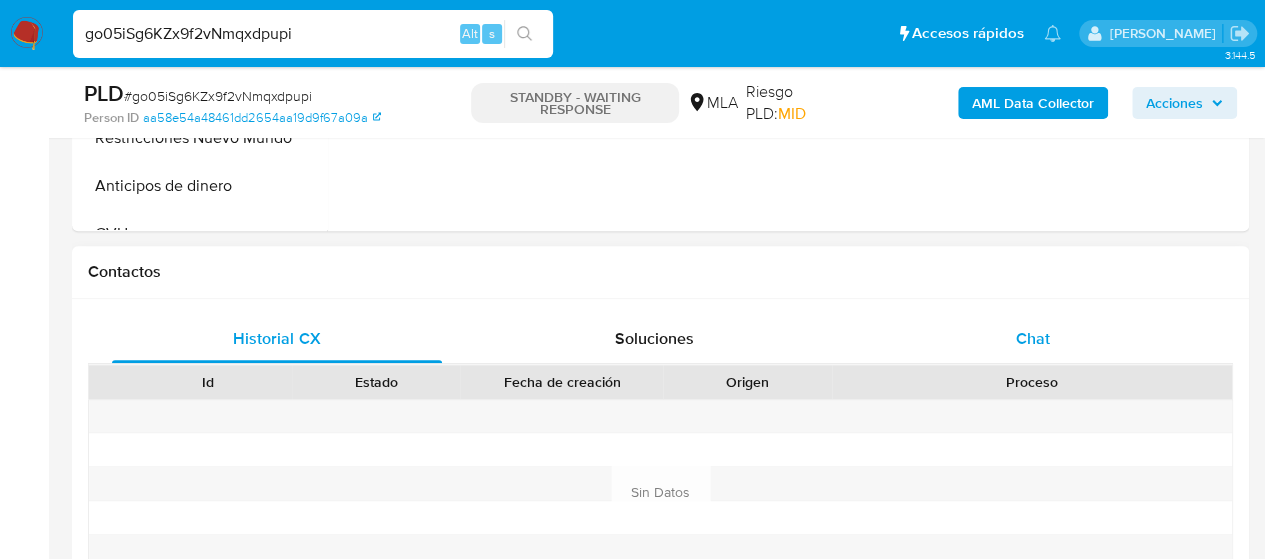 click on "Chat" at bounding box center [1033, 338] 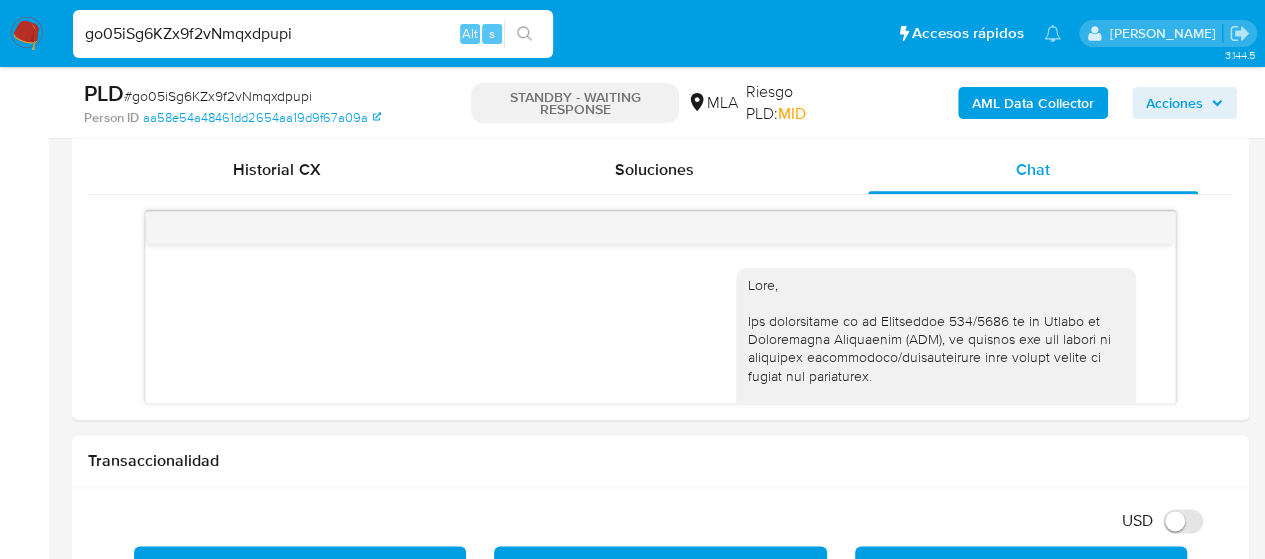 scroll, scrollTop: 1000, scrollLeft: 0, axis: vertical 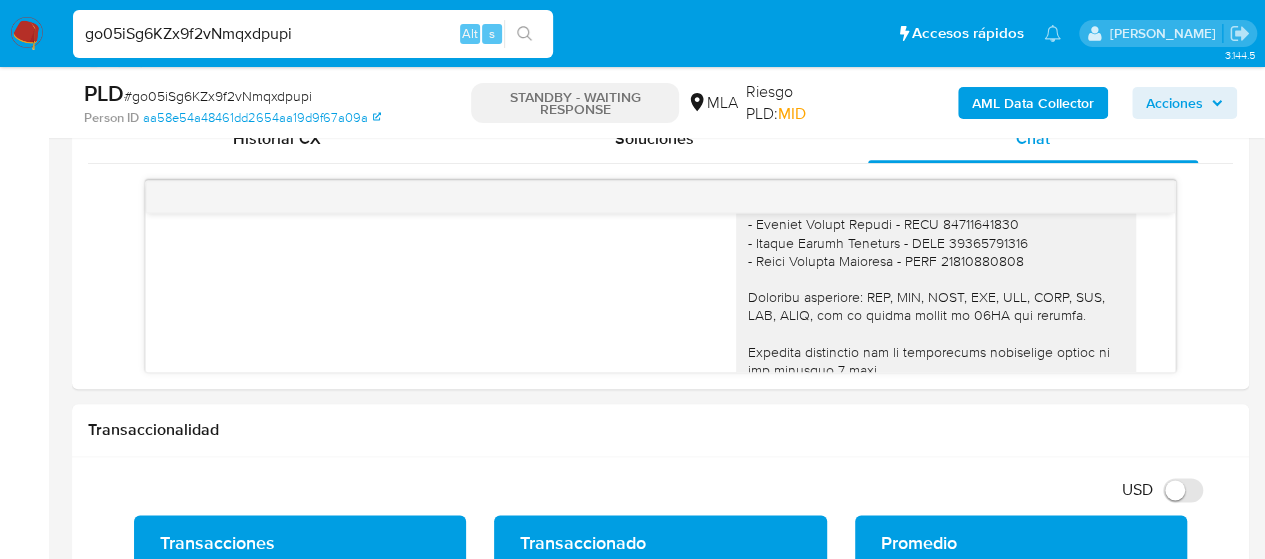 click on "go05iSg6KZx9f2vNmqxdpupi" at bounding box center [313, 34] 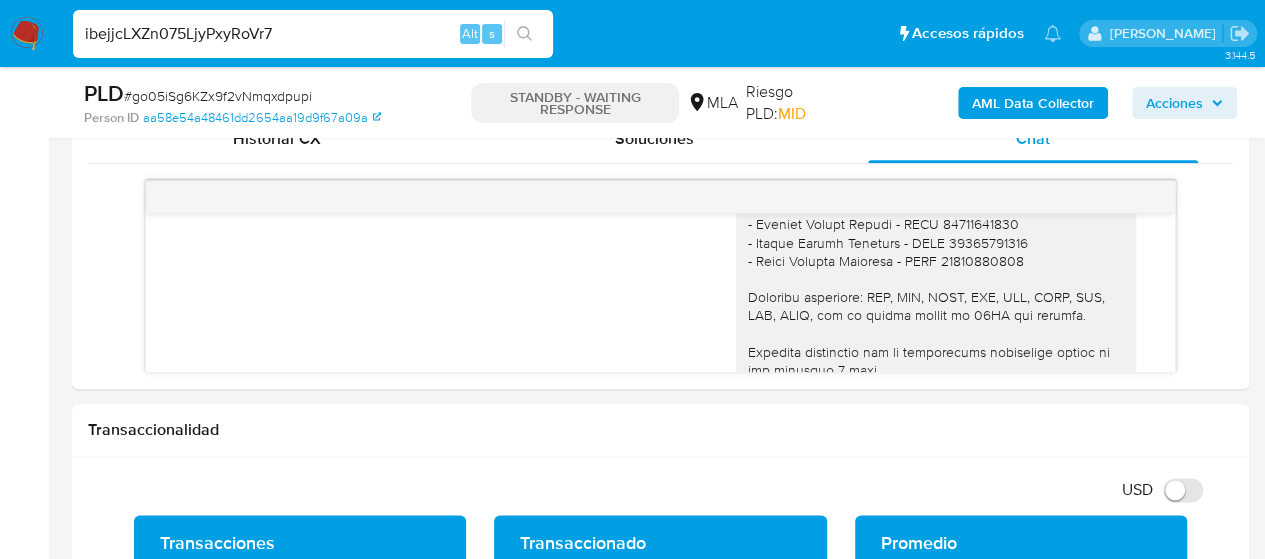 type on "ibejjcLXZn075LjyPxyRoVr7" 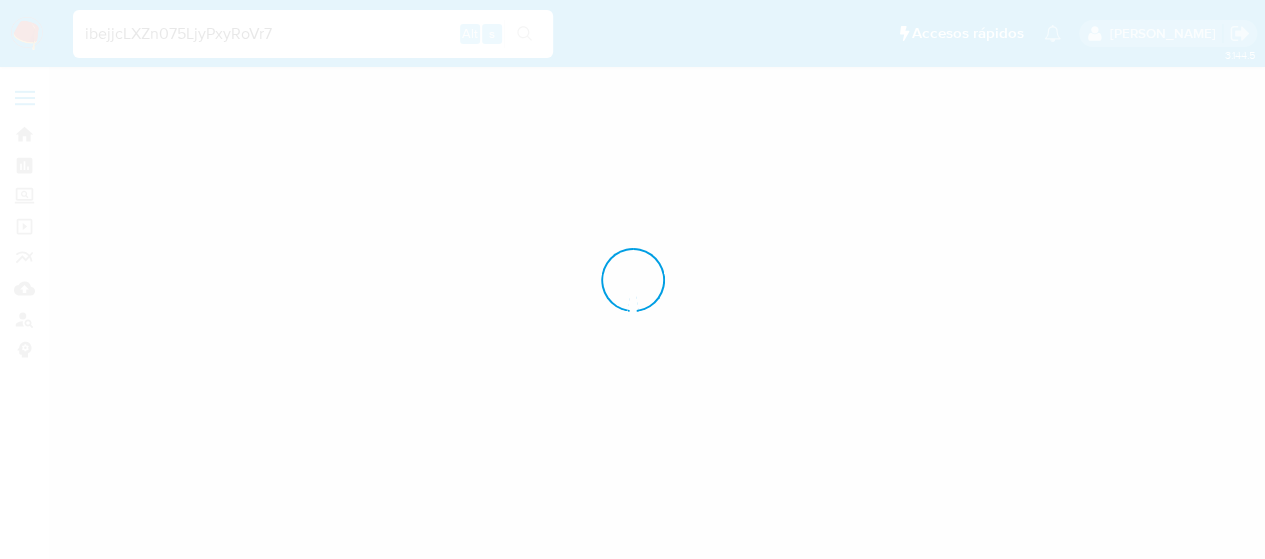 scroll, scrollTop: 0, scrollLeft: 0, axis: both 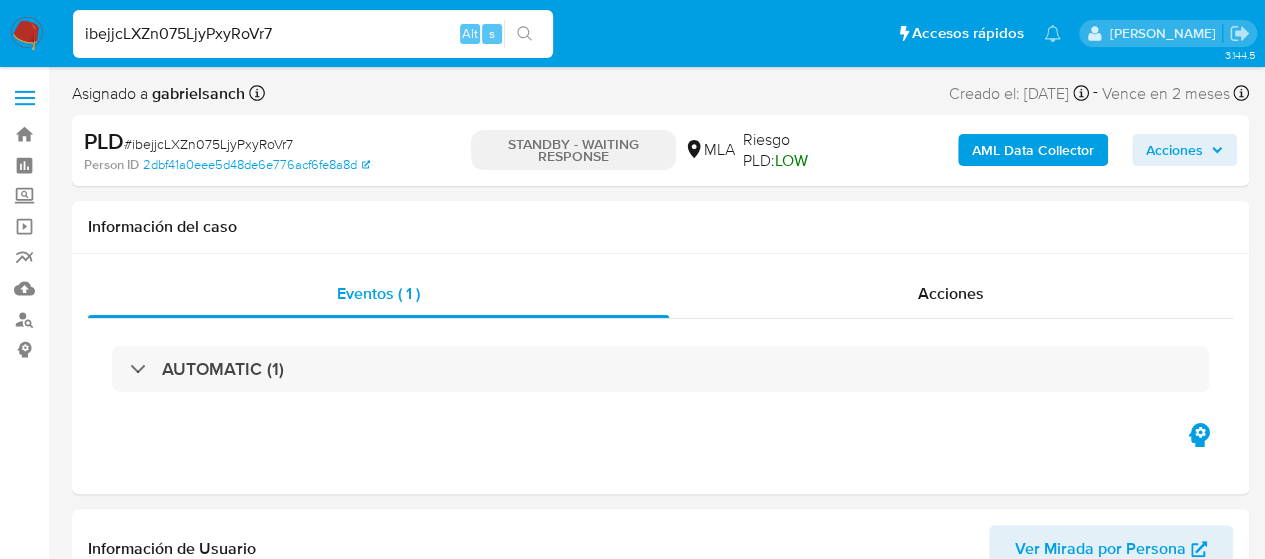 click on "ibejjcLXZn075LjyPxyRoVr7" at bounding box center (313, 34) 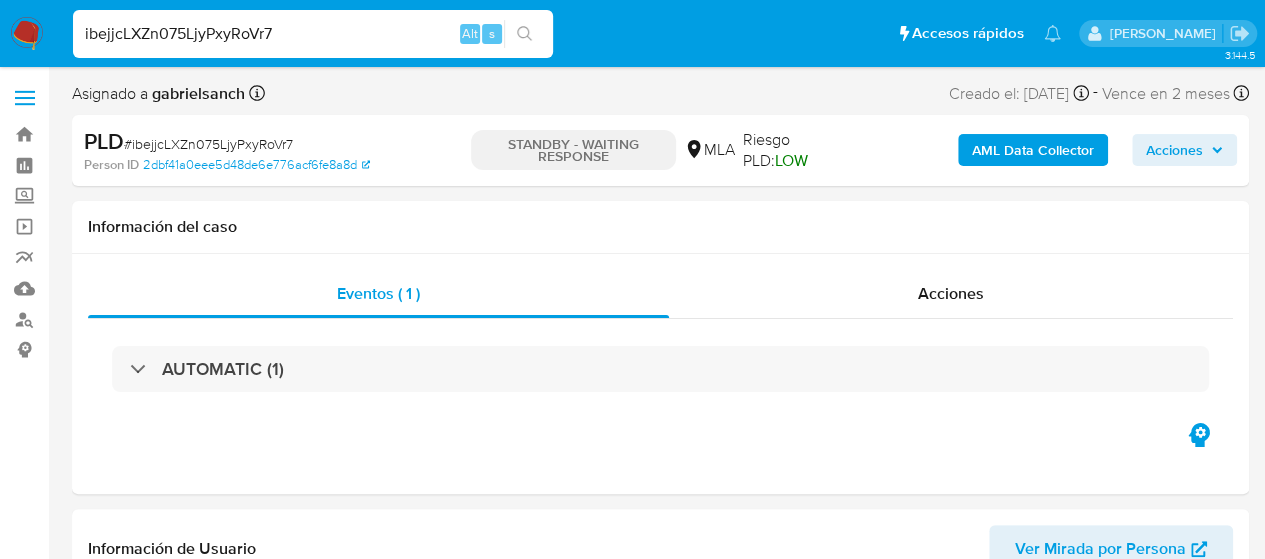 click on "ibejjcLXZn075LjyPxyRoVr7" at bounding box center [313, 34] 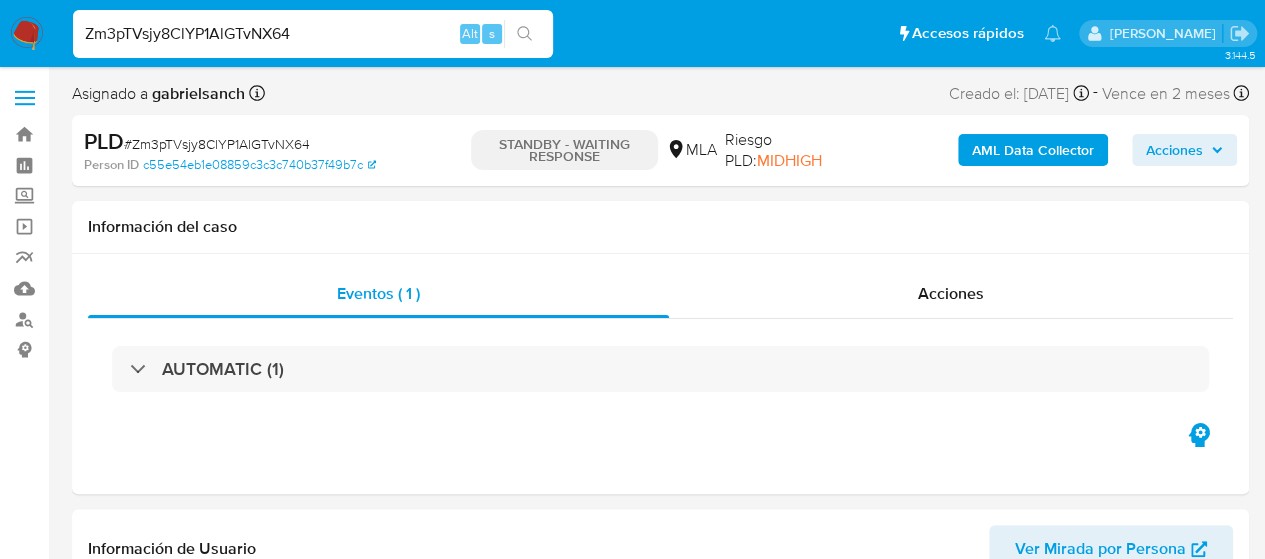 click on "Zm3pTVsjy8ClYP1AlGTvNX64" at bounding box center (313, 34) 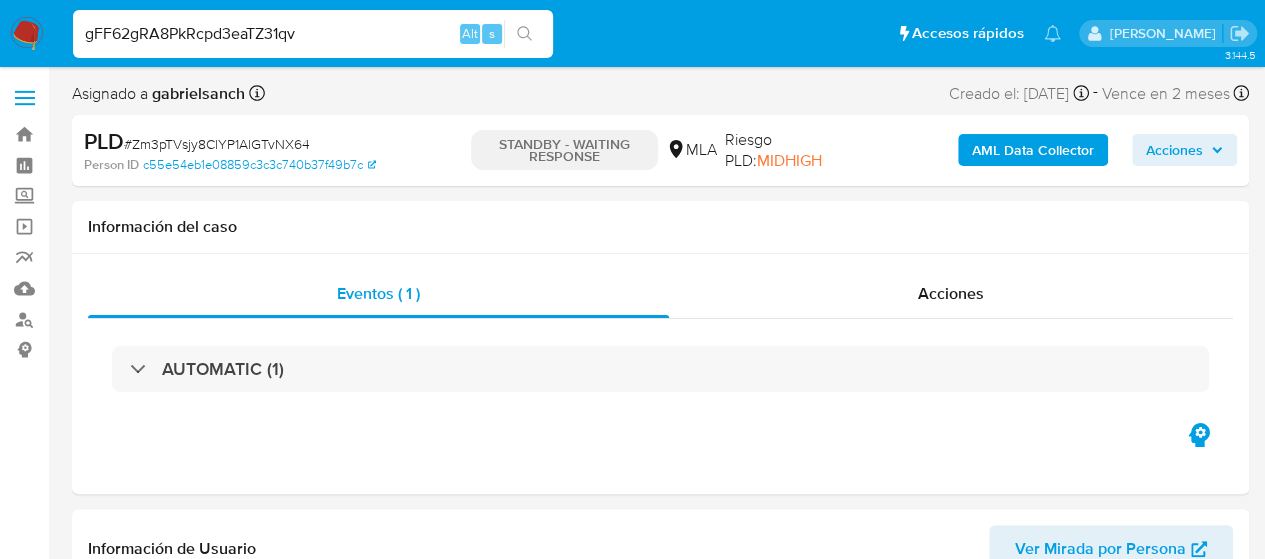 type on "gFF62gRA8PkRcpd3eaTZ31qv" 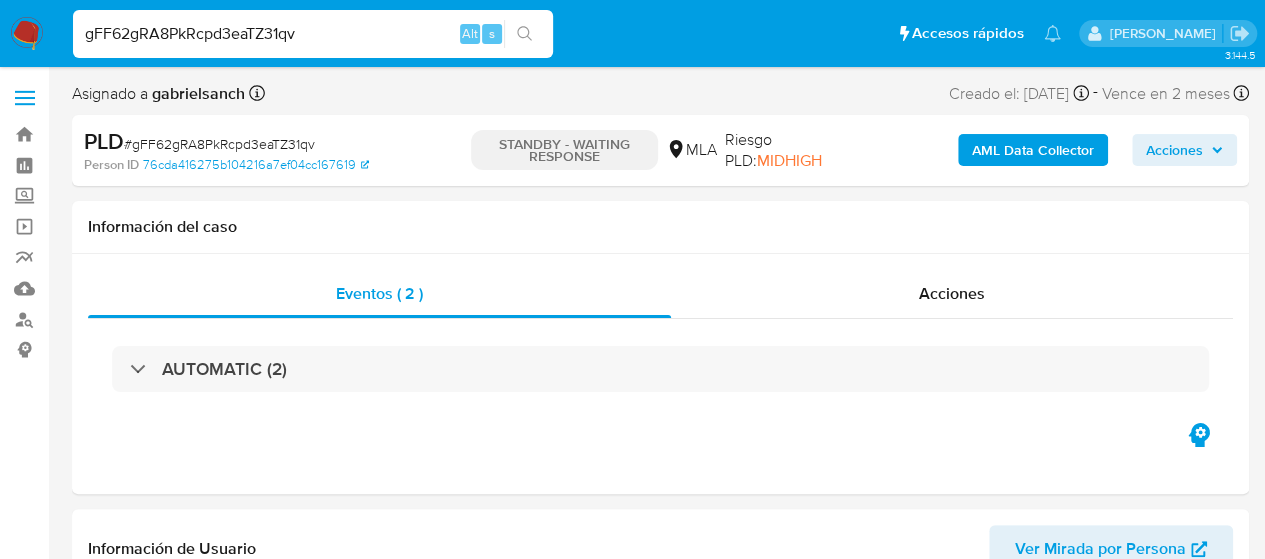 click on "gFF62gRA8PkRcpd3eaTZ31qv" at bounding box center [313, 34] 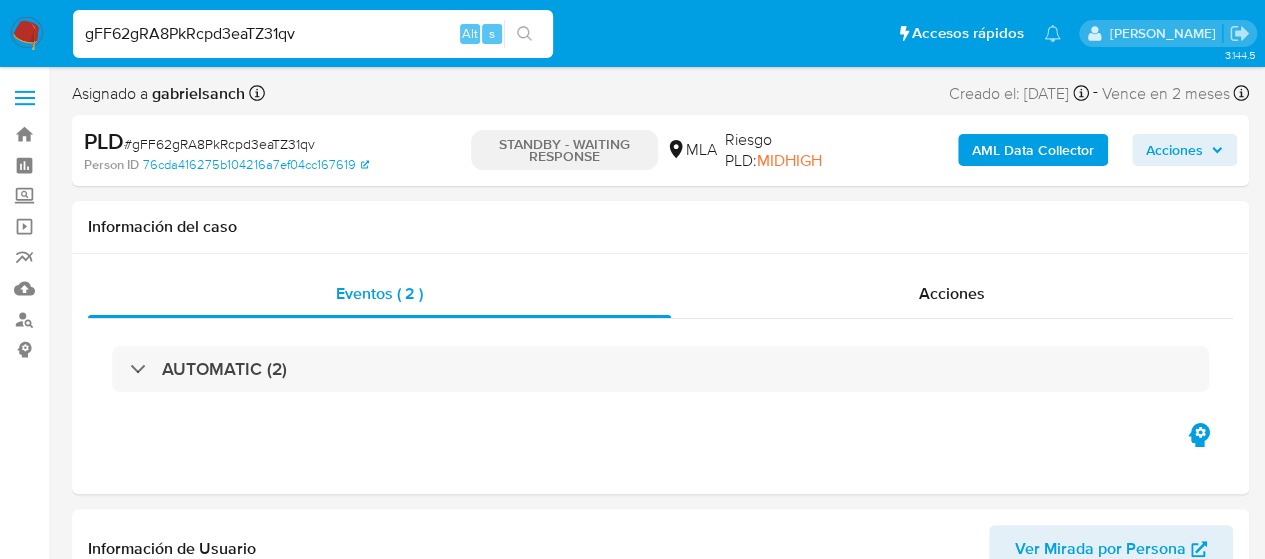 click on "gFF62gRA8PkRcpd3eaTZ31qv" at bounding box center [313, 34] 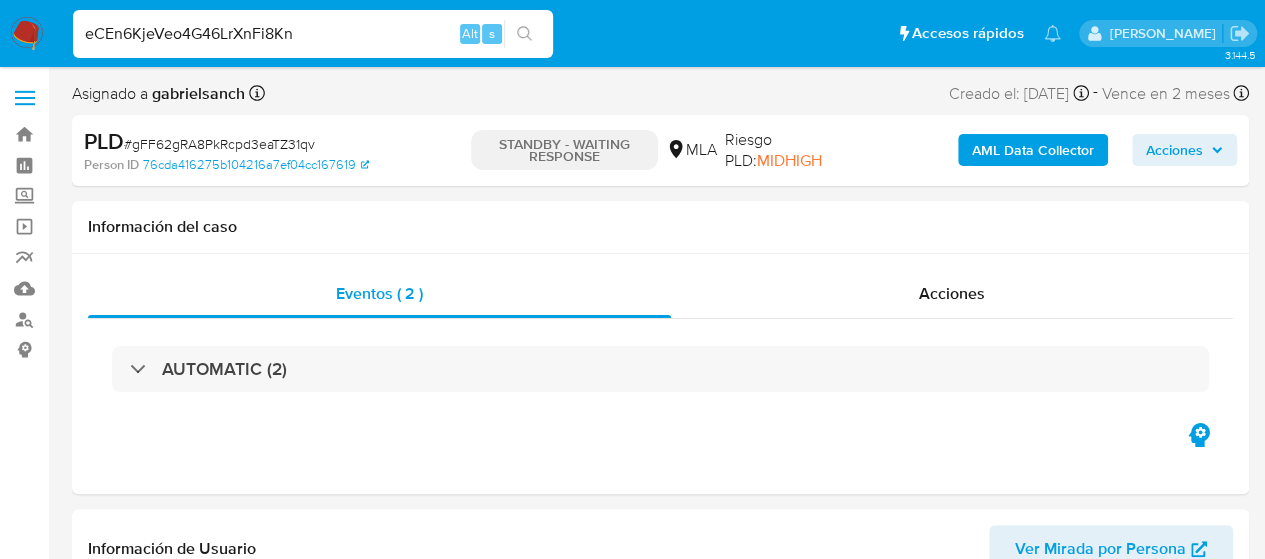 type on "eCEn6KjeVeo4G46LrXnFi8Kn" 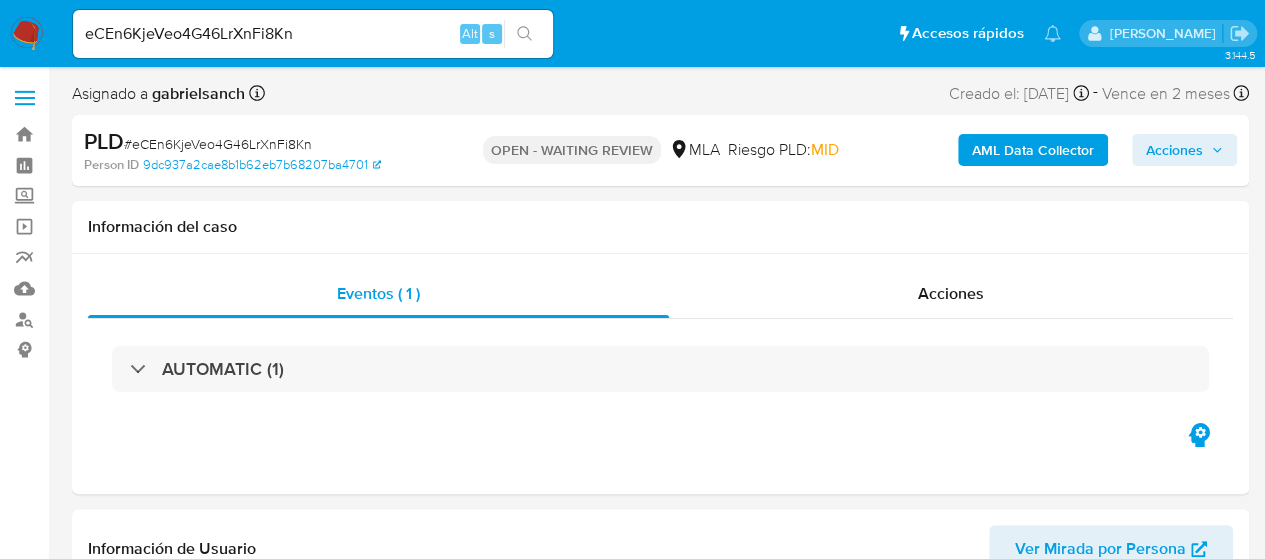 select on "10" 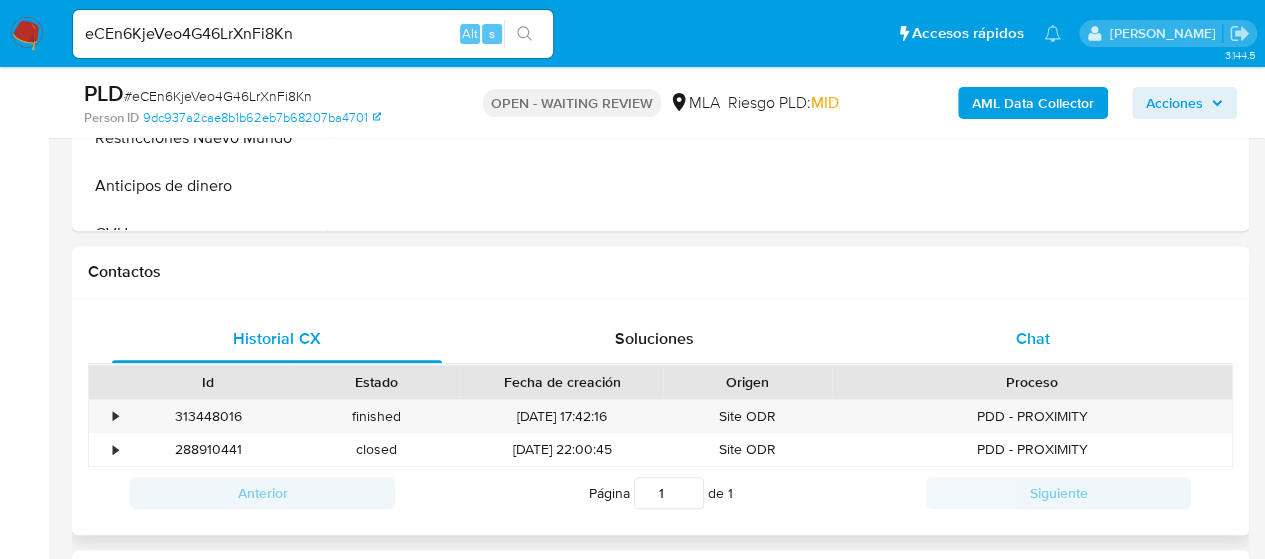 click on "Chat" at bounding box center [1033, 339] 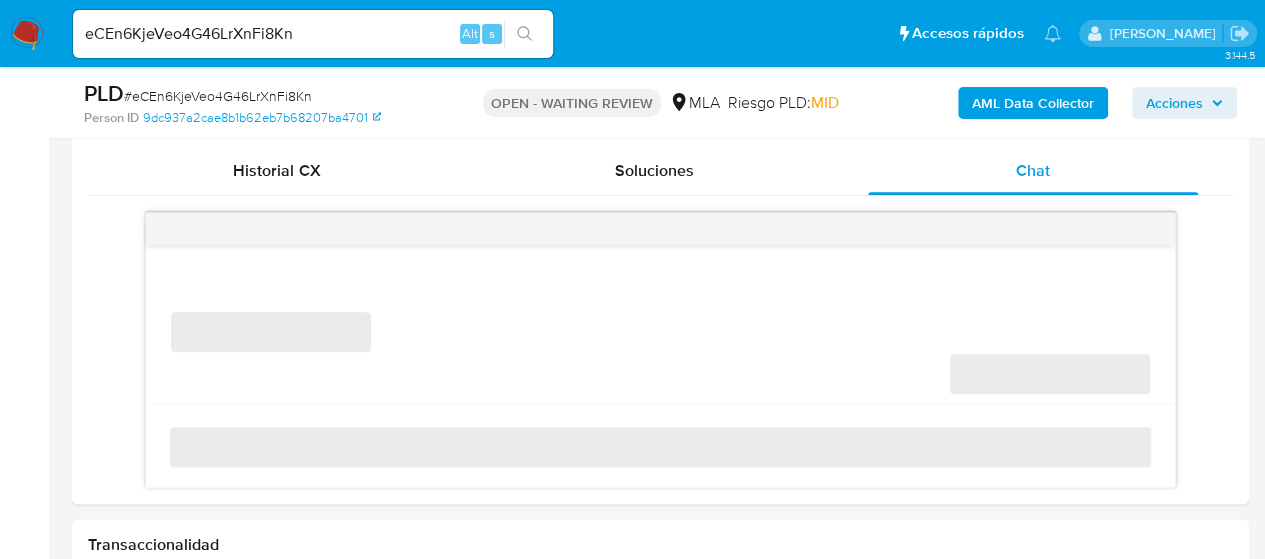 scroll, scrollTop: 1000, scrollLeft: 0, axis: vertical 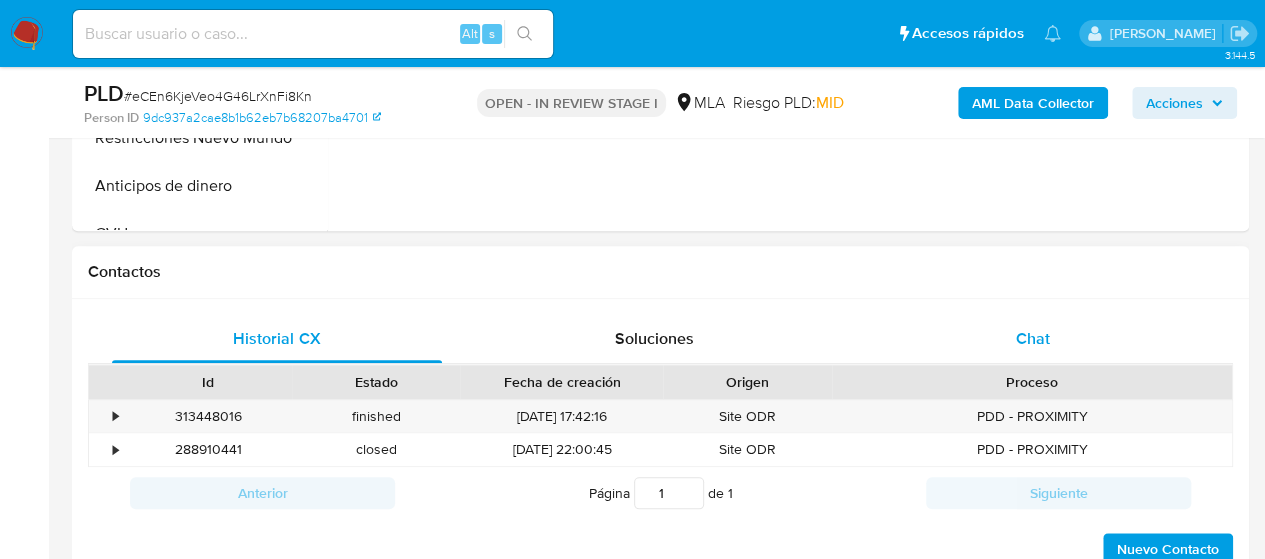 click on "Chat" at bounding box center (1033, 338) 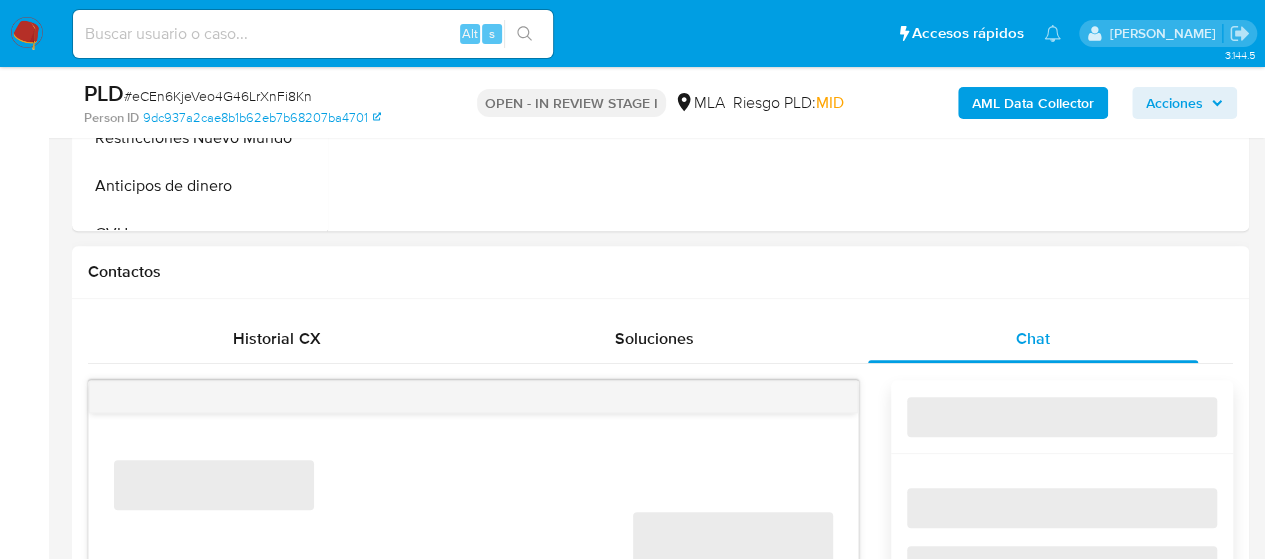 select on "10" 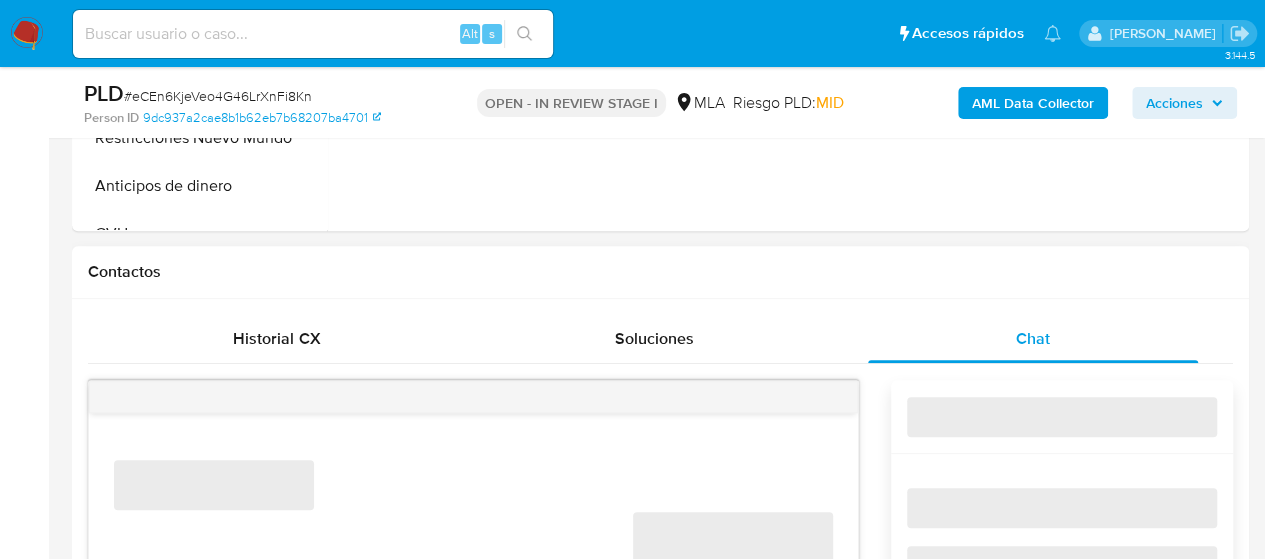 scroll, scrollTop: 1000, scrollLeft: 0, axis: vertical 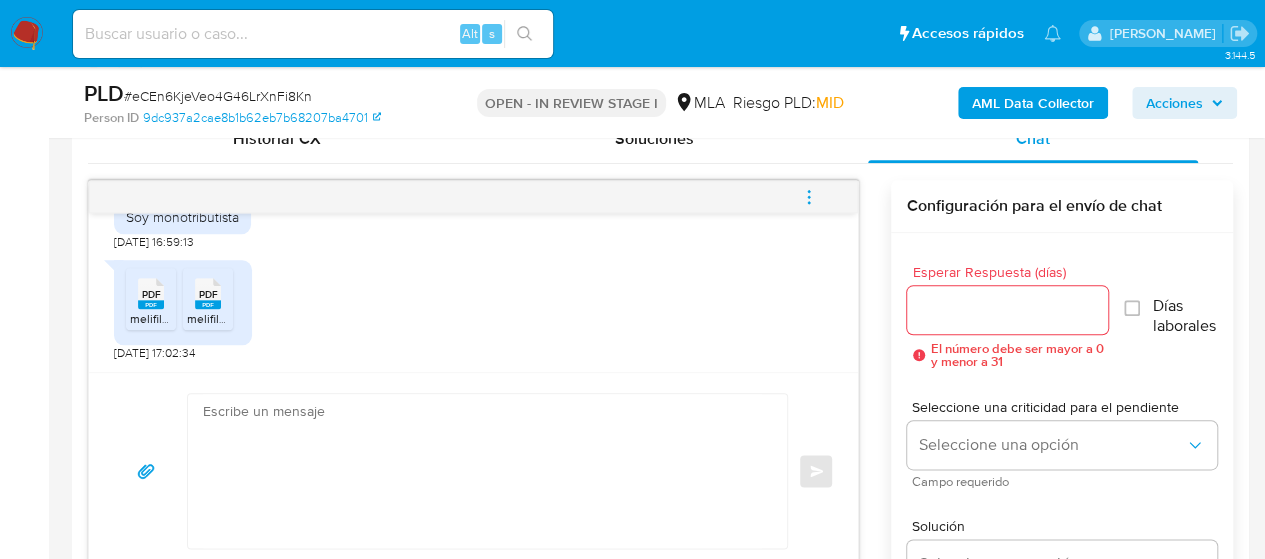 click 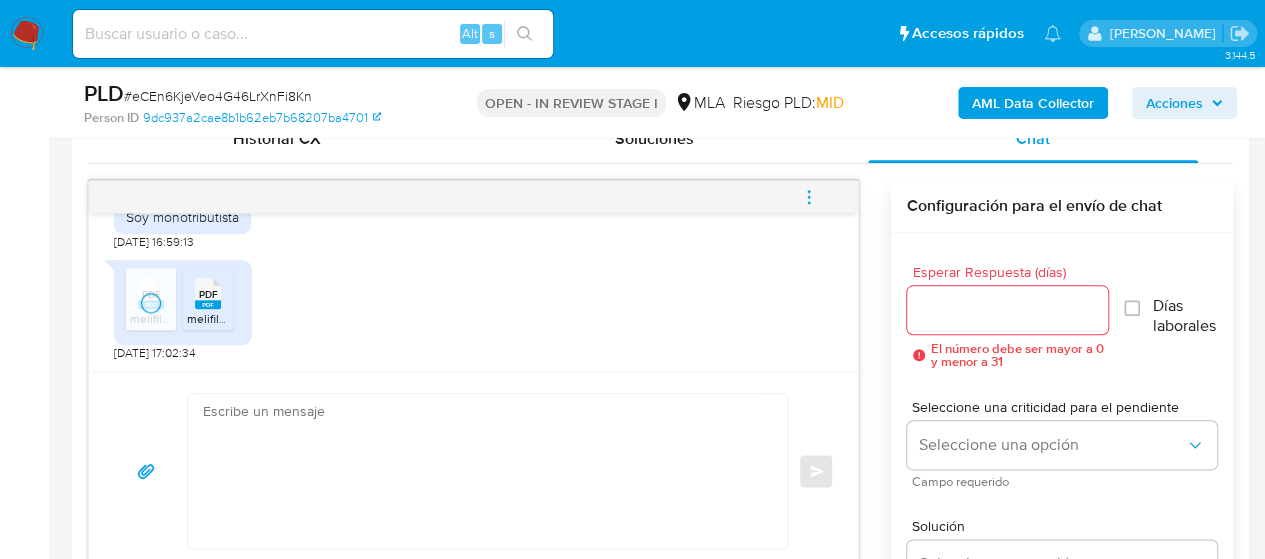 click on "PDF" at bounding box center (208, 294) 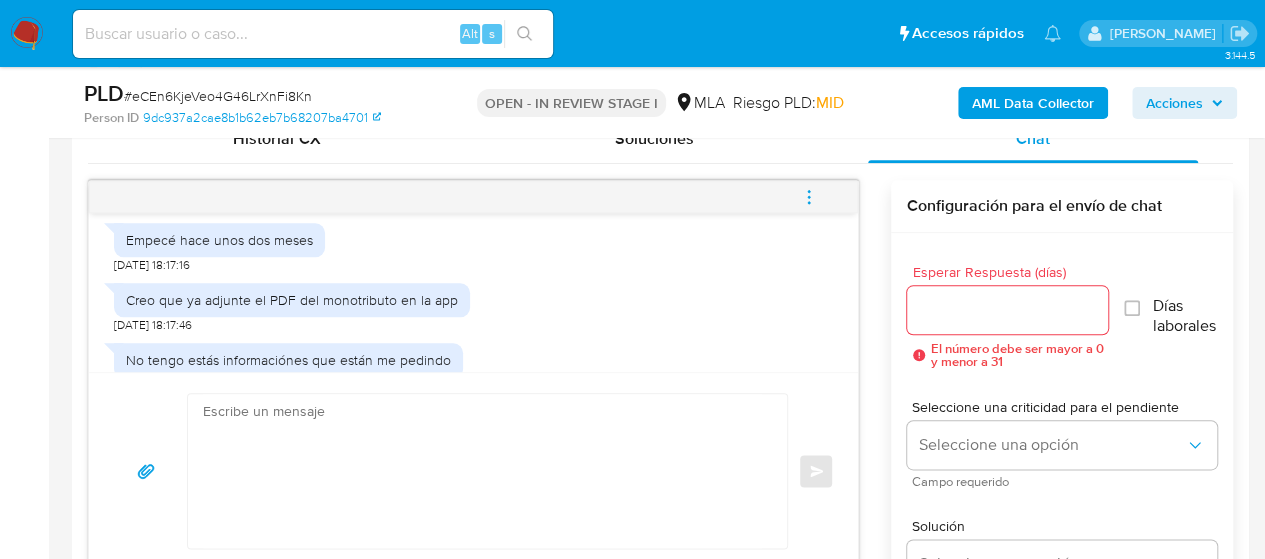 scroll, scrollTop: 0, scrollLeft: 0, axis: both 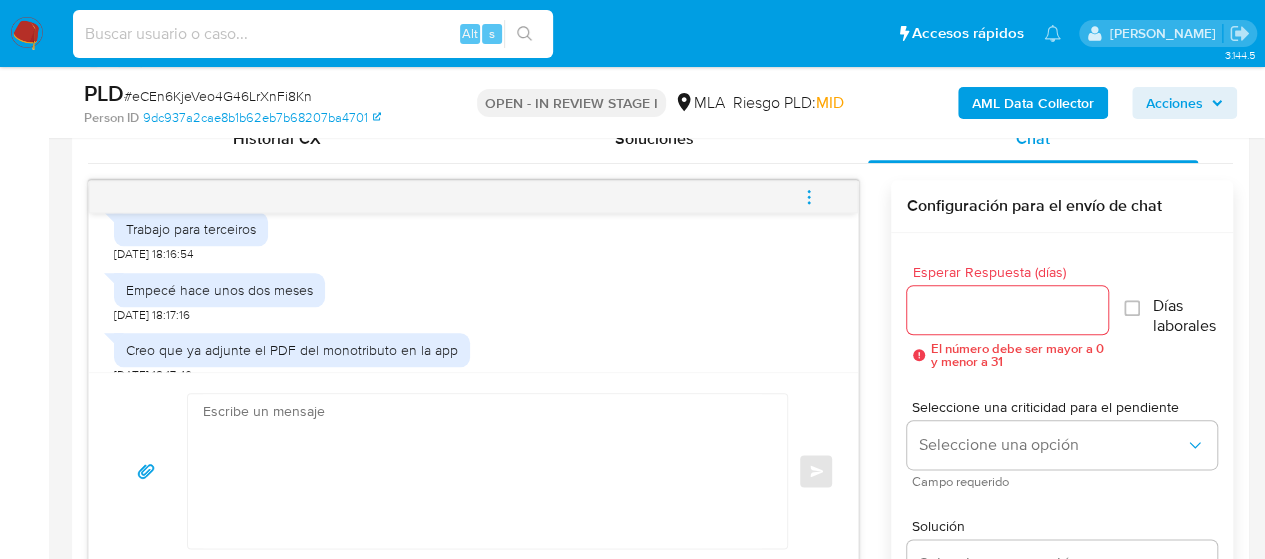 click at bounding box center (313, 34) 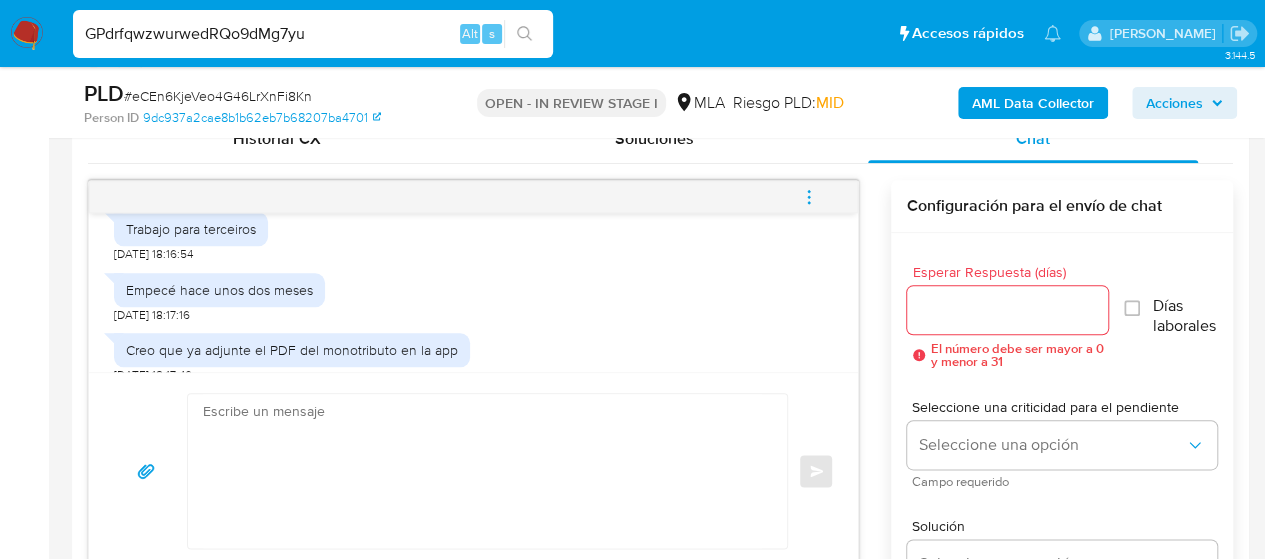 type on "GPdrfqwzwurwedRQo9dMg7yu" 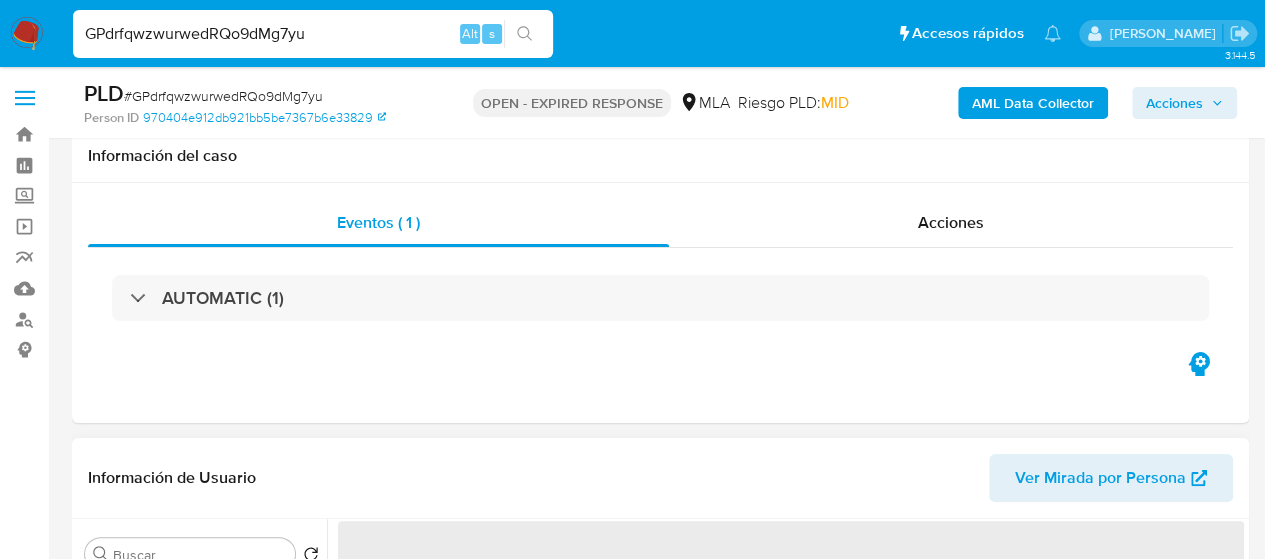 scroll, scrollTop: 500, scrollLeft: 0, axis: vertical 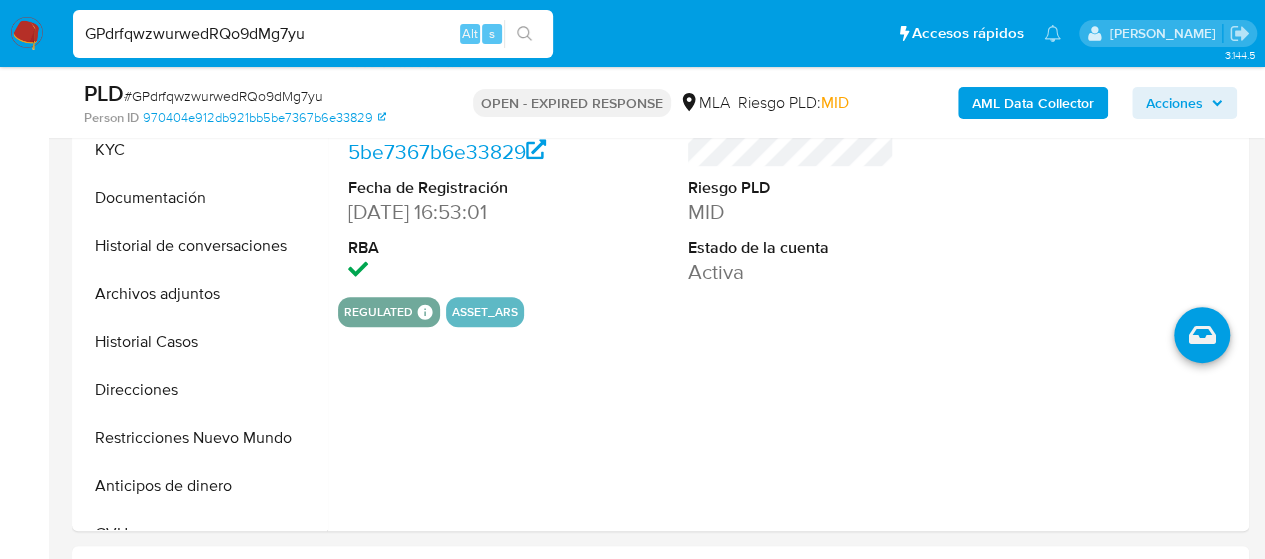 select on "10" 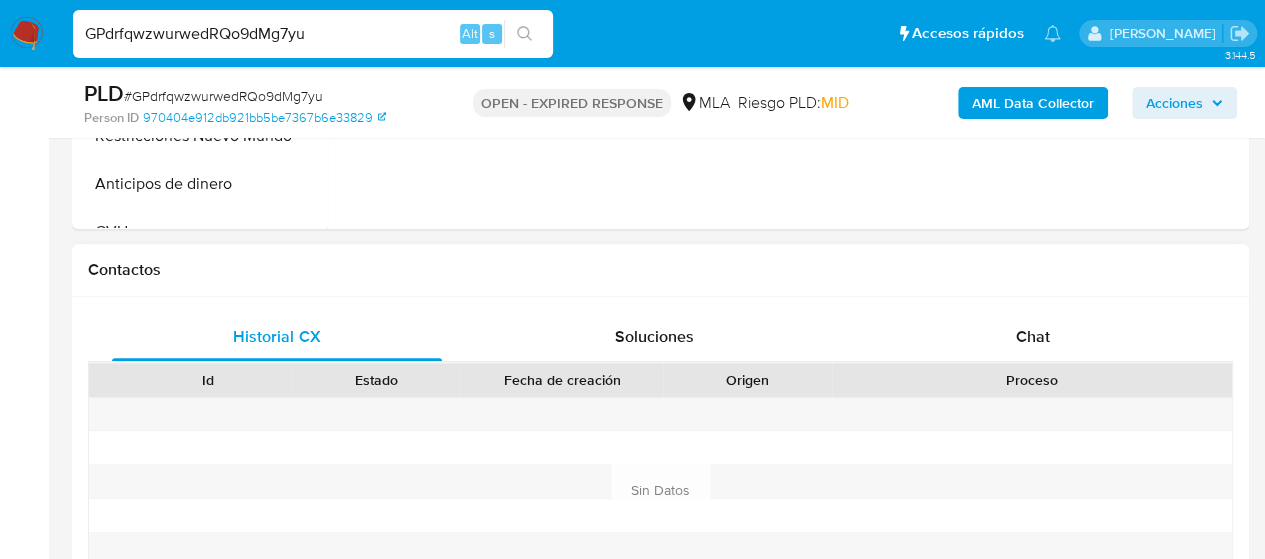 scroll, scrollTop: 1000, scrollLeft: 0, axis: vertical 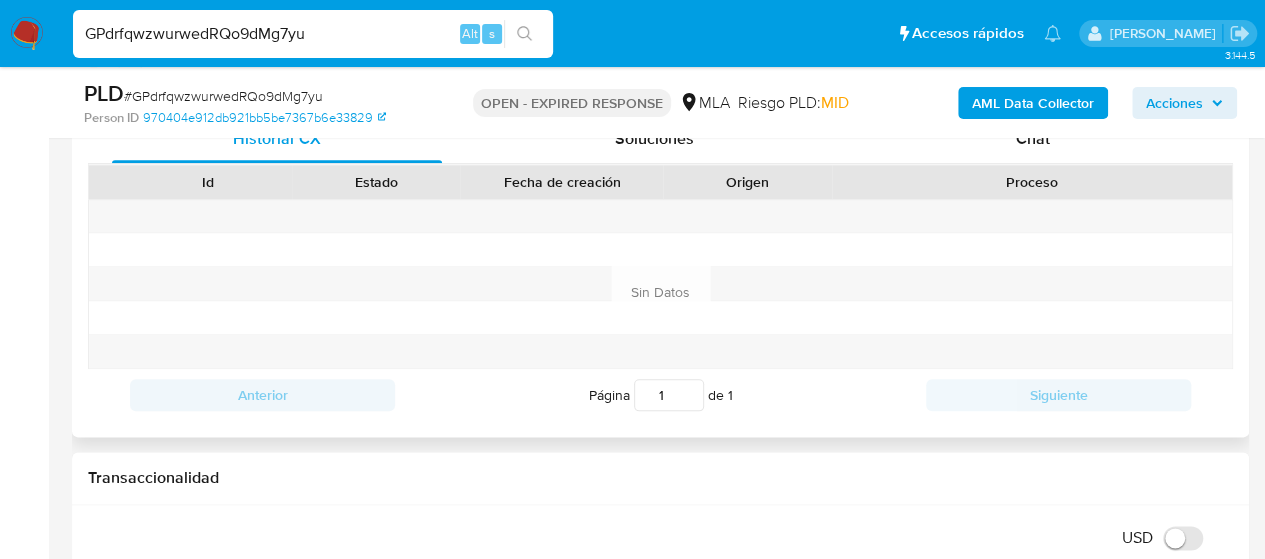 click on "Proceso" at bounding box center (1032, 182) 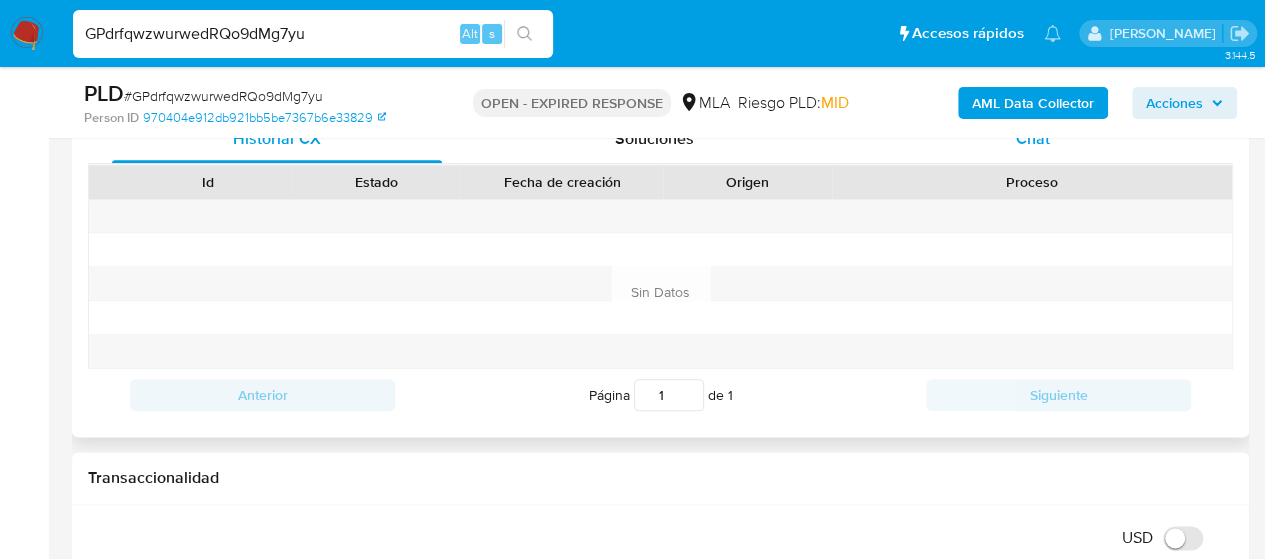click on "Chat" at bounding box center (1033, 139) 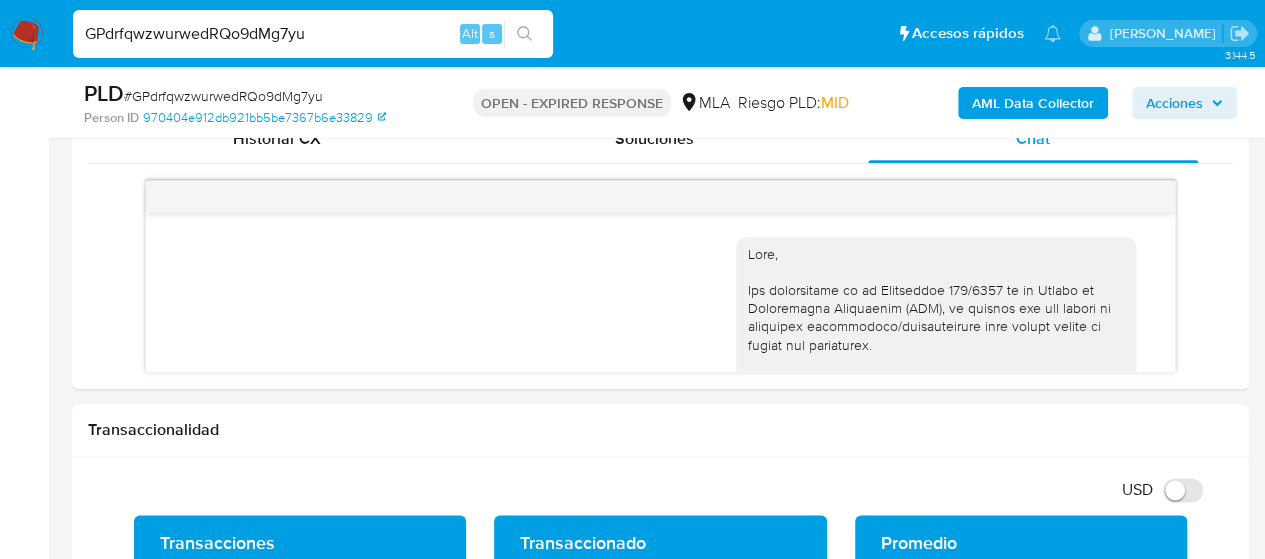 scroll, scrollTop: 2455, scrollLeft: 0, axis: vertical 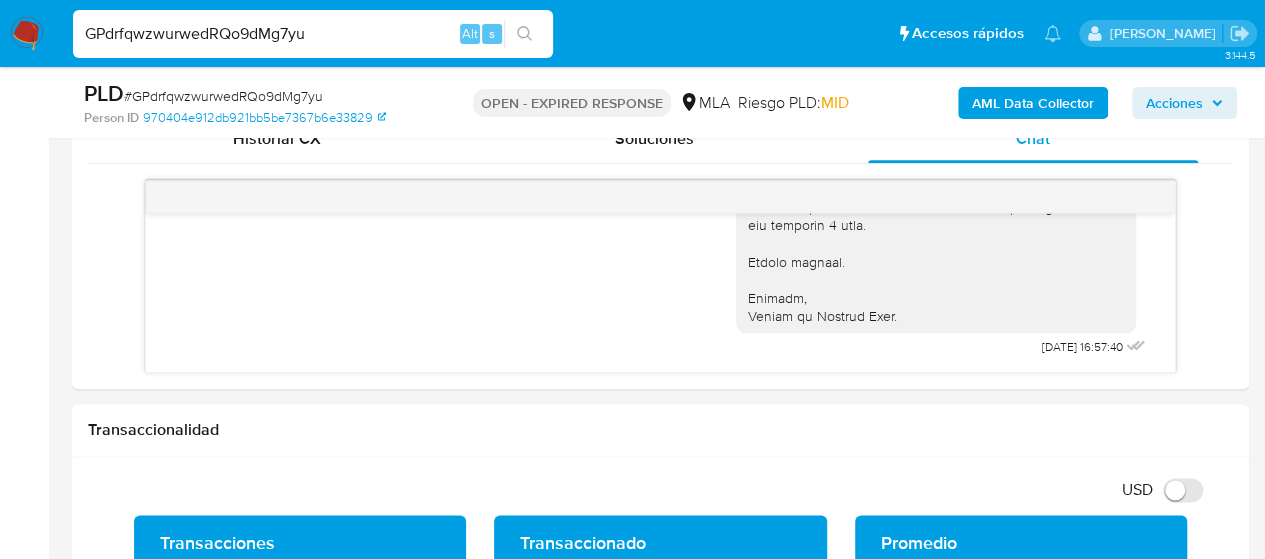 click on "GPdrfqwzwurwedRQo9dMg7yu" at bounding box center [313, 34] 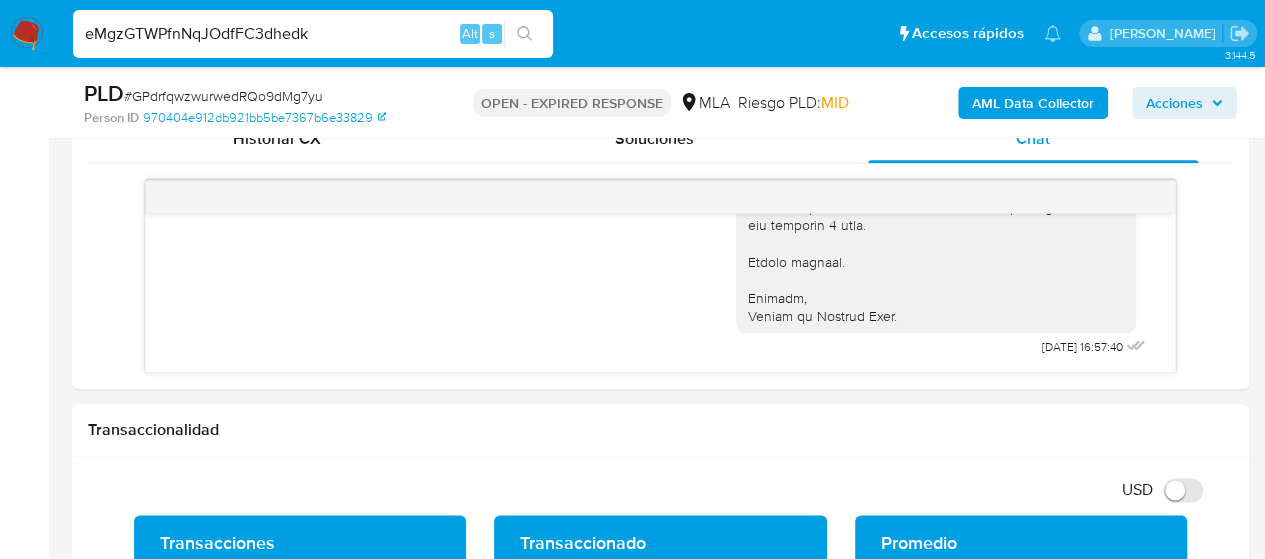 type on "eMgzGTWPfnNqJOdfFC3dhedk" 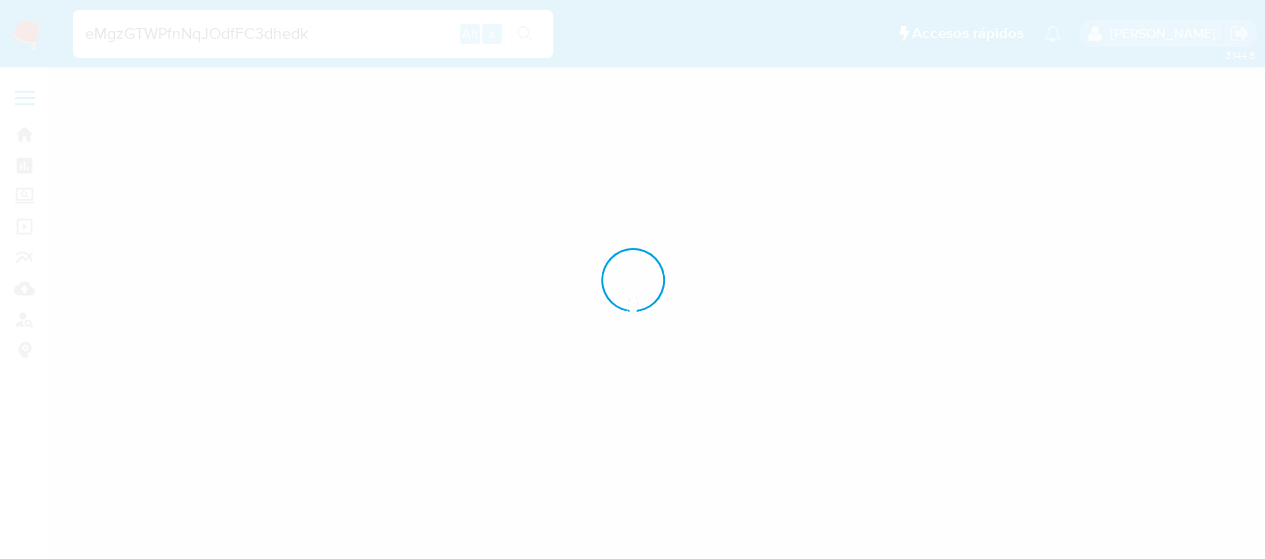 scroll, scrollTop: 0, scrollLeft: 0, axis: both 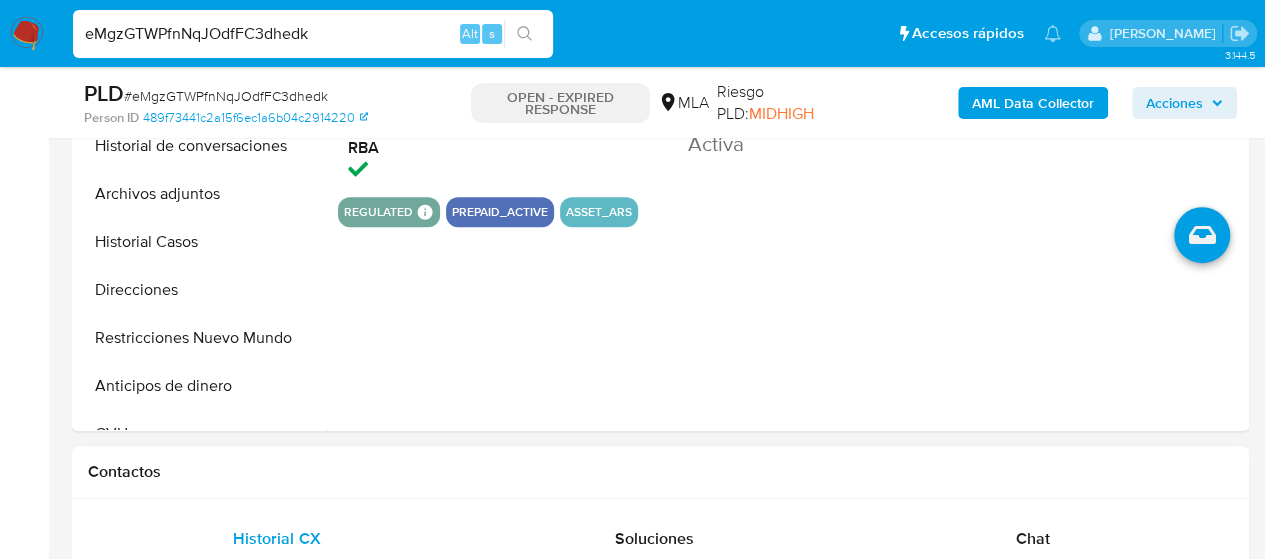 select on "10" 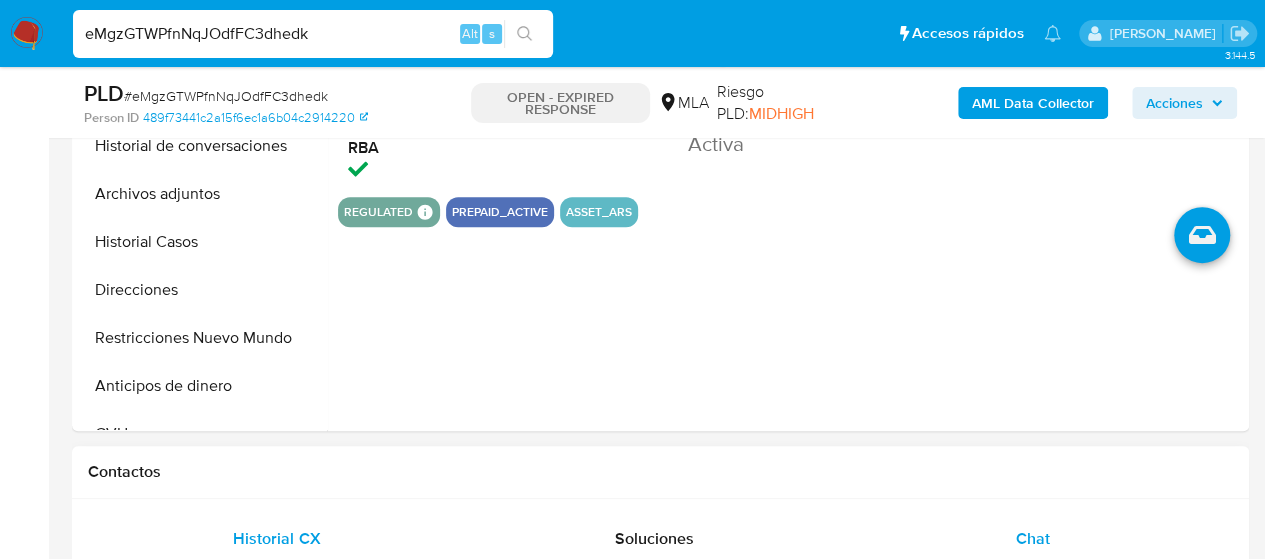 scroll, scrollTop: 900, scrollLeft: 0, axis: vertical 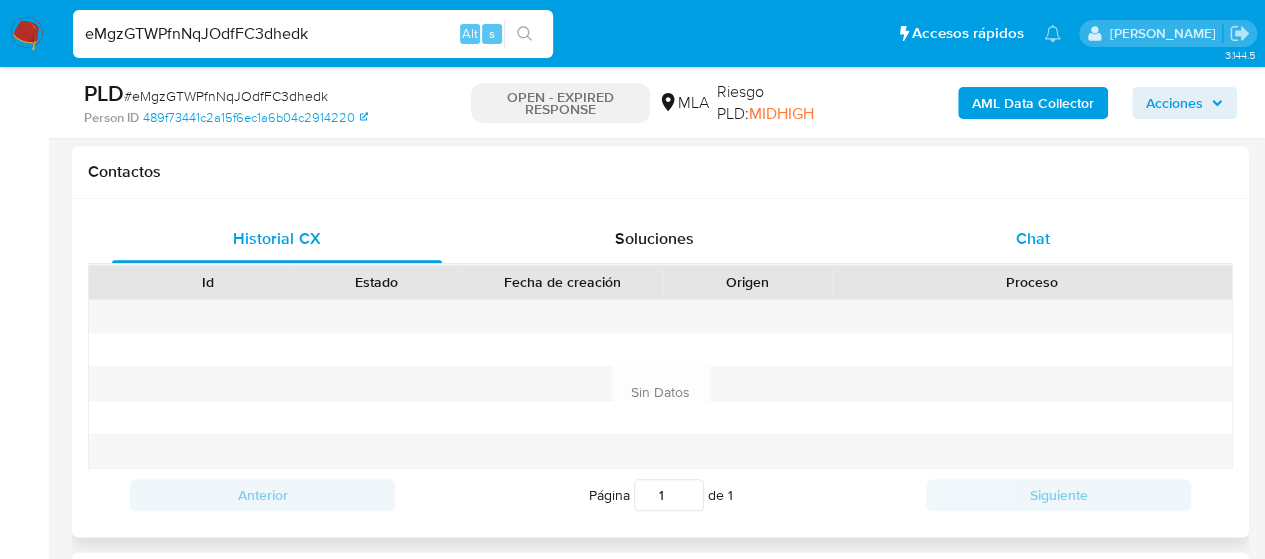 click on "Chat" at bounding box center (1033, 239) 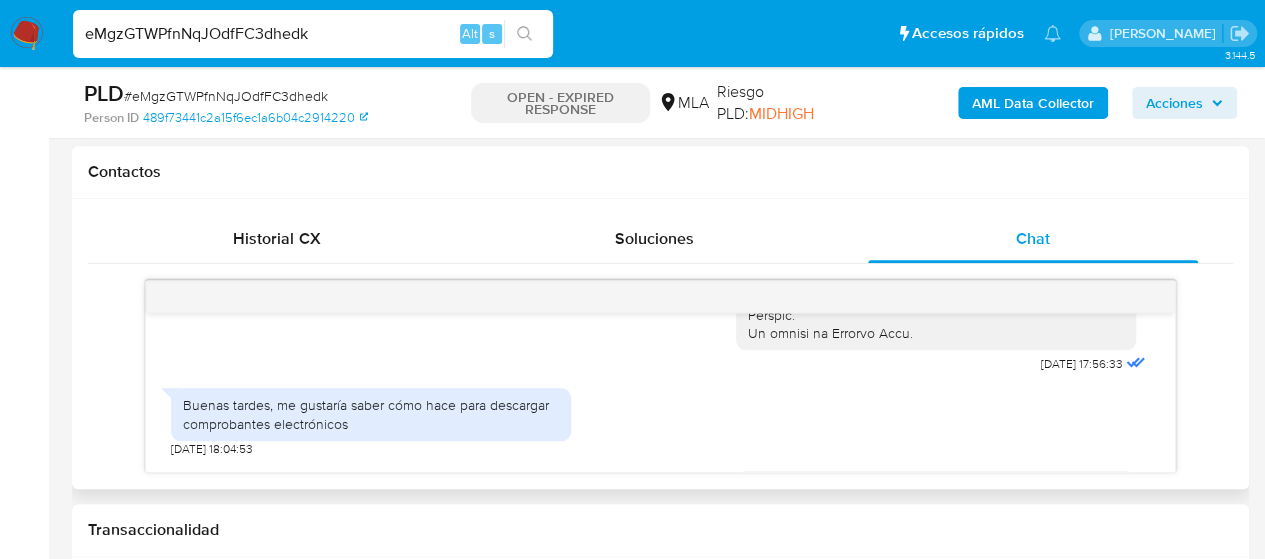 scroll, scrollTop: 1139, scrollLeft: 0, axis: vertical 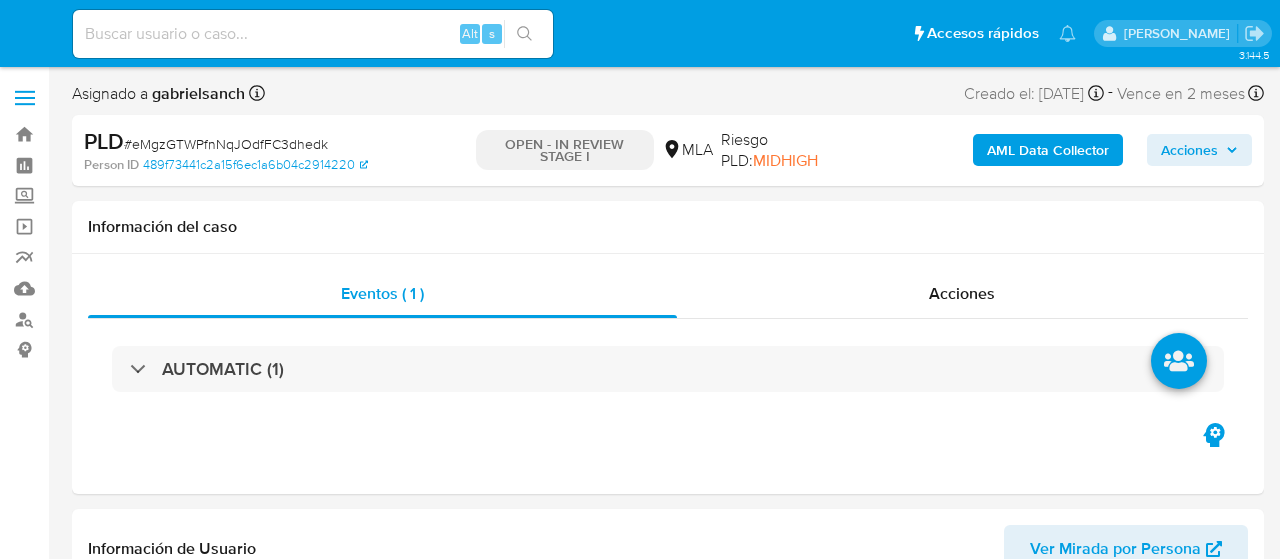 select on "10" 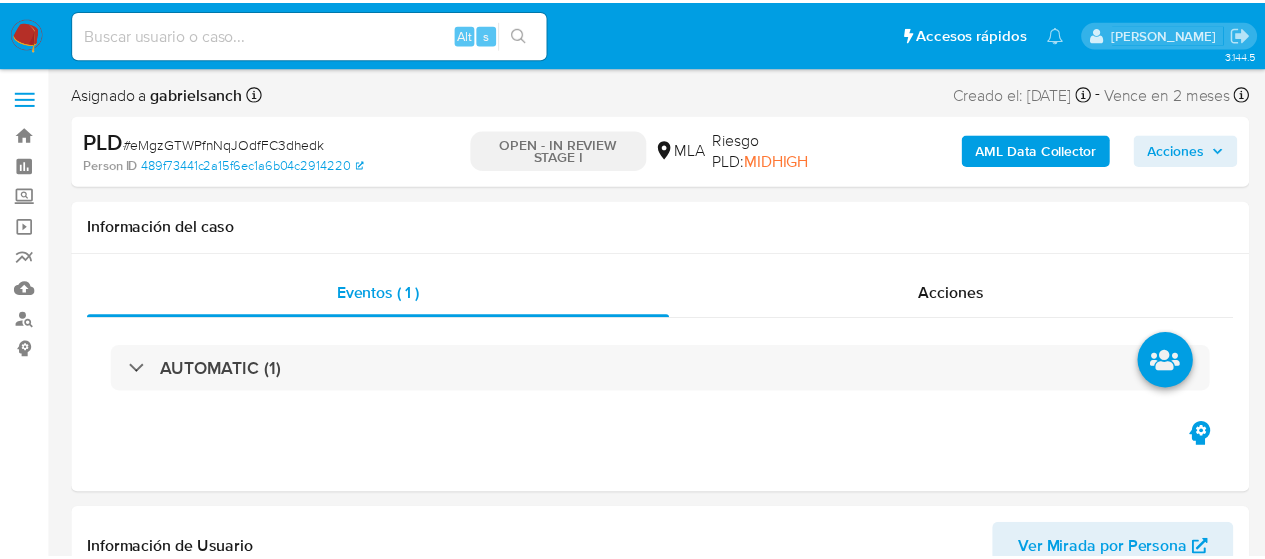 scroll, scrollTop: 0, scrollLeft: 0, axis: both 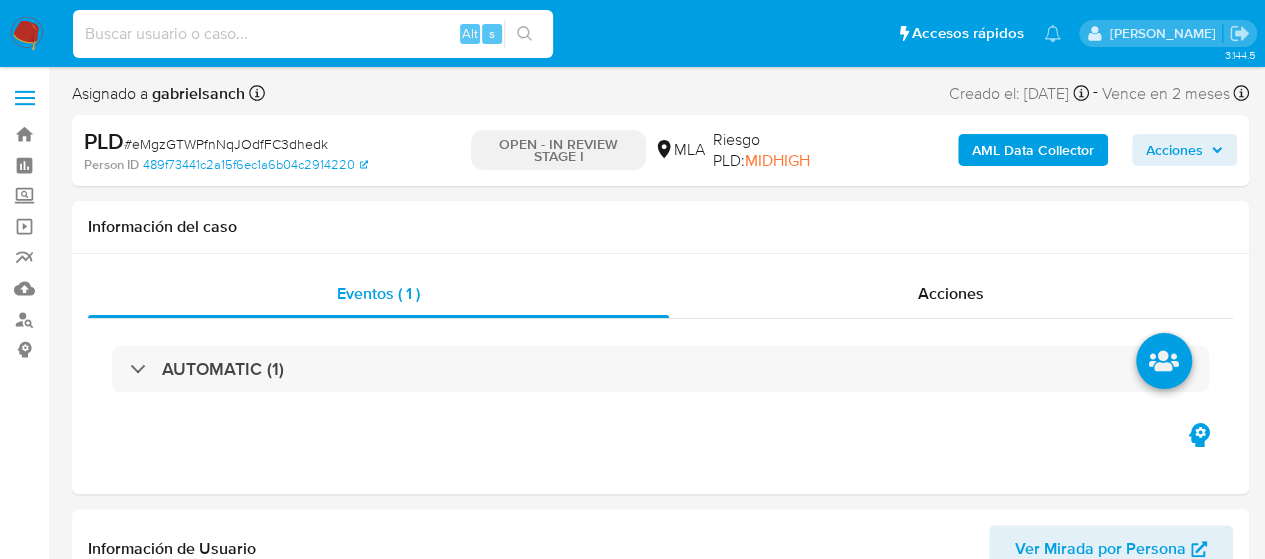 click at bounding box center [313, 34] 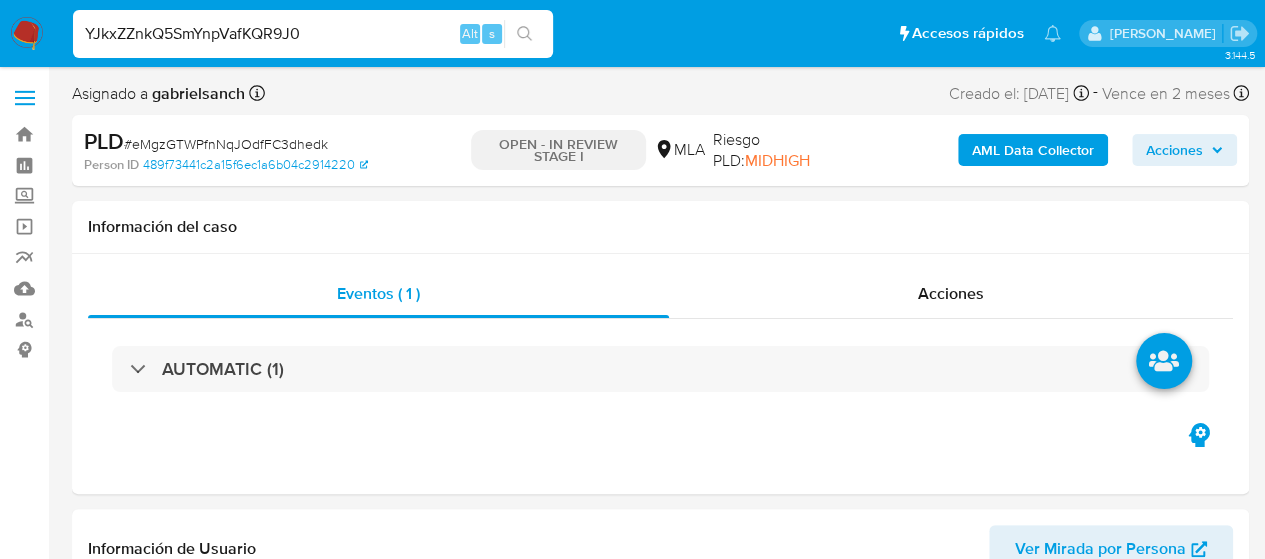 type on "YJkxZZnkQ5SmYnpVafKQR9J0" 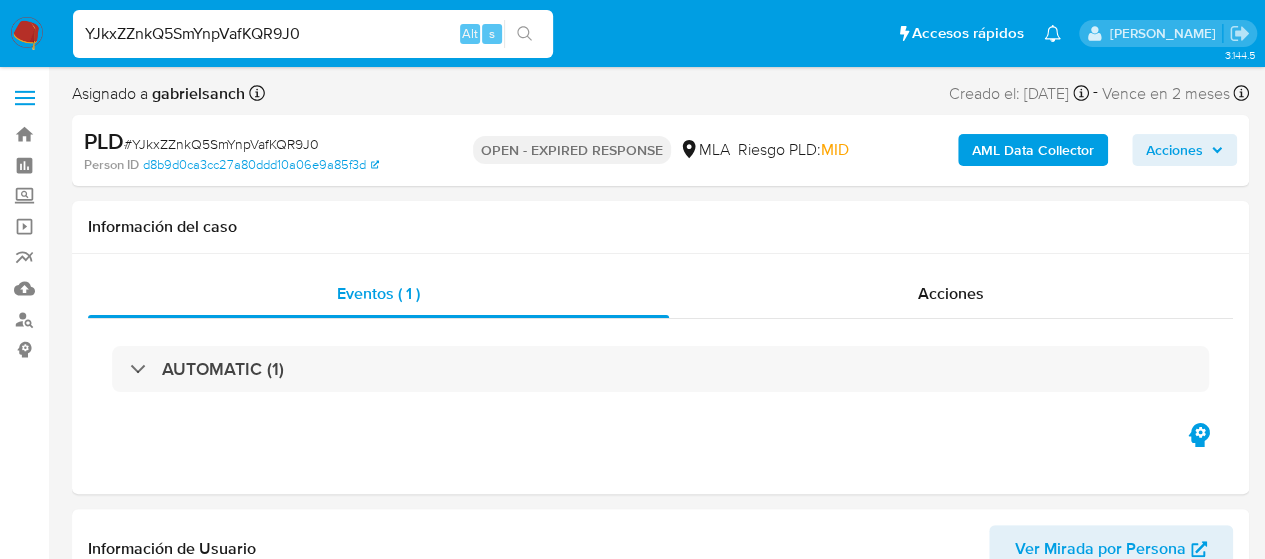 select on "10" 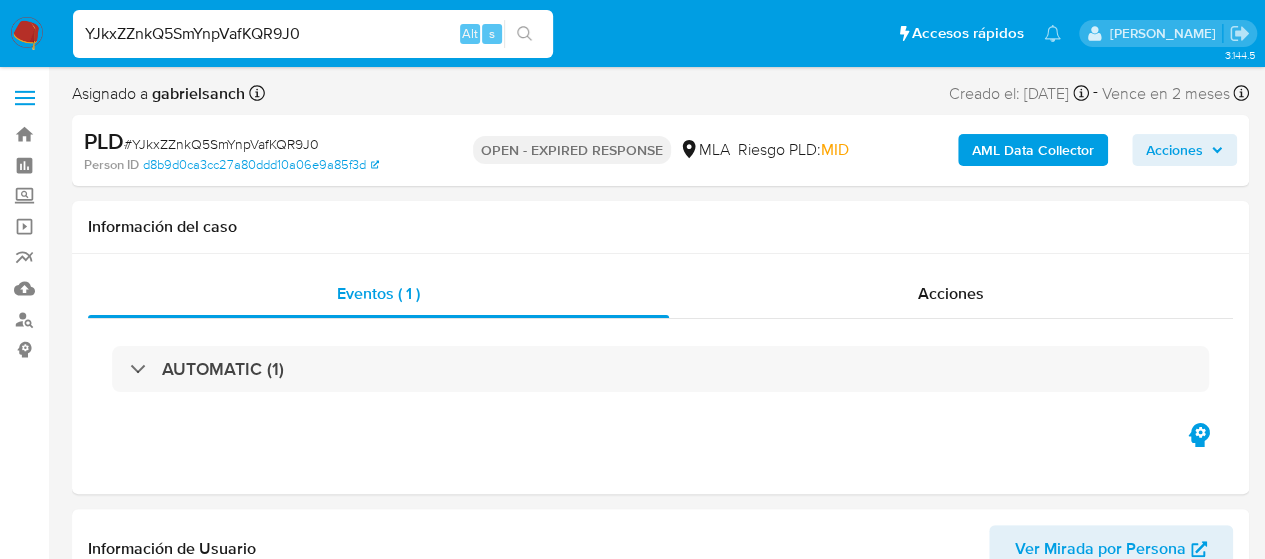 click on "YJkxZZnkQ5SmYnpVafKQR9J0" at bounding box center [313, 34] 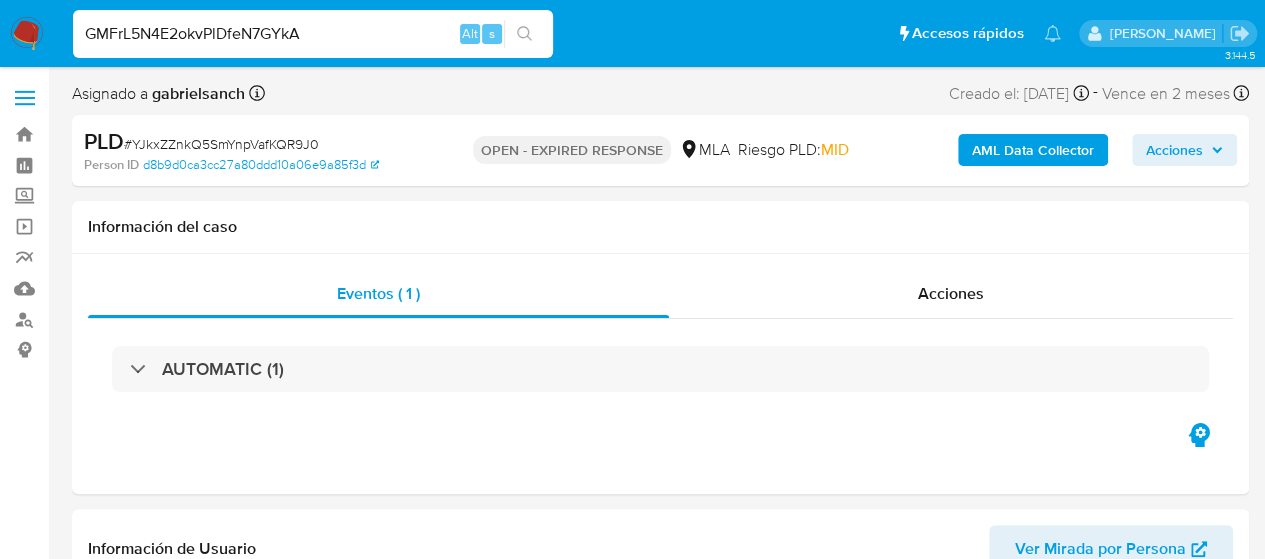 type on "GMFrL5N4E2okvPlDfeN7GYkA" 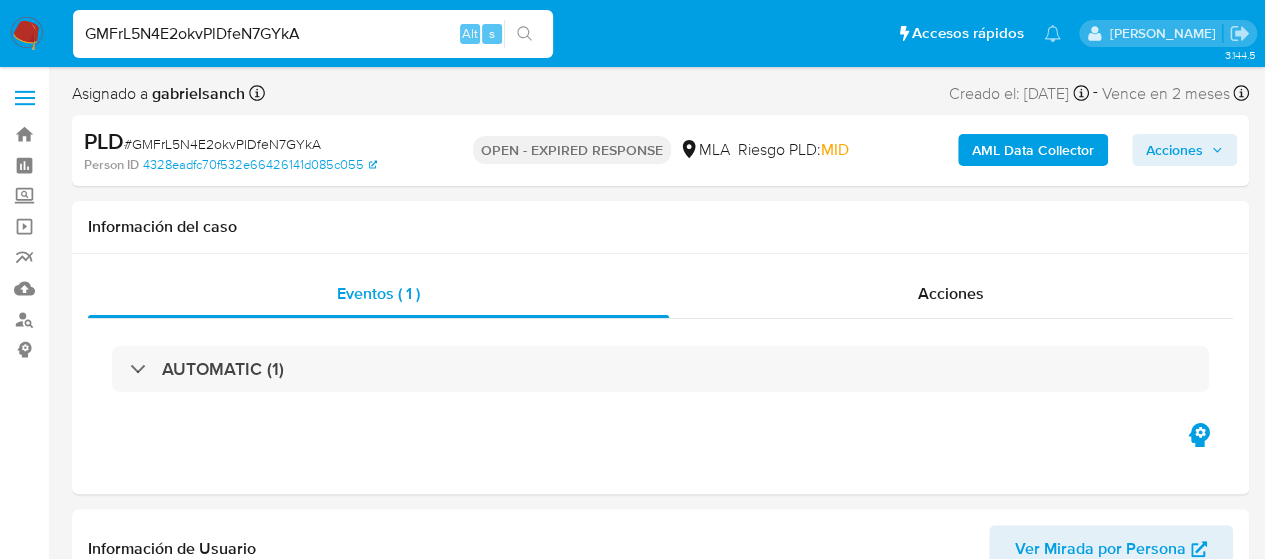 select on "10" 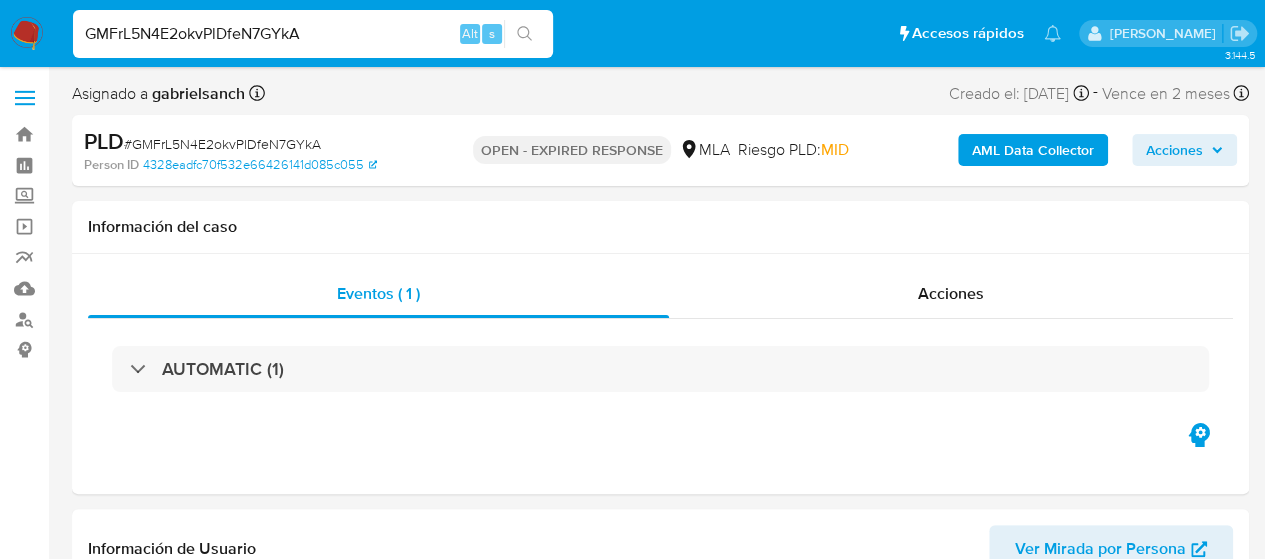 click on "GMFrL5N4E2okvPlDfeN7GYkA" at bounding box center [313, 34] 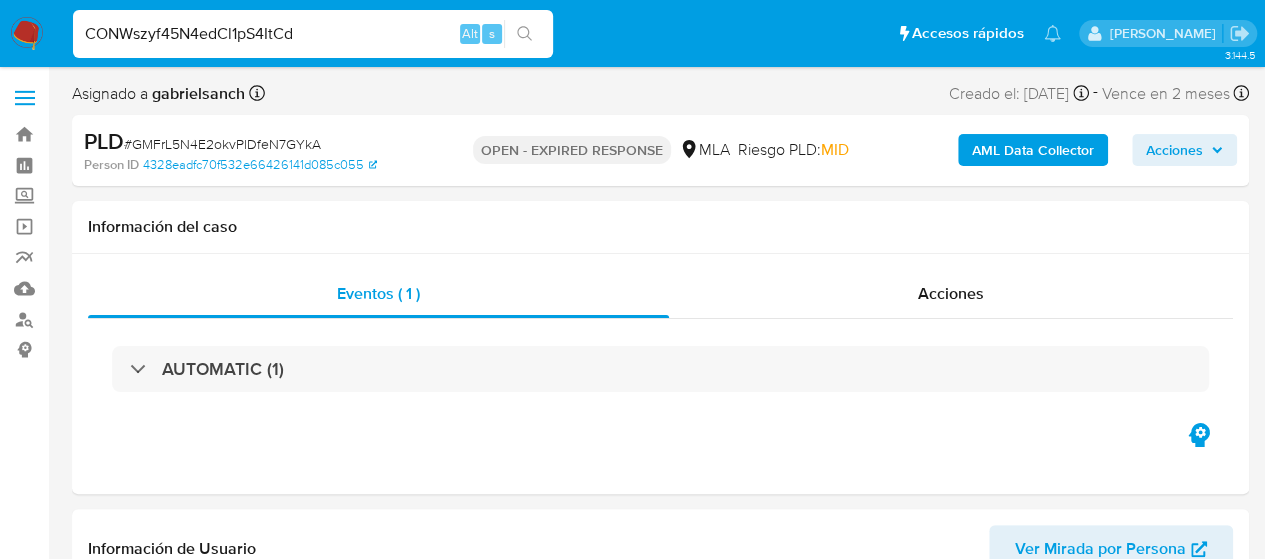 type on "CONWszyf45N4edCl1pS4ItCd" 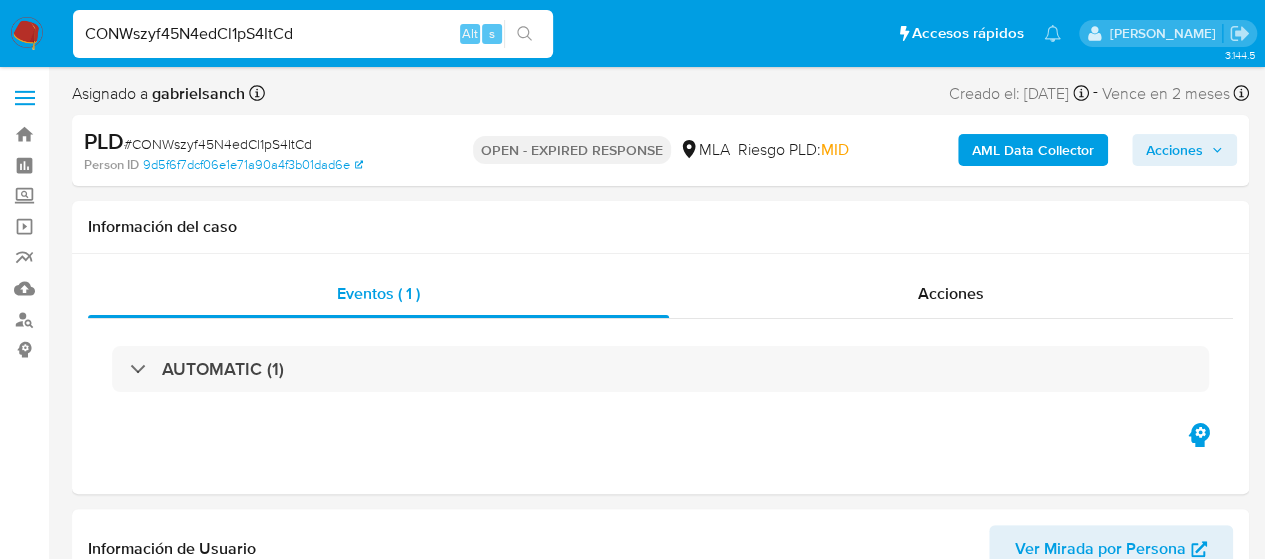 select on "10" 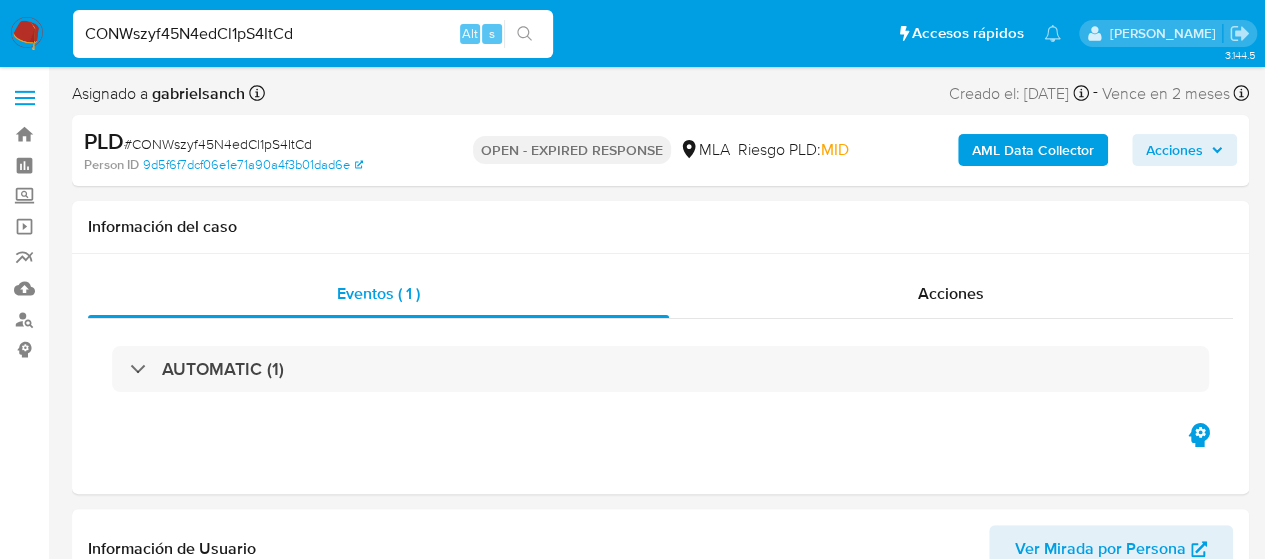 click on "CONWszyf45N4edCl1pS4ItCd" at bounding box center [313, 34] 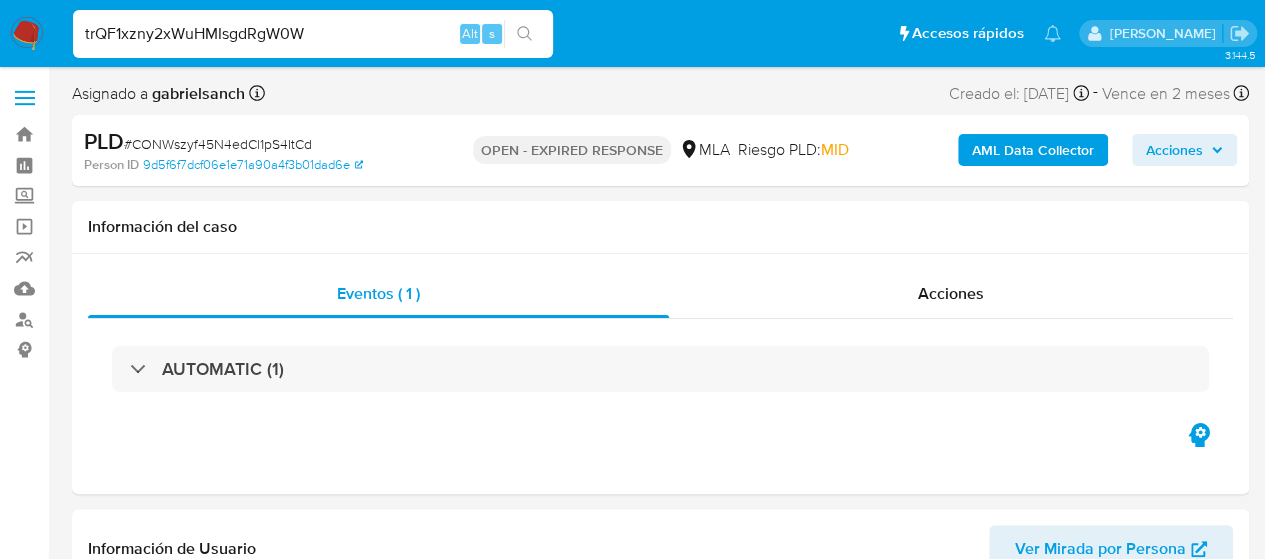 type on "trQF1xzny2xWuHMIsgdRgW0W" 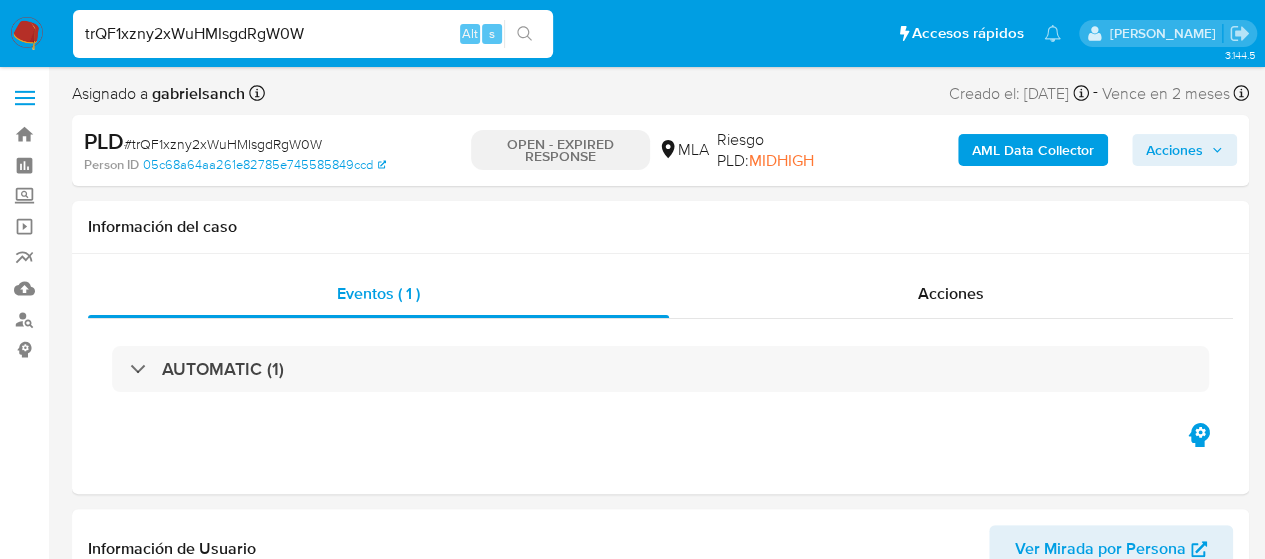 select on "10" 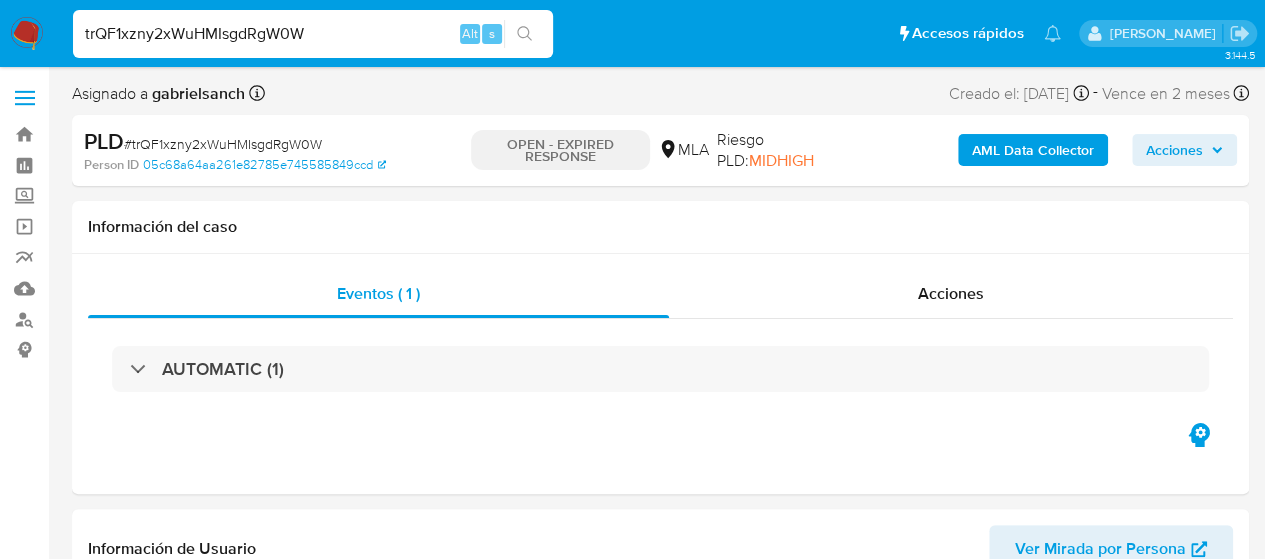 click on "trQF1xzny2xWuHMIsgdRgW0W" at bounding box center (313, 34) 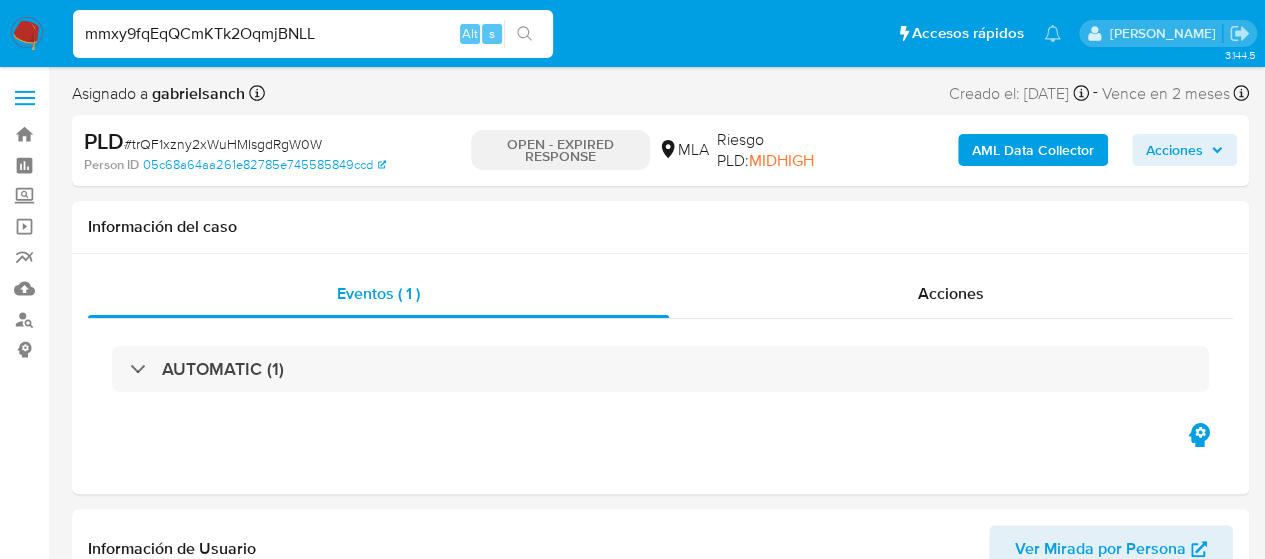 type on "mmxy9fqEqQCmKTk2OqmjBNLL" 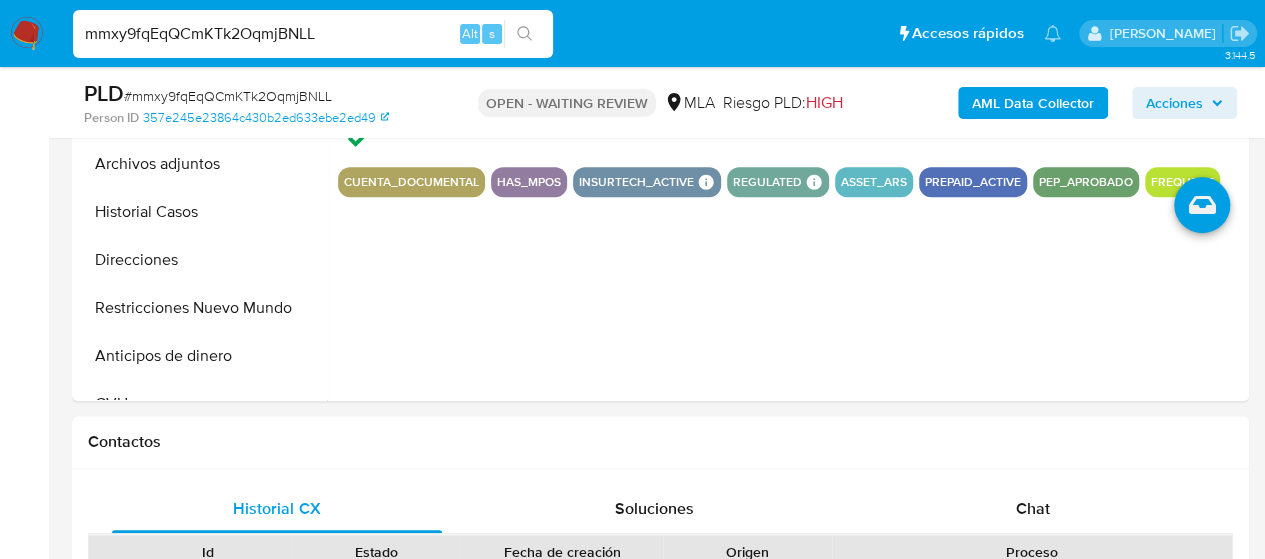 select on "10" 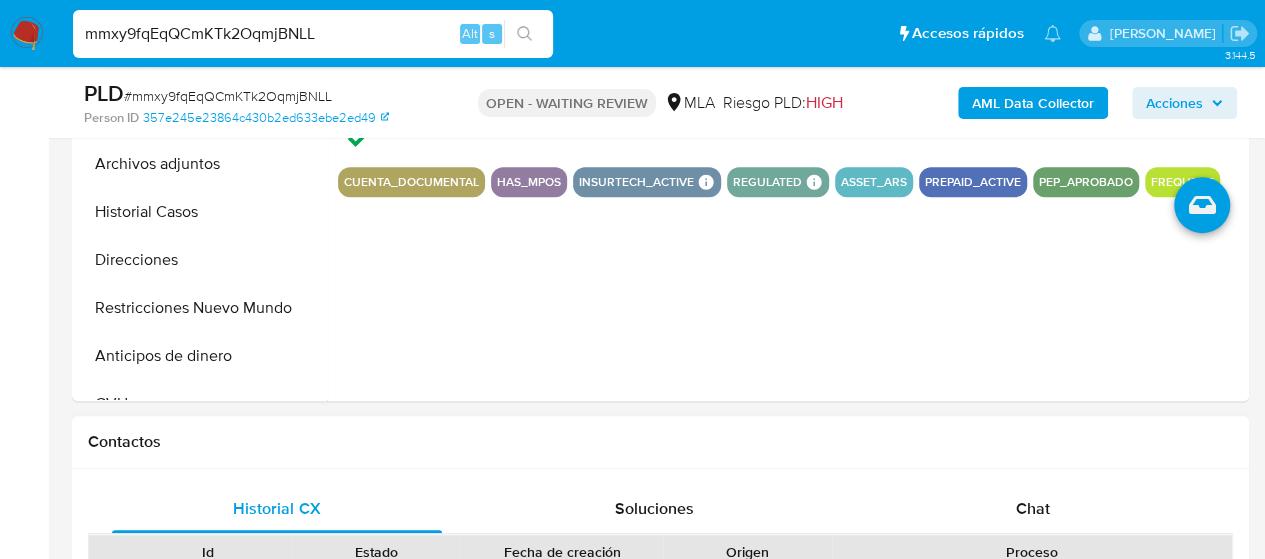 scroll, scrollTop: 900, scrollLeft: 0, axis: vertical 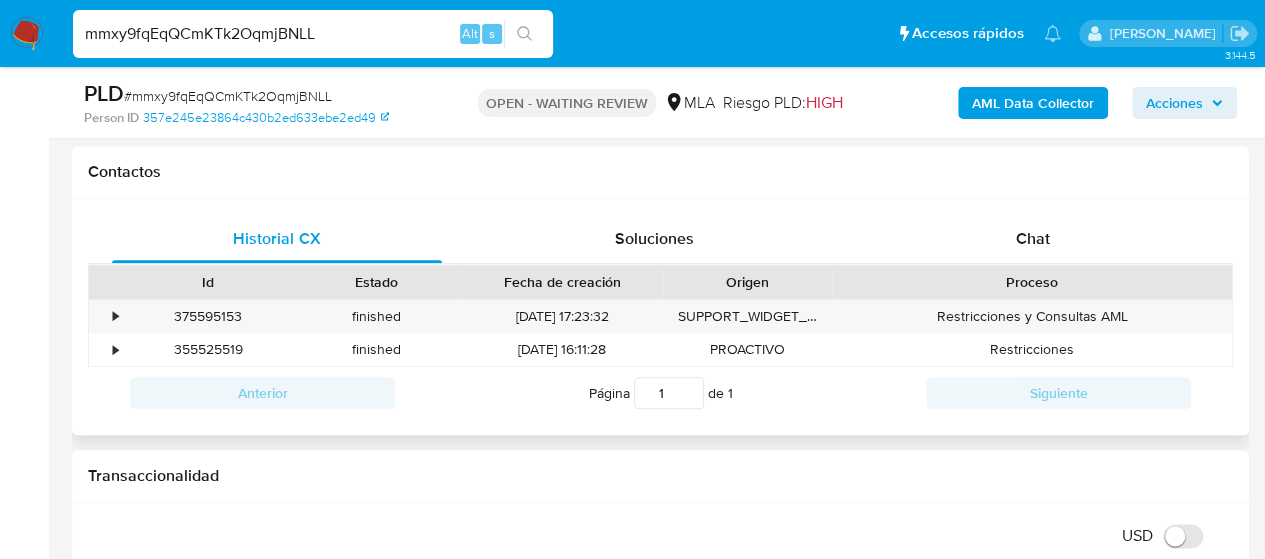 click on "Proceso" at bounding box center [1032, 282] 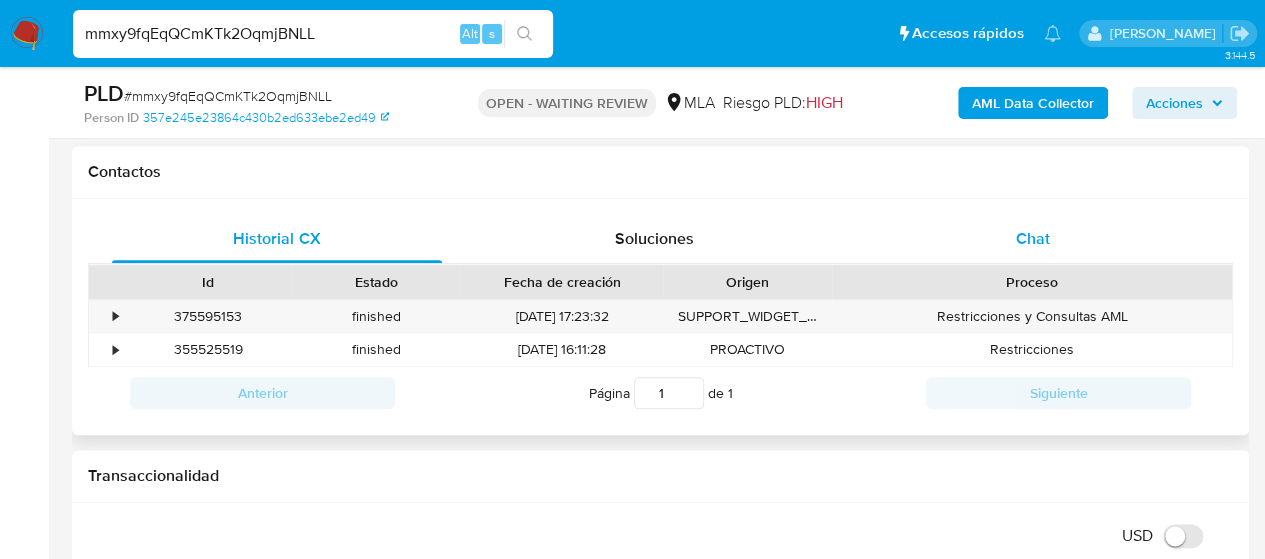 click on "Chat" at bounding box center (1033, 239) 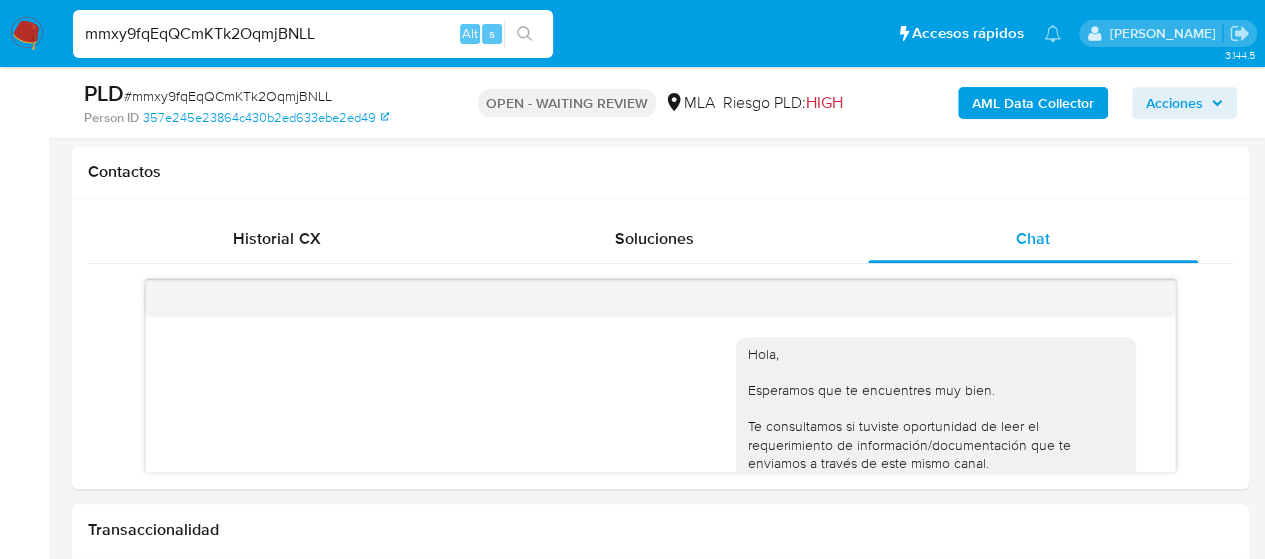 scroll, scrollTop: 968, scrollLeft: 0, axis: vertical 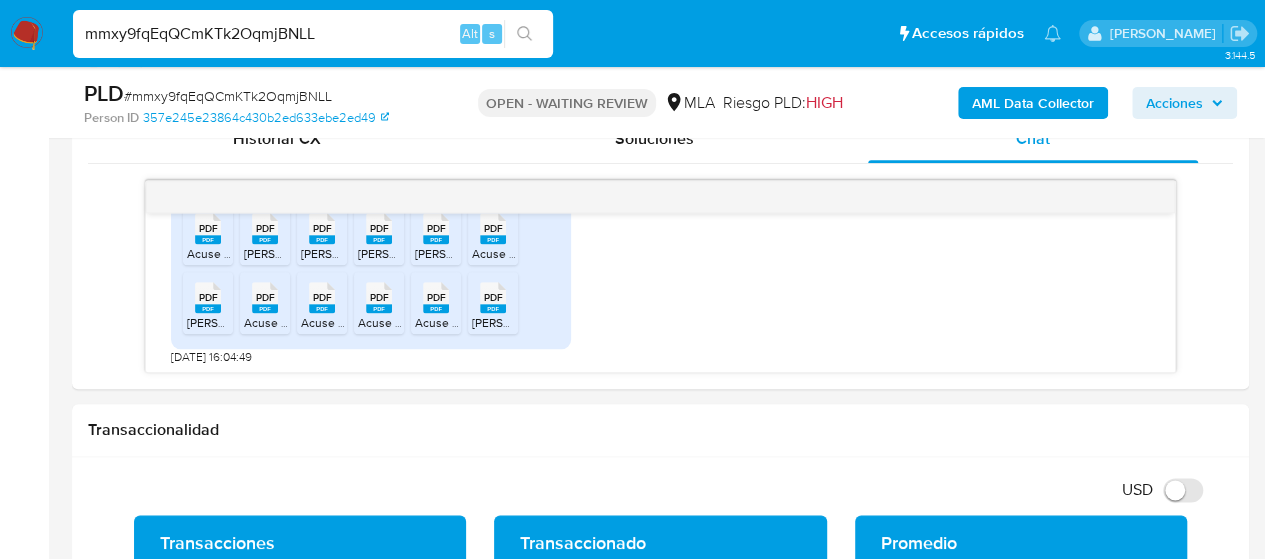 click on "mmxy9fqEqQCmKTk2OqmjBNLL" at bounding box center [313, 34] 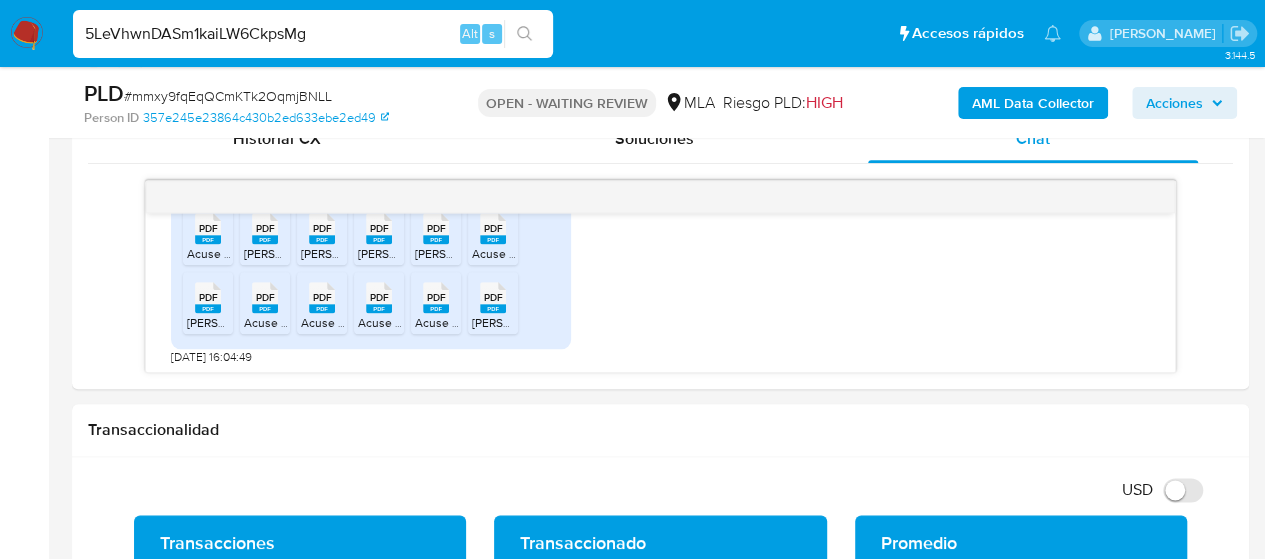 type on "5LeVhwnDASm1kaiLW6CkpsMg" 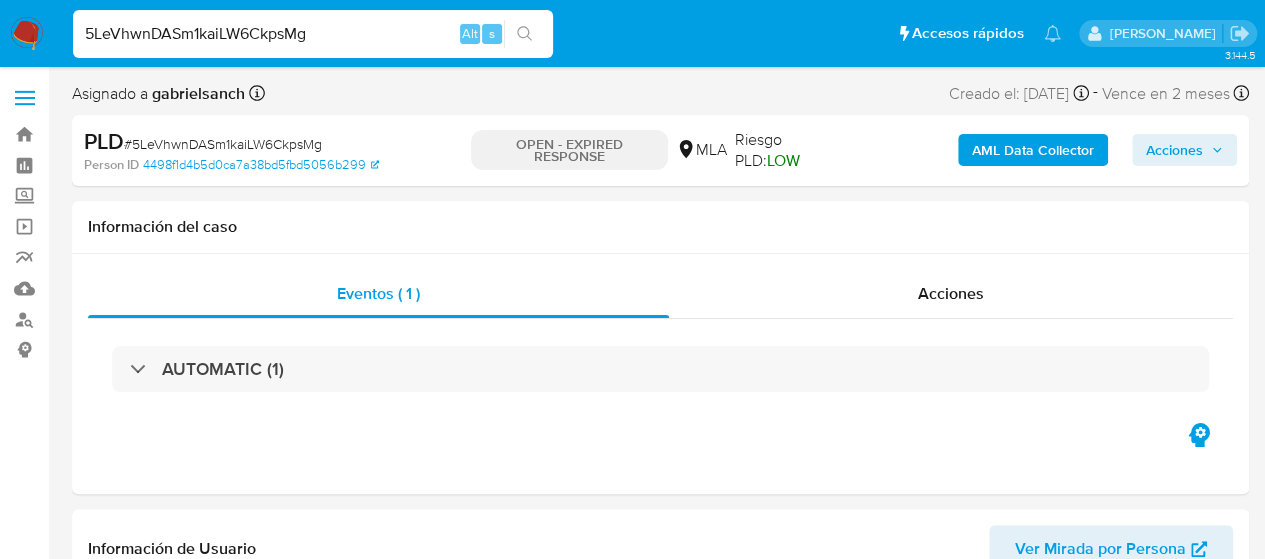 select on "10" 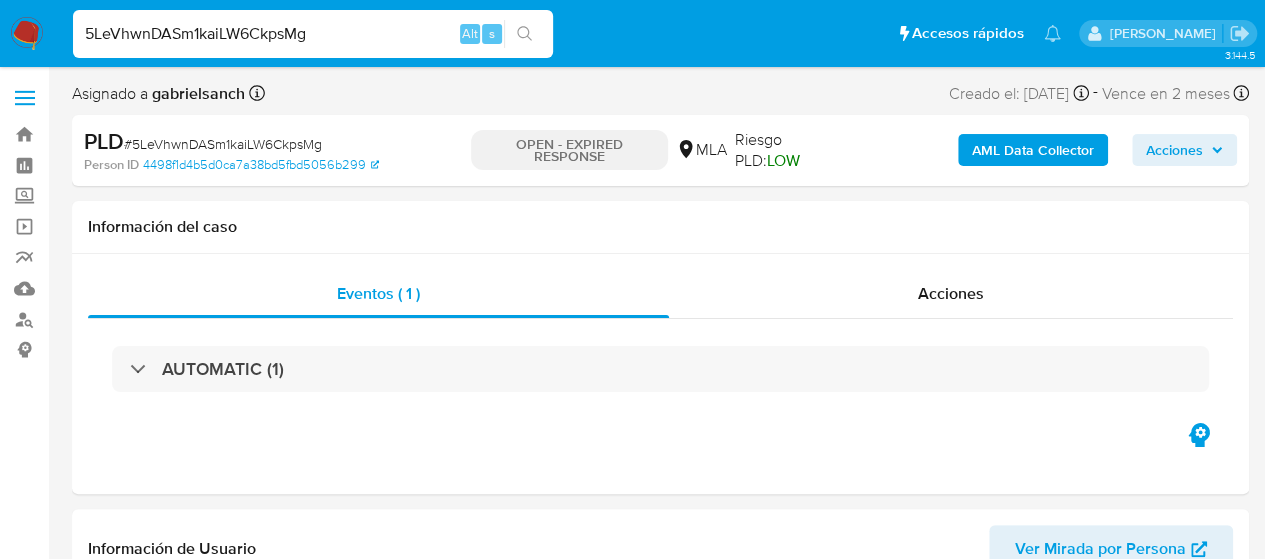 click on "5LeVhwnDASm1kaiLW6CkpsMg" at bounding box center [313, 34] 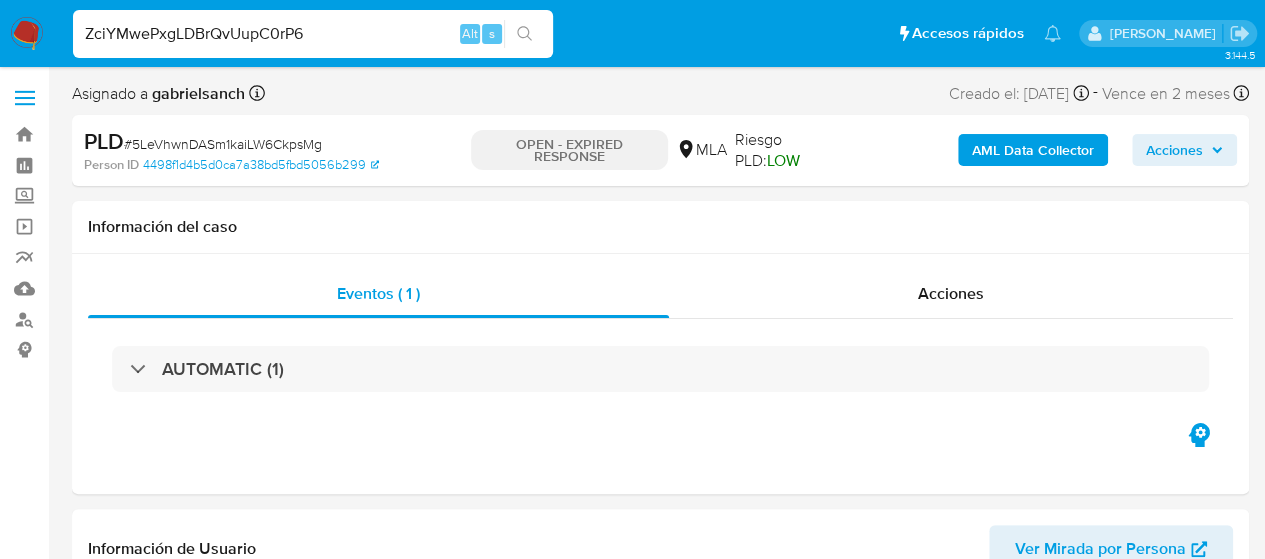 type on "ZciYMwePxgLDBrQvUupC0rP6" 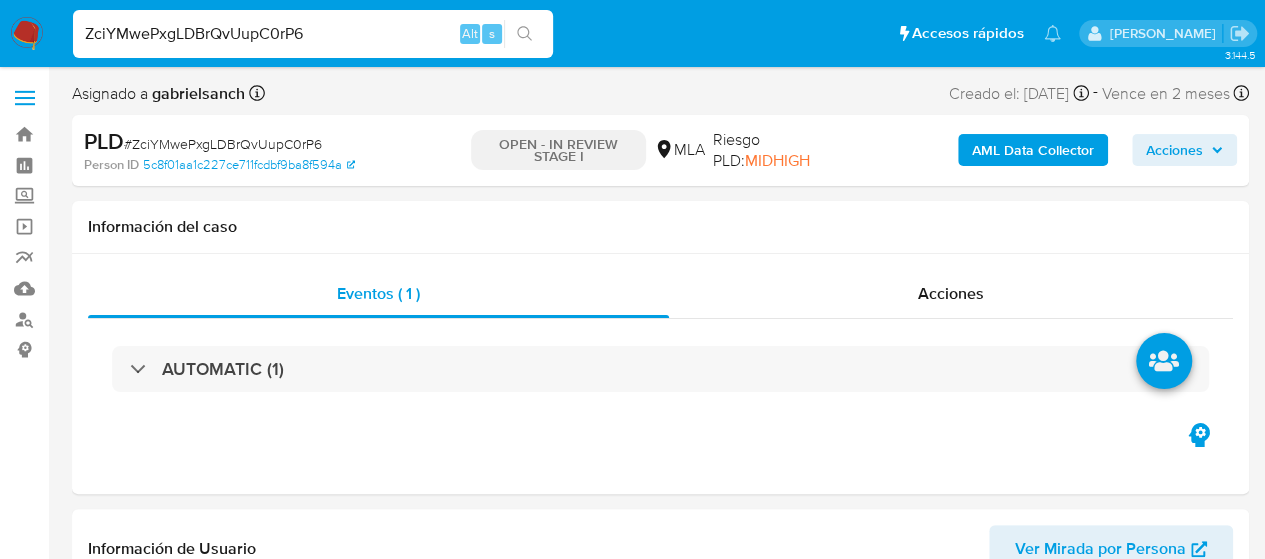 select on "10" 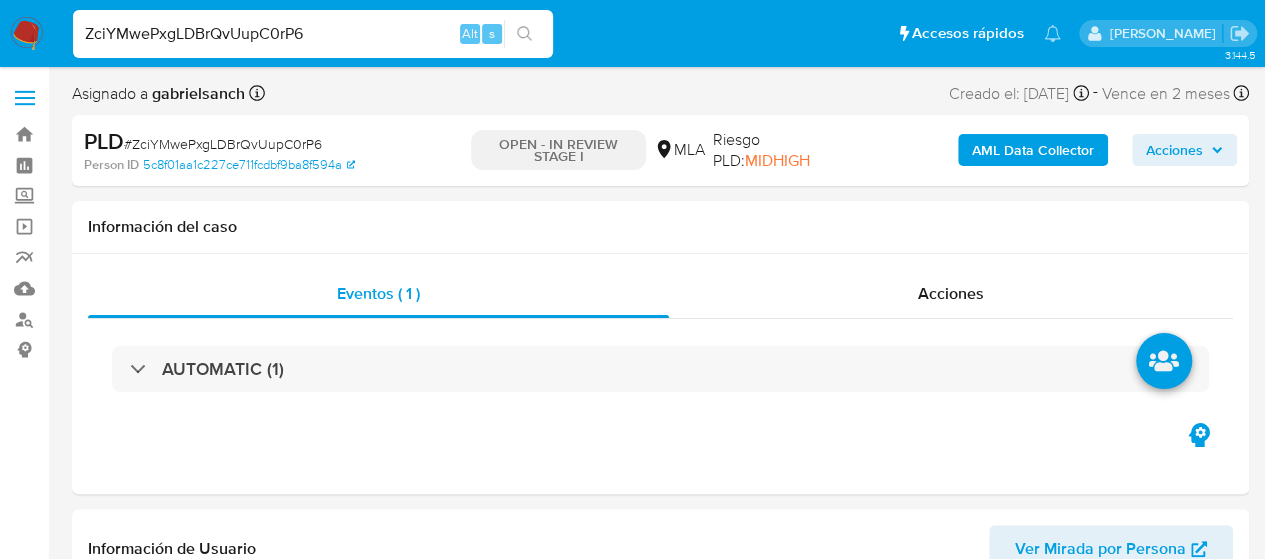 click on "ZciYMwePxgLDBrQvUupC0rP6" at bounding box center (313, 34) 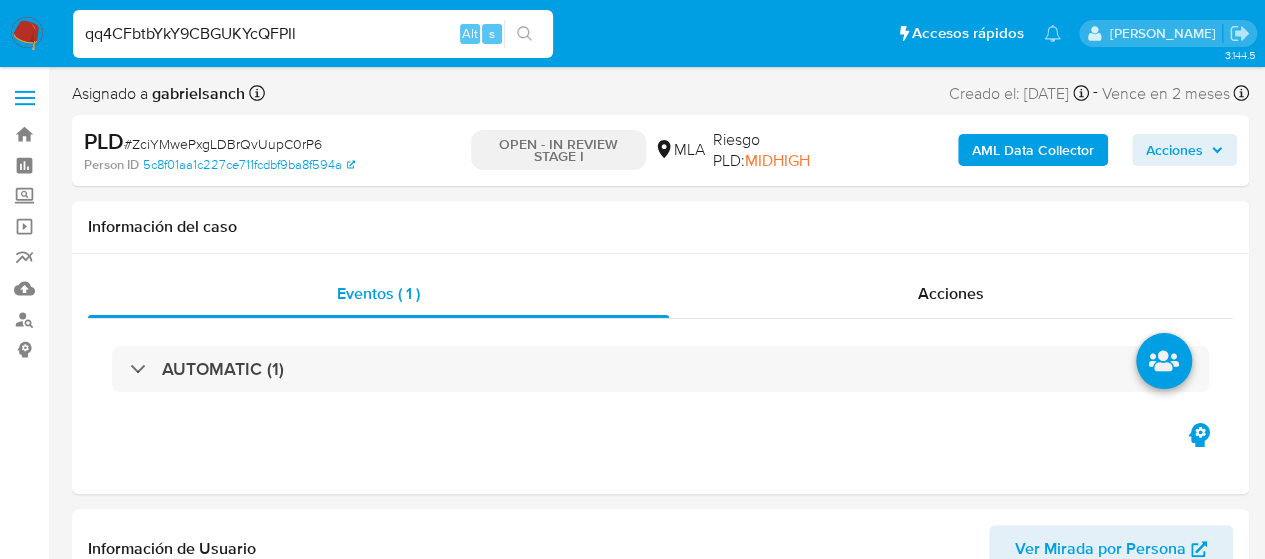 type on "qq4CFbtbYkY9CBGUKYcQFPIl" 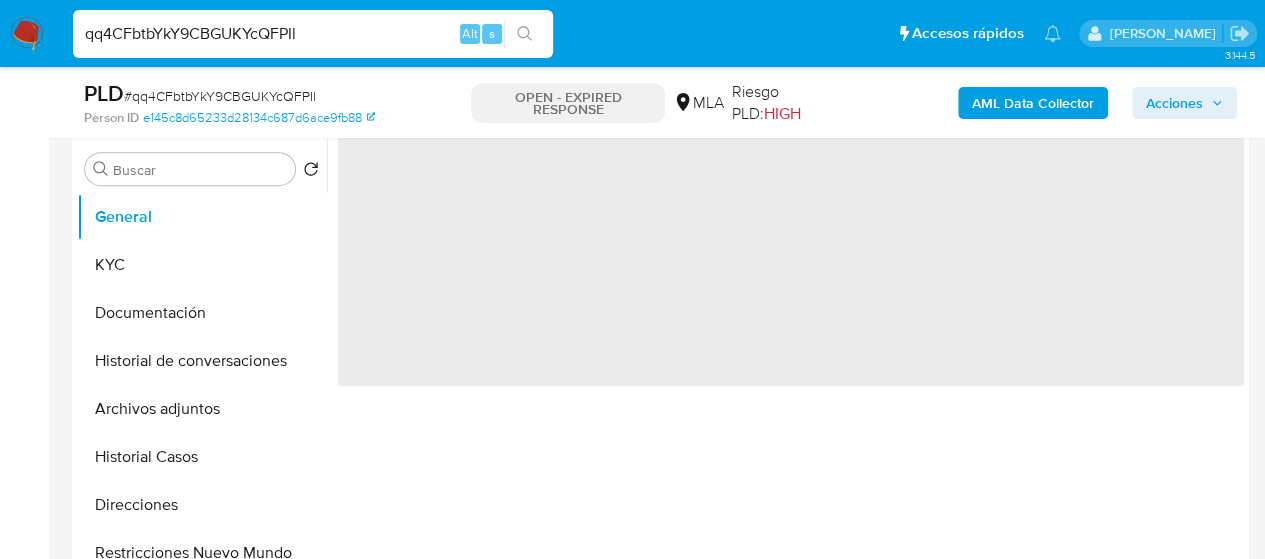 scroll, scrollTop: 500, scrollLeft: 0, axis: vertical 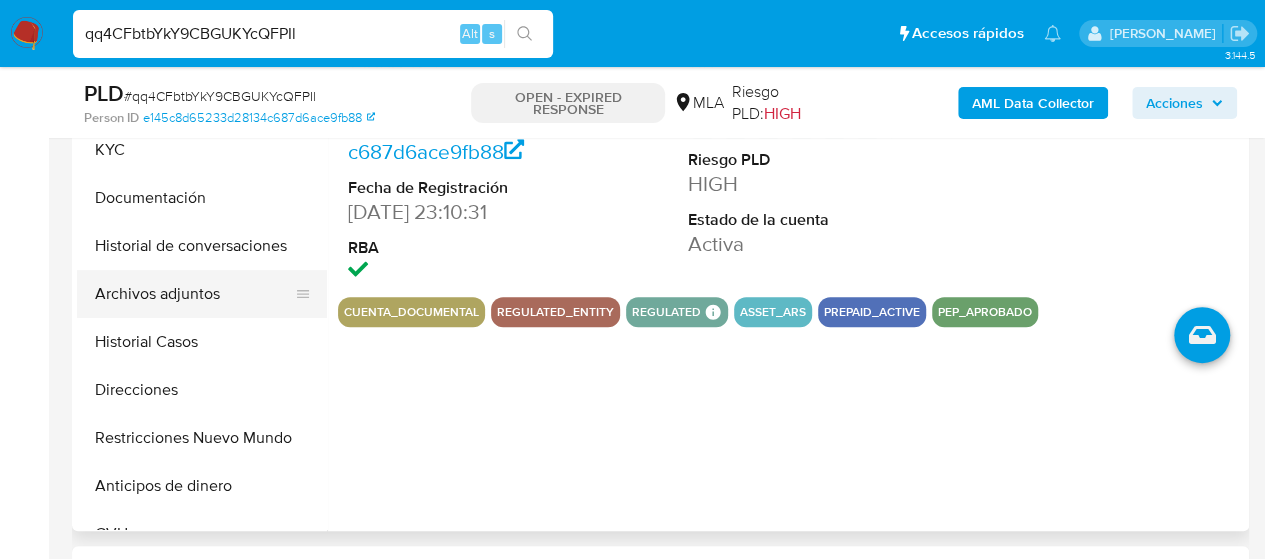 select on "10" 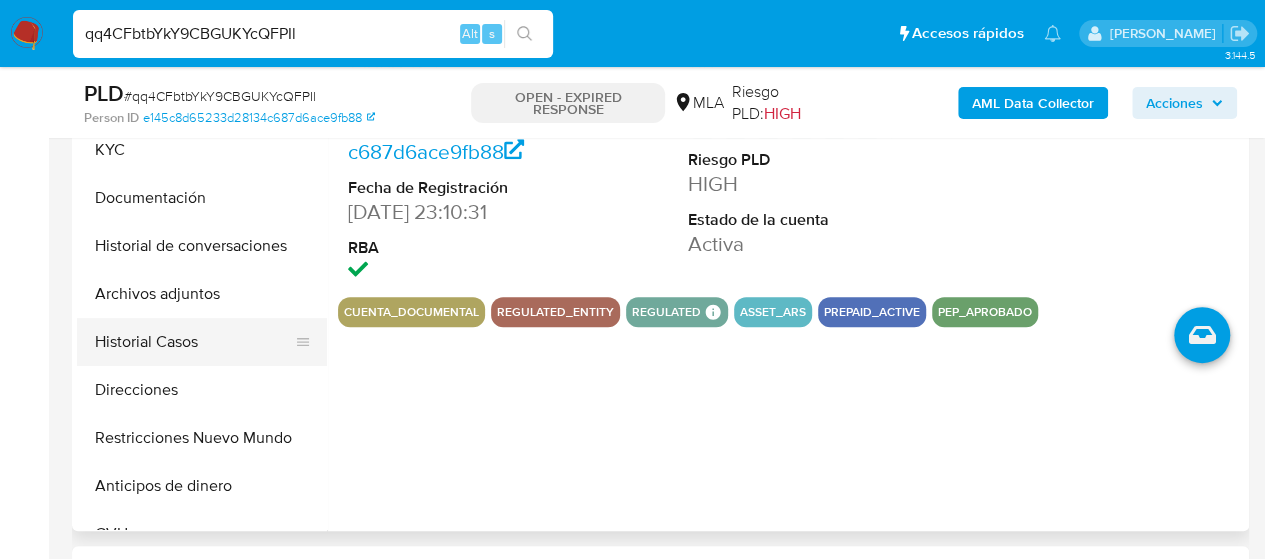click on "Historial Casos" at bounding box center (194, 342) 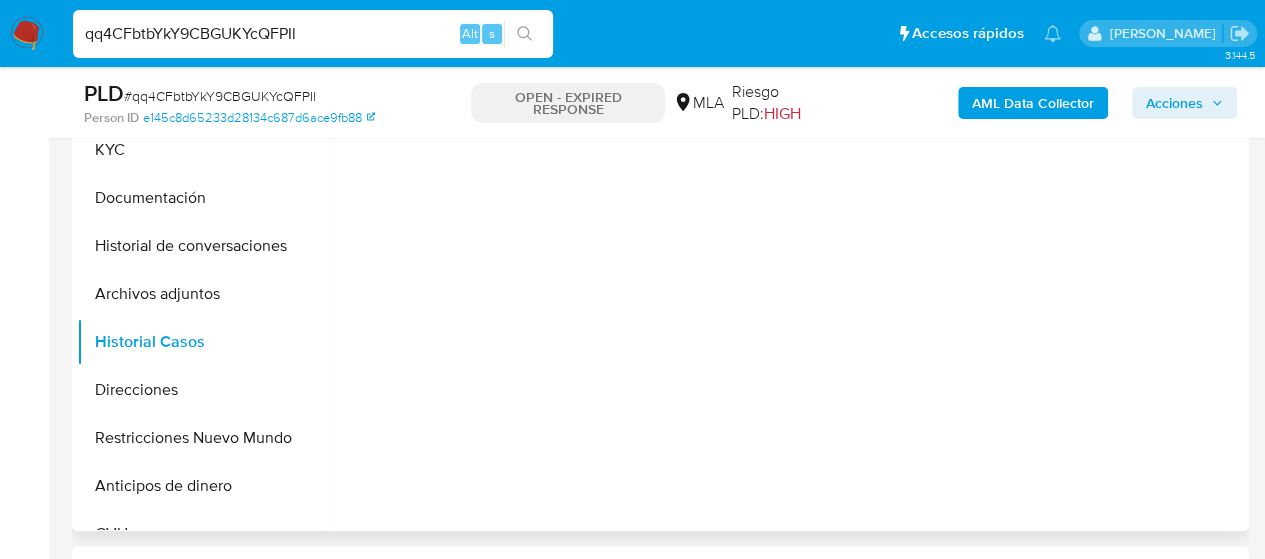 scroll, scrollTop: 400, scrollLeft: 0, axis: vertical 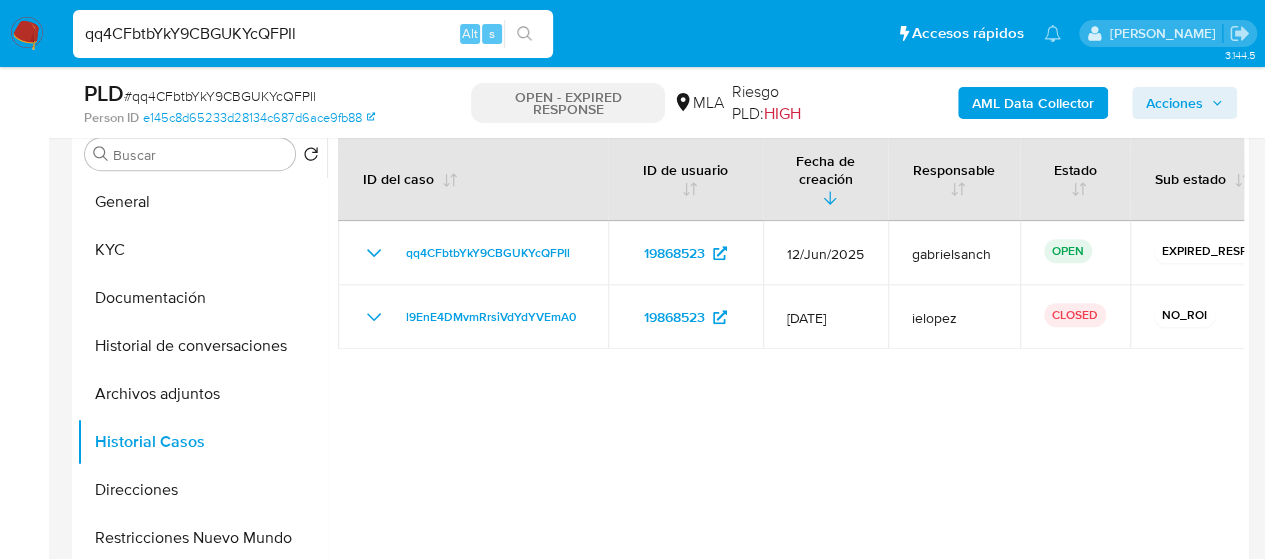 click on "qq4CFbtbYkY9CBGUKYcQFPIl" at bounding box center [313, 34] 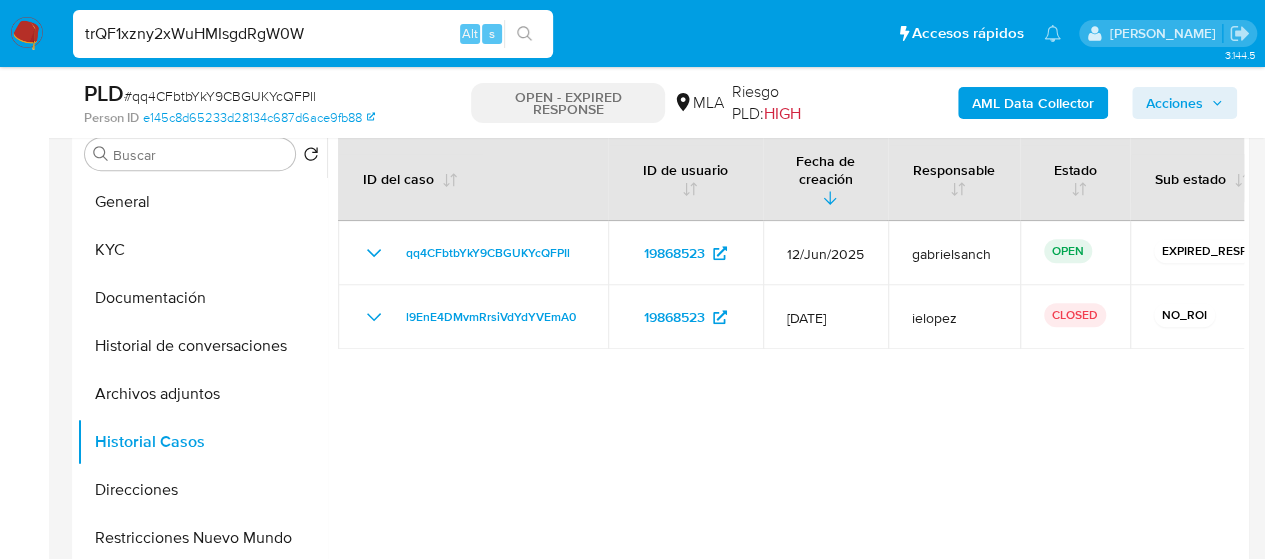type on "trQF1xzny2xWuHMIsgdRgW0W" 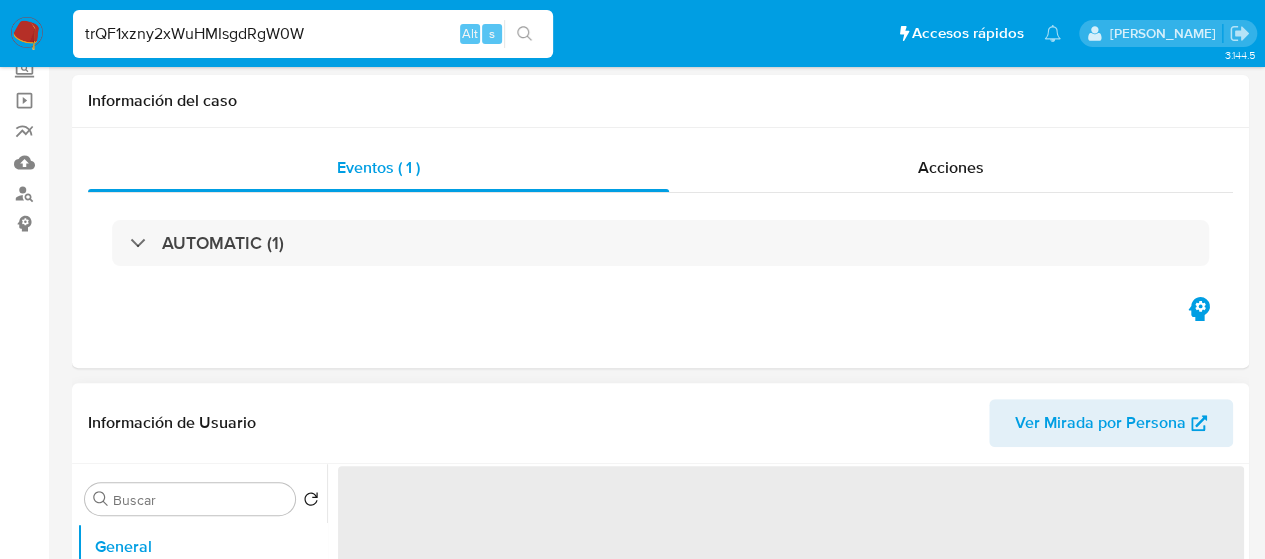 scroll, scrollTop: 300, scrollLeft: 0, axis: vertical 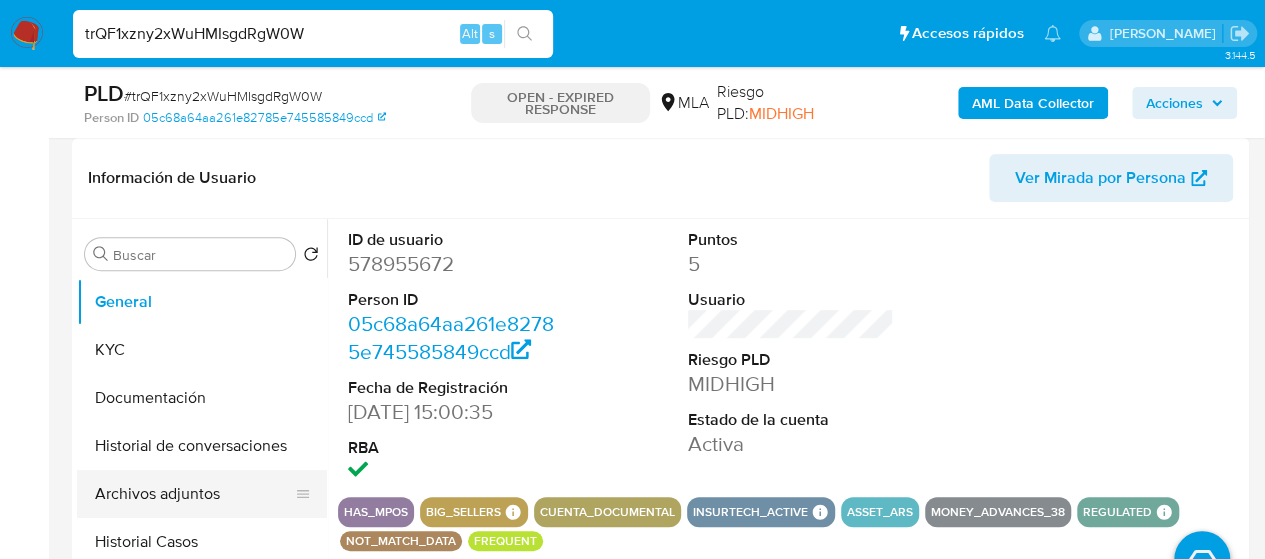 click on "Archivos adjuntos" at bounding box center [194, 494] 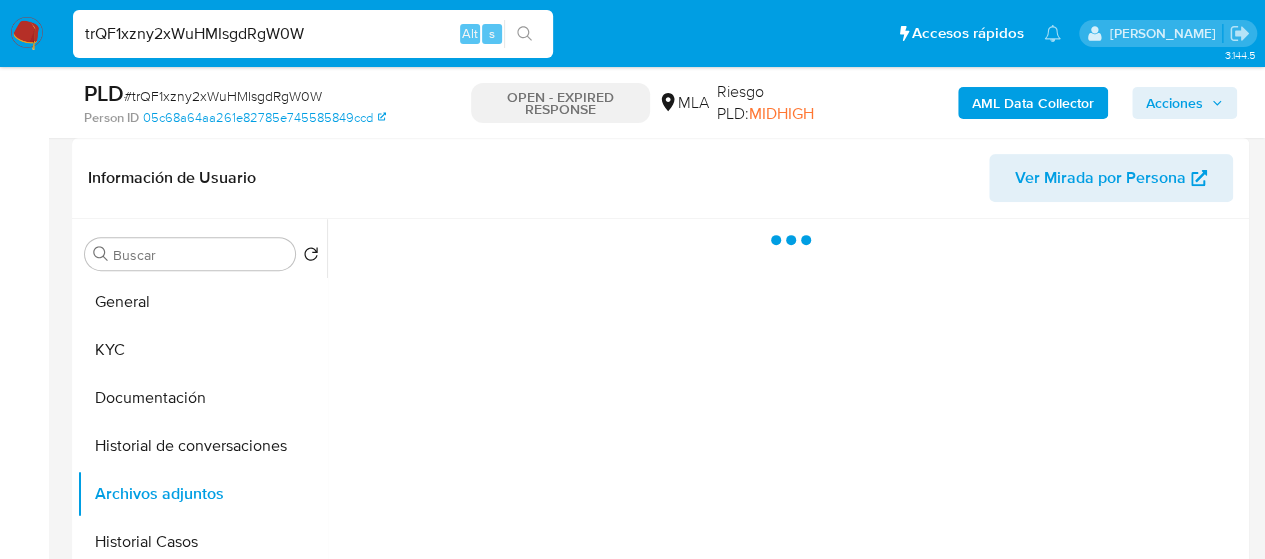 select on "10" 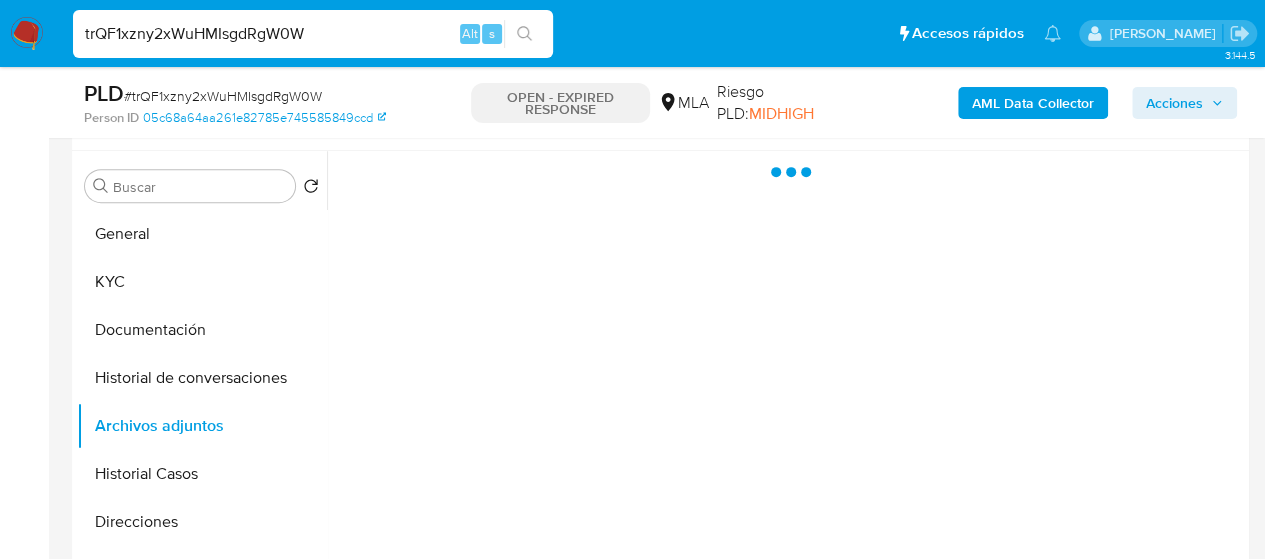 scroll, scrollTop: 400, scrollLeft: 0, axis: vertical 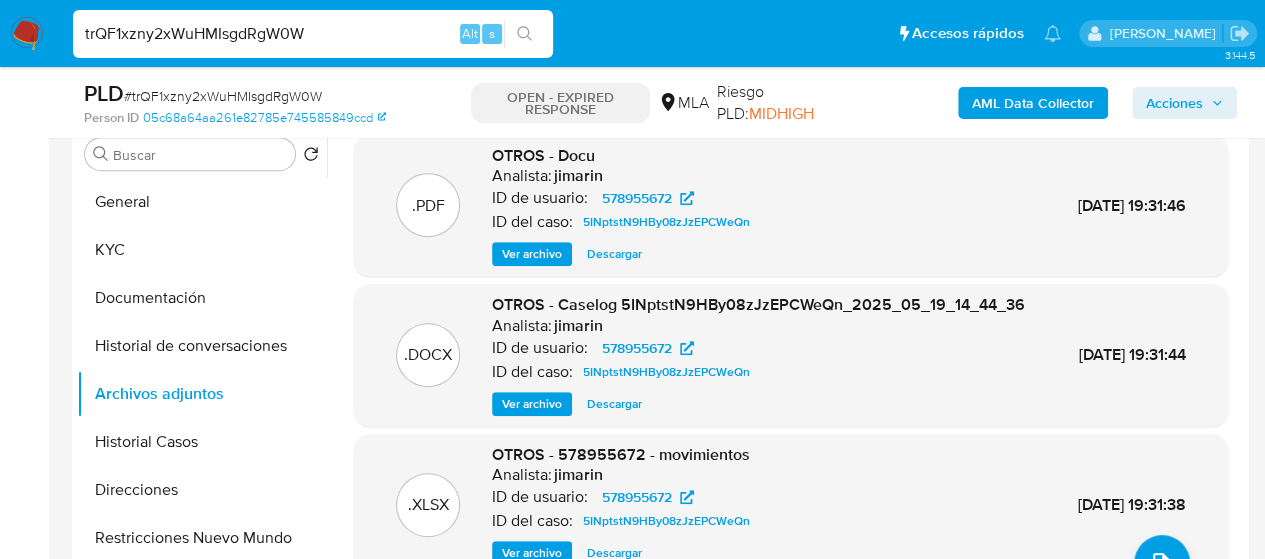 click on "trQF1xzny2xWuHMIsgdRgW0W" at bounding box center [313, 34] 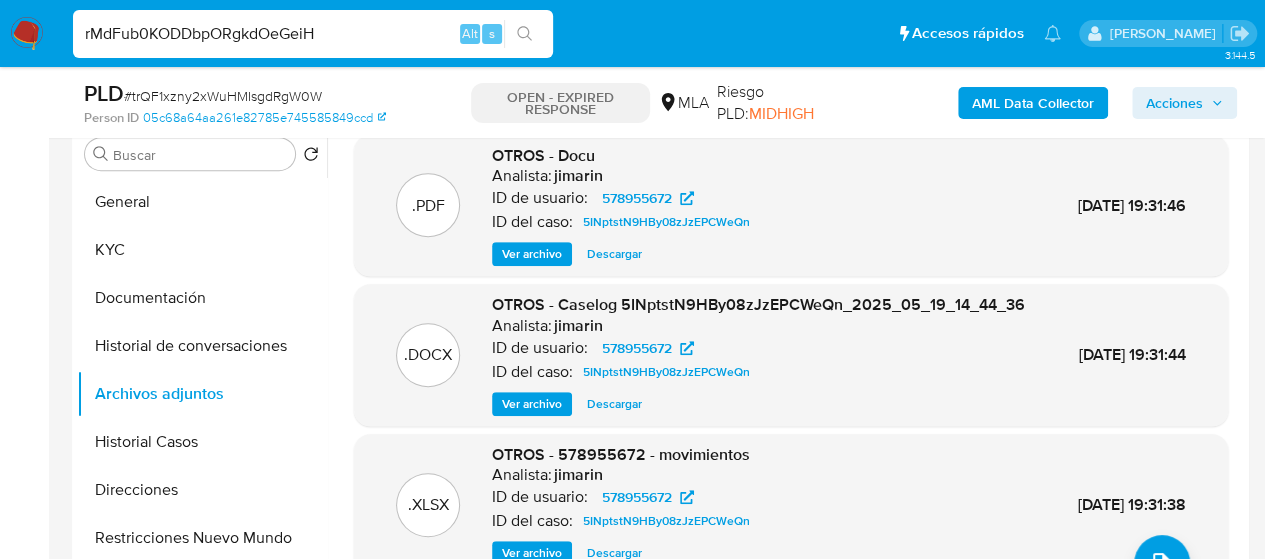 type on "rMdFub0KODDbpORgkdOeGeiH" 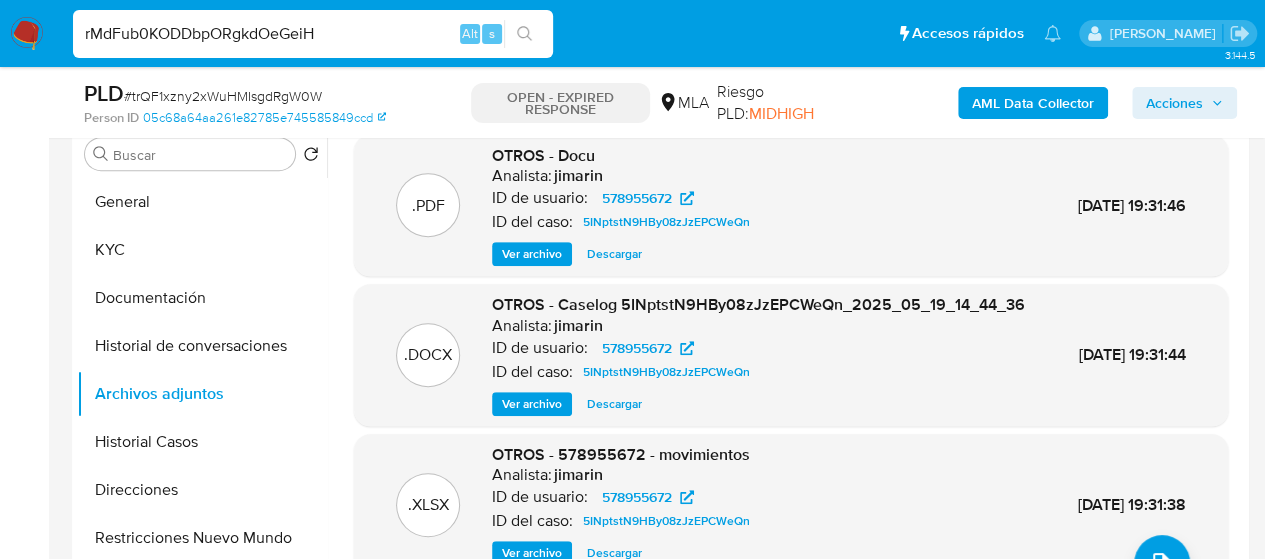 scroll, scrollTop: 0, scrollLeft: 0, axis: both 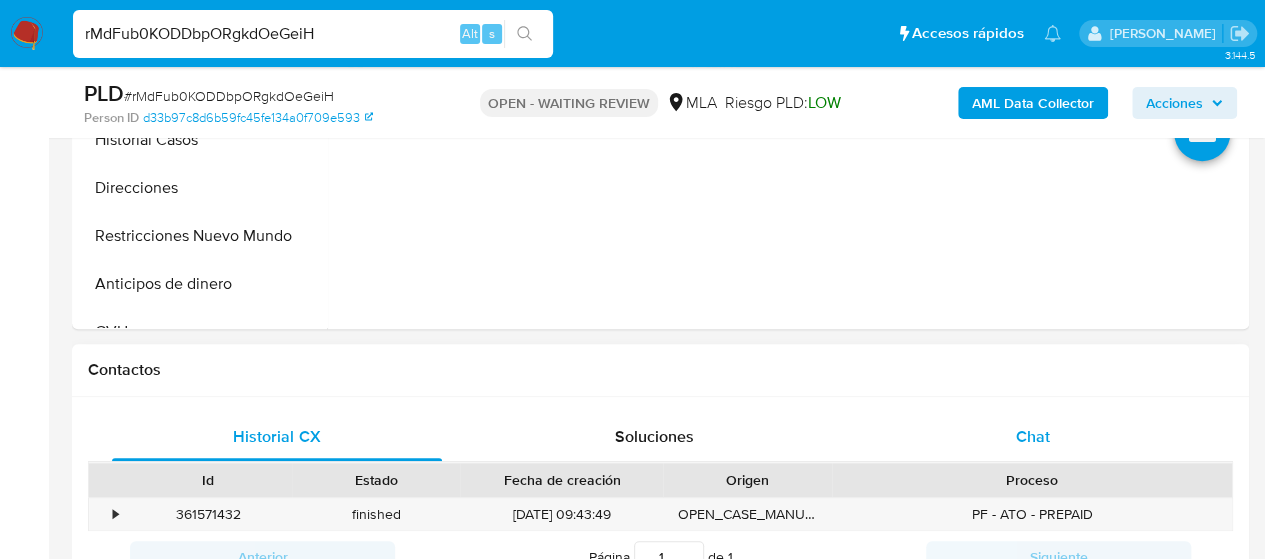 select on "10" 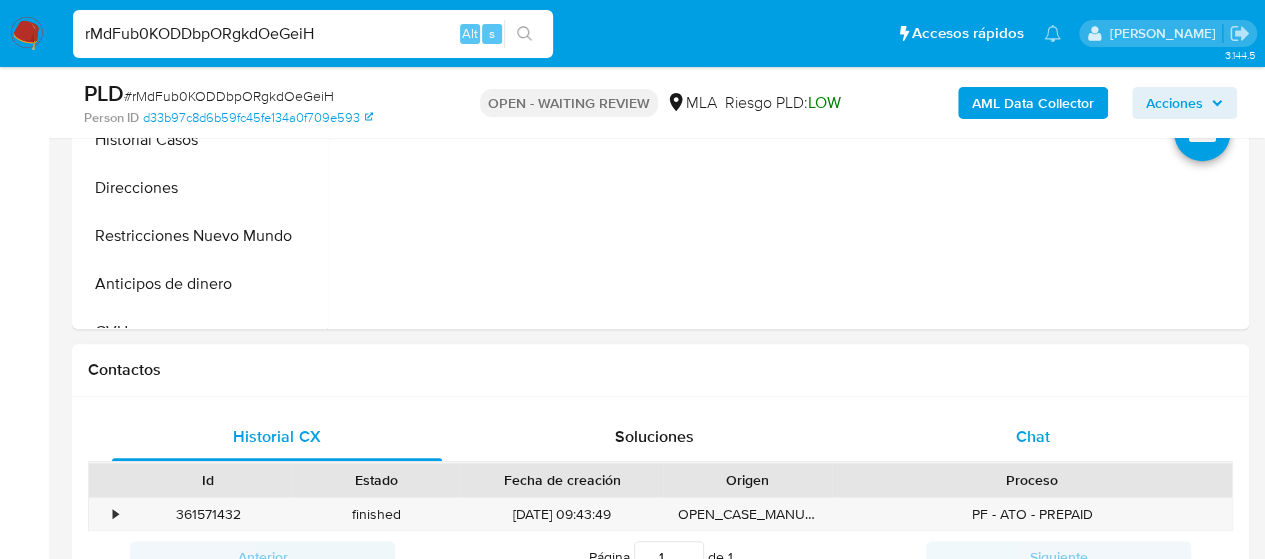 scroll, scrollTop: 800, scrollLeft: 0, axis: vertical 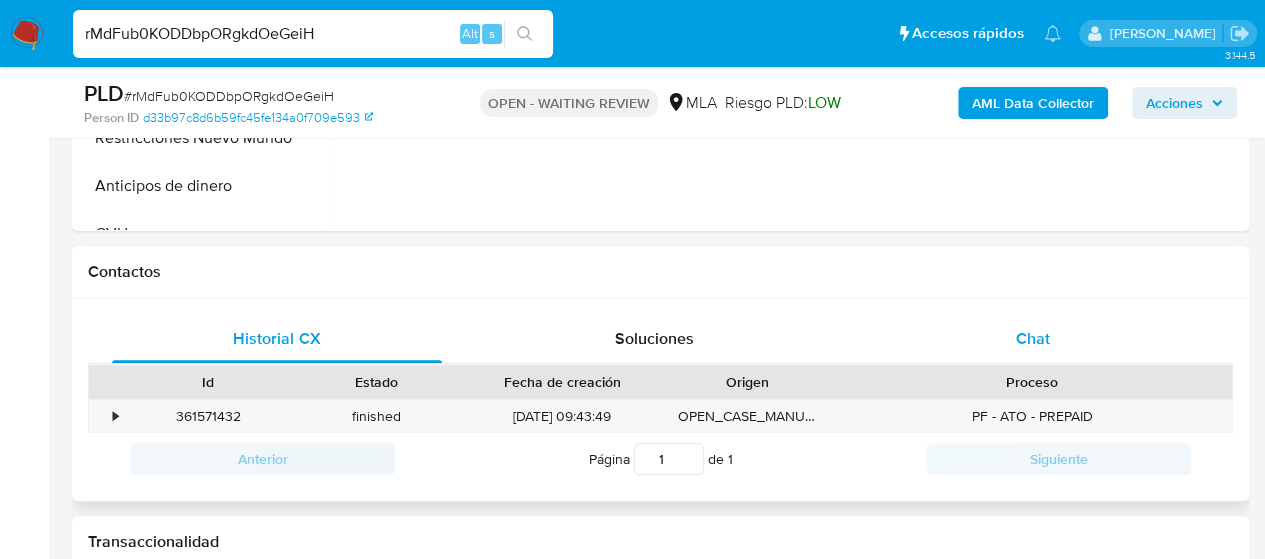 click on "Chat" at bounding box center [1033, 339] 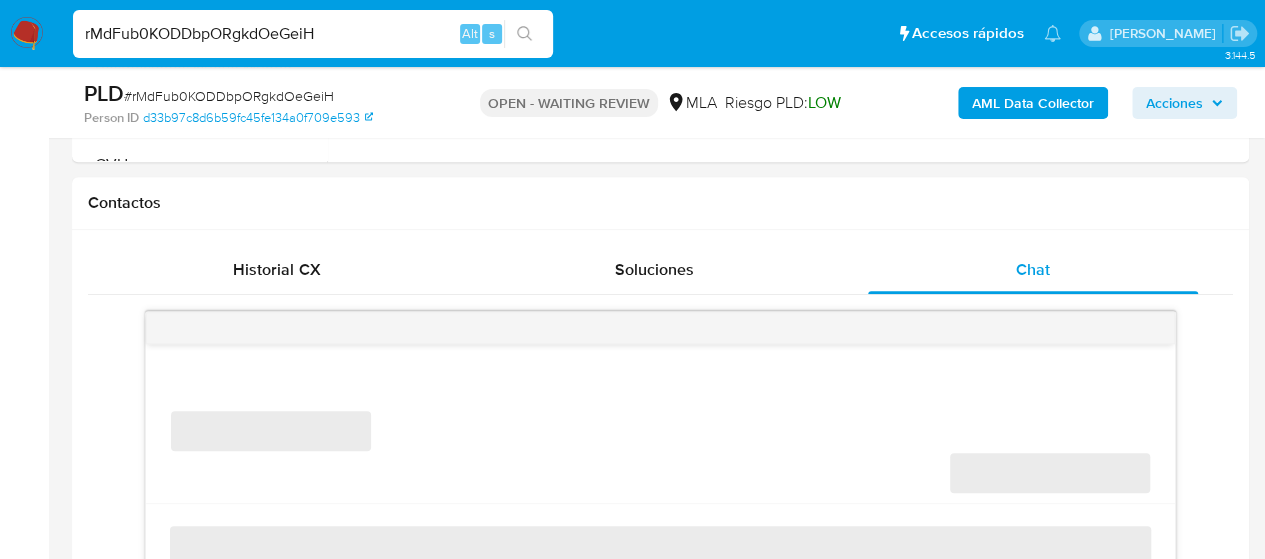scroll, scrollTop: 900, scrollLeft: 0, axis: vertical 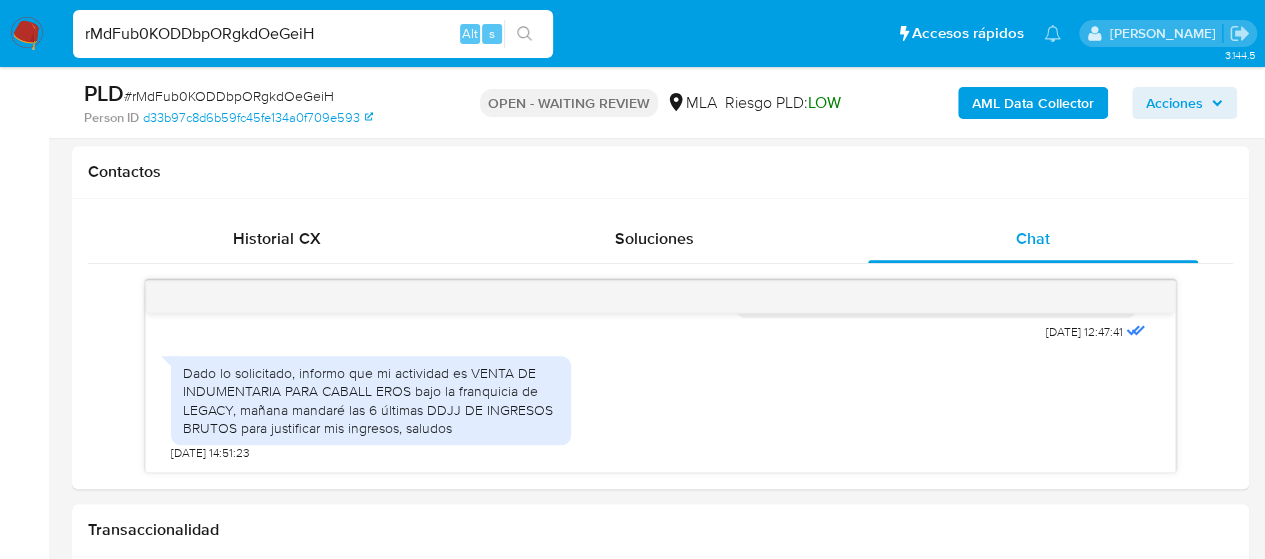 click on "rMdFub0KODDbpORgkdOeGeiH" at bounding box center [313, 34] 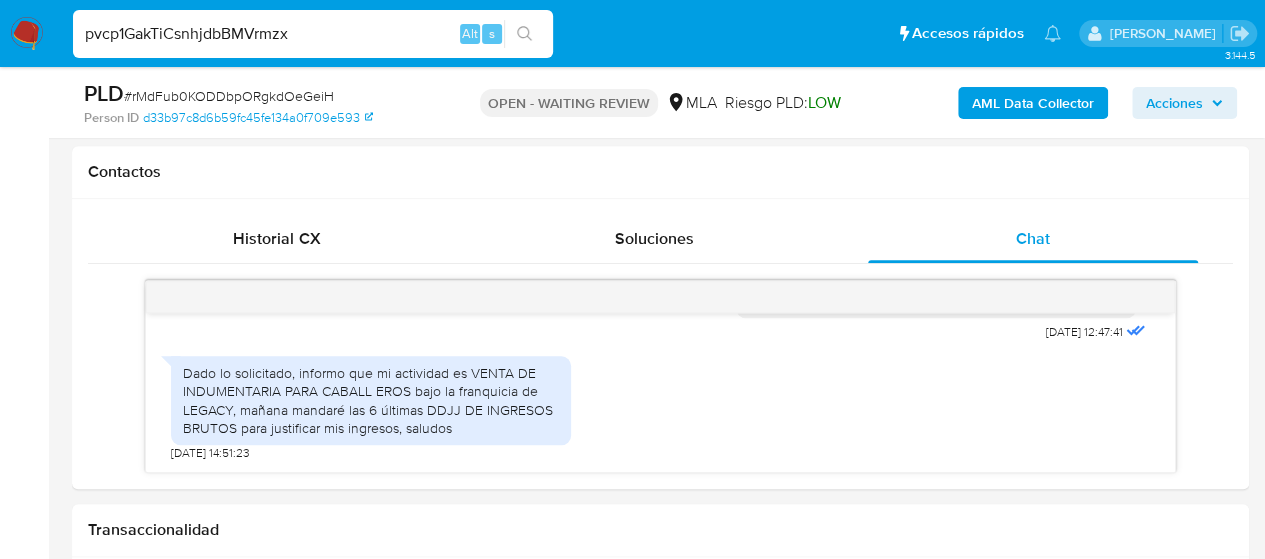 type on "pvcp1GakTiCsnhjdbBMVrmzx" 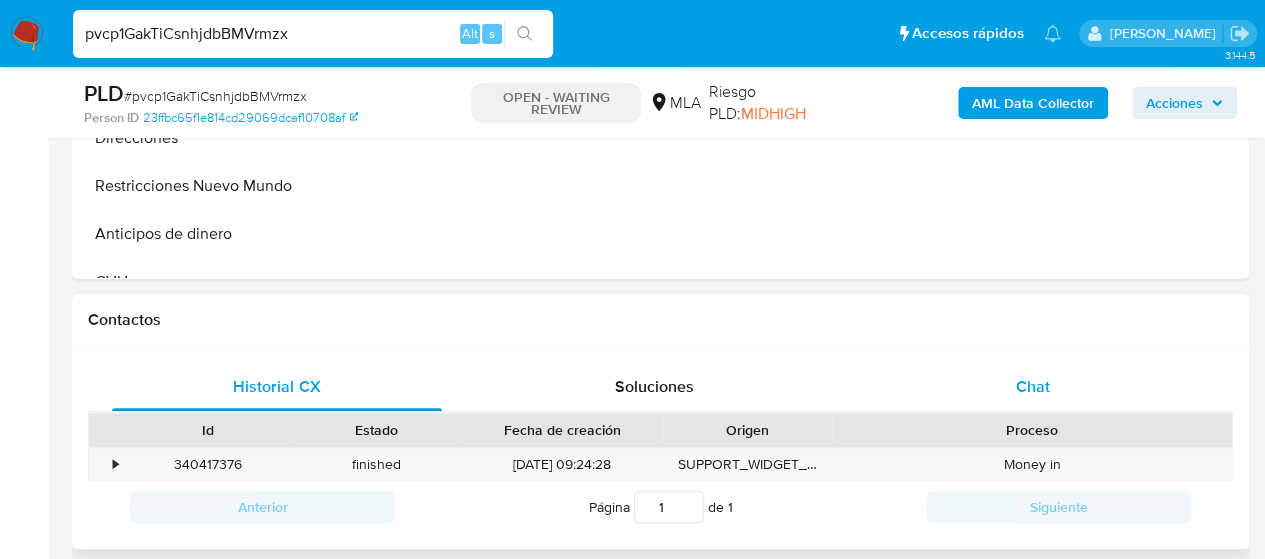 scroll, scrollTop: 800, scrollLeft: 0, axis: vertical 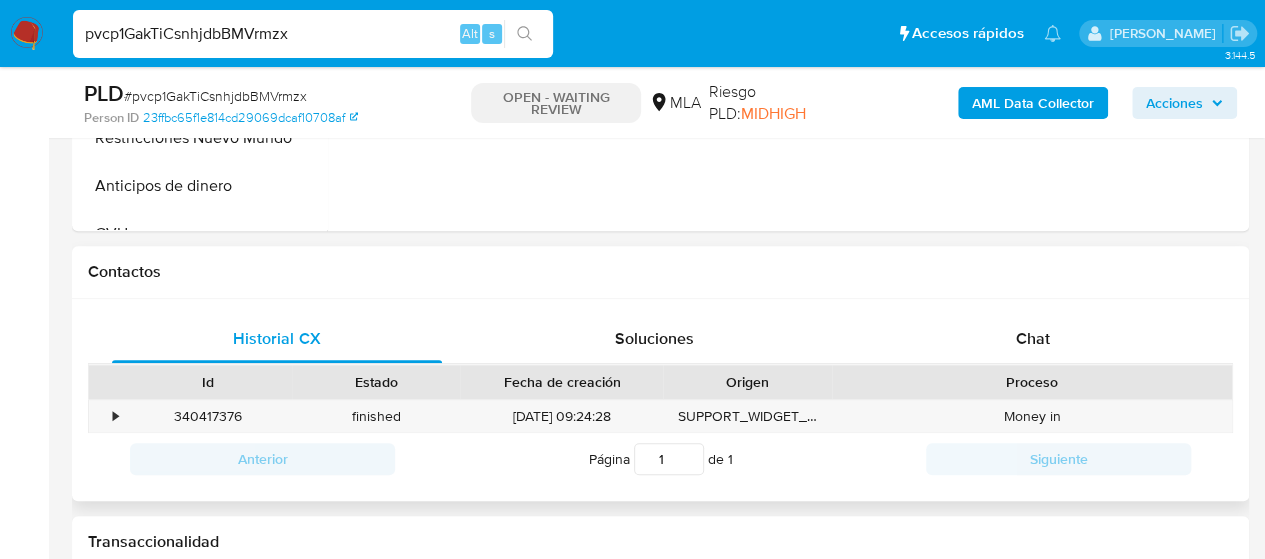 click on "Chat" at bounding box center (1033, 339) 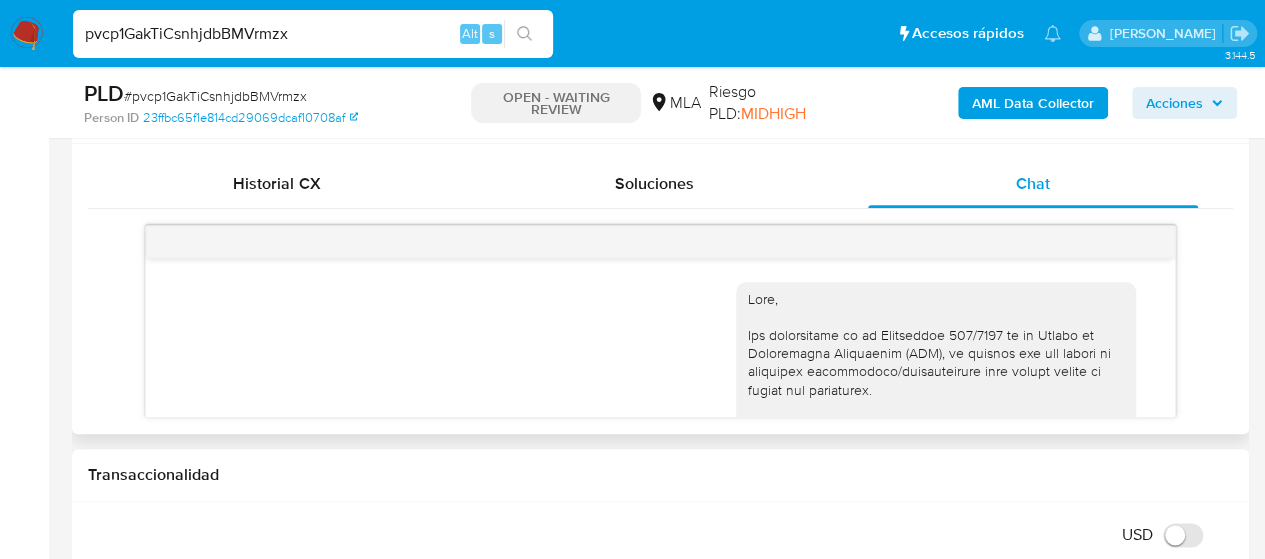 scroll, scrollTop: 1000, scrollLeft: 0, axis: vertical 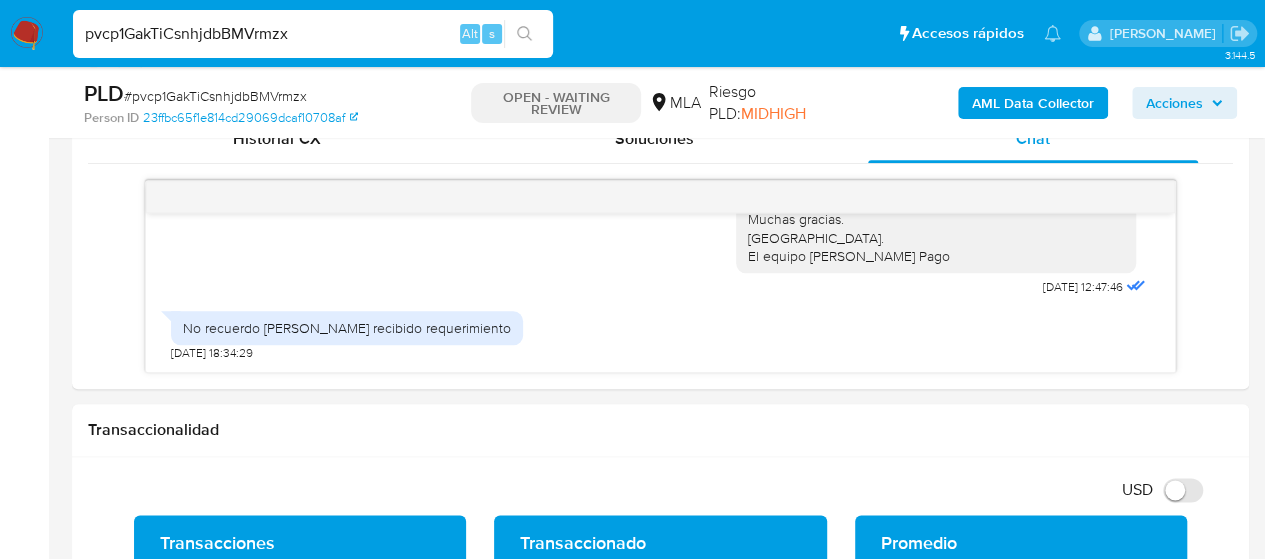 click on "pvcp1GakTiCsnhjdbBMVrmzx" at bounding box center [313, 34] 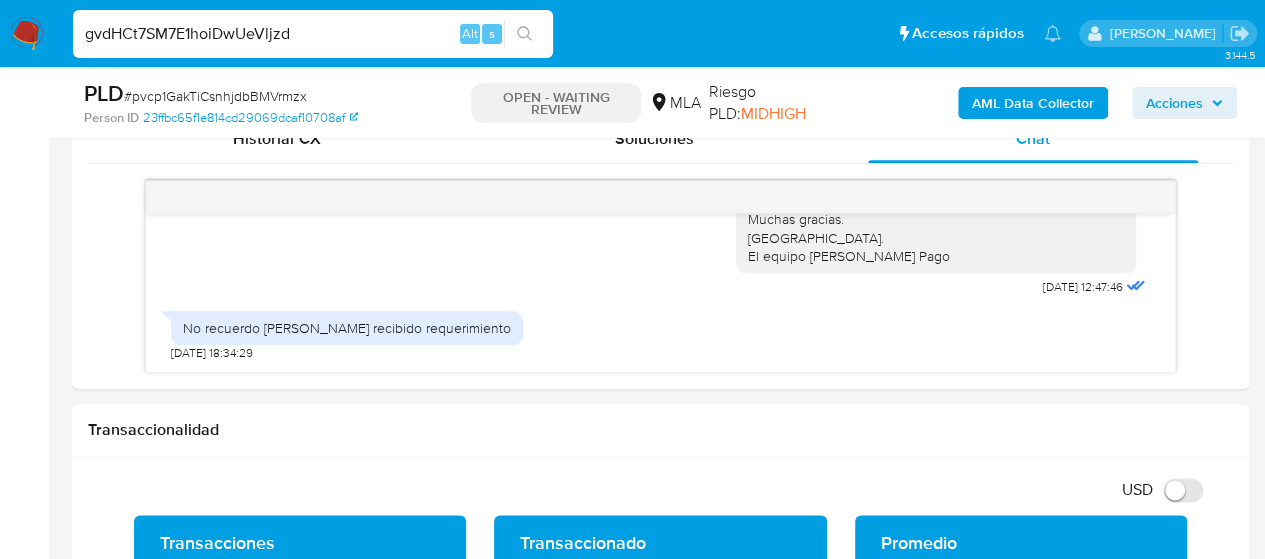 type on "gvdHCt7SM7E1hoiDwUeVljzd" 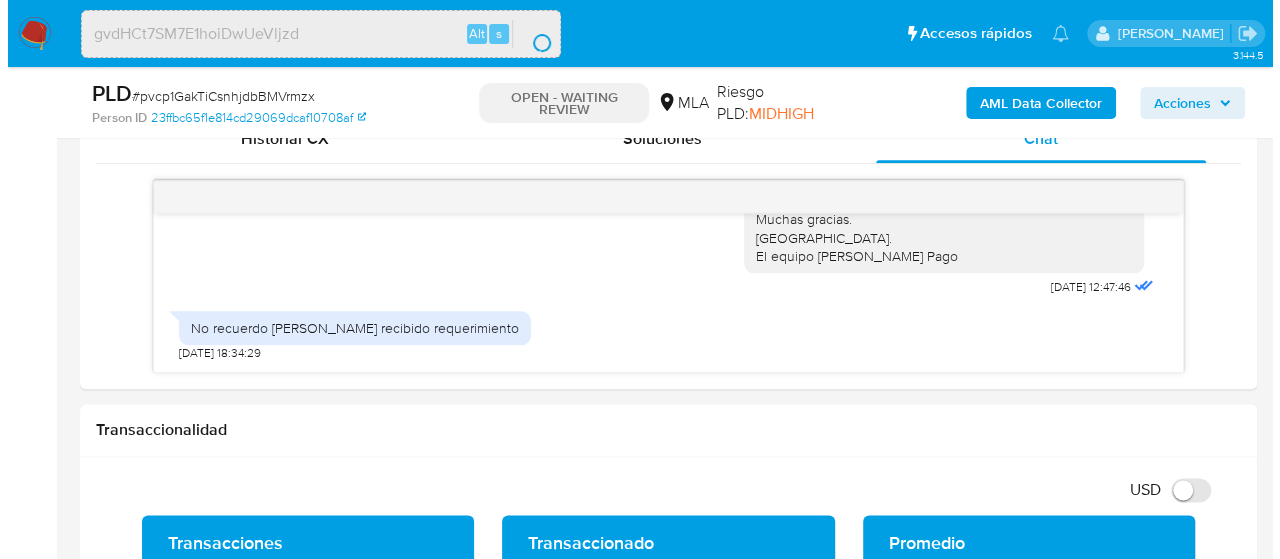 scroll, scrollTop: 0, scrollLeft: 0, axis: both 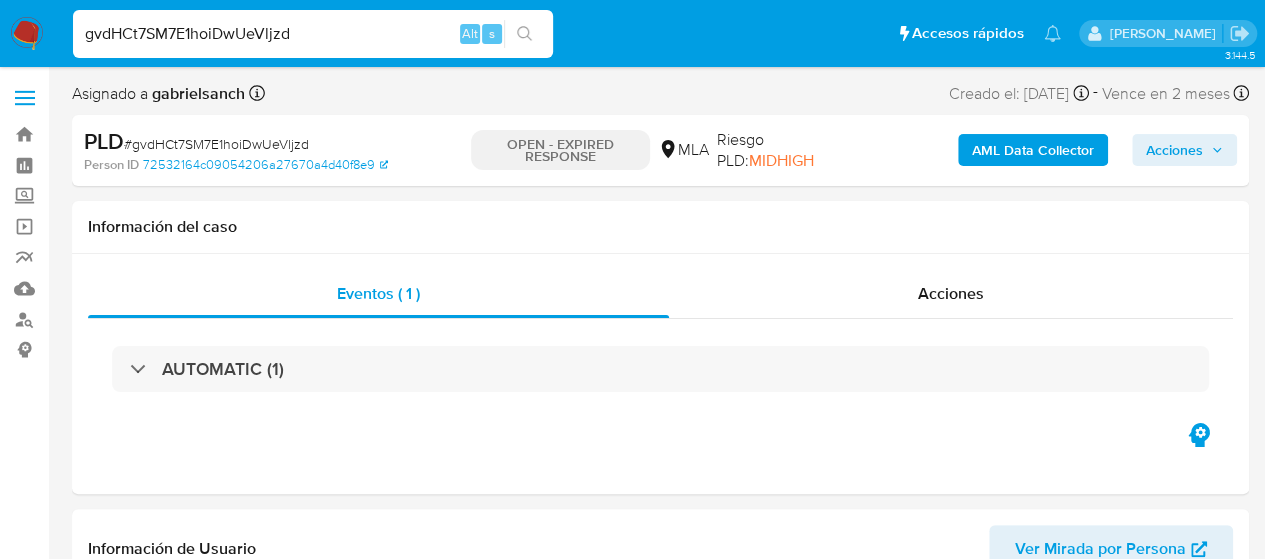 select on "10" 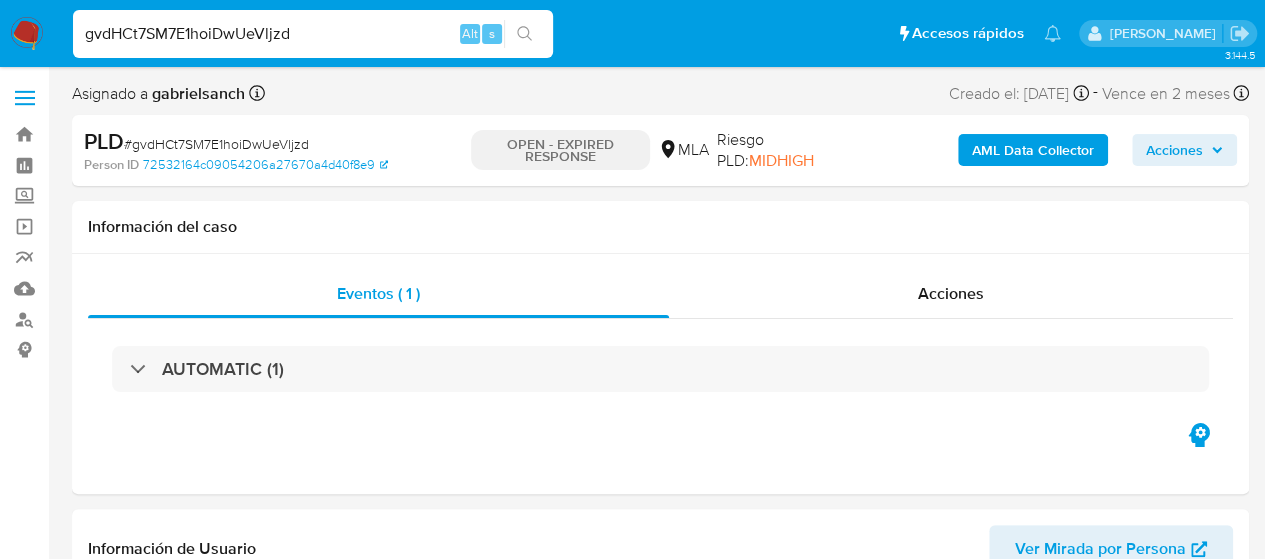 click on "gvdHCt7SM7E1hoiDwUeVljzd" at bounding box center (313, 34) 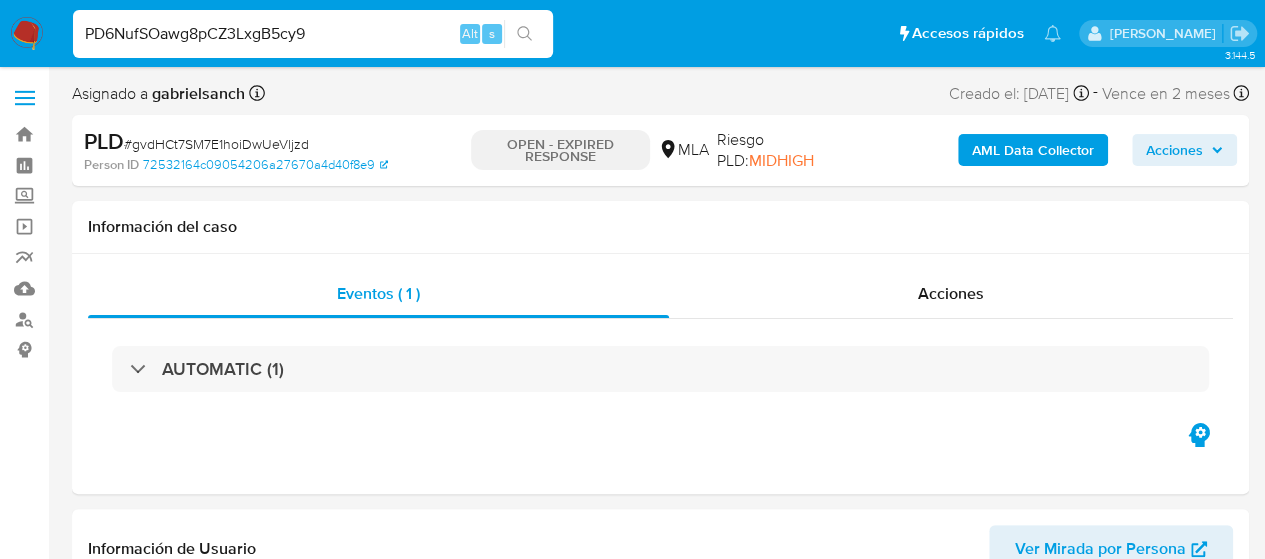 type on "PD6NufSOawg8pCZ3LxgB5cy9" 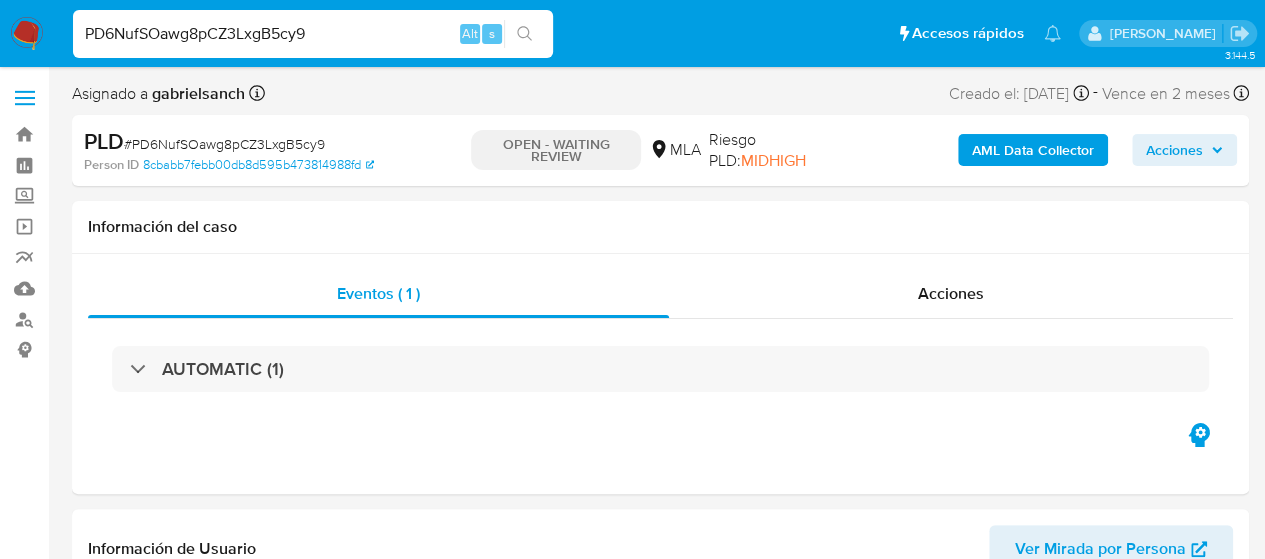 select on "10" 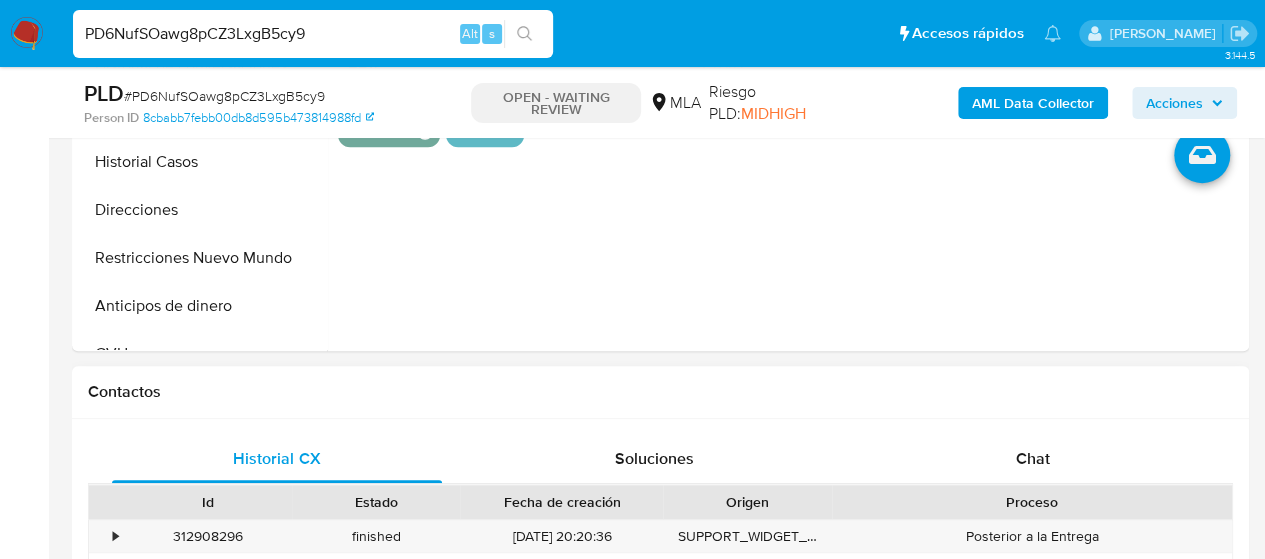 scroll, scrollTop: 800, scrollLeft: 0, axis: vertical 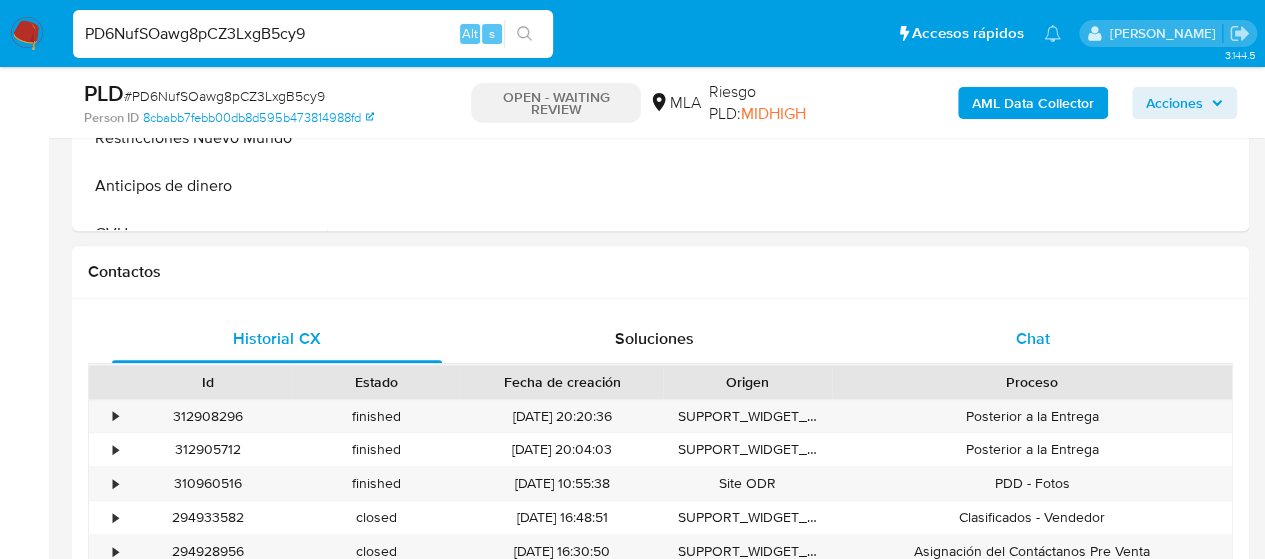 click on "Chat" at bounding box center (1033, 339) 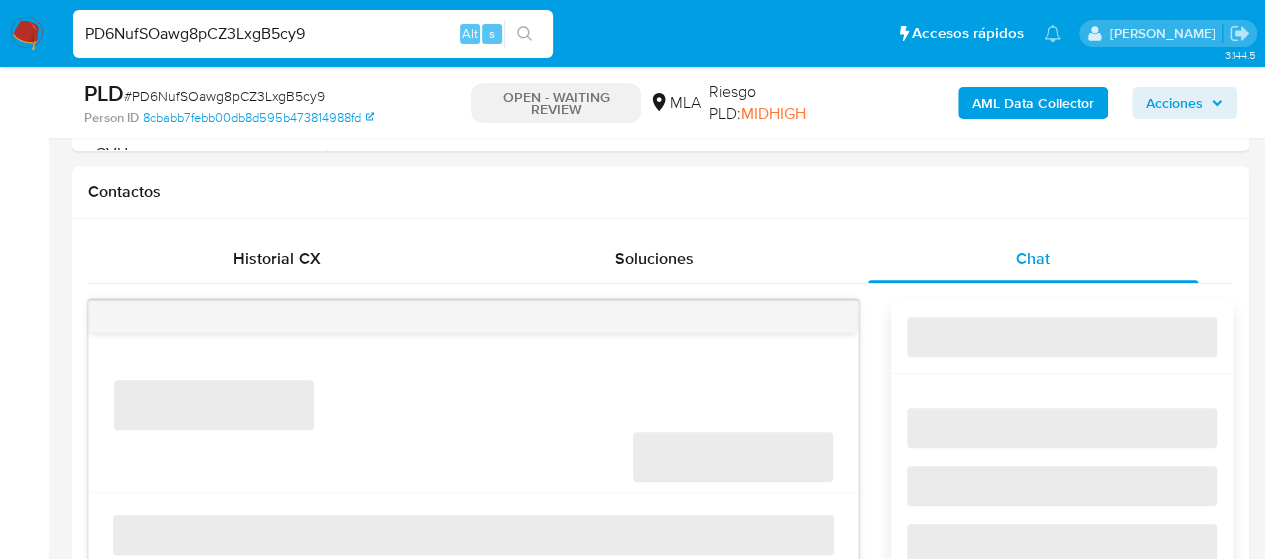 scroll, scrollTop: 900, scrollLeft: 0, axis: vertical 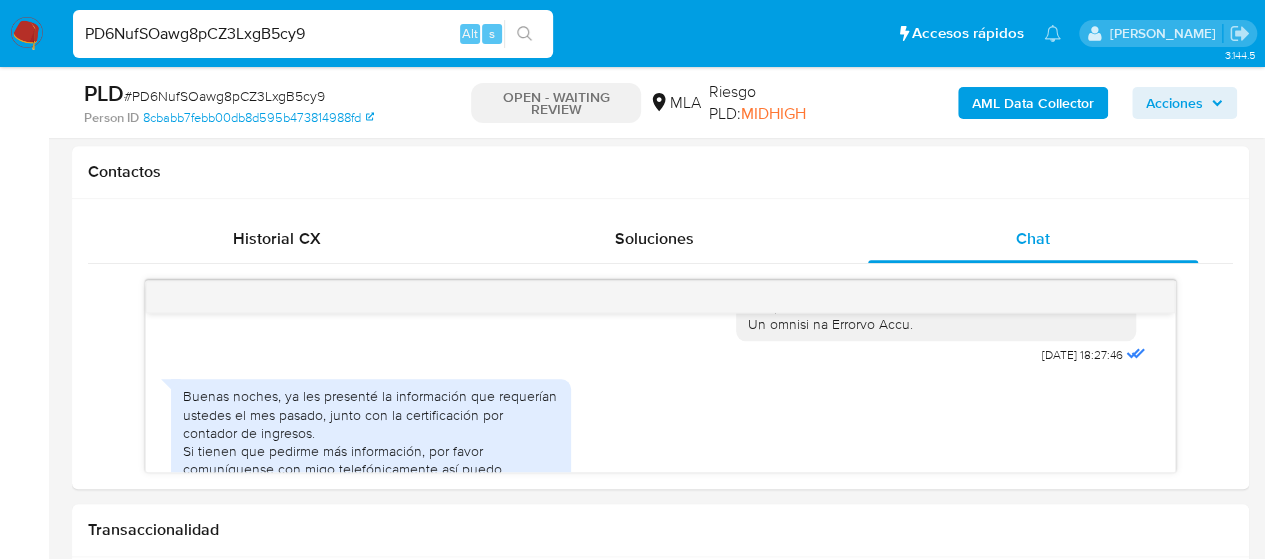 click on "PD6NufSOawg8pCZ3LxgB5cy9" at bounding box center [313, 34] 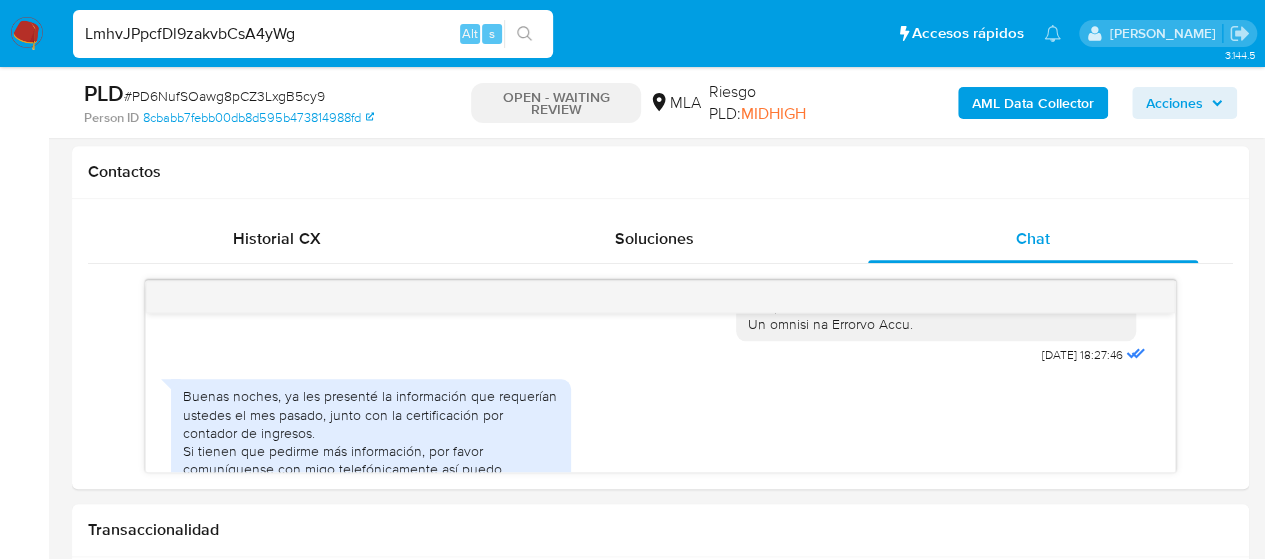 type on "LmhvJPpcfDl9zakvbCsA4yWg" 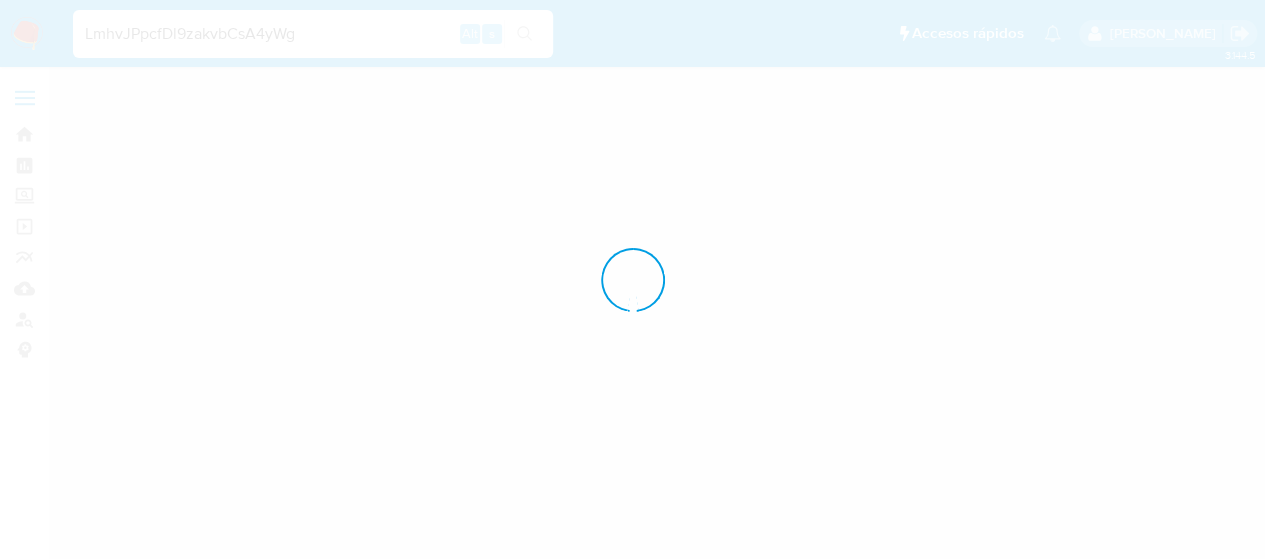scroll, scrollTop: 0, scrollLeft: 0, axis: both 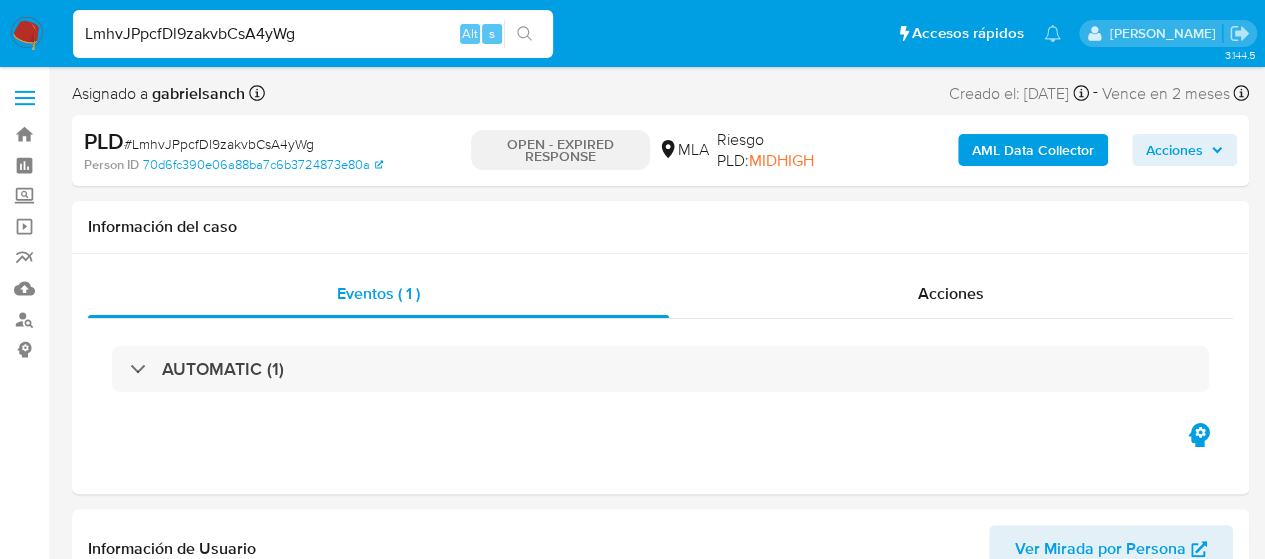 select on "10" 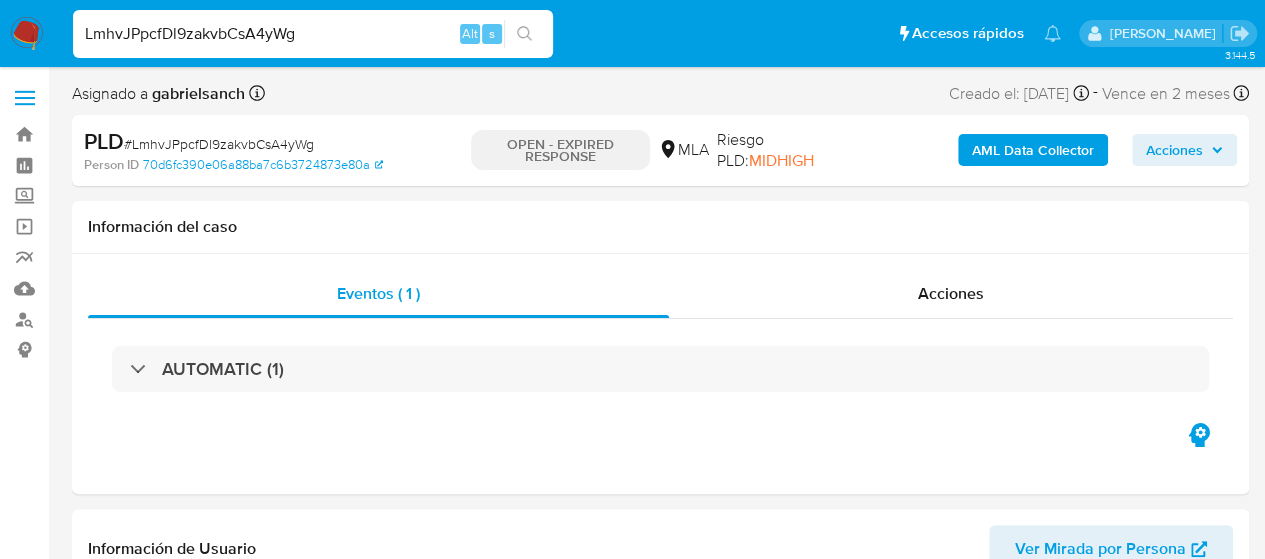 click on "LmhvJPpcfDl9zakvbCsA4yWg" at bounding box center [313, 34] 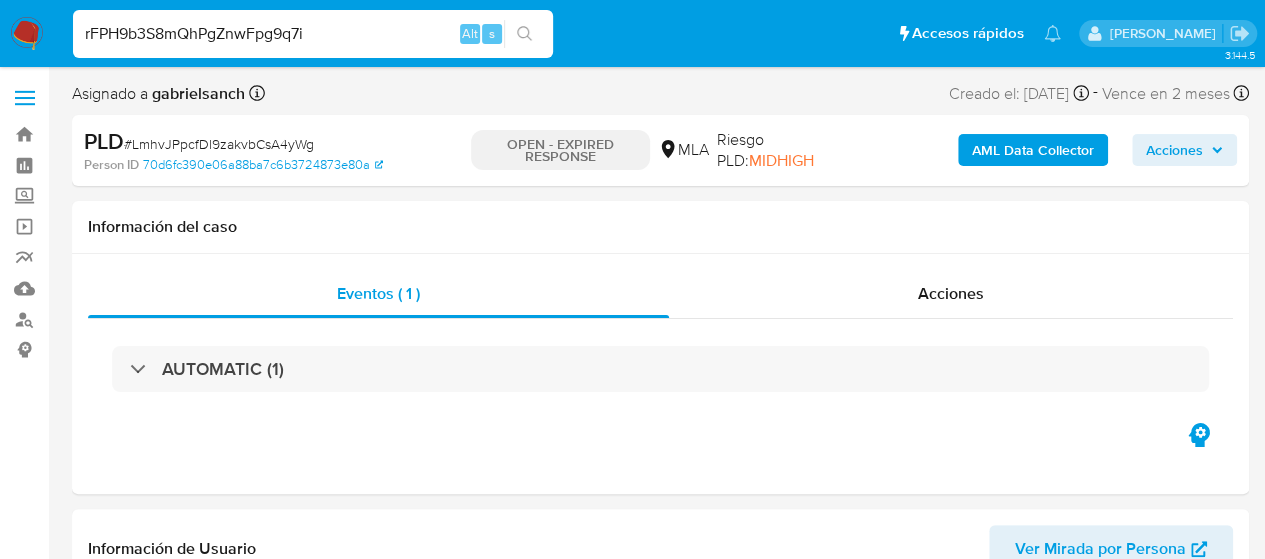 type on "rFPH9b3S8mQhPgZnwFpg9q7i" 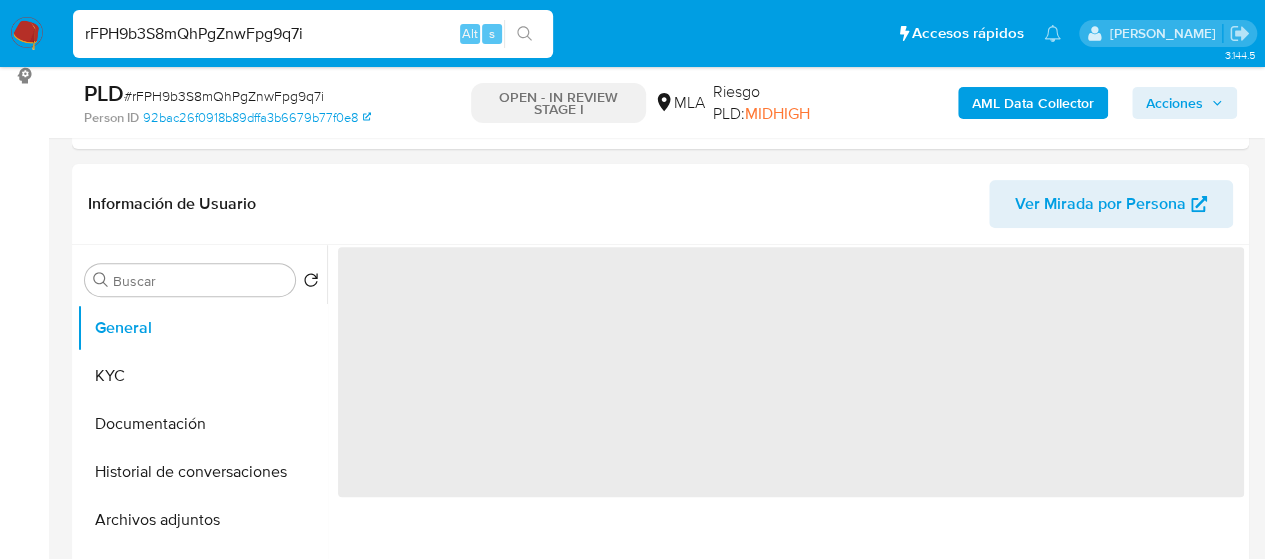 scroll, scrollTop: 300, scrollLeft: 0, axis: vertical 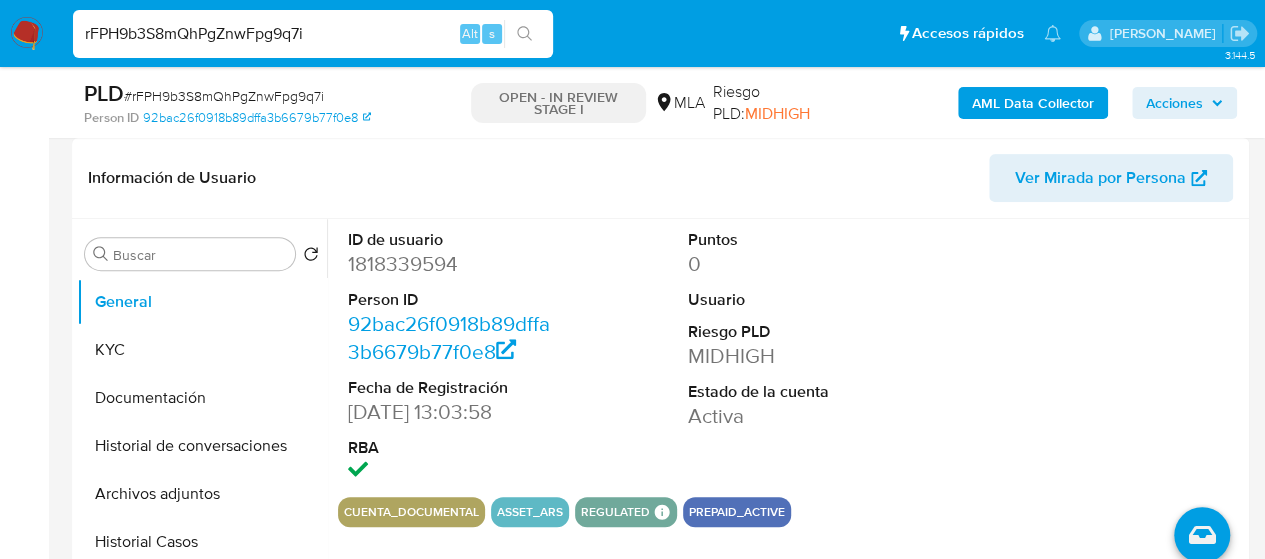 select on "10" 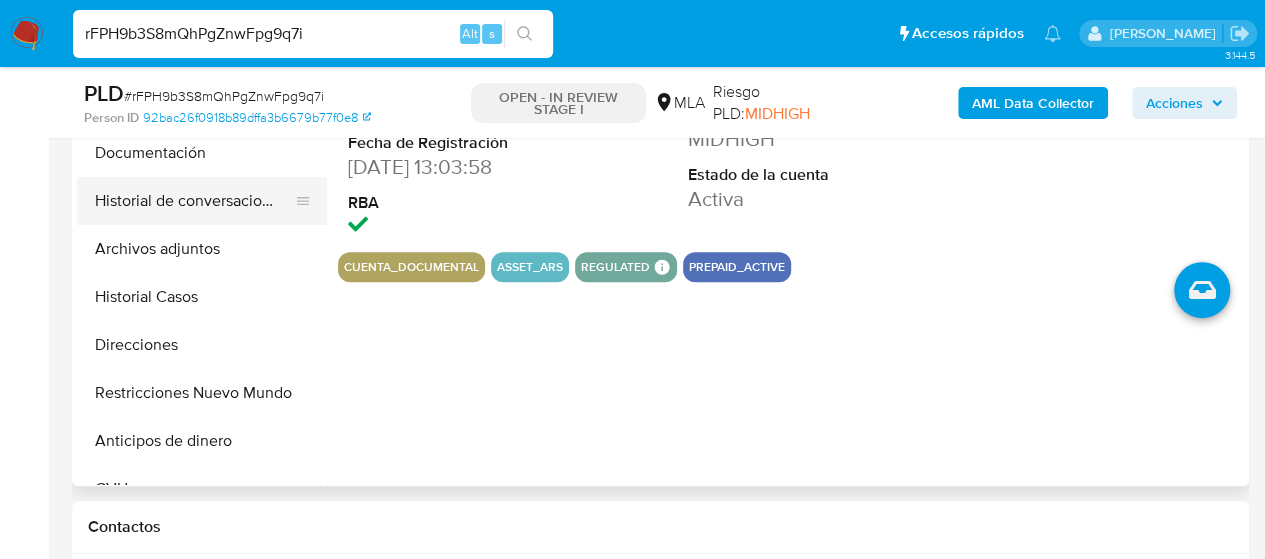 scroll, scrollTop: 500, scrollLeft: 0, axis: vertical 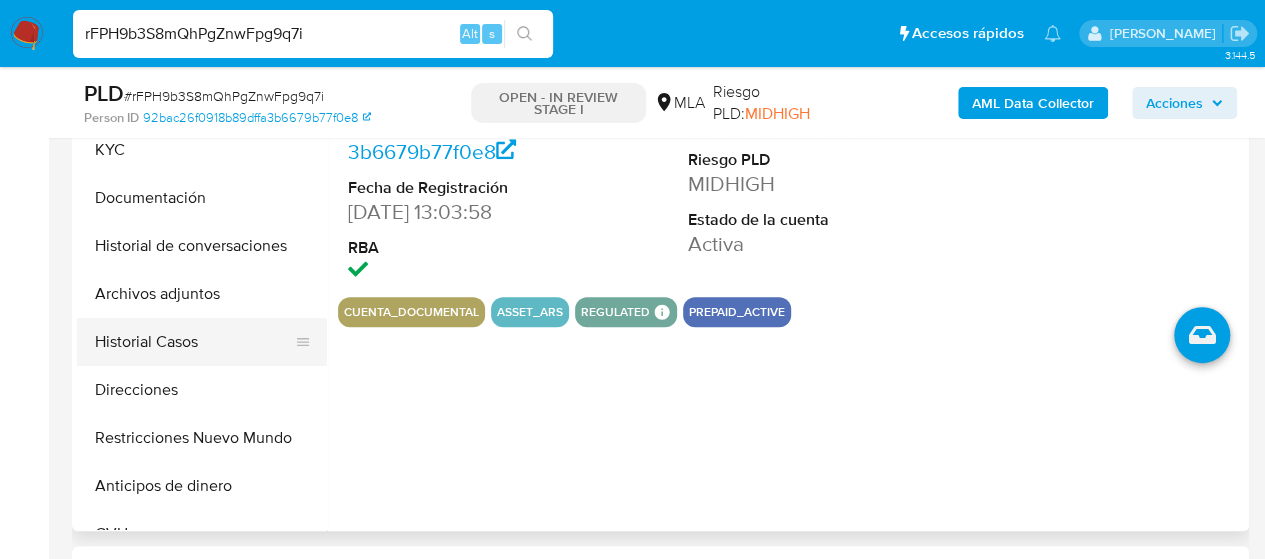 click on "Historial Casos" at bounding box center (194, 342) 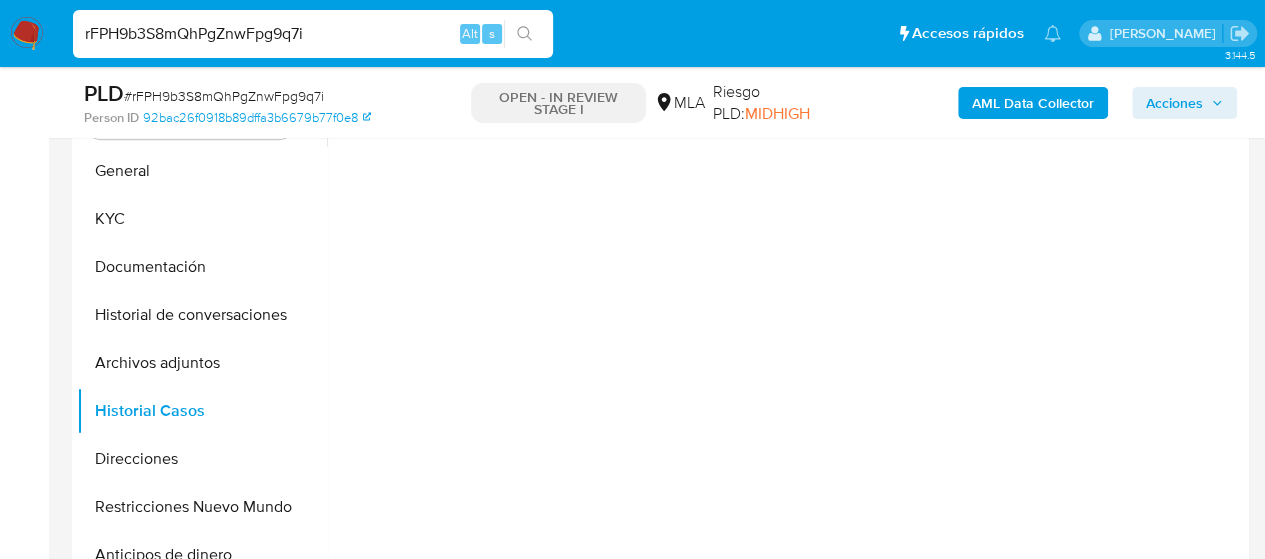 scroll, scrollTop: 400, scrollLeft: 0, axis: vertical 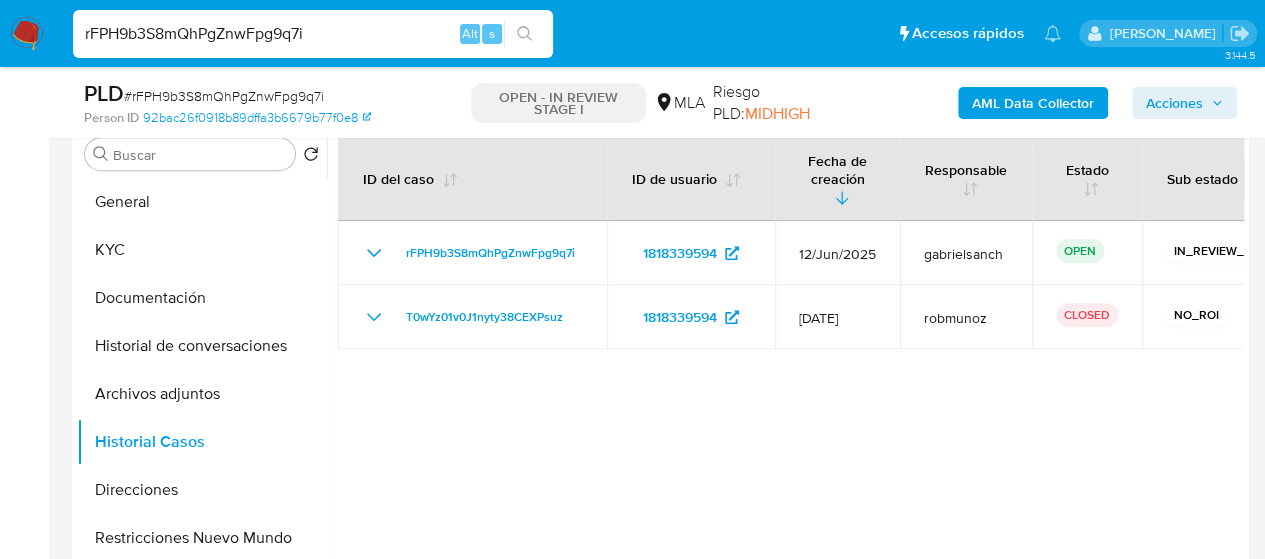 click at bounding box center (27, 34) 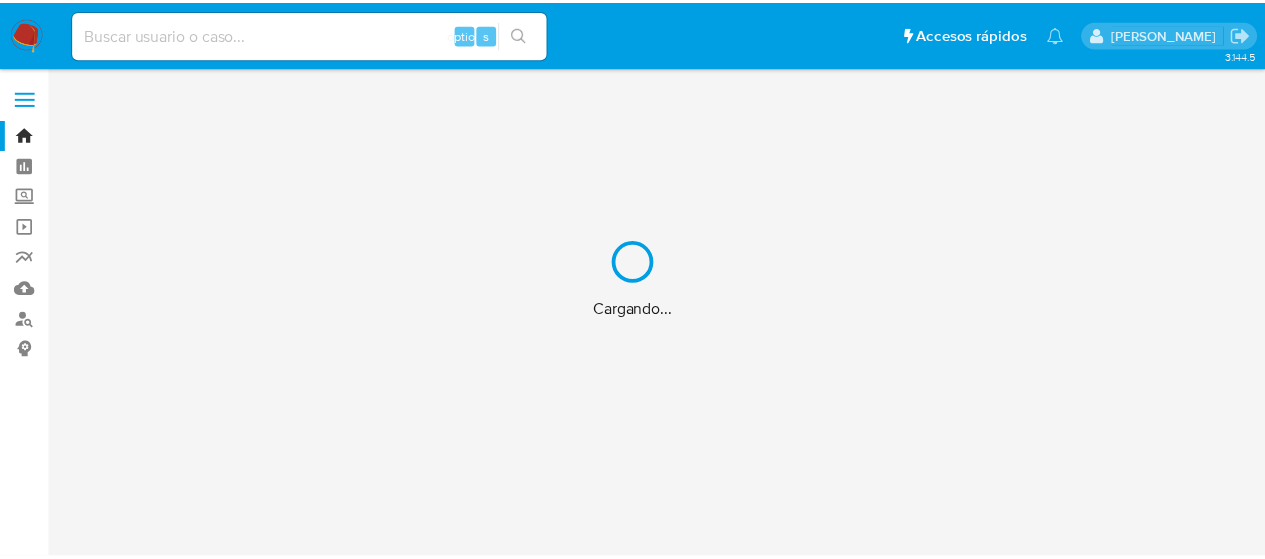 scroll, scrollTop: 0, scrollLeft: 0, axis: both 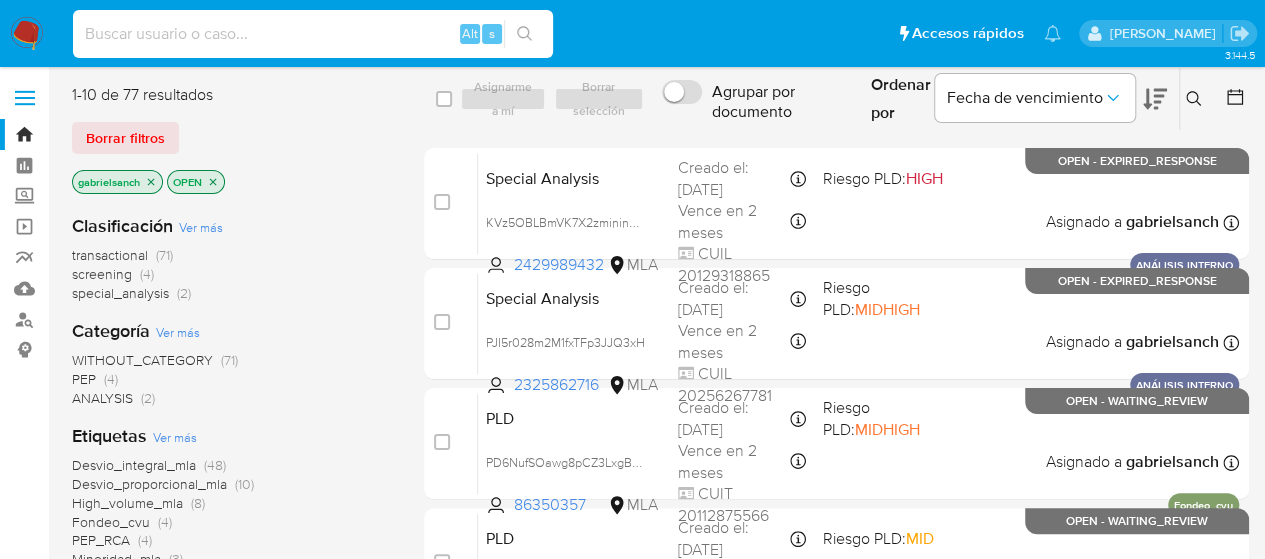 click at bounding box center [313, 34] 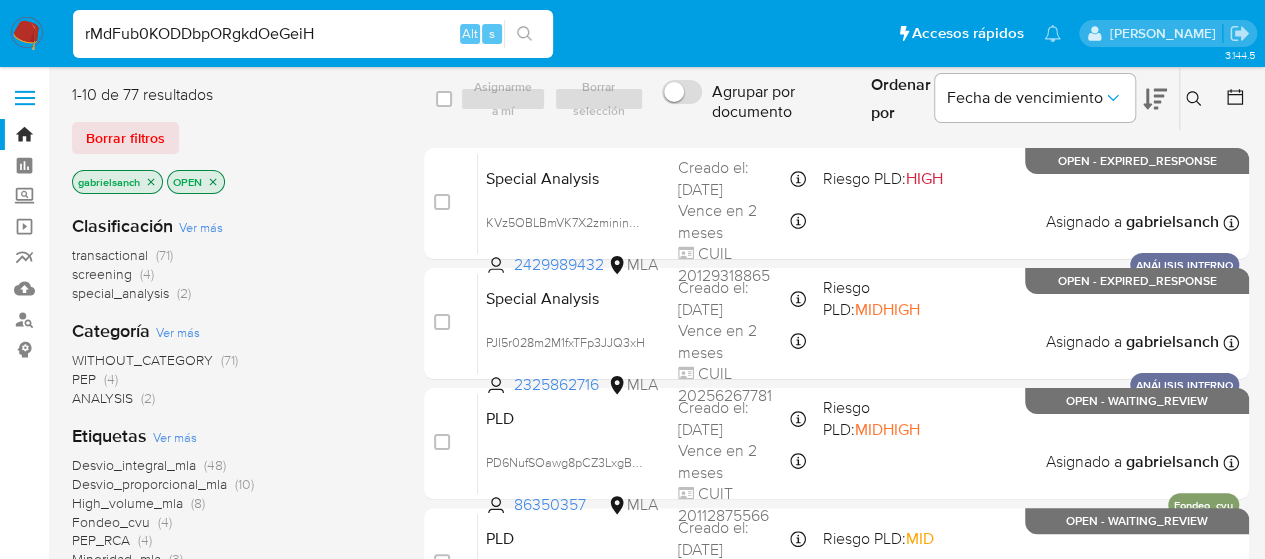 type on "rMdFub0KODDbpORgkdOeGeiH" 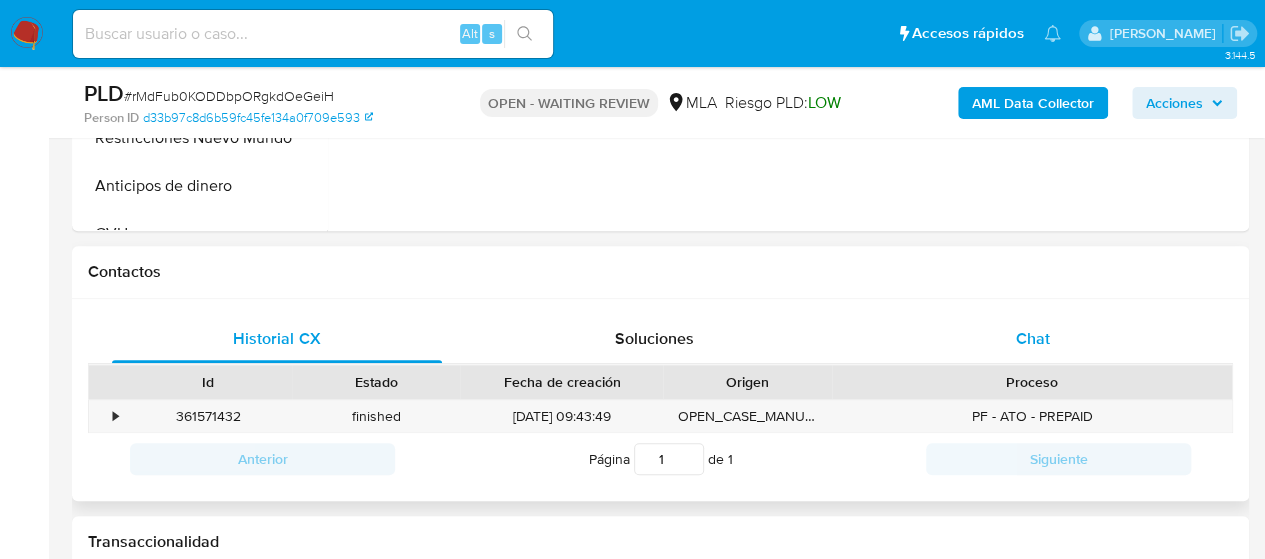 click on "Chat" at bounding box center (1033, 339) 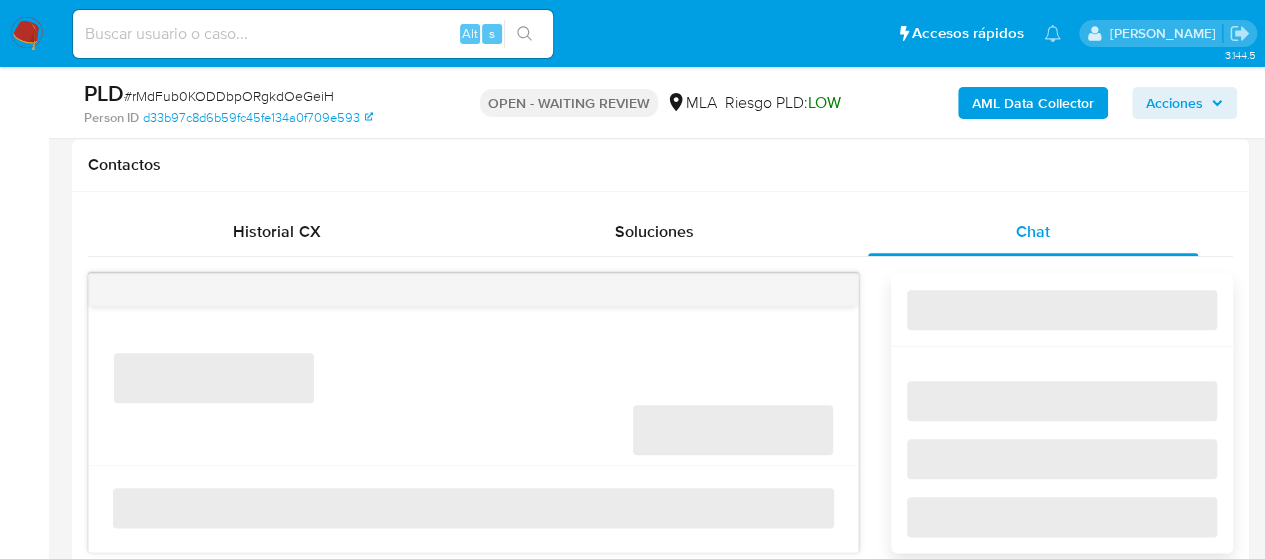 scroll, scrollTop: 1000, scrollLeft: 0, axis: vertical 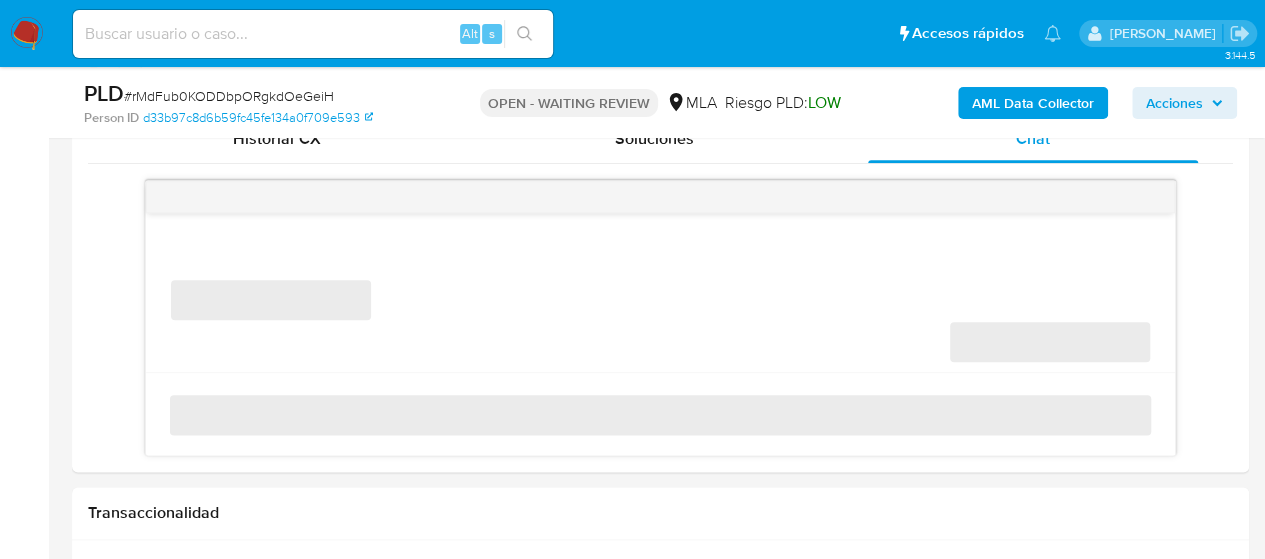 select on "10" 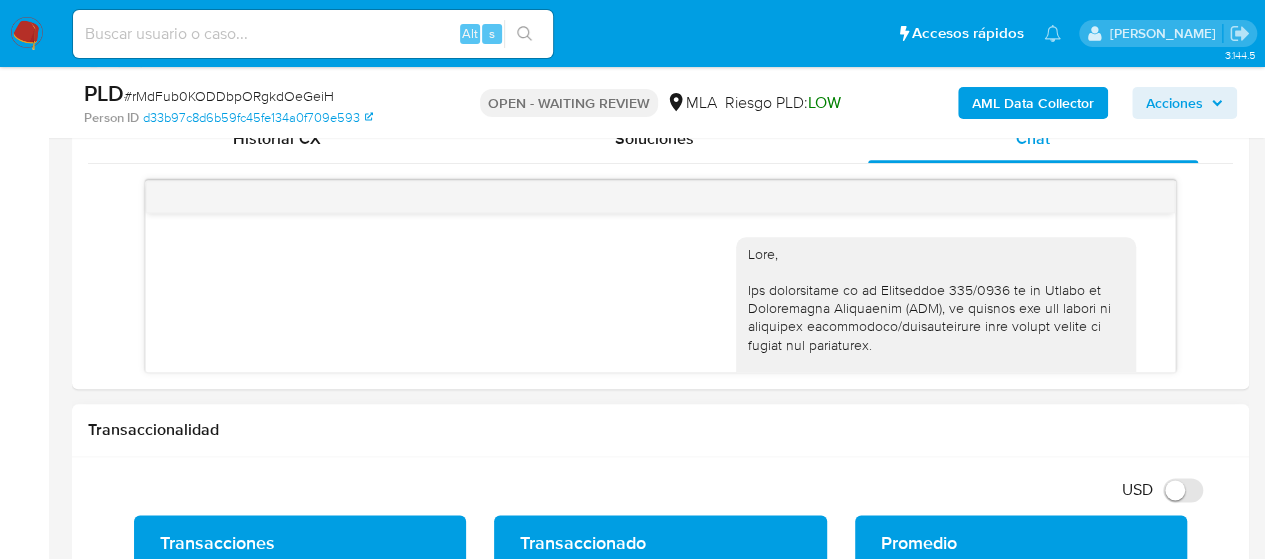 scroll, scrollTop: 1530, scrollLeft: 0, axis: vertical 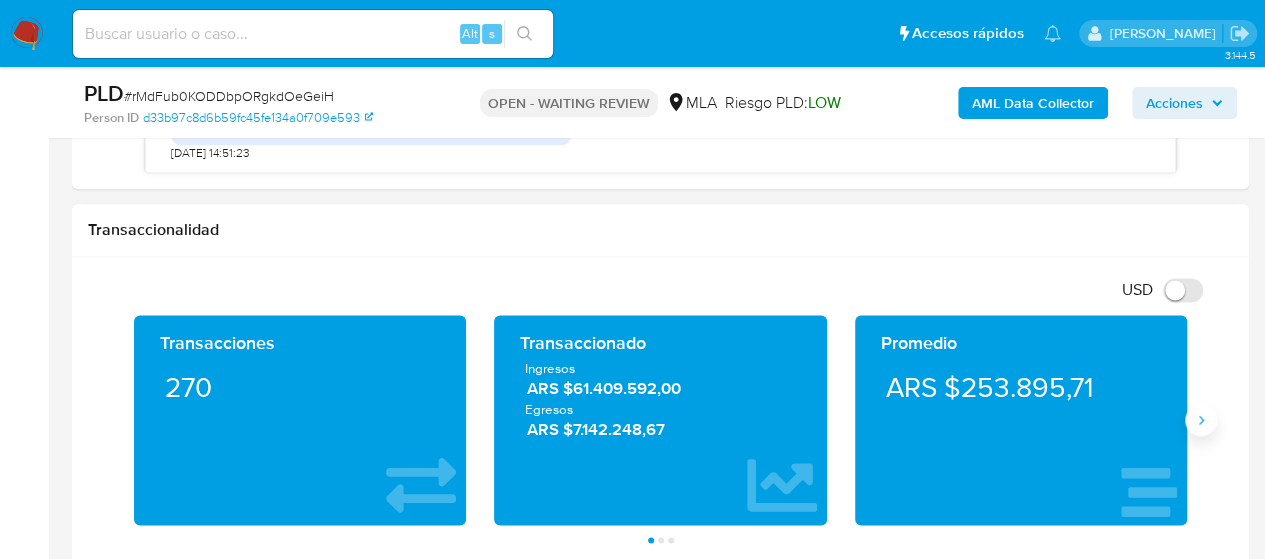 click 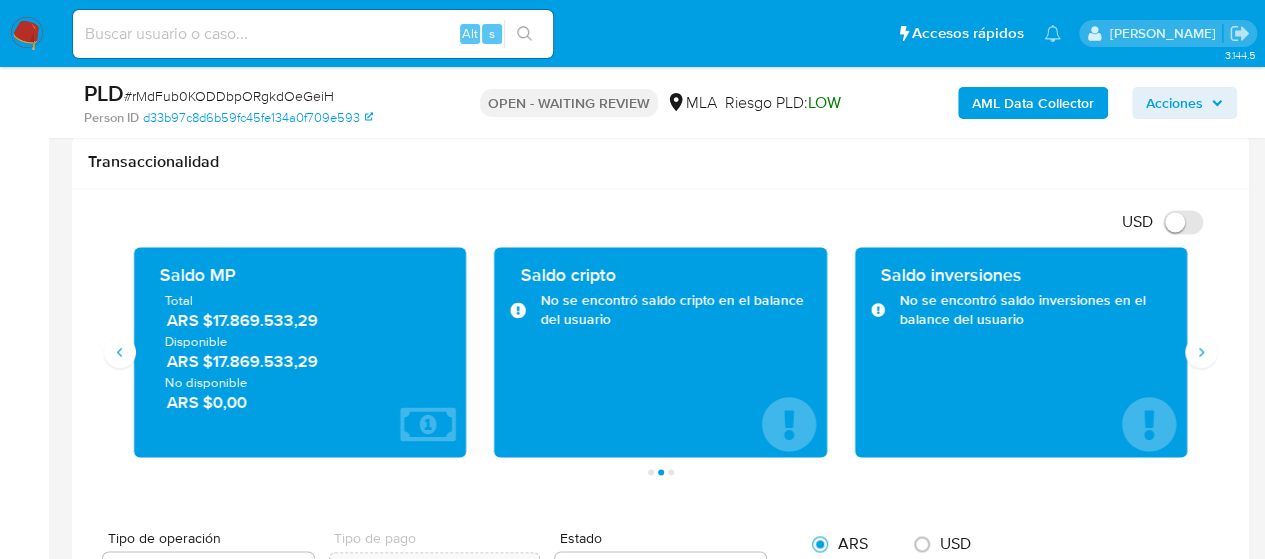 scroll, scrollTop: 1300, scrollLeft: 0, axis: vertical 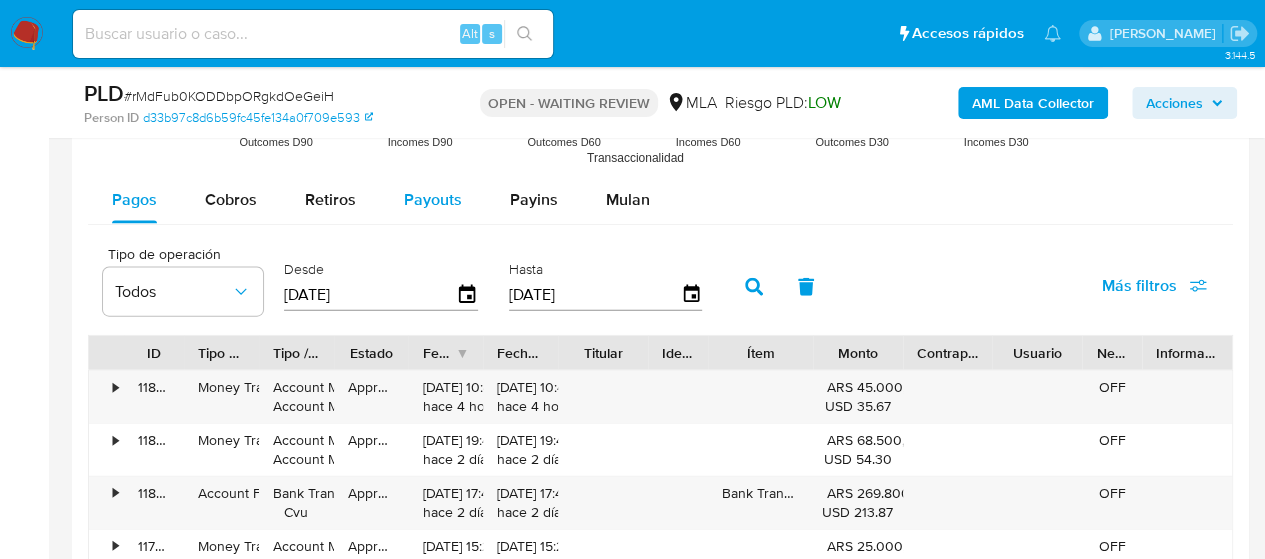 click on "Payouts" at bounding box center (433, 199) 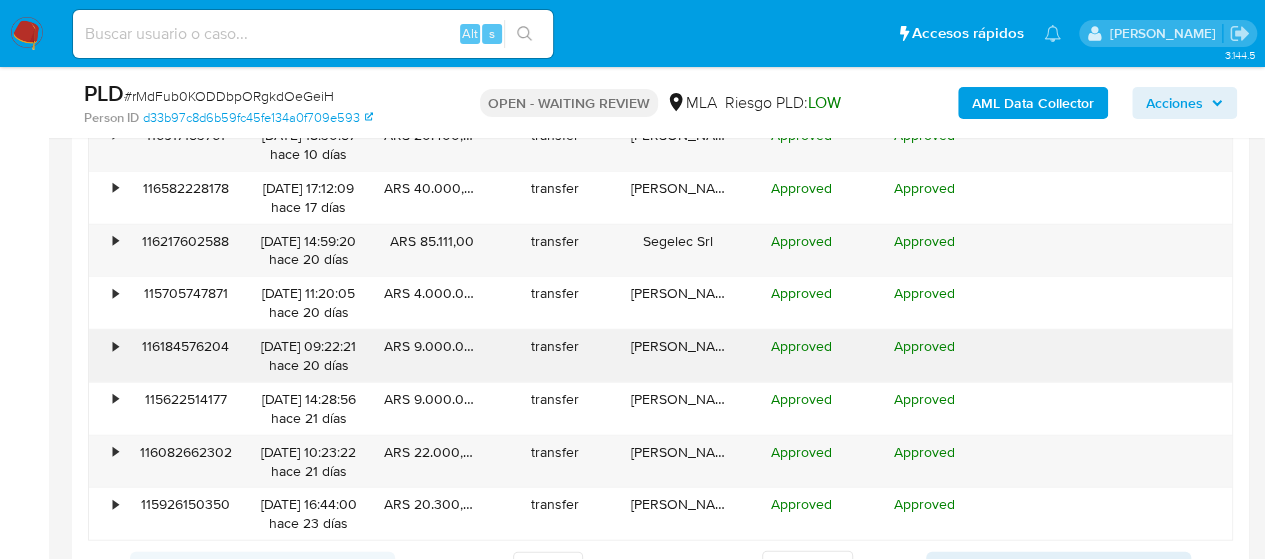 scroll, scrollTop: 2500, scrollLeft: 0, axis: vertical 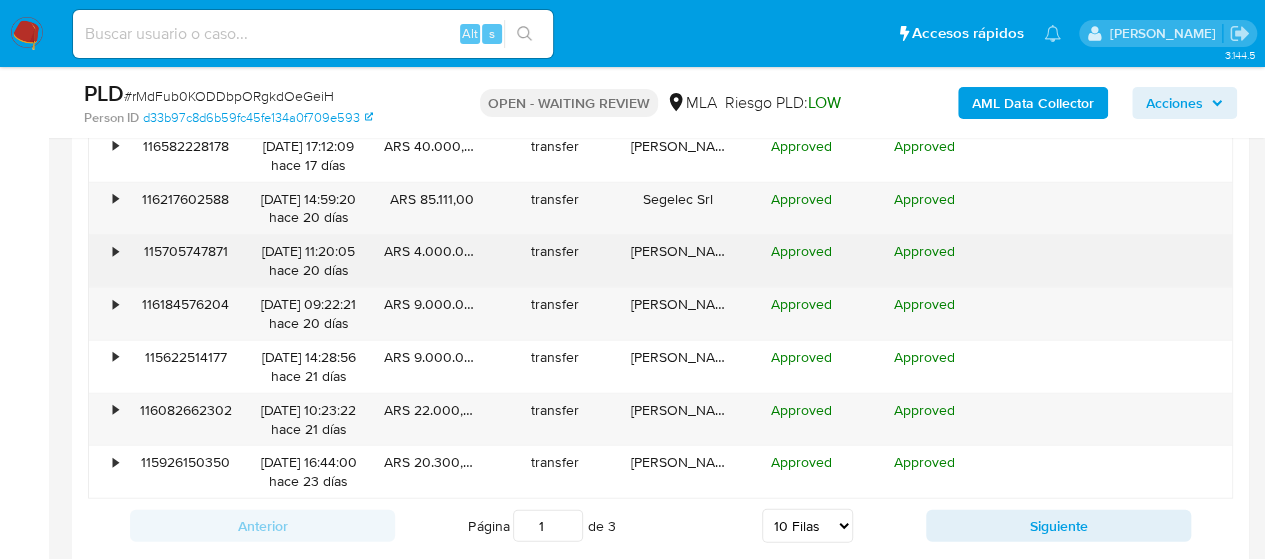 click on "•" at bounding box center [106, 261] 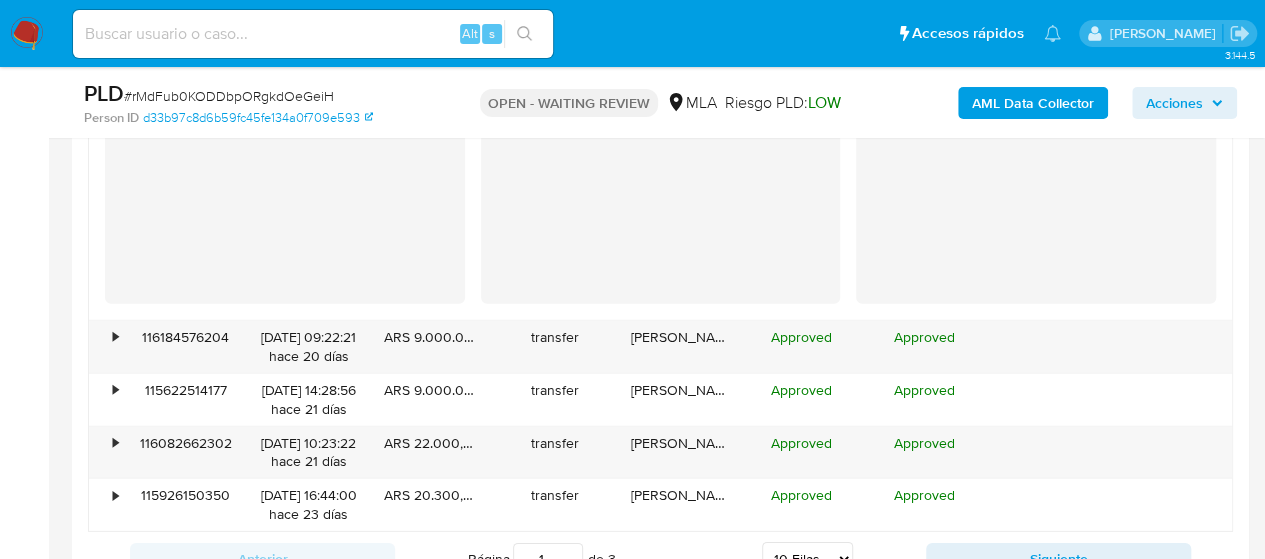 scroll, scrollTop: 2900, scrollLeft: 0, axis: vertical 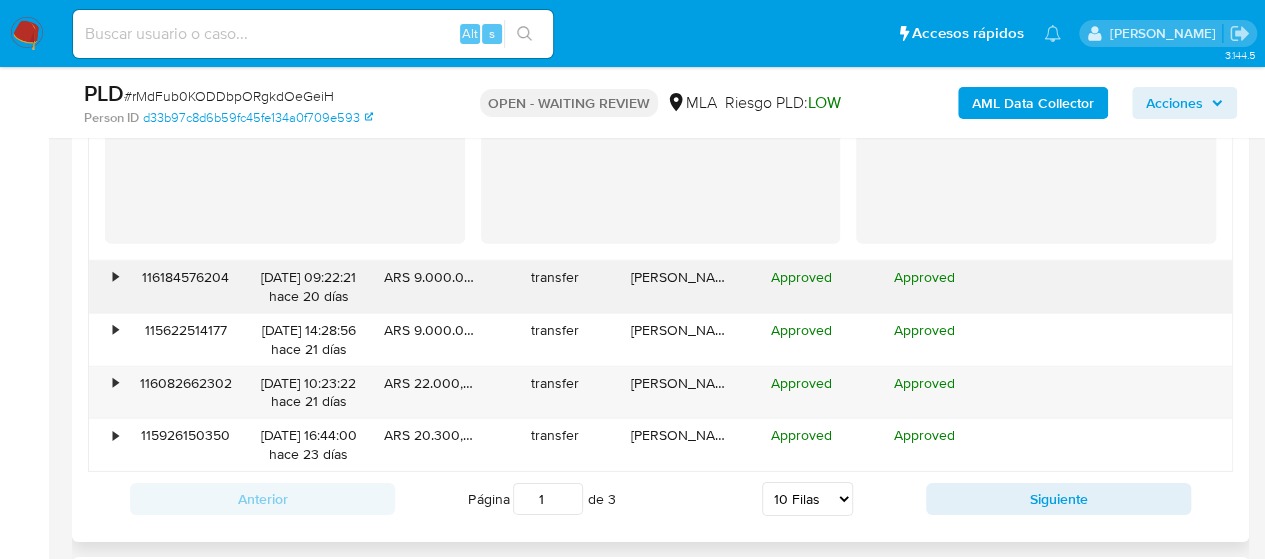 click on "•" at bounding box center [106, 287] 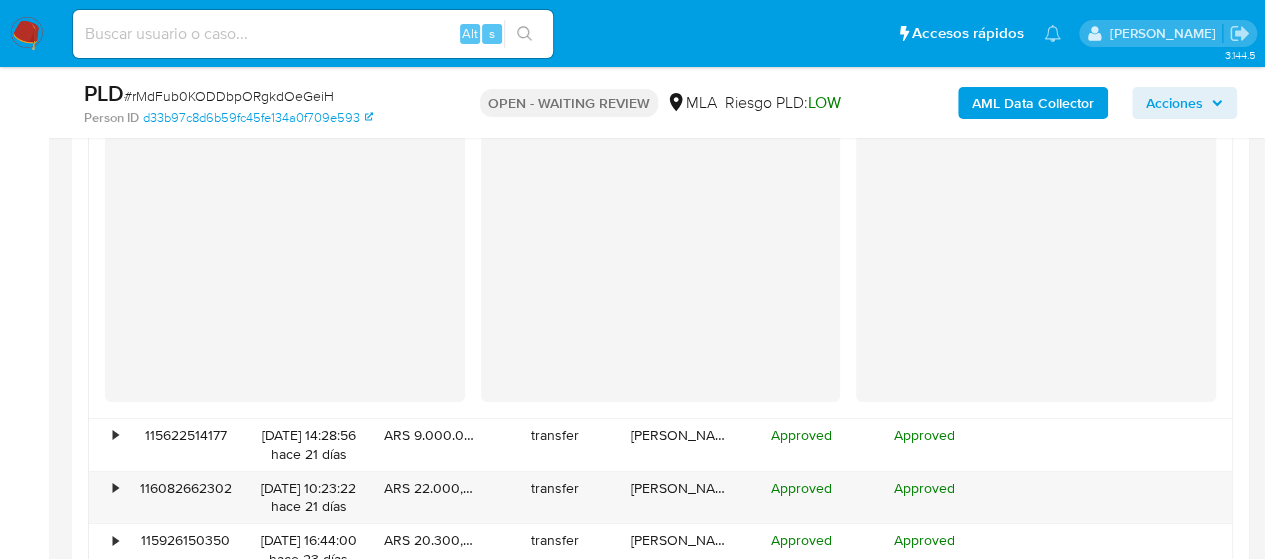 scroll, scrollTop: 3200, scrollLeft: 0, axis: vertical 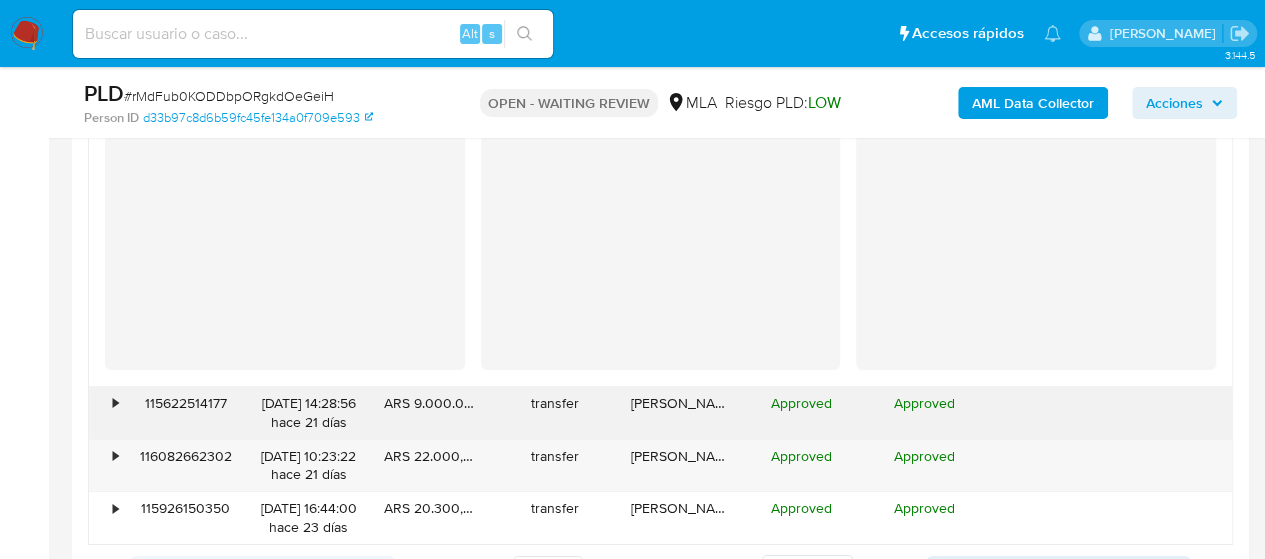 click on "•" at bounding box center (115, 403) 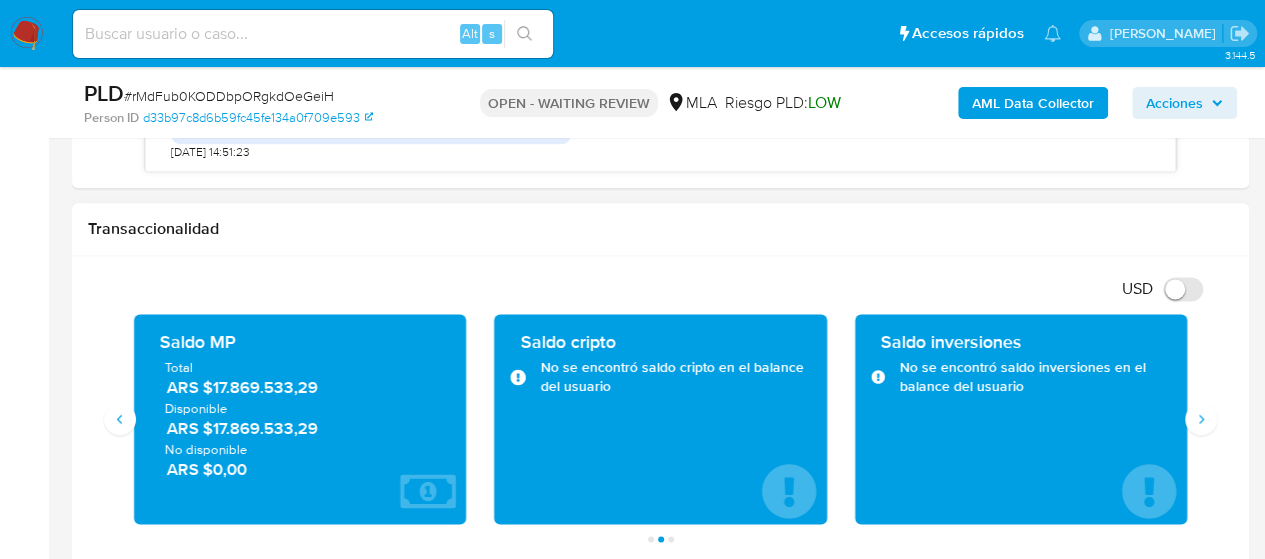 scroll, scrollTop: 1200, scrollLeft: 0, axis: vertical 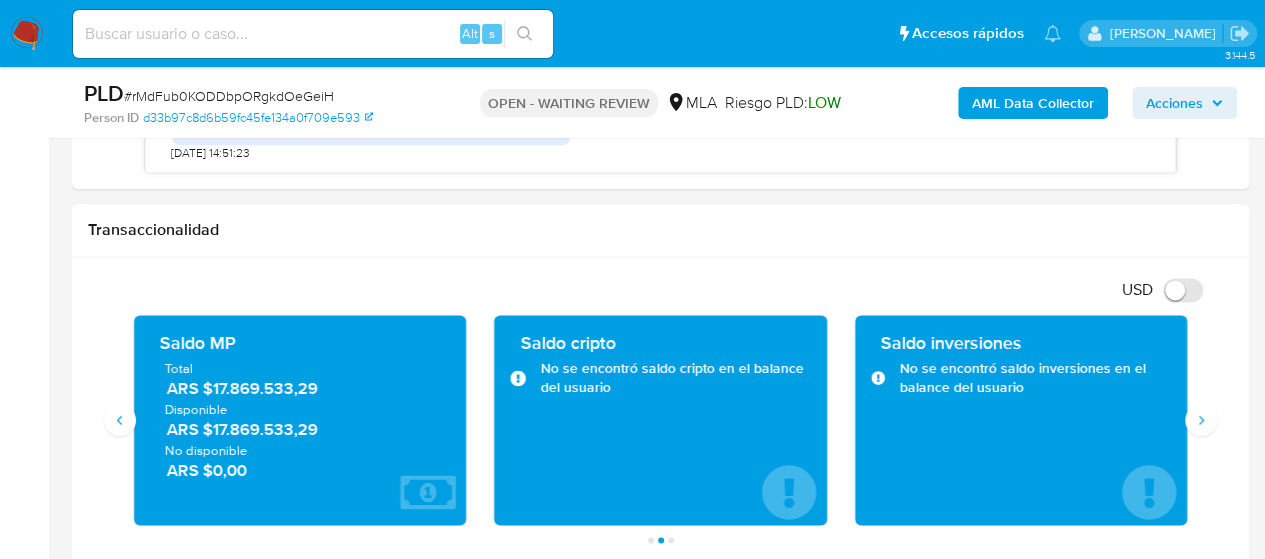 drag, startPoint x: 206, startPoint y: 389, endPoint x: 315, endPoint y: 392, distance: 109.041275 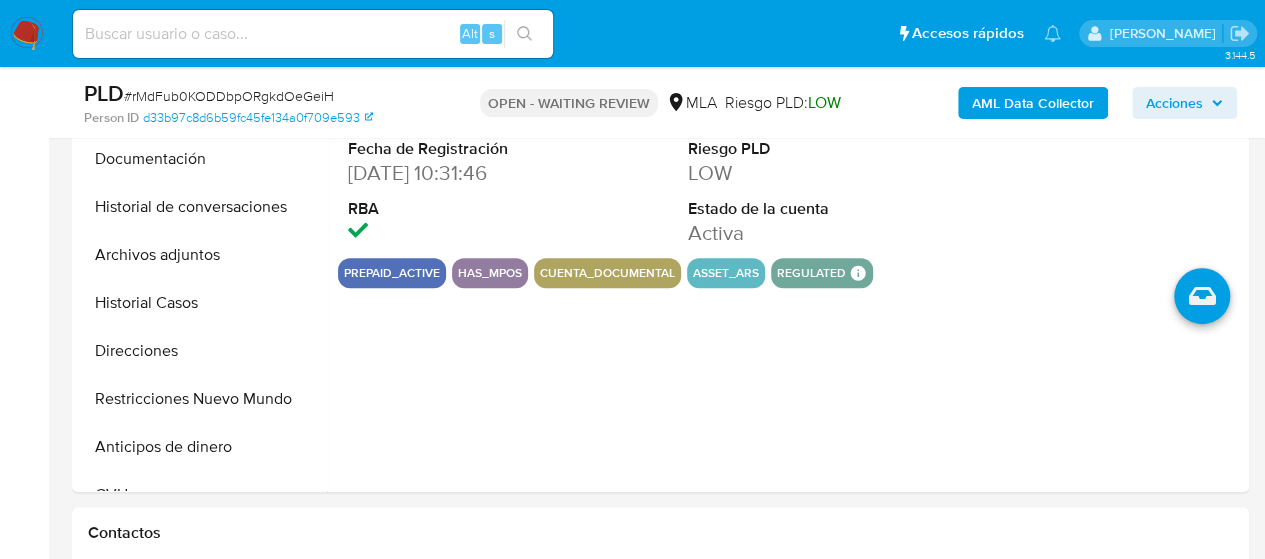 scroll, scrollTop: 400, scrollLeft: 0, axis: vertical 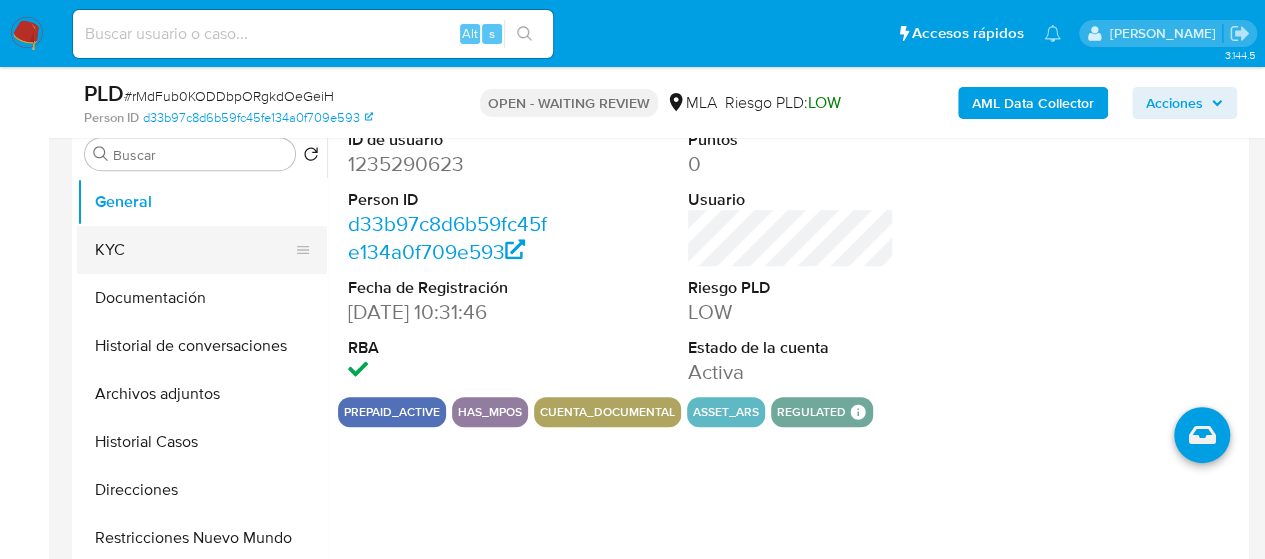 click on "KYC" at bounding box center (194, 250) 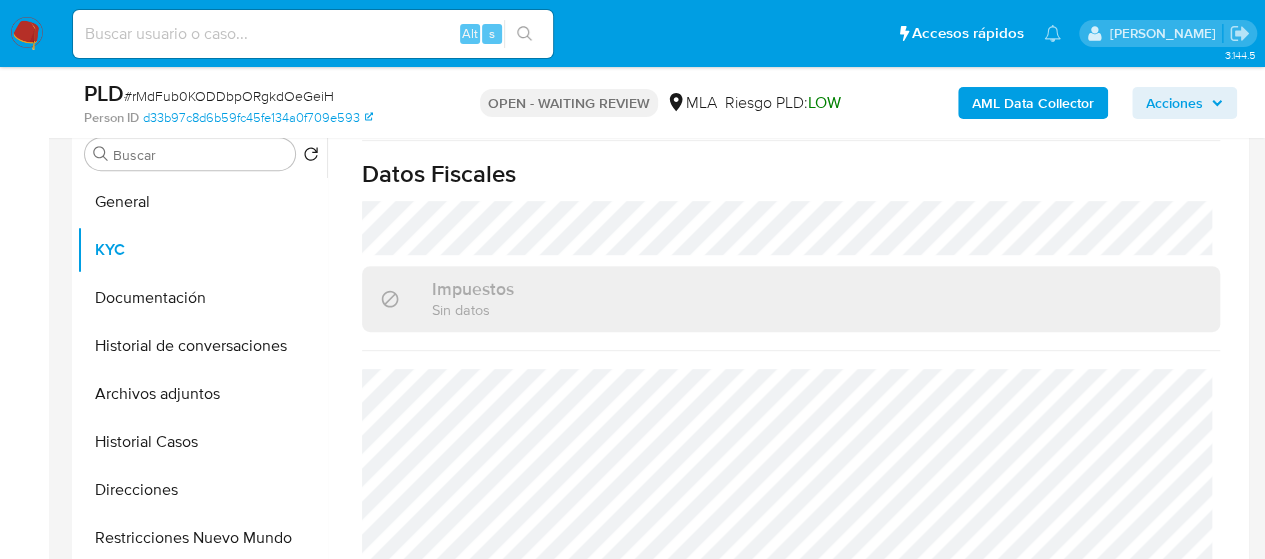 scroll, scrollTop: 1115, scrollLeft: 0, axis: vertical 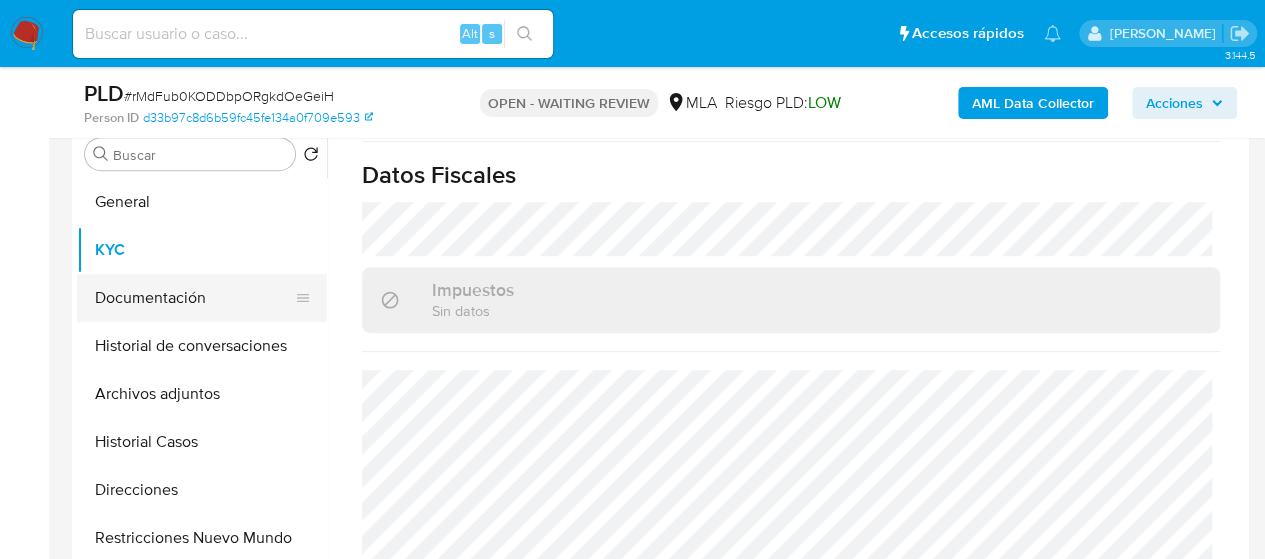 click on "Documentación" at bounding box center (194, 298) 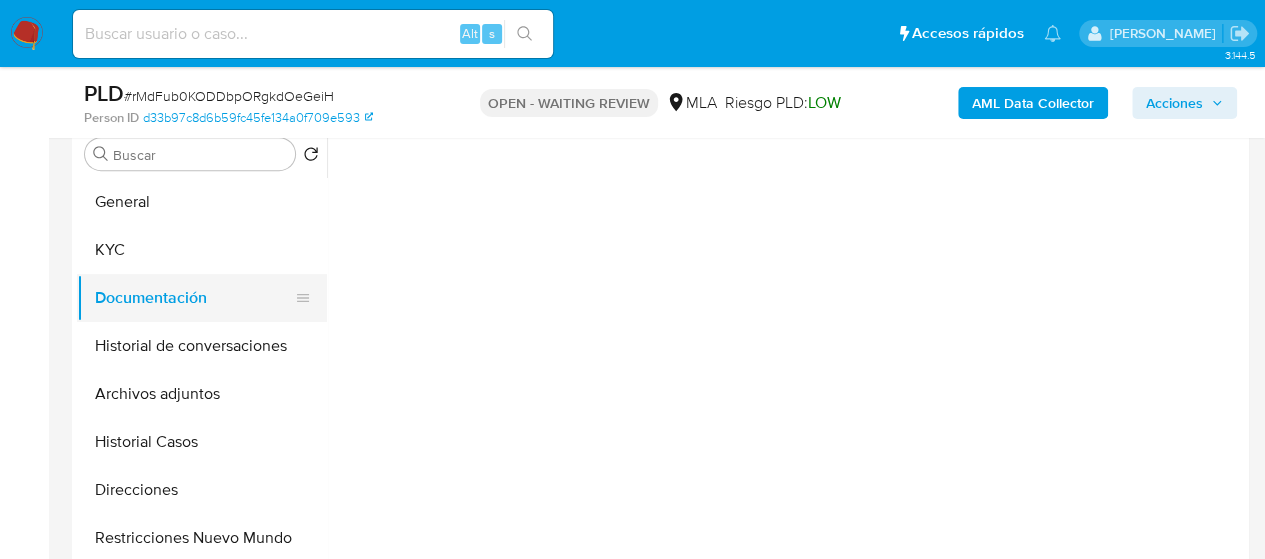 scroll, scrollTop: 0, scrollLeft: 0, axis: both 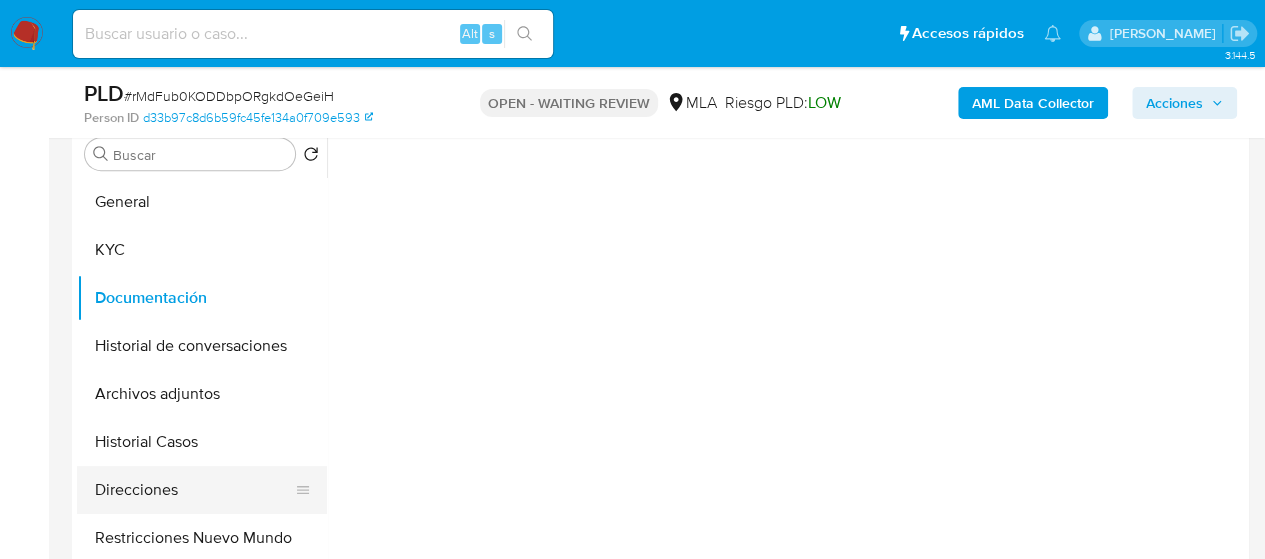 click on "Direcciones" at bounding box center (194, 490) 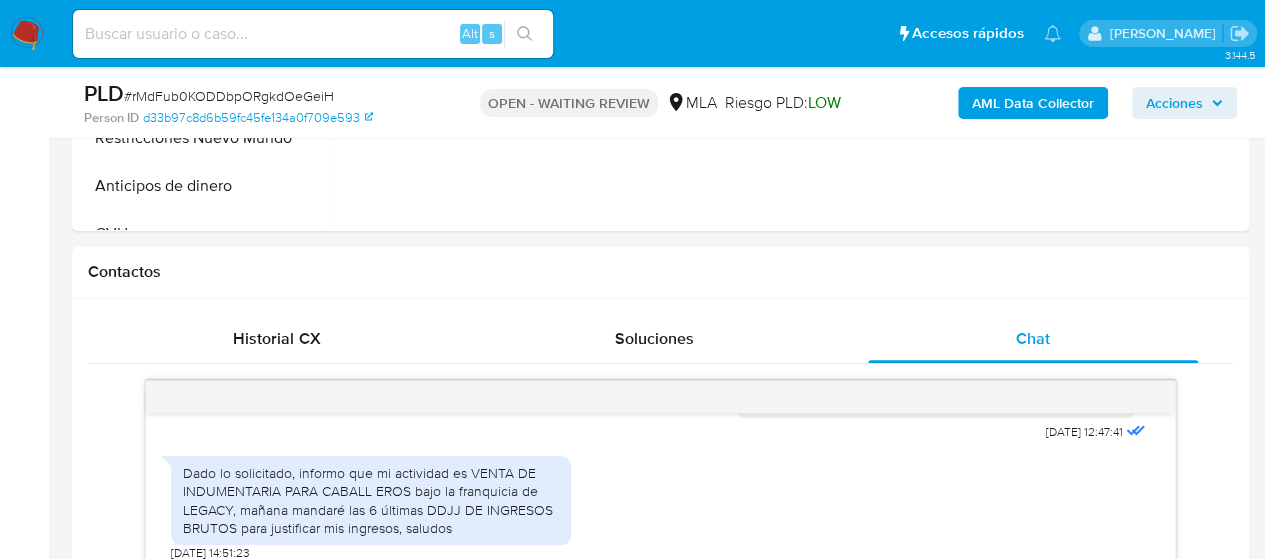 scroll, scrollTop: 900, scrollLeft: 0, axis: vertical 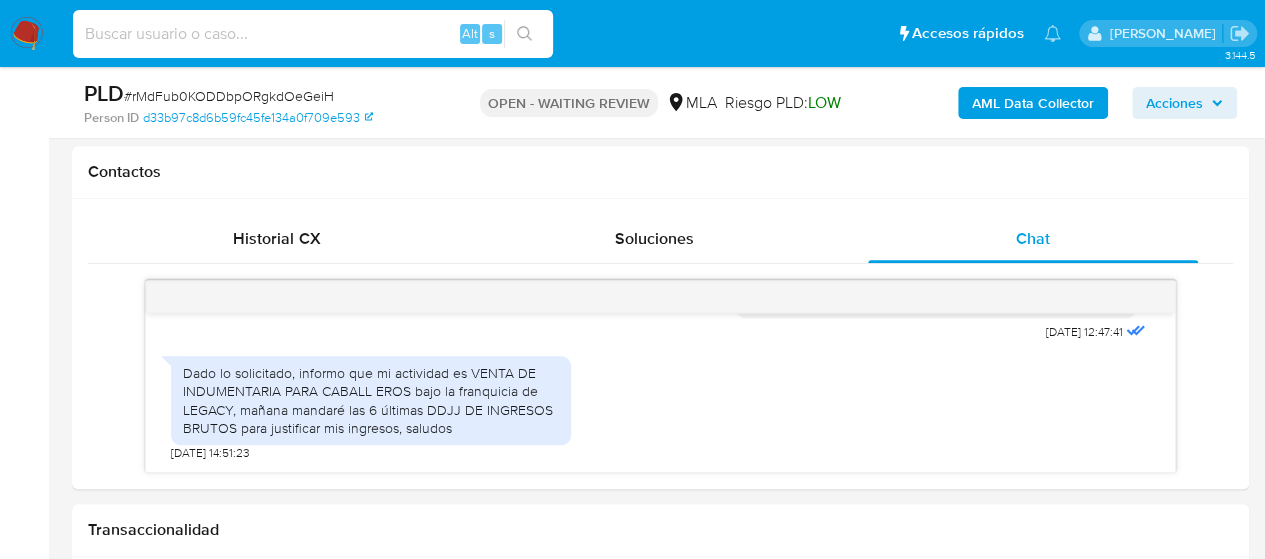 click at bounding box center [313, 34] 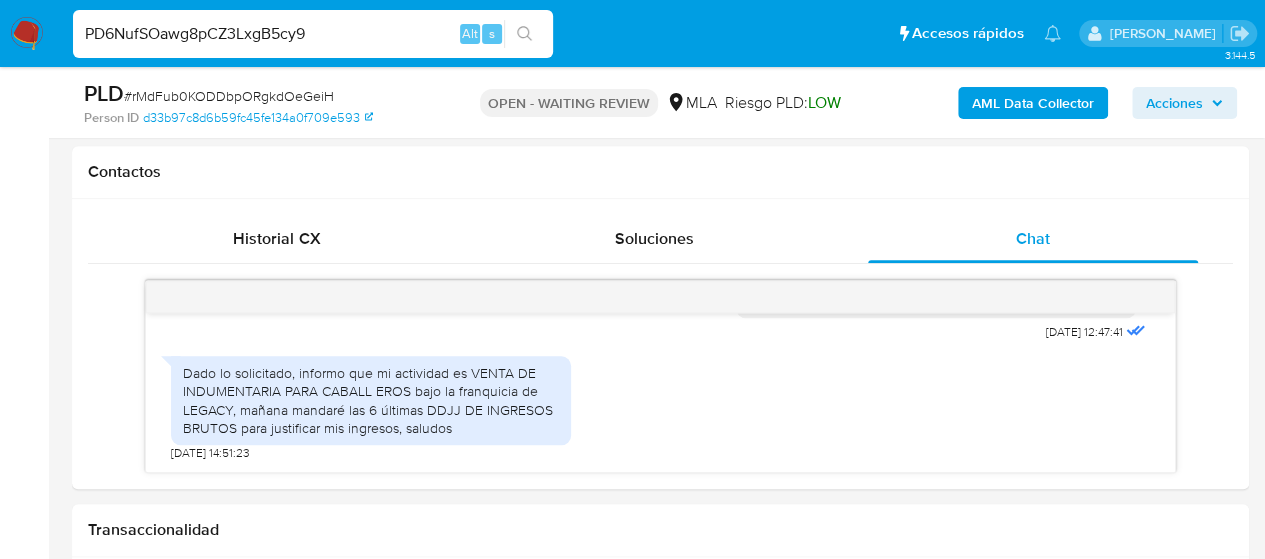 type on "PD6NufSOawg8pCZ3LxgB5cy9" 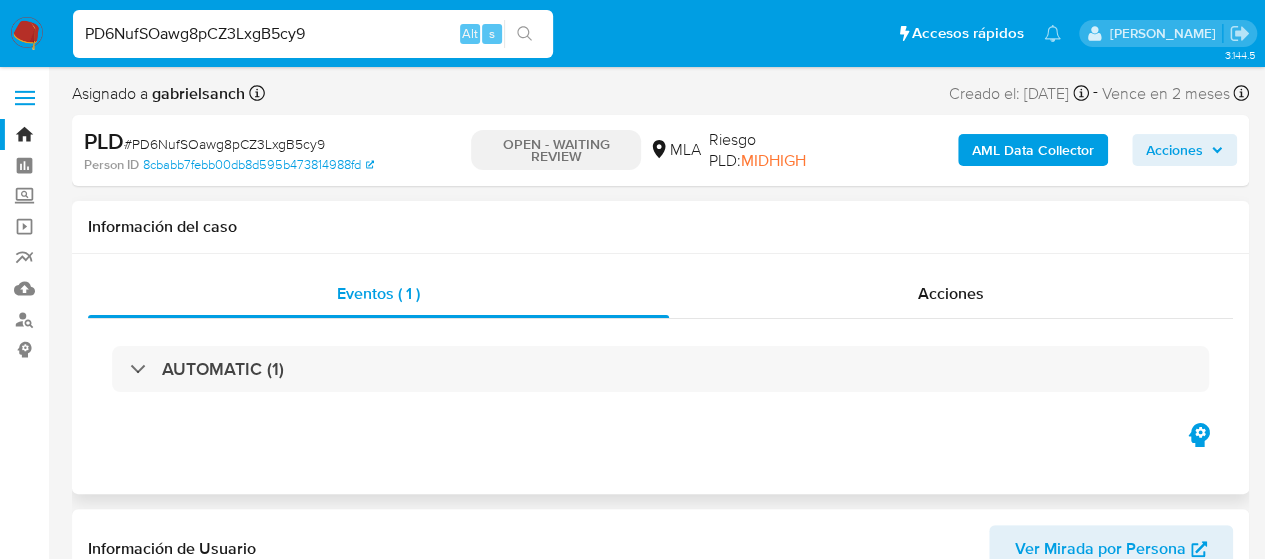 select on "10" 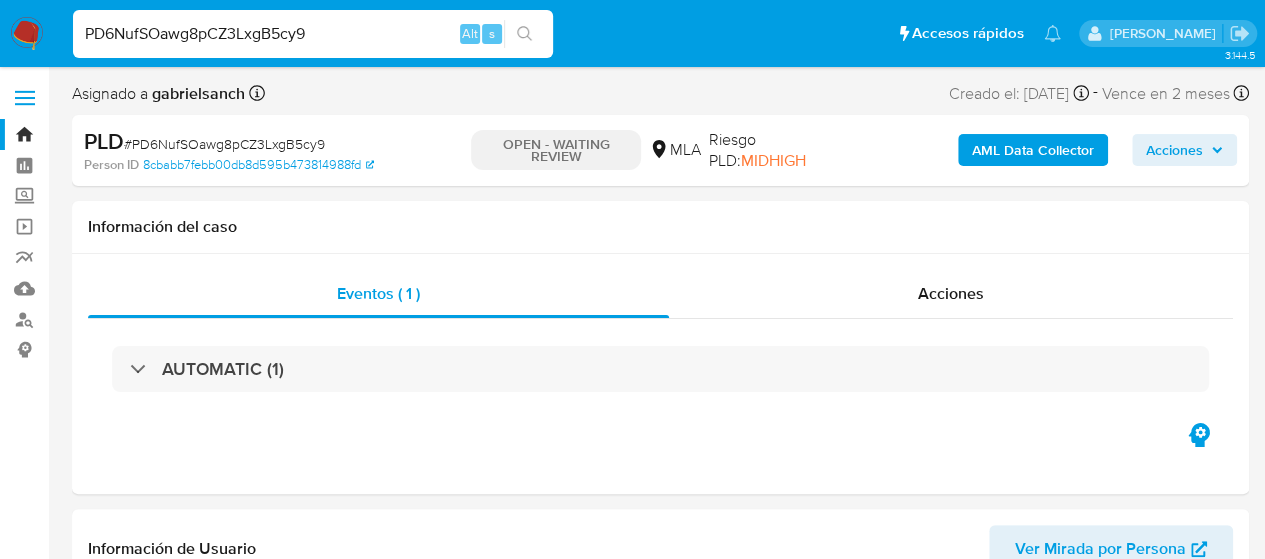 click on "PD6NufSOawg8pCZ3LxgB5cy9" at bounding box center (313, 34) 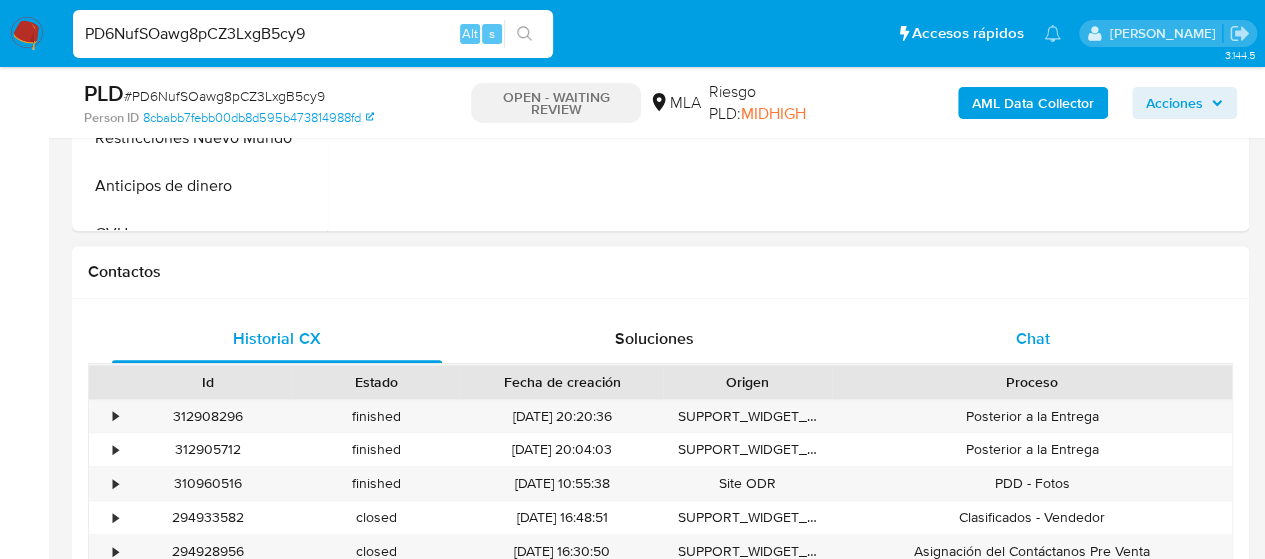 click on "Chat" at bounding box center [1033, 339] 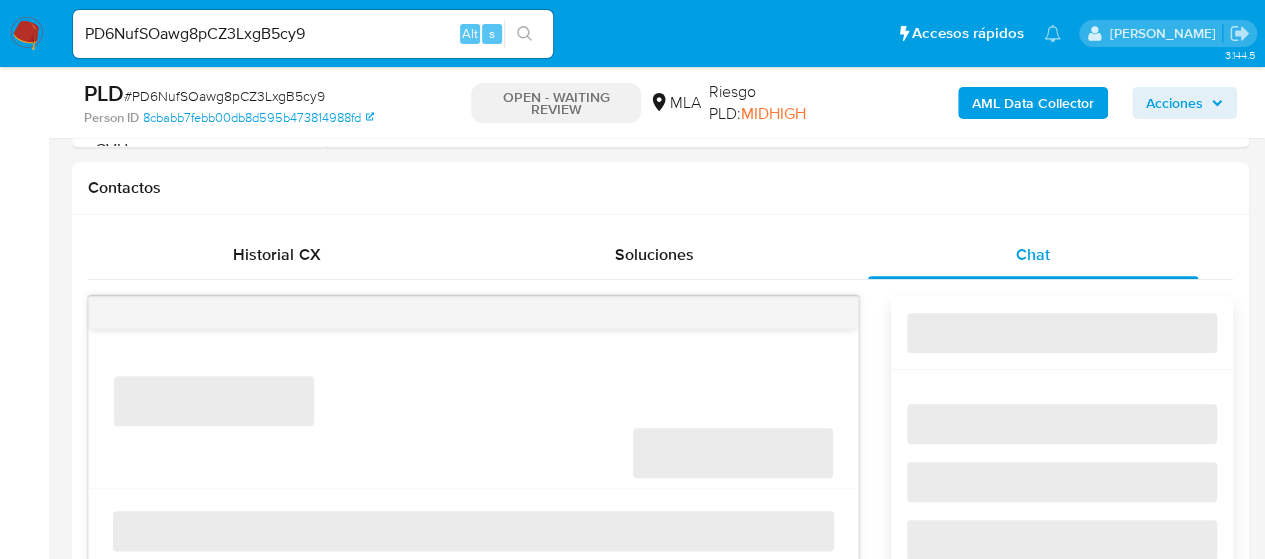 scroll, scrollTop: 1000, scrollLeft: 0, axis: vertical 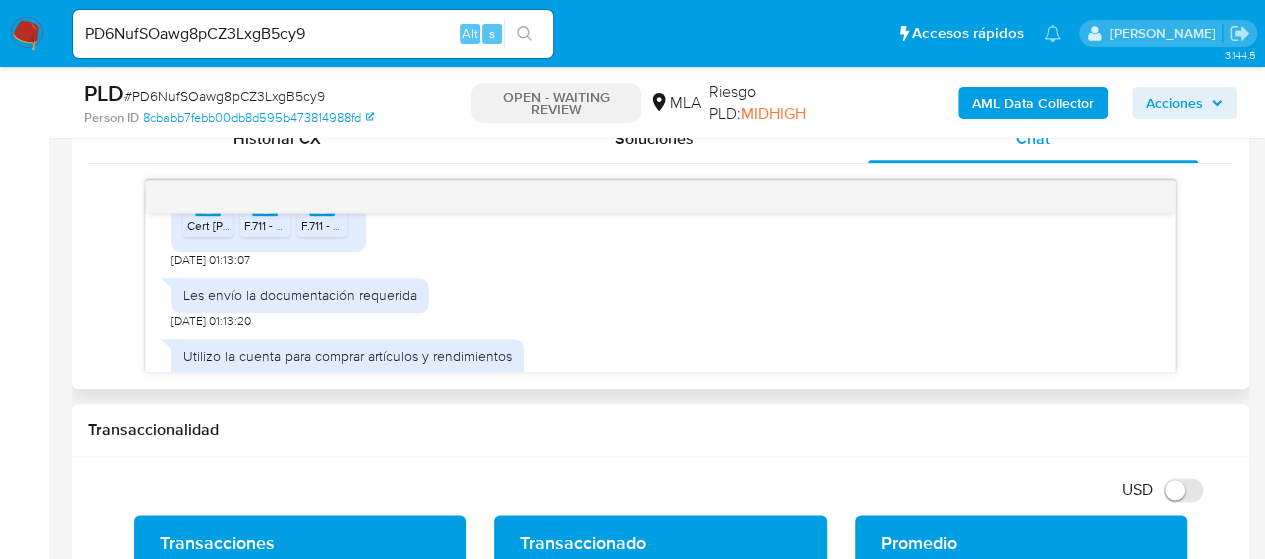 click on "Cert [PERSON_NAME] Mercado Pago-116479–.pdf" at bounding box center [319, 225] 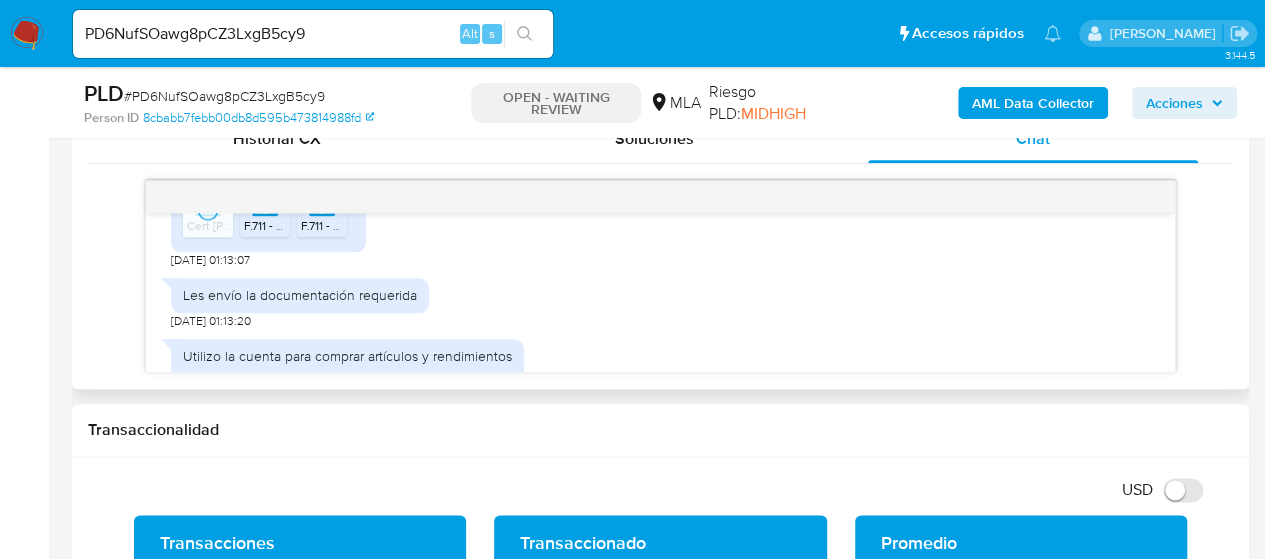 click 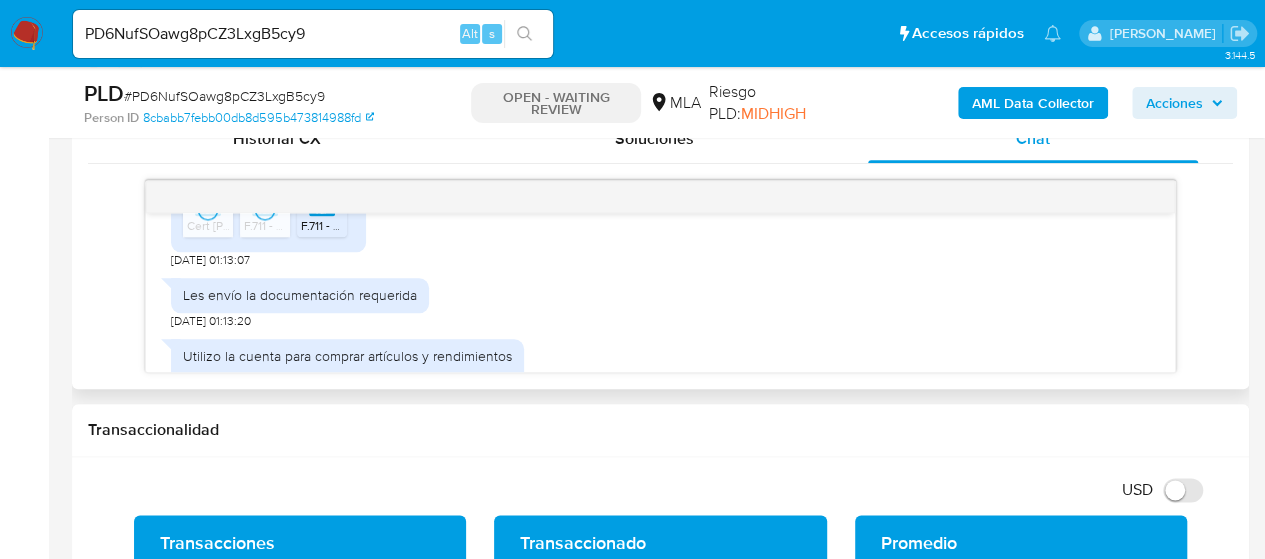 click on "PDF PDF" at bounding box center (322, 198) 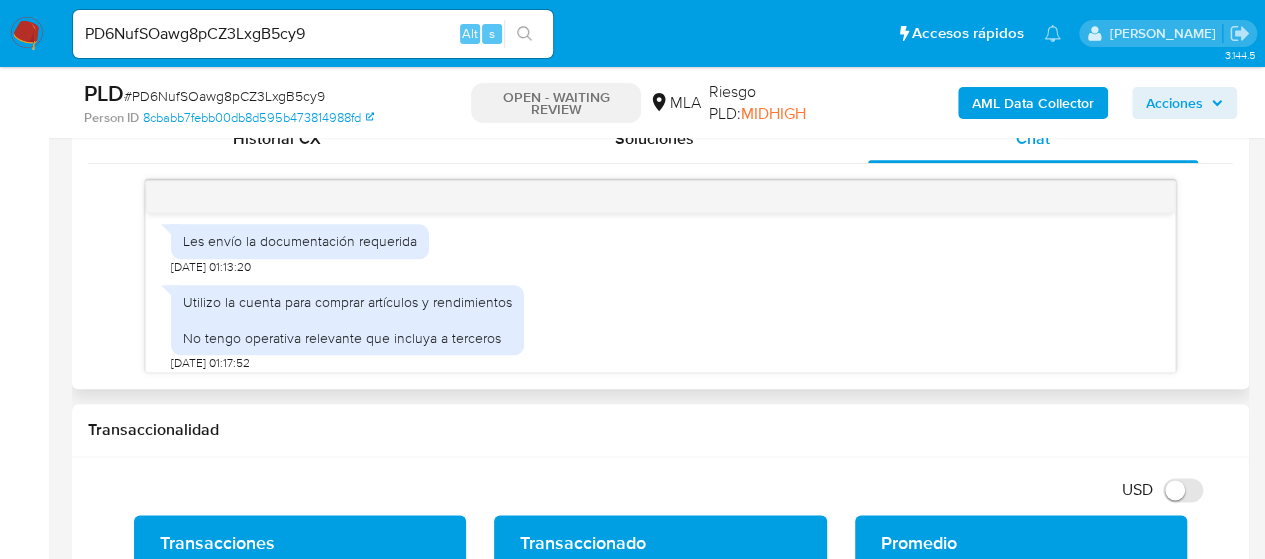 scroll, scrollTop: 1448, scrollLeft: 0, axis: vertical 